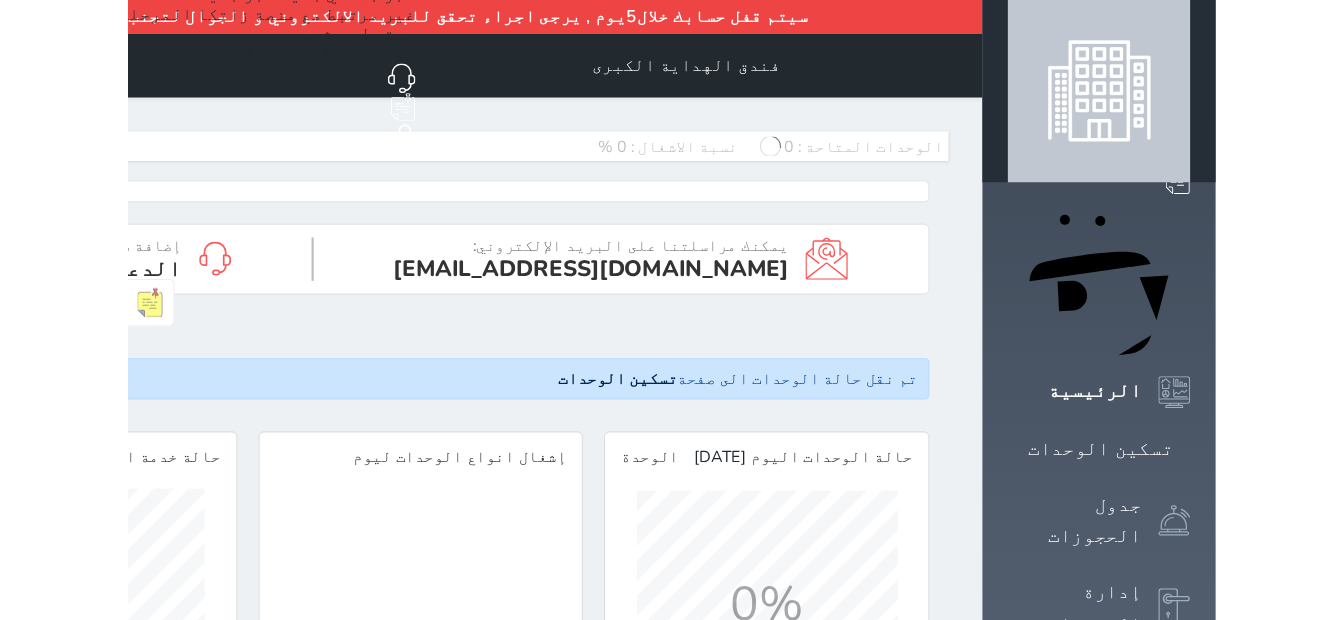 scroll, scrollTop: 0, scrollLeft: 0, axis: both 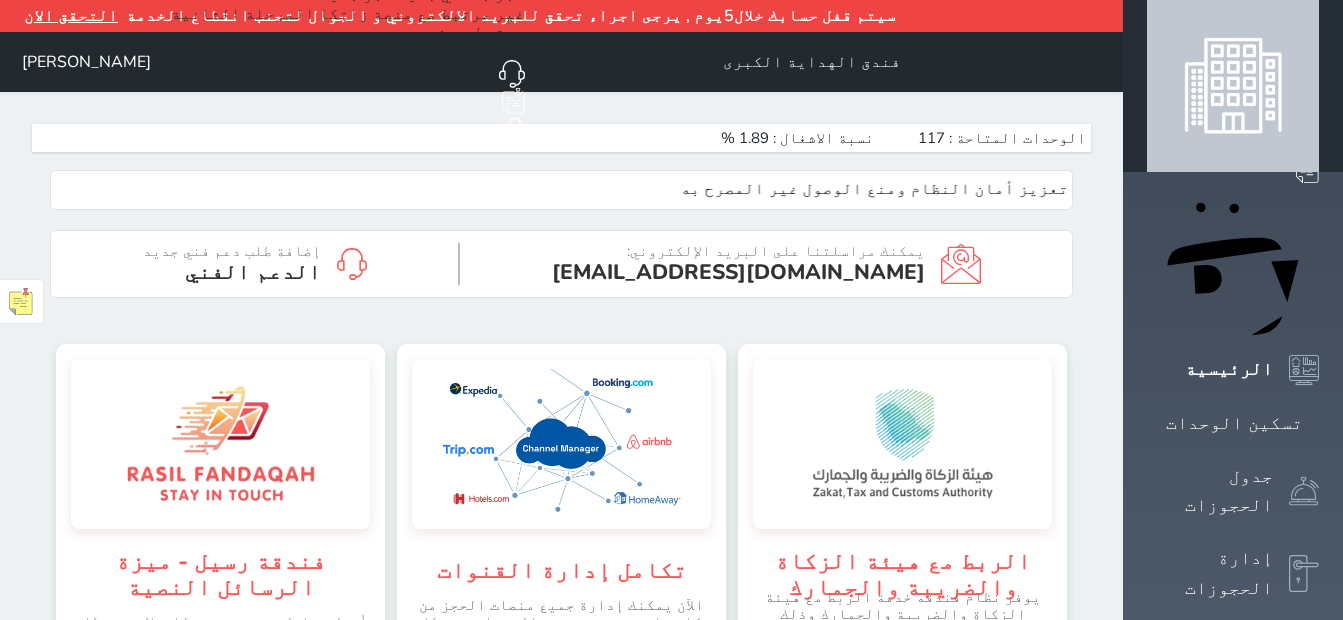 click on "حجز جماعي جديد" at bounding box center [461, -5] 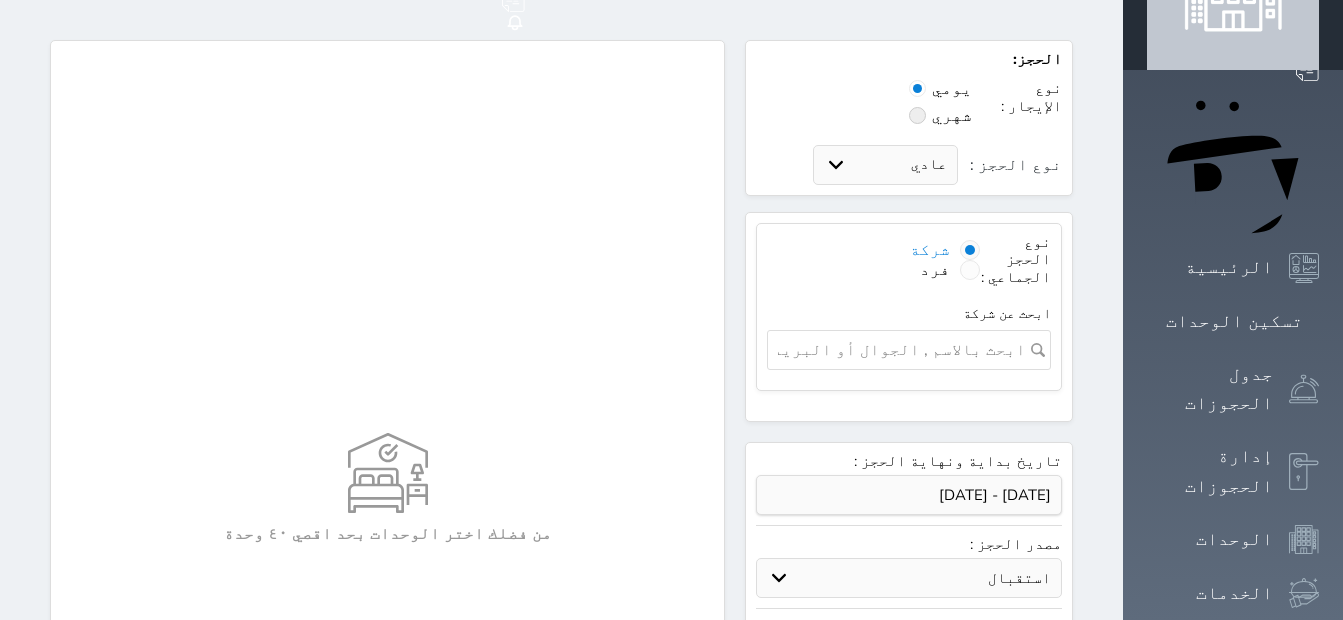 scroll, scrollTop: 200, scrollLeft: 0, axis: vertical 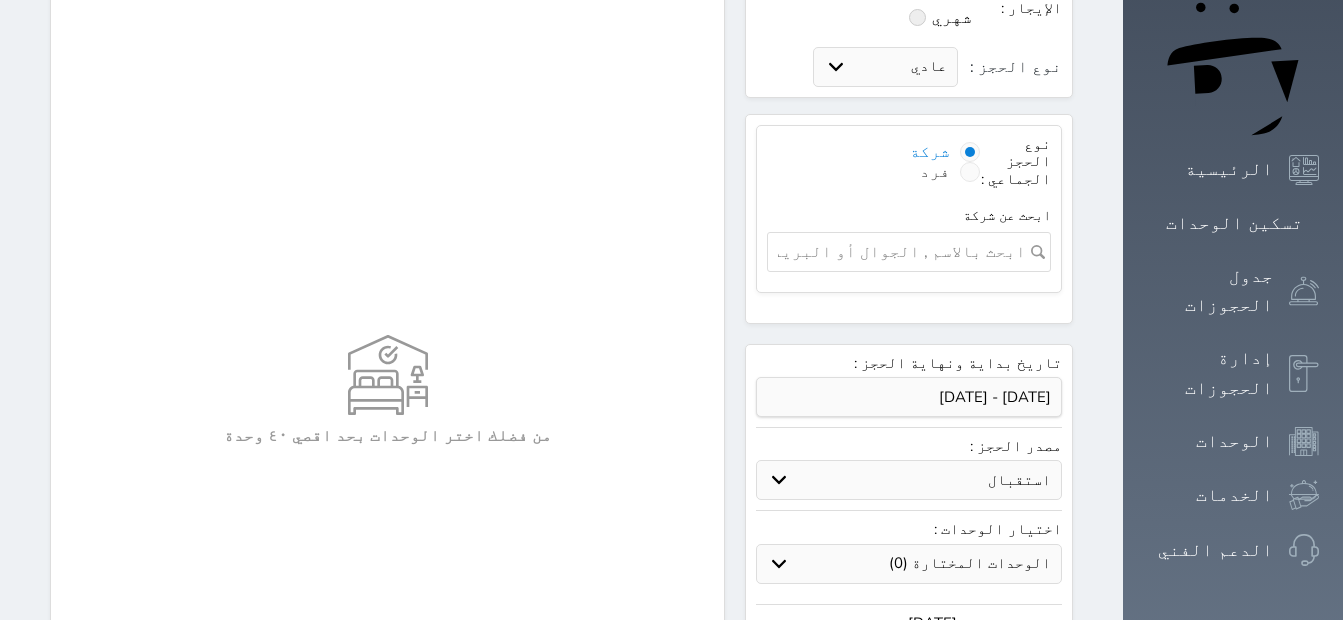 click at bounding box center [970, 172] 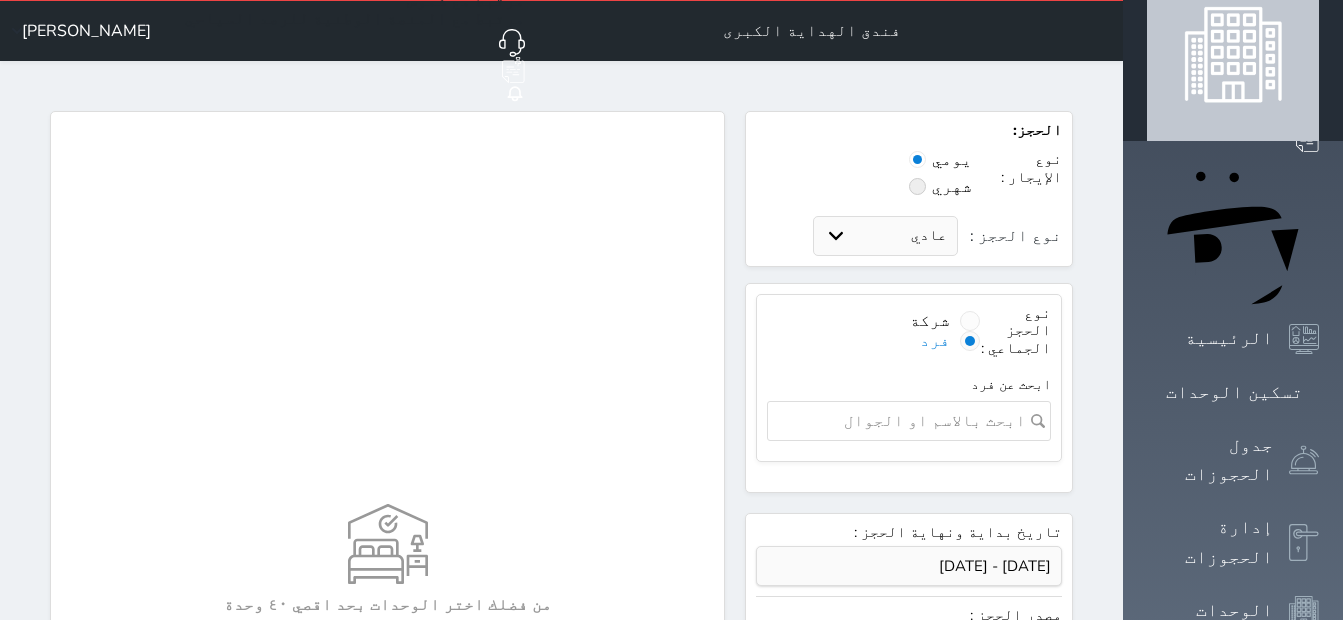 scroll, scrollTop: 0, scrollLeft: 0, axis: both 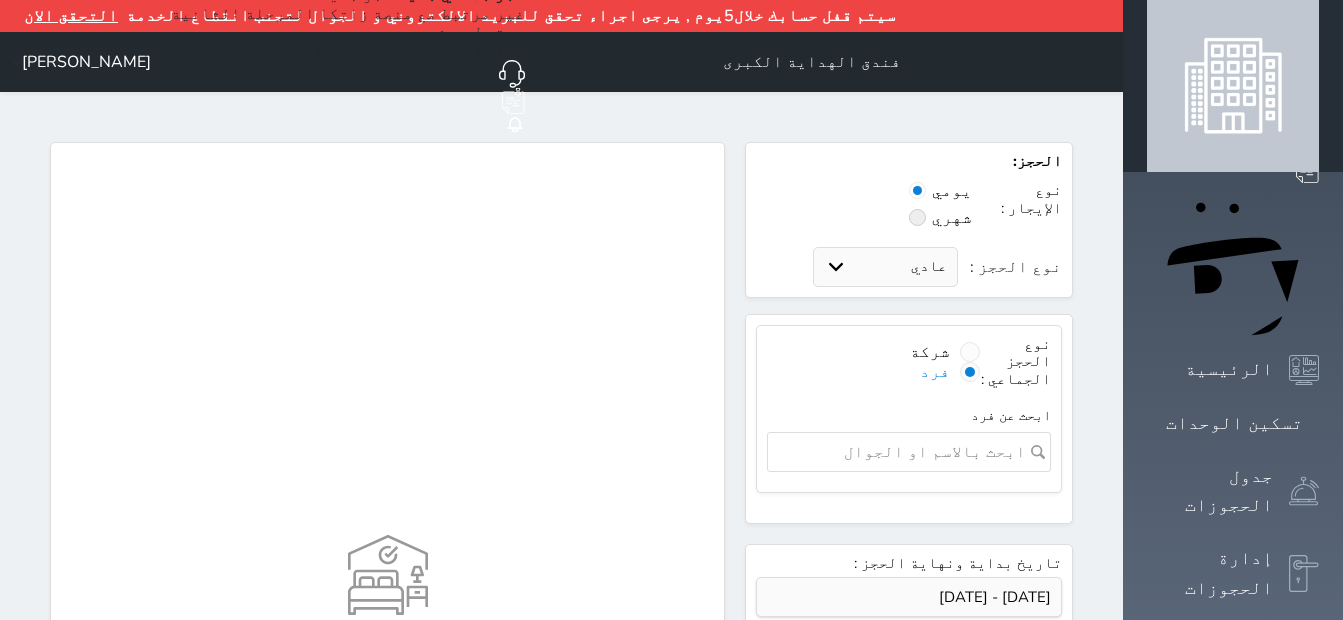 click on "حجز جديد" at bounding box center (356, -5) 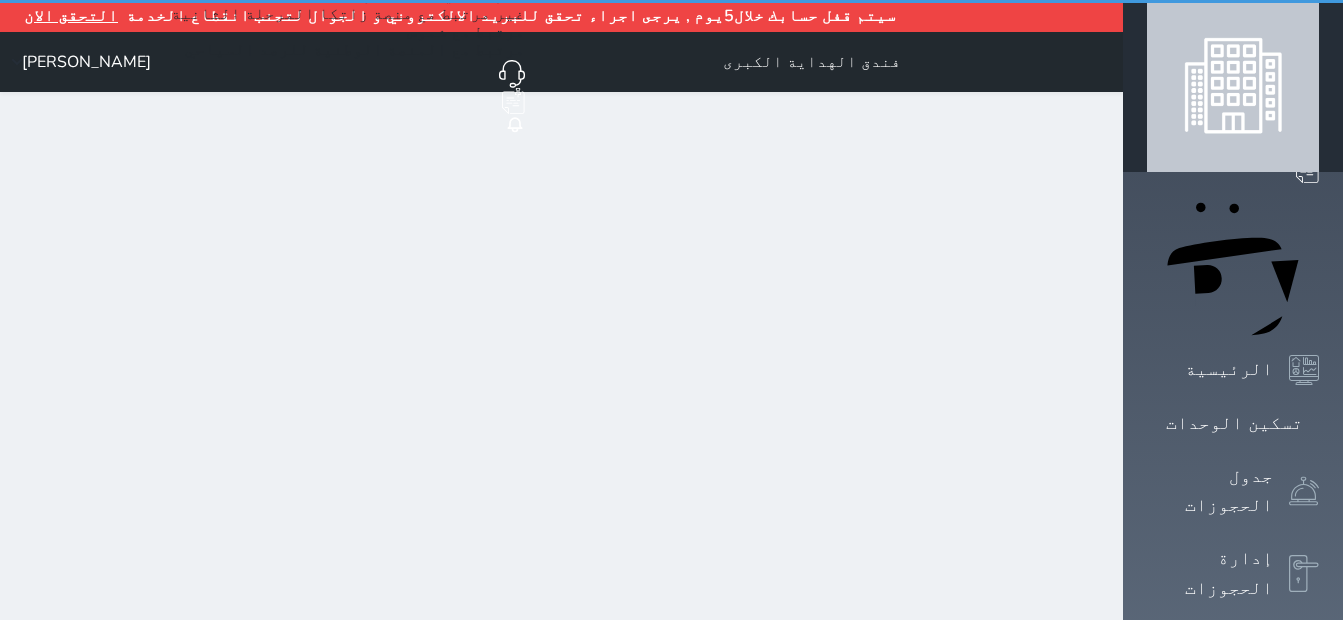 select on "1" 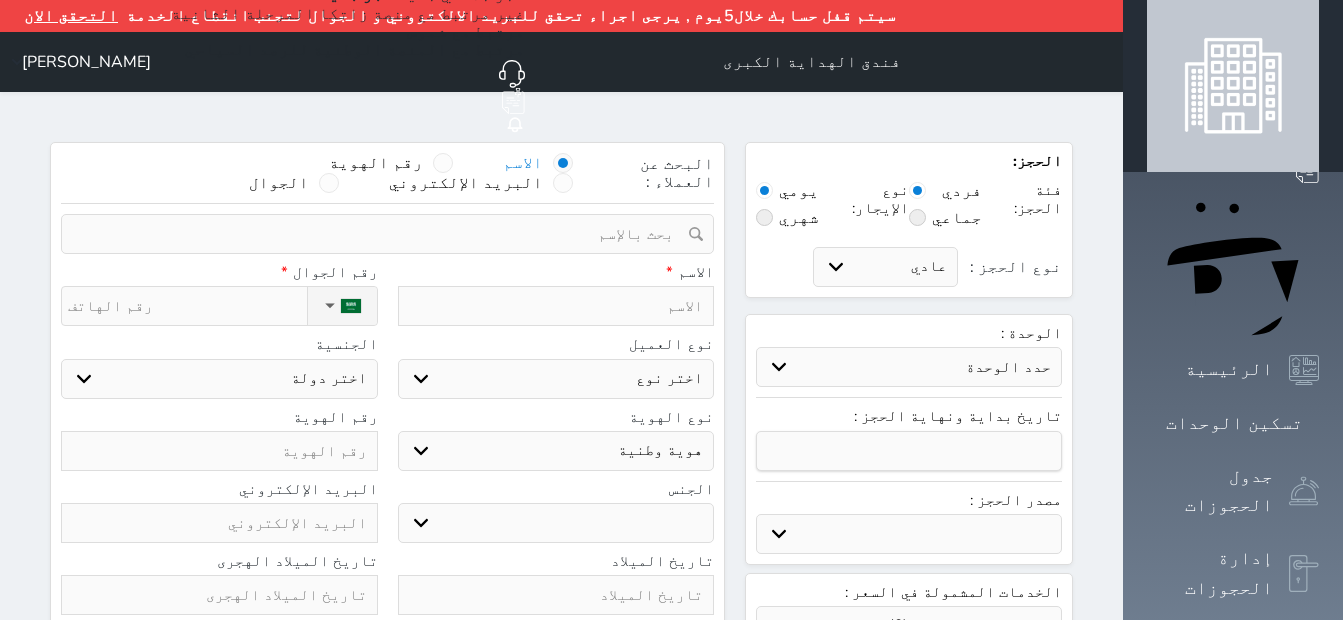 select 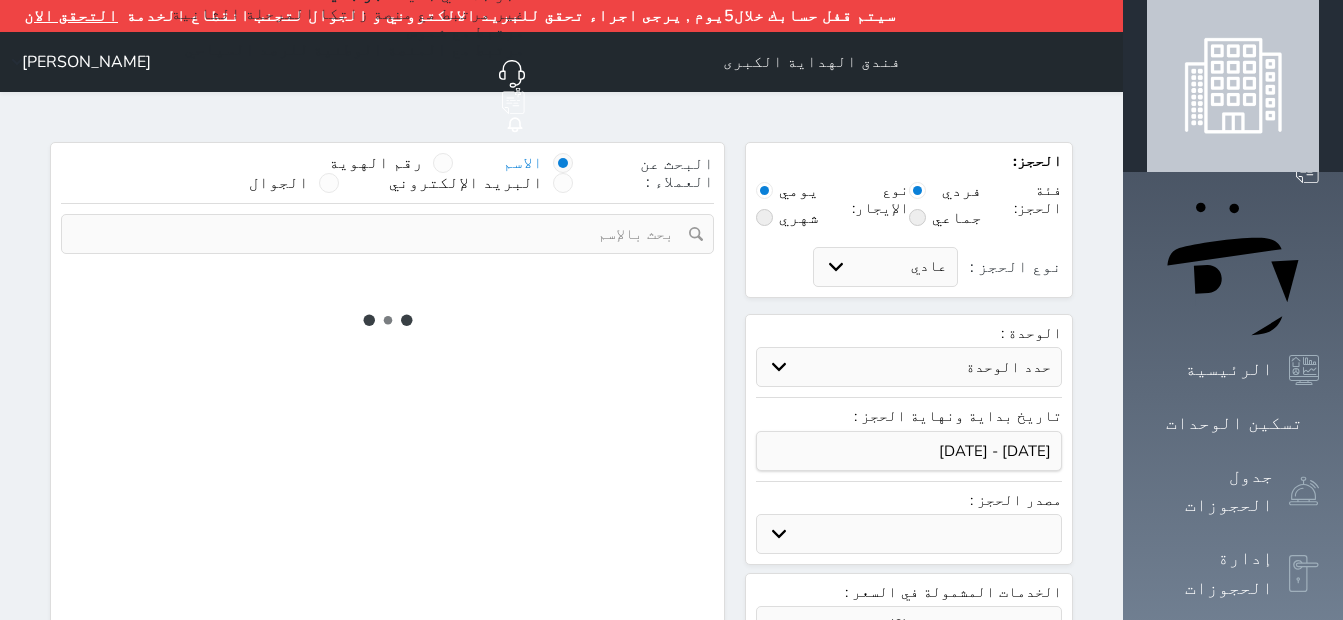 select 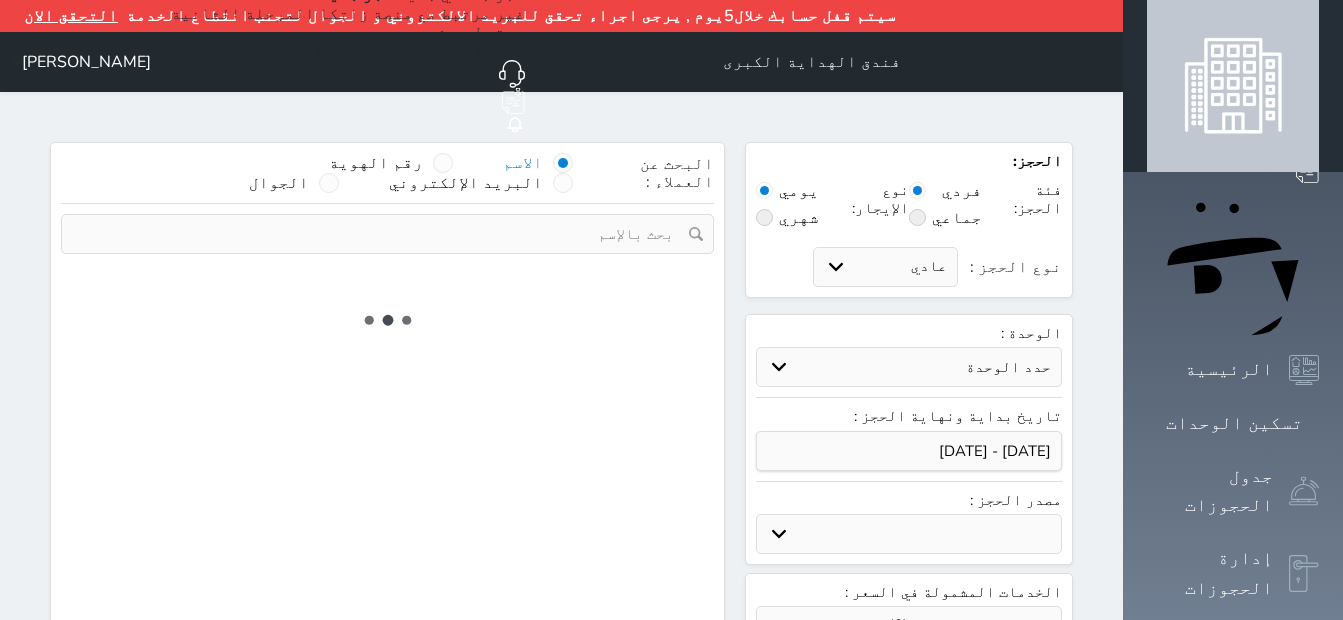 select on "1" 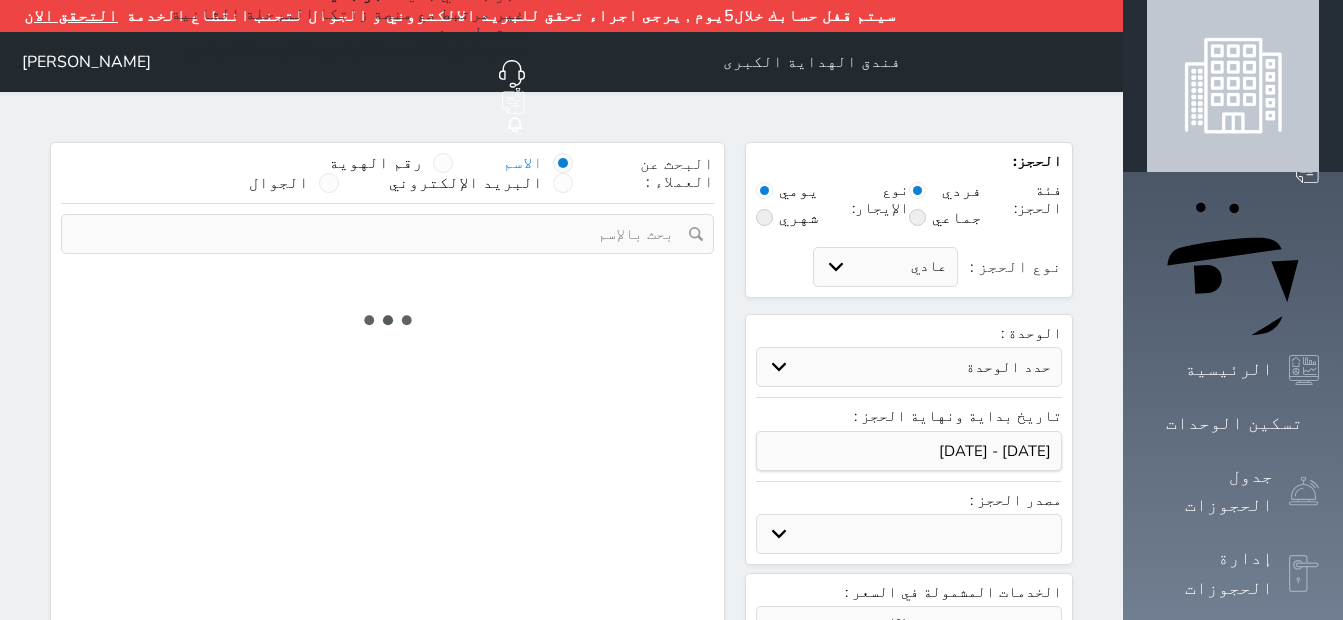 select on "113" 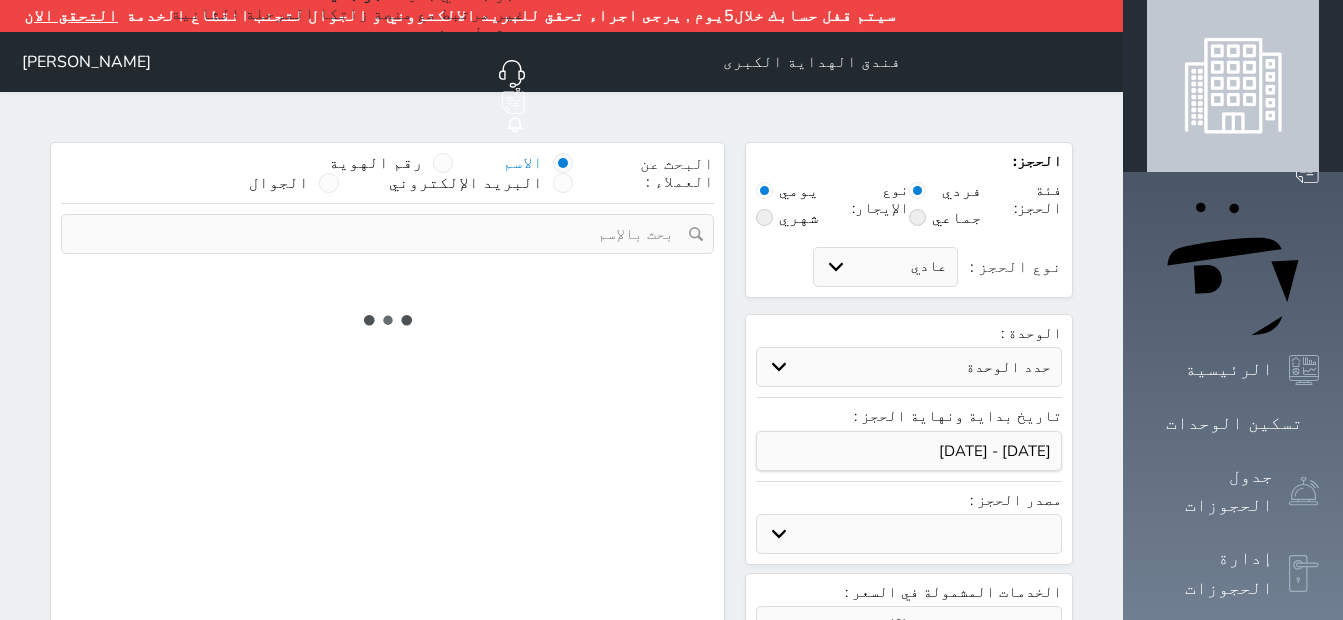 select on "1" 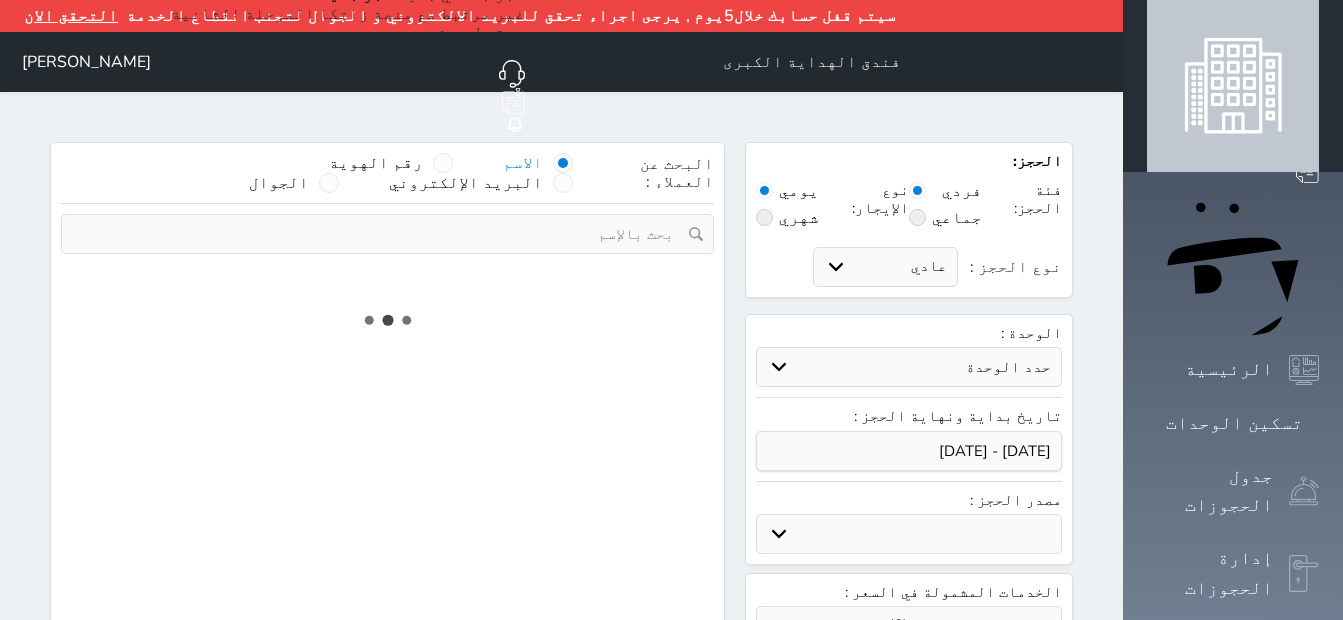 select 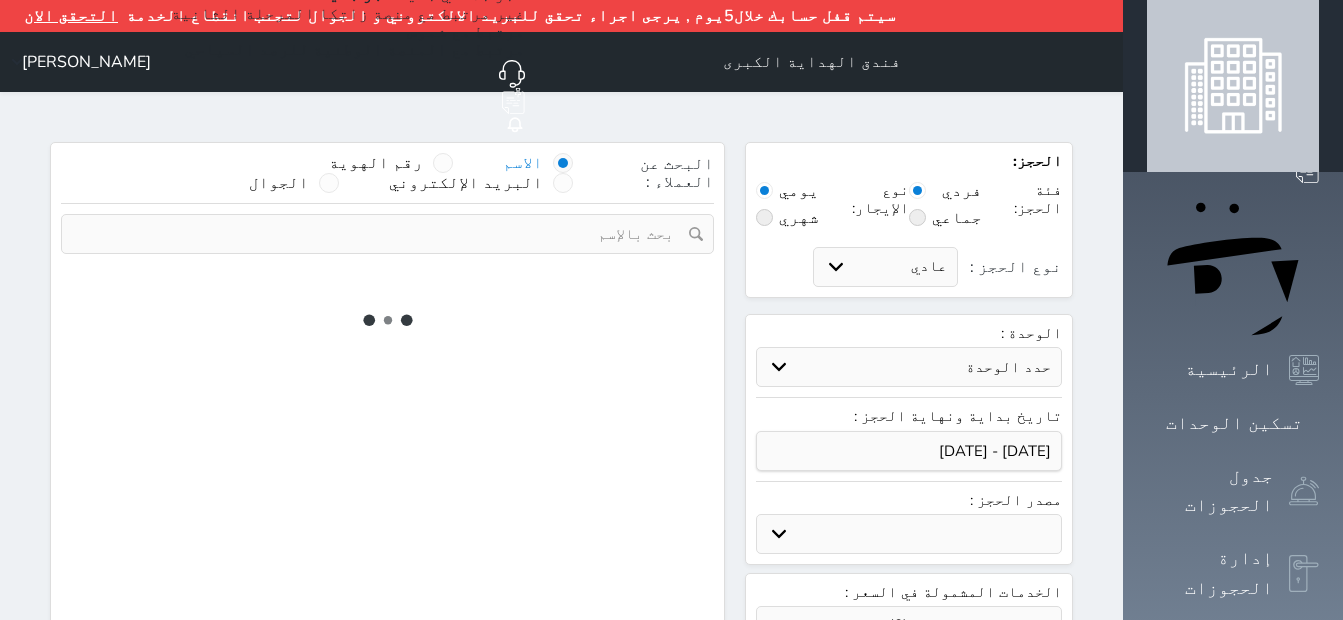 select on "7" 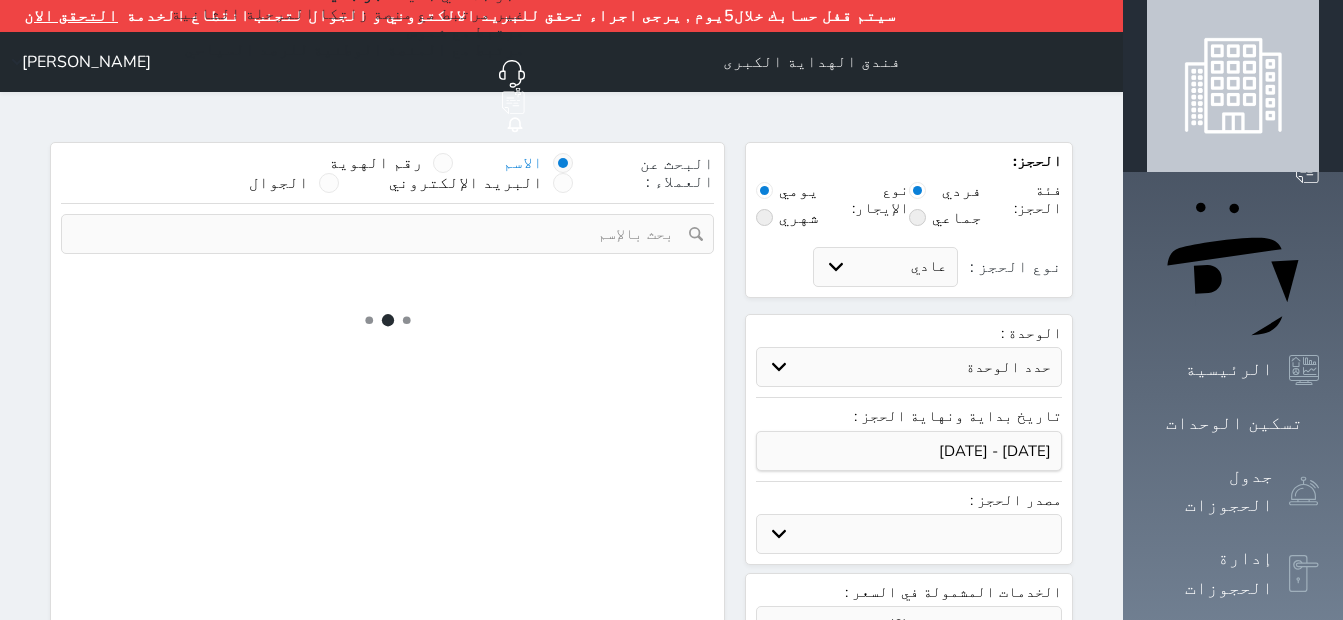 select 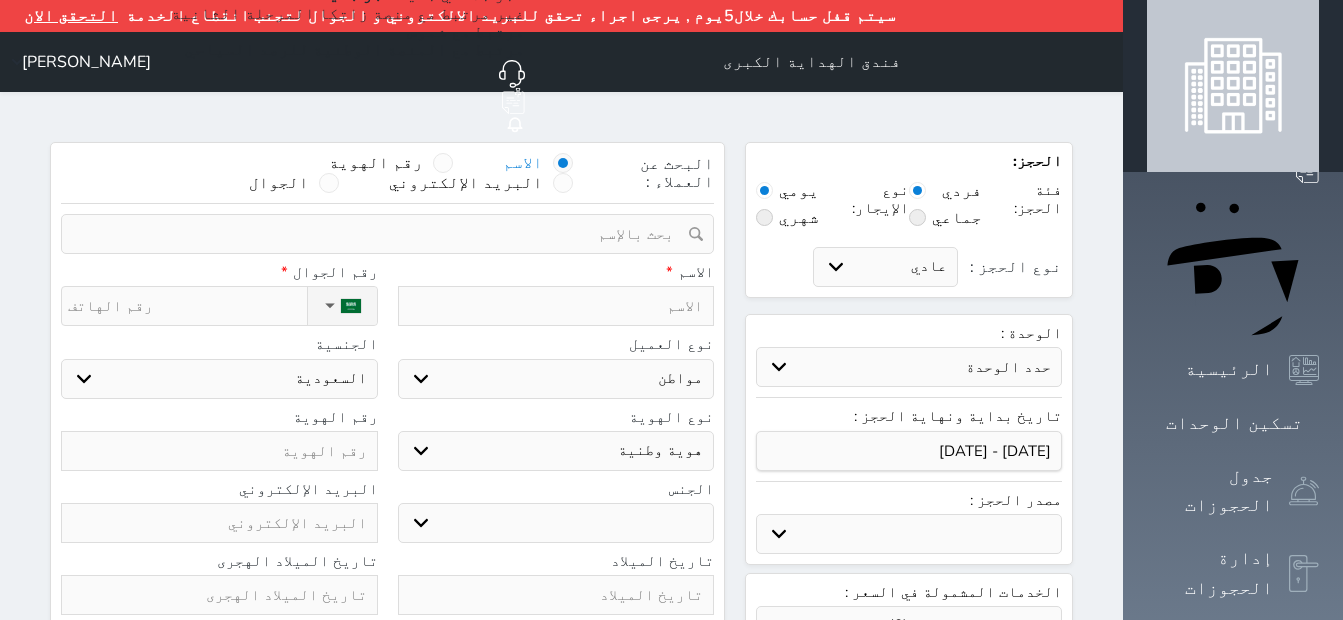 click at bounding box center [380, 234] 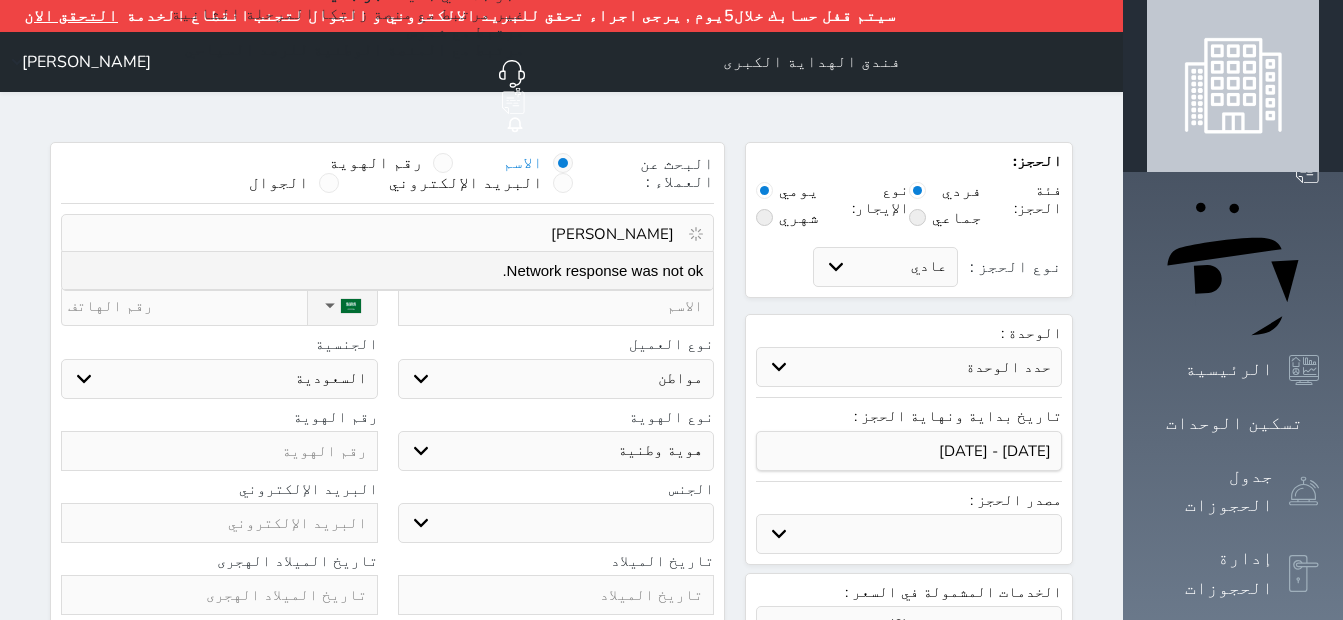 type on "احمد الحربي" 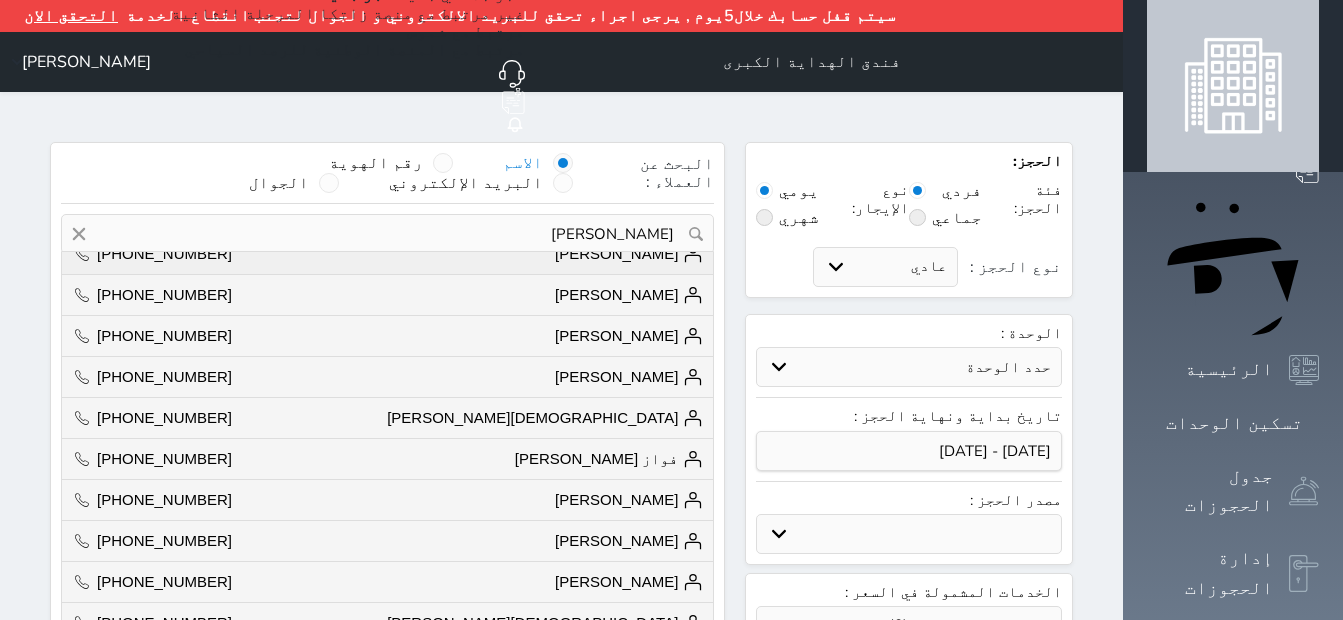 scroll, scrollTop: 0, scrollLeft: 0, axis: both 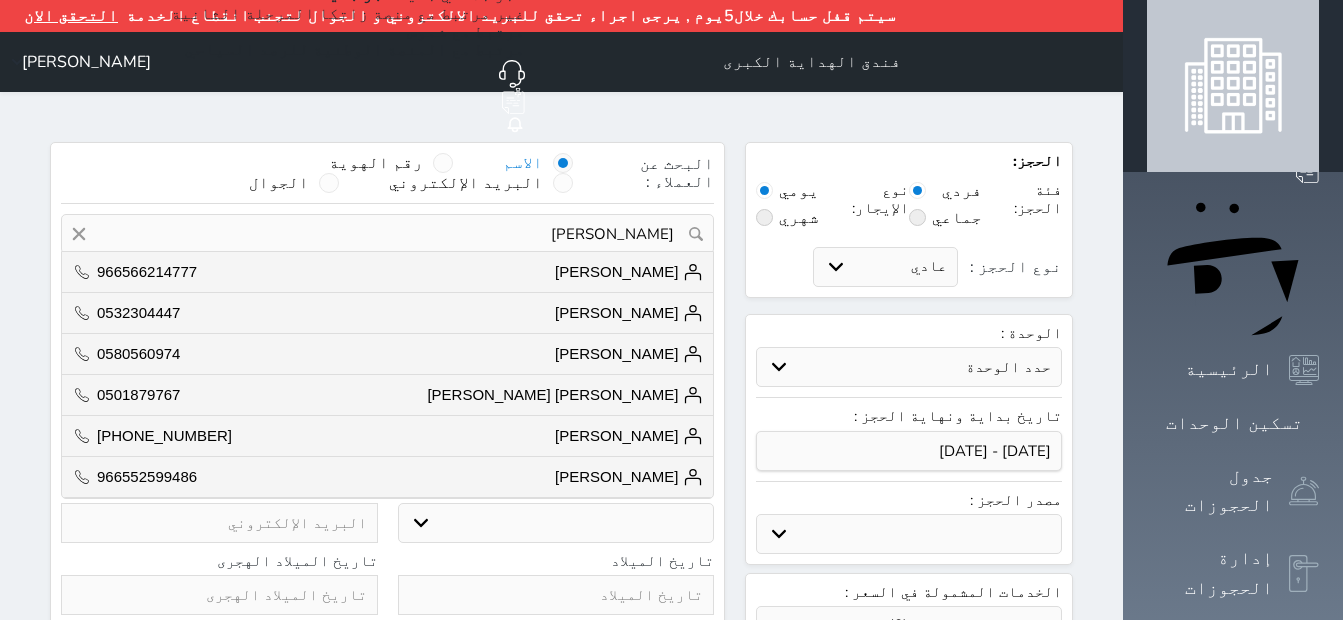 drag, startPoint x: 594, startPoint y: 178, endPoint x: 911, endPoint y: 185, distance: 317.07727 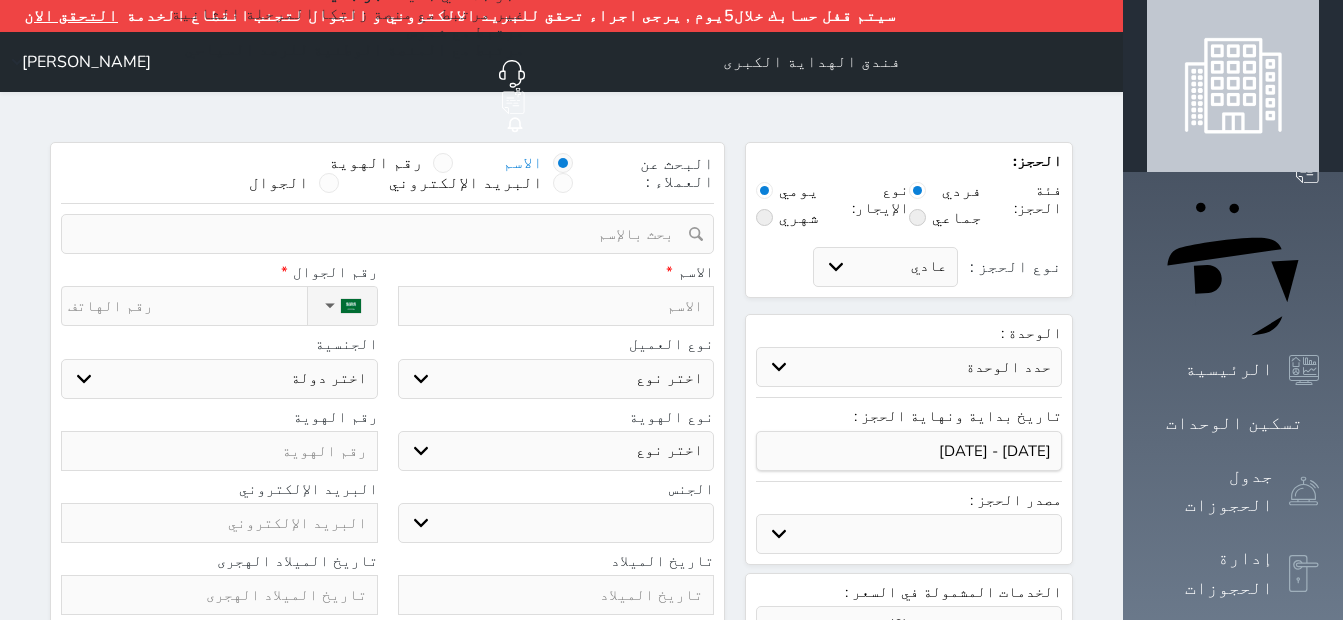 click at bounding box center (556, 306) 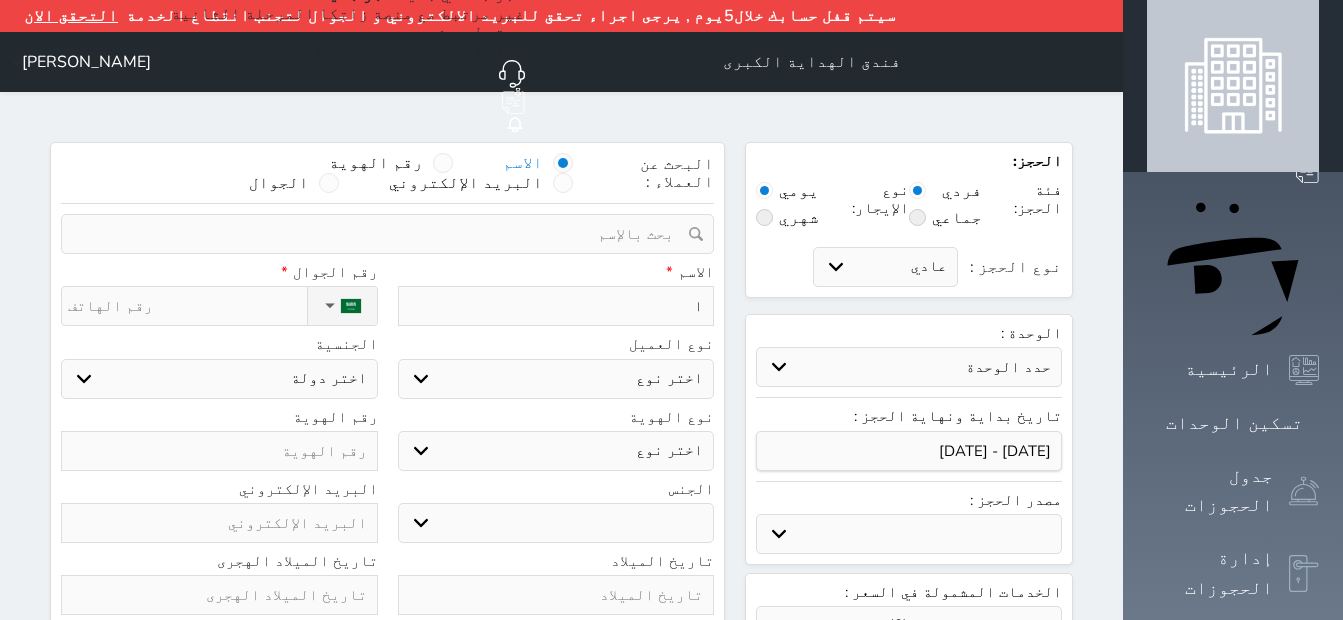 type on "اح" 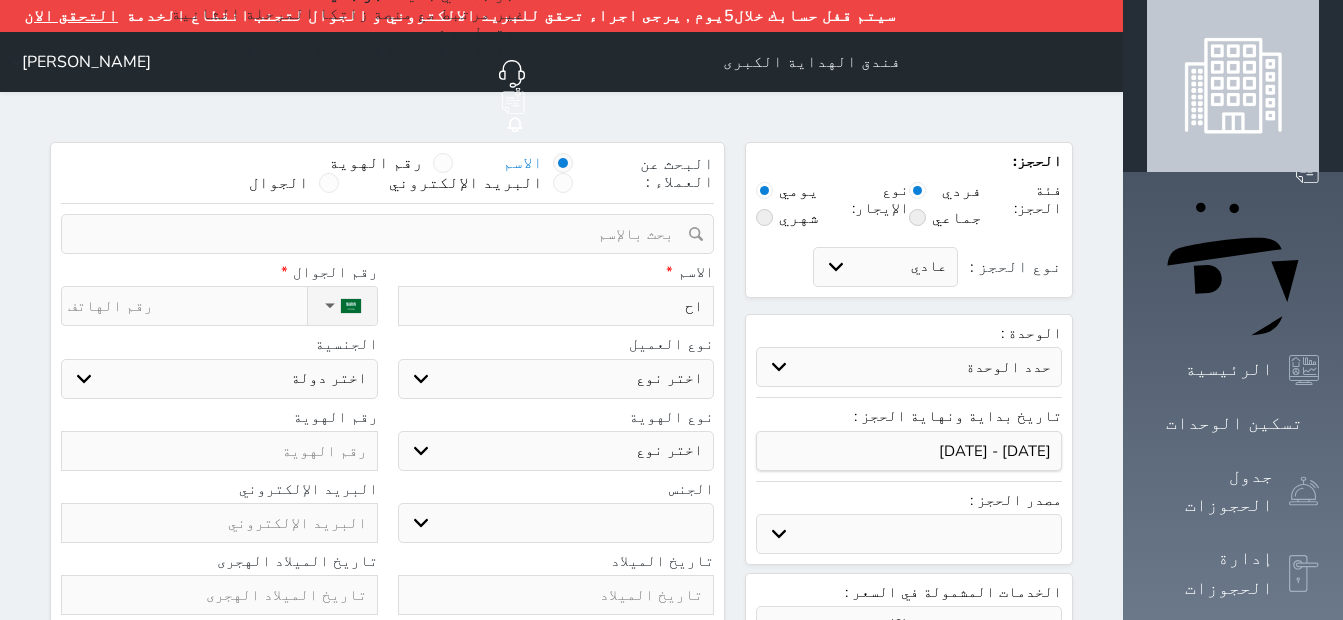 type on "احم" 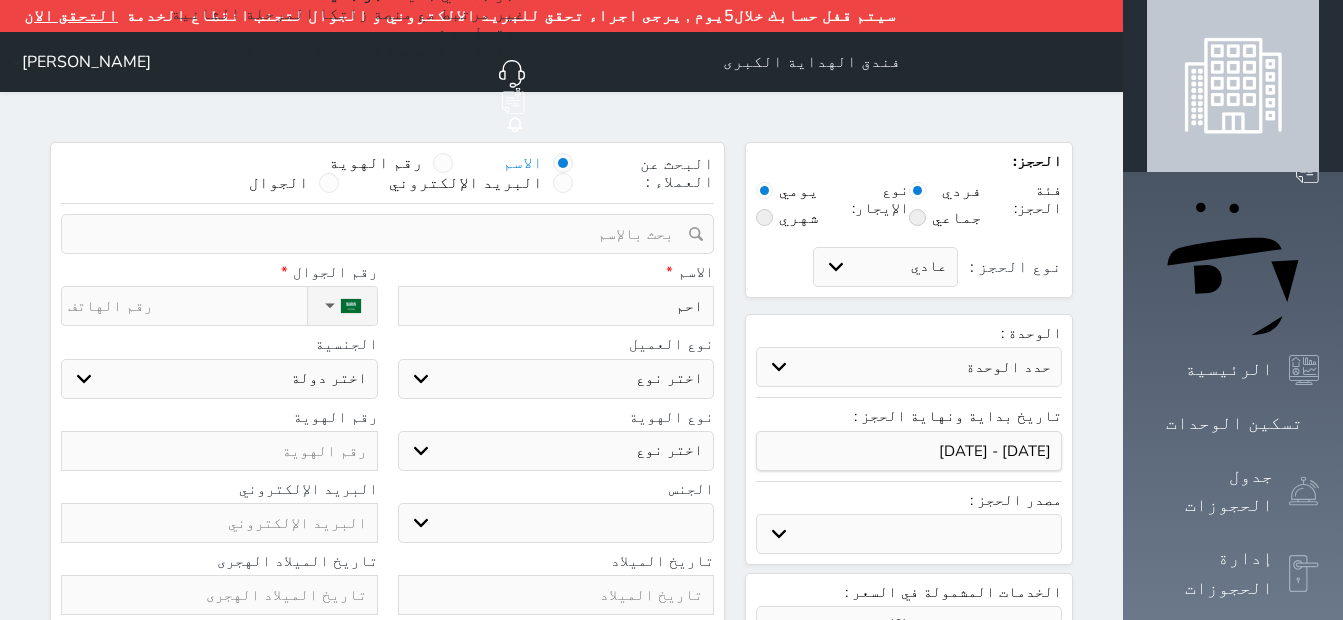 type on "احمد" 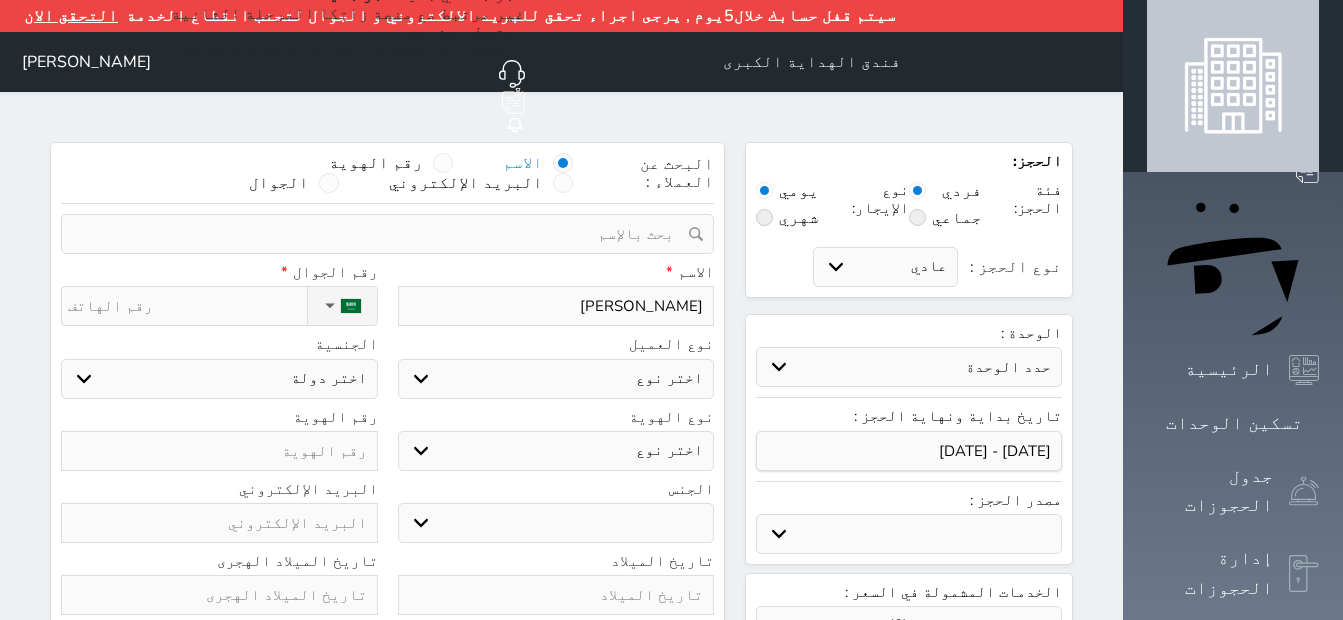 type on "احمد" 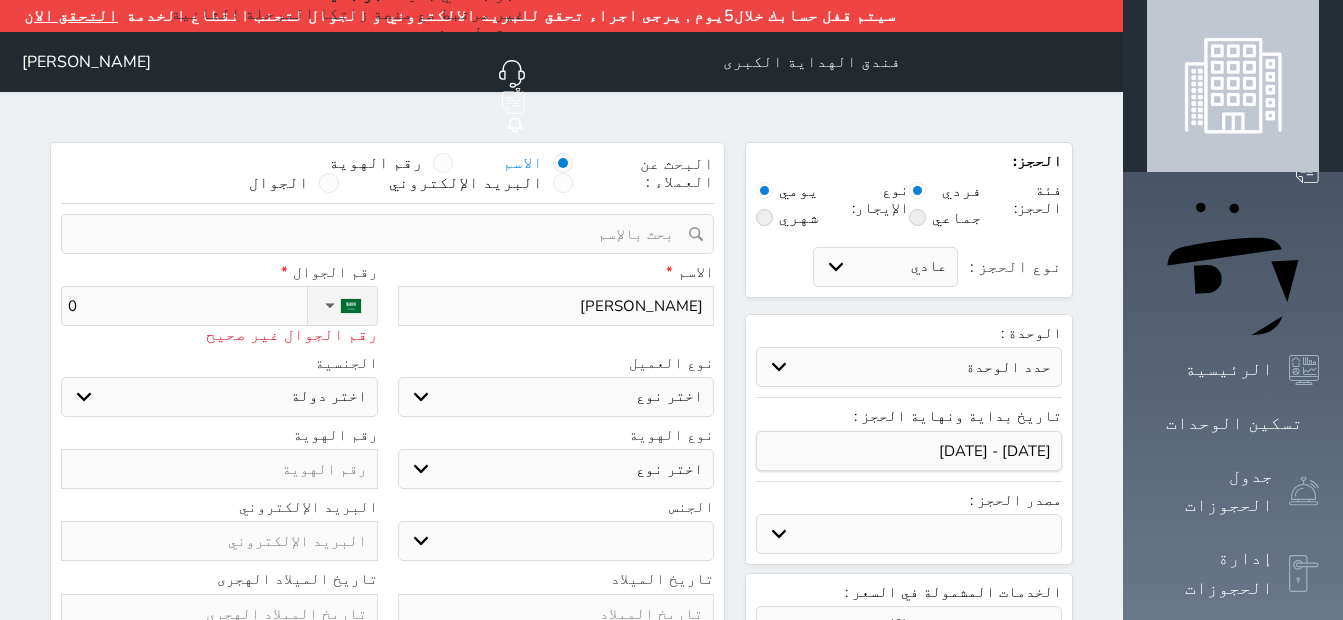 type on "00" 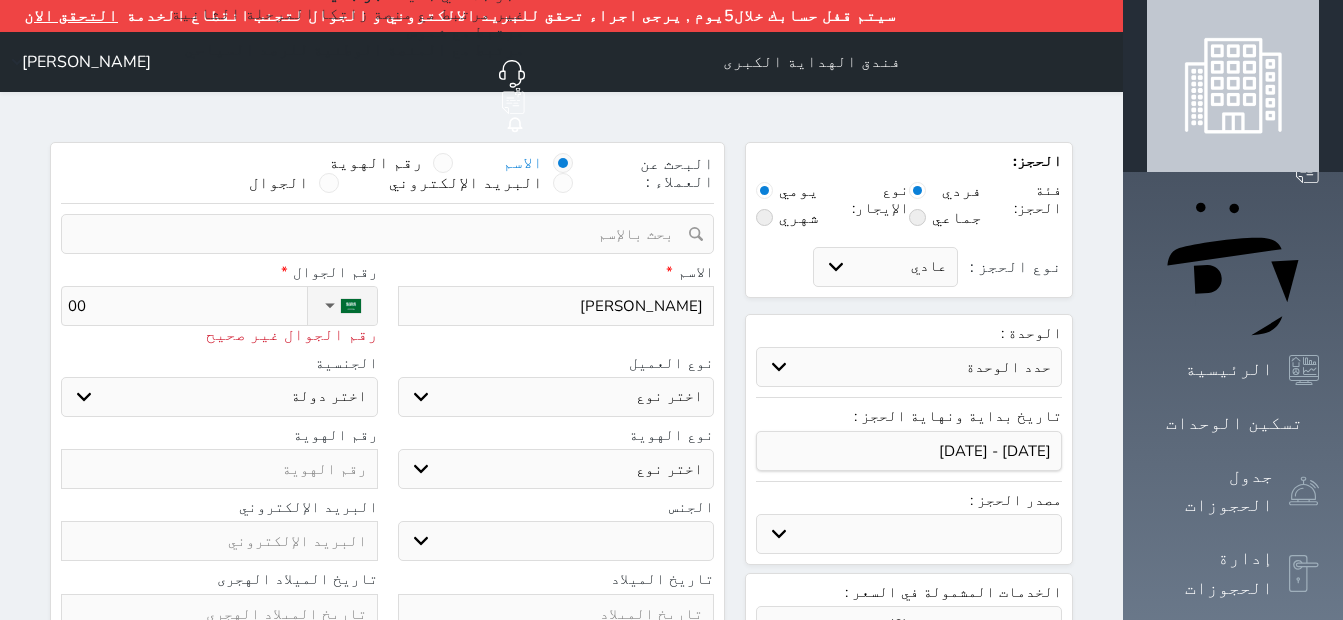 type on "000" 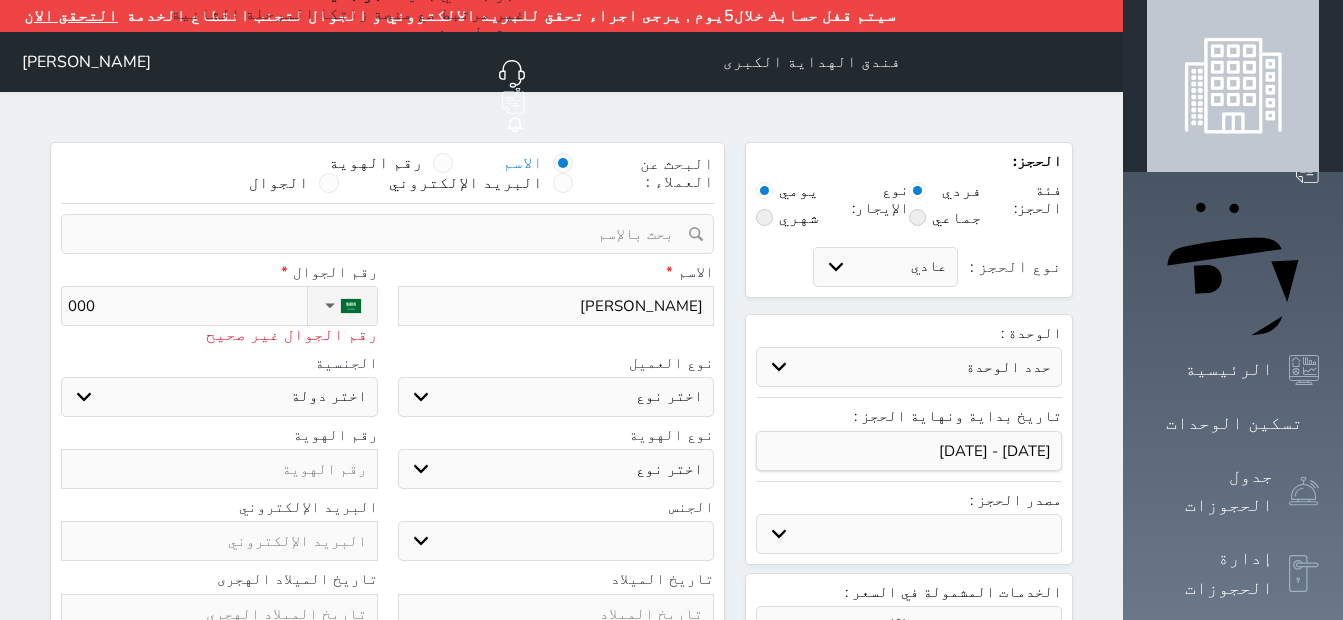 type on "0000" 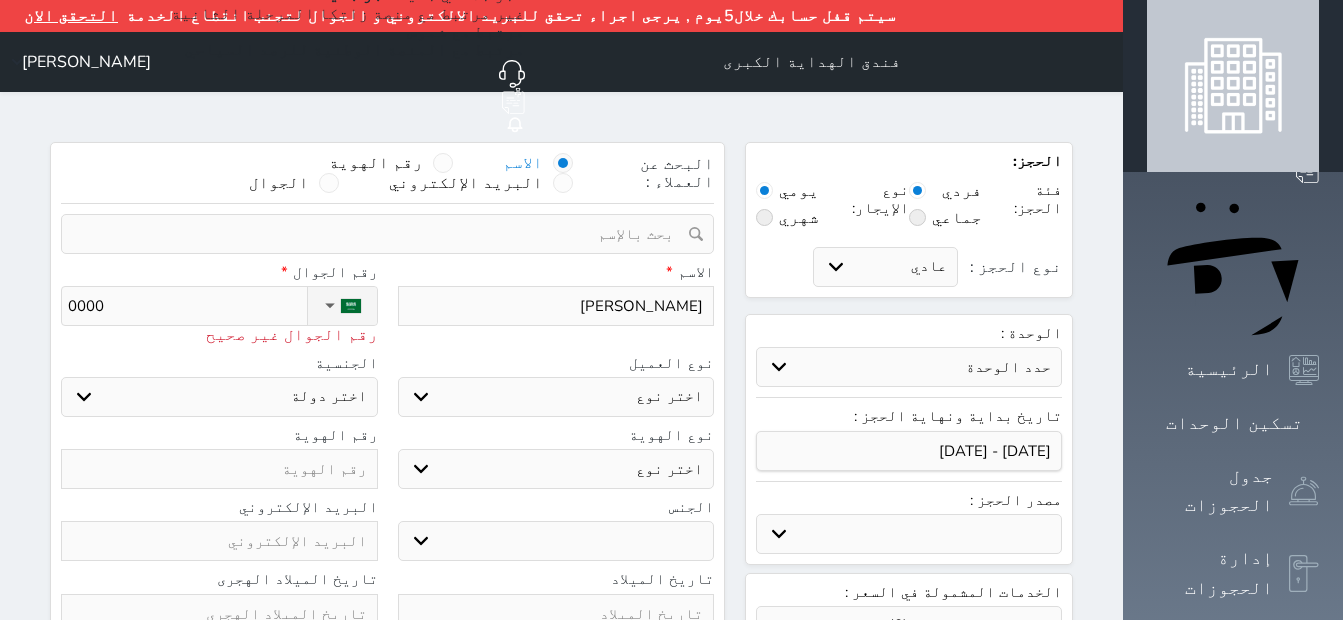 type on "00000" 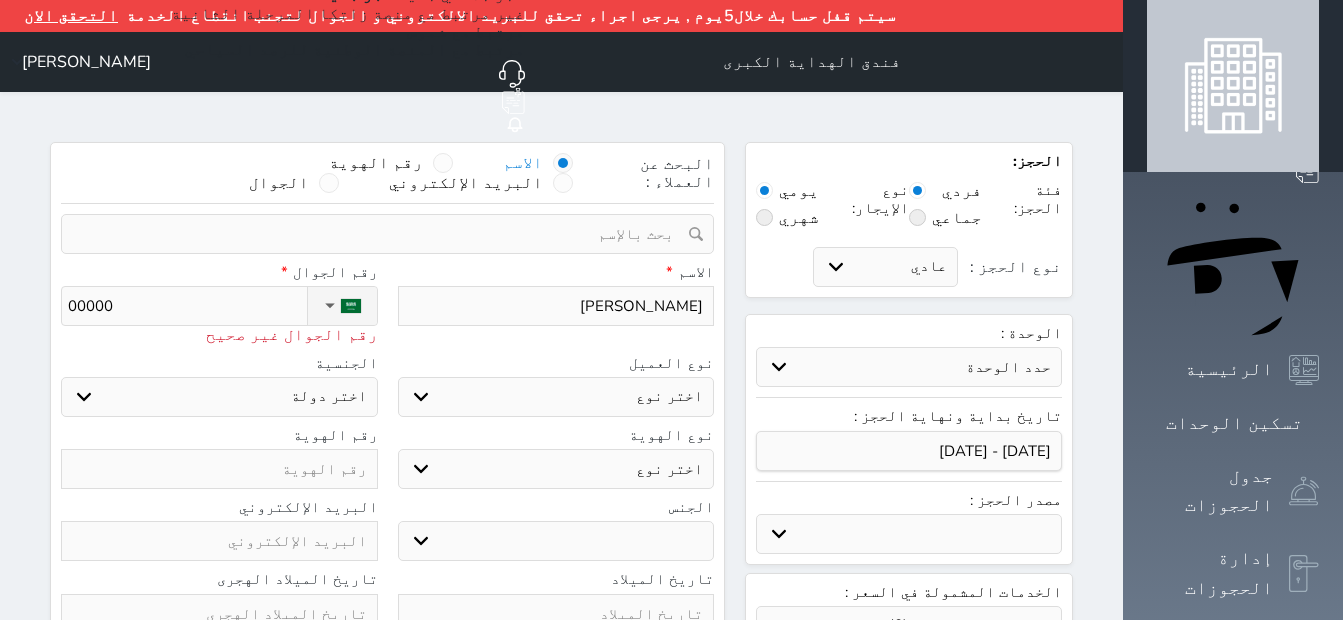 type on "000000" 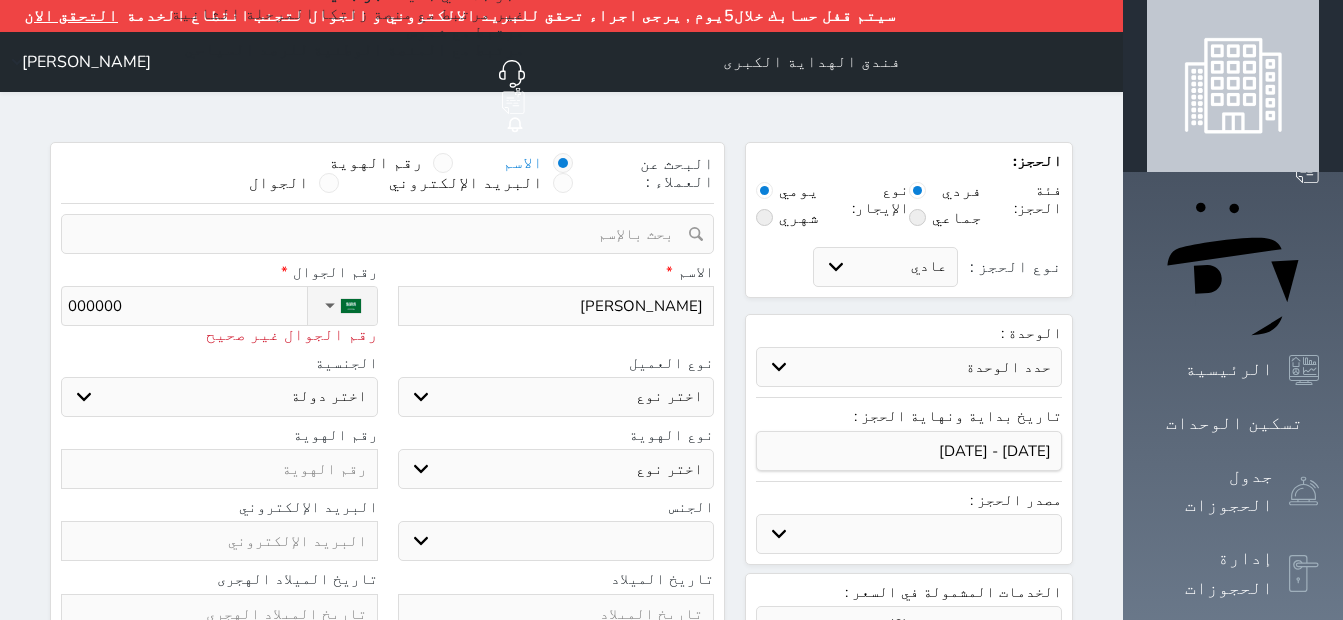type on "0000000" 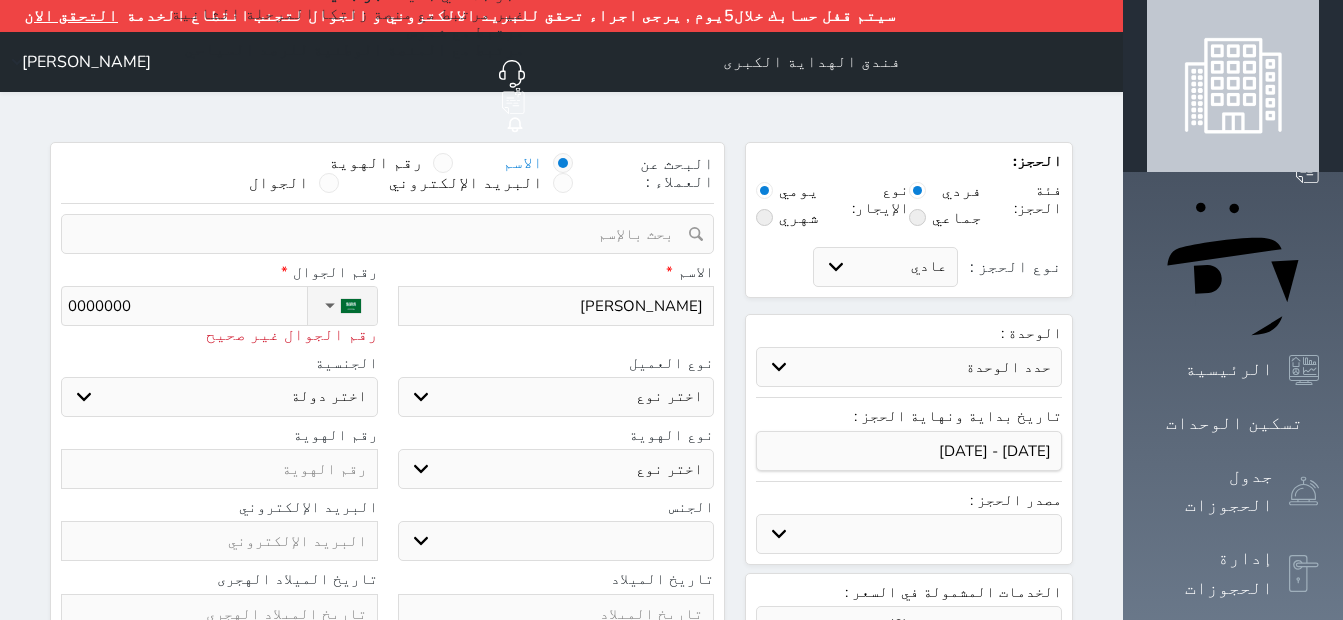 select 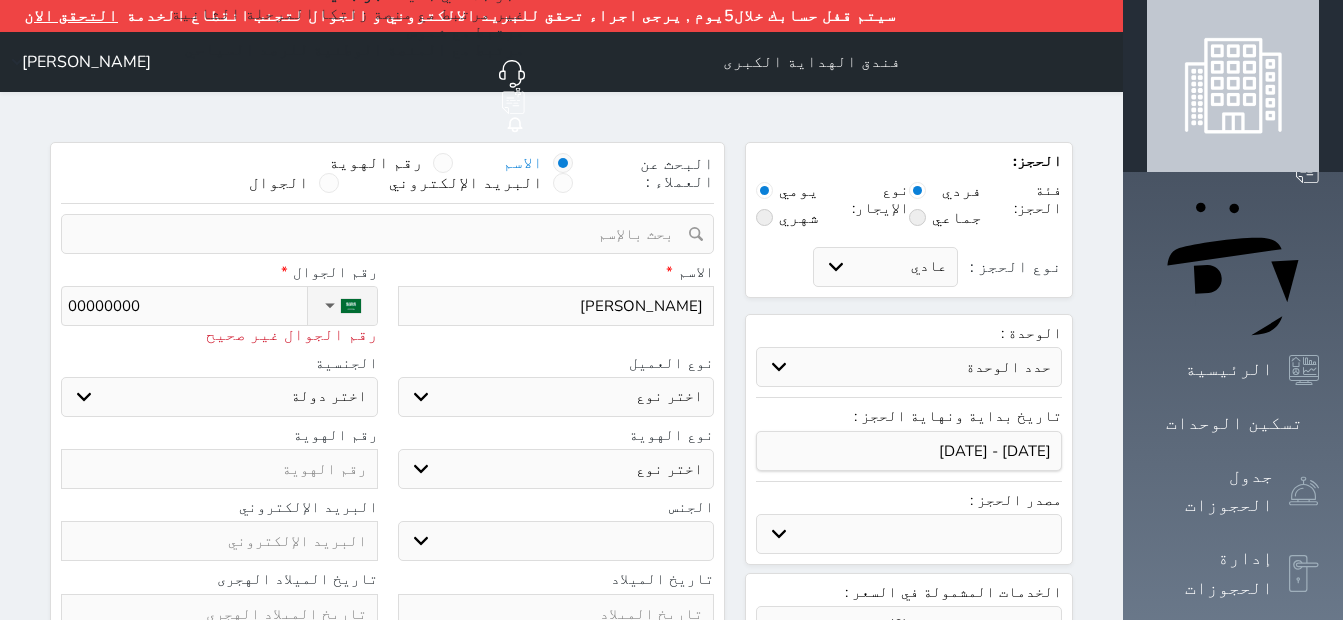 select 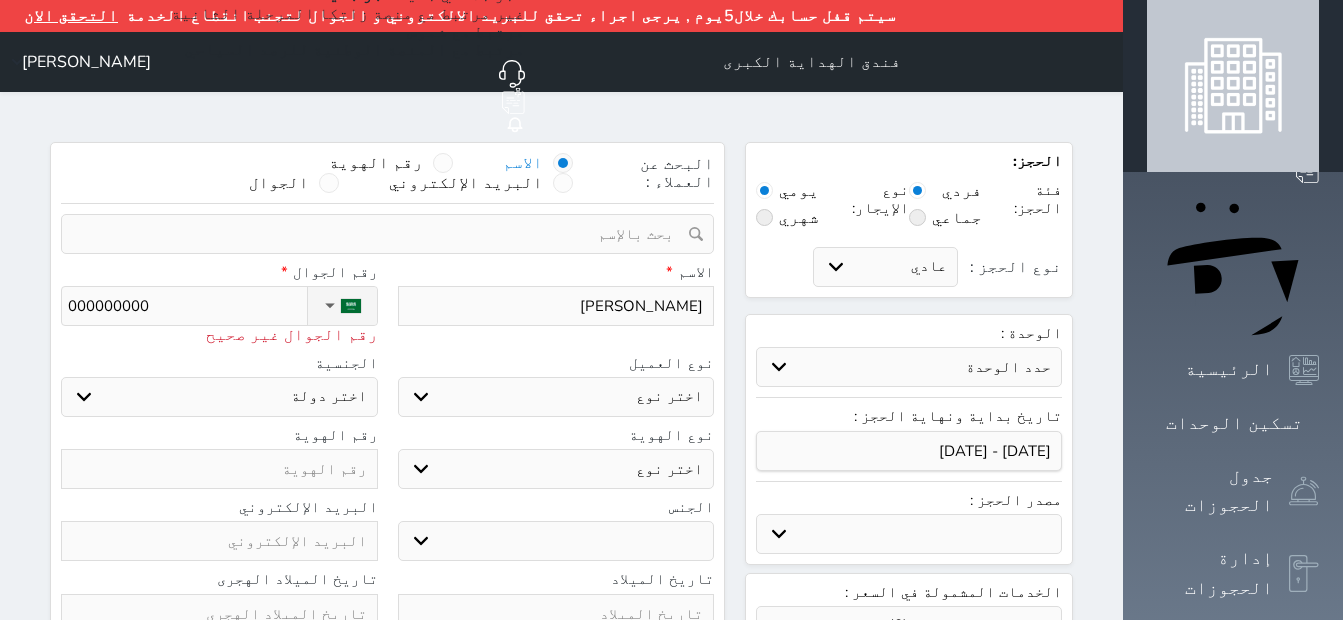 type on "0000000000" 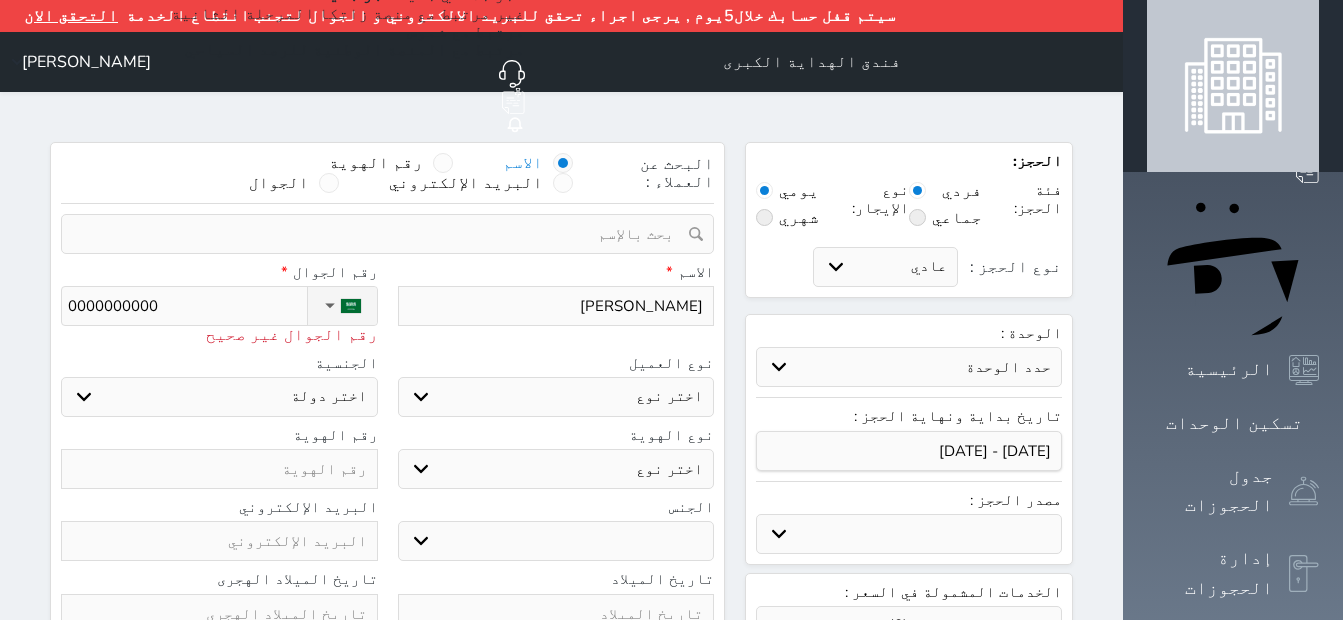 click on "رقم الجوال *" at bounding box center [219, 272] 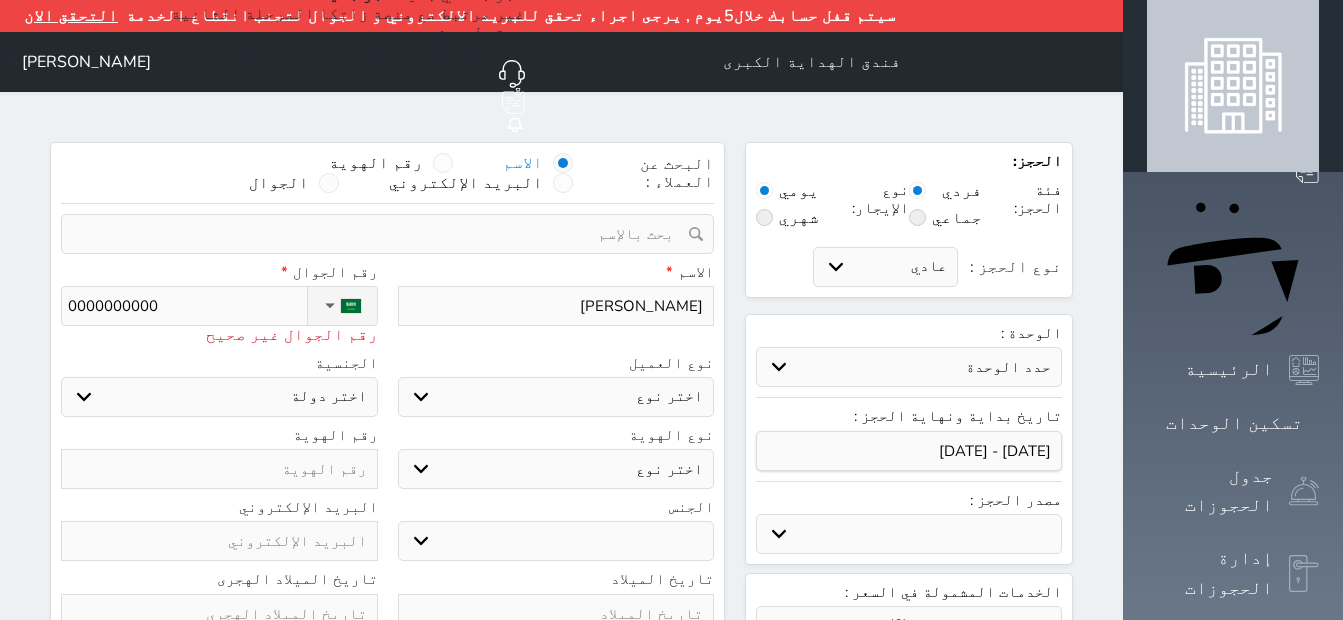 click on "اختر دولة
السعودية" at bounding box center [219, 397] 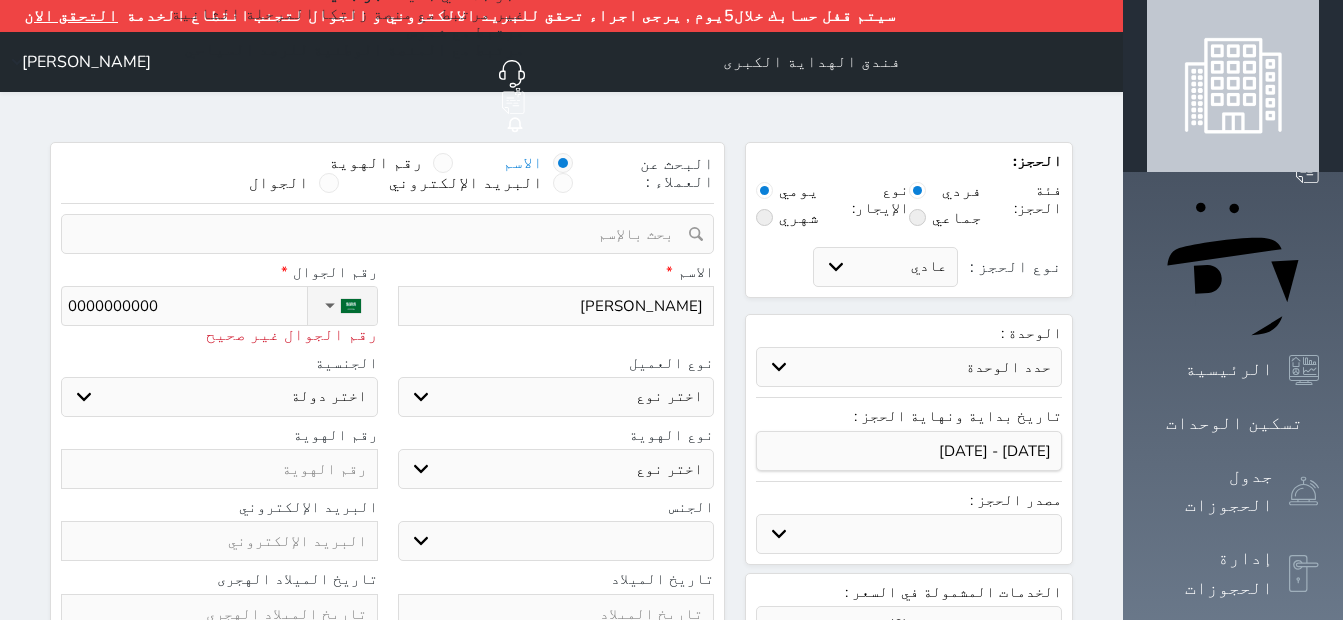 click on "اختر نوع   مواطن مواطن خليجي زائر مقيم" at bounding box center [556, 397] 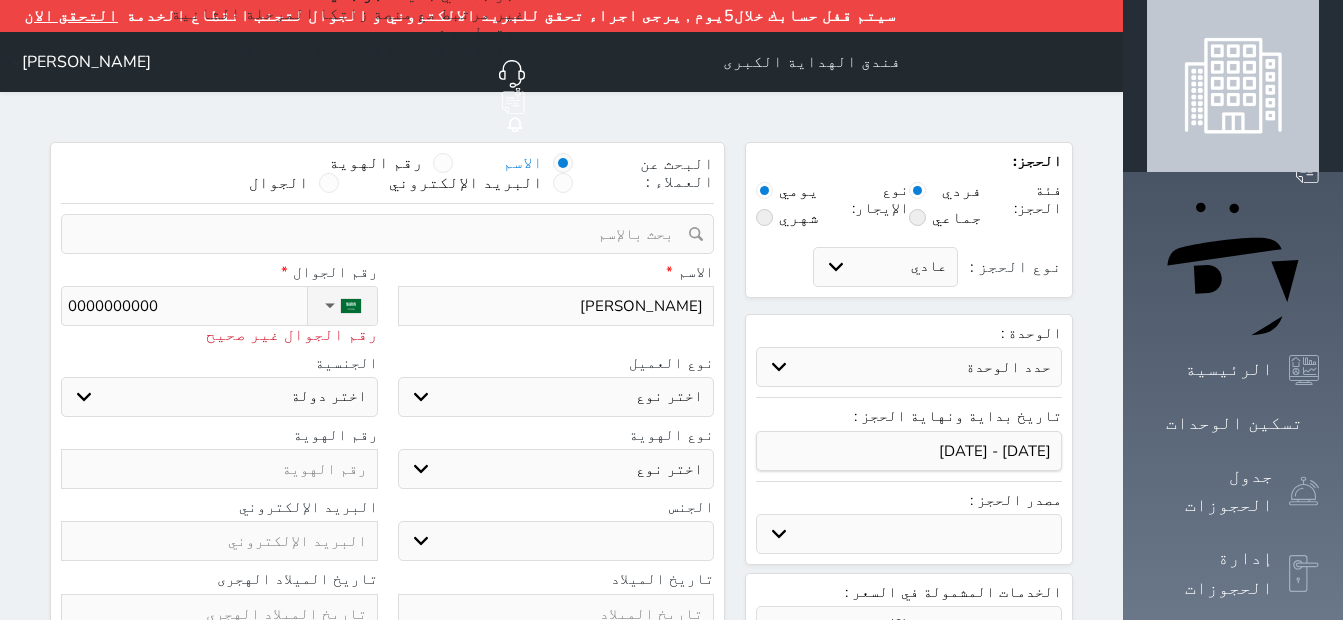 type on "1" 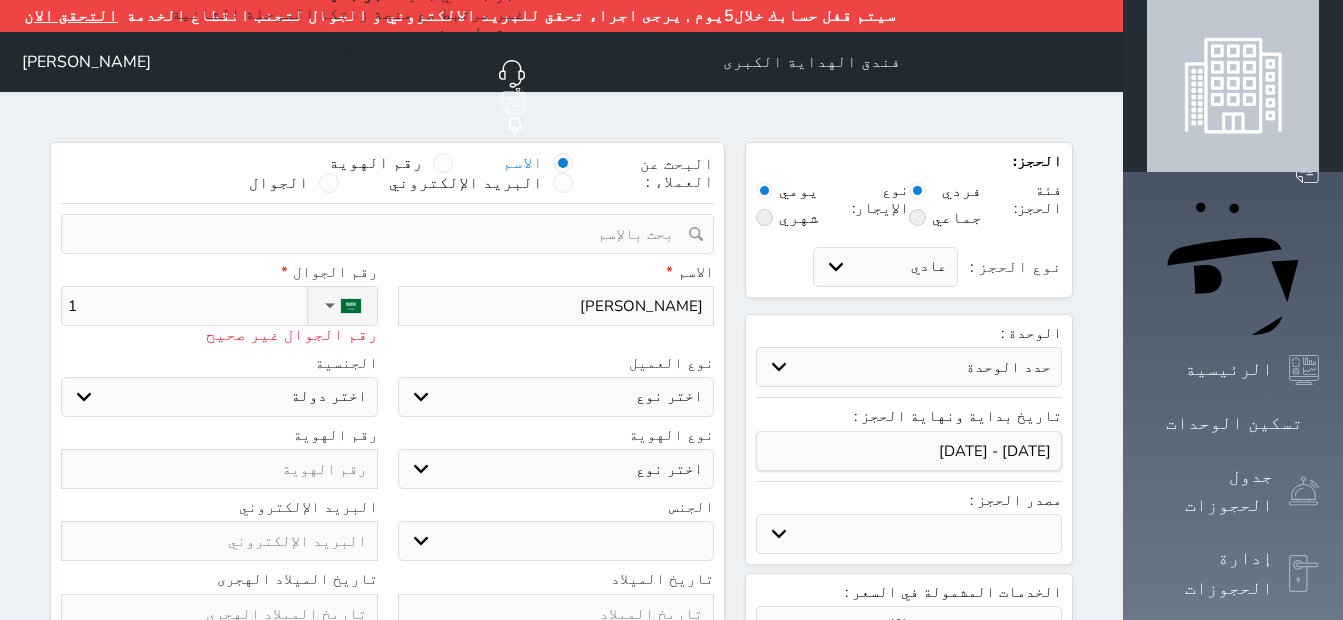 type on "11" 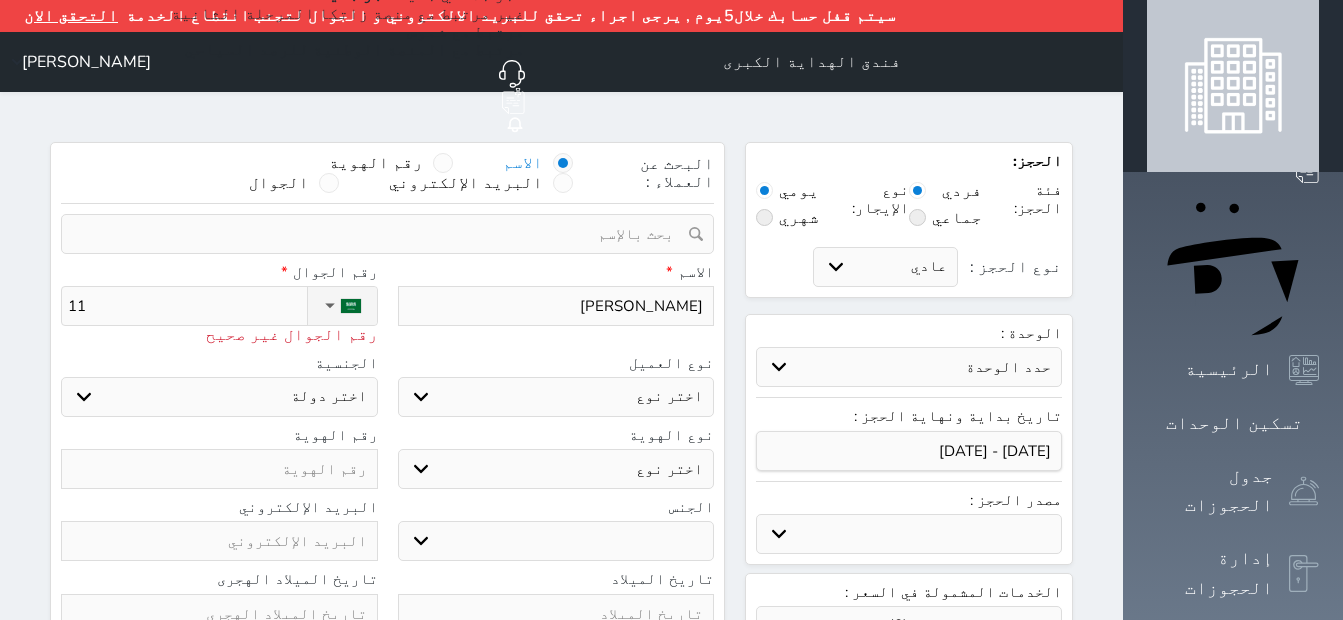 select 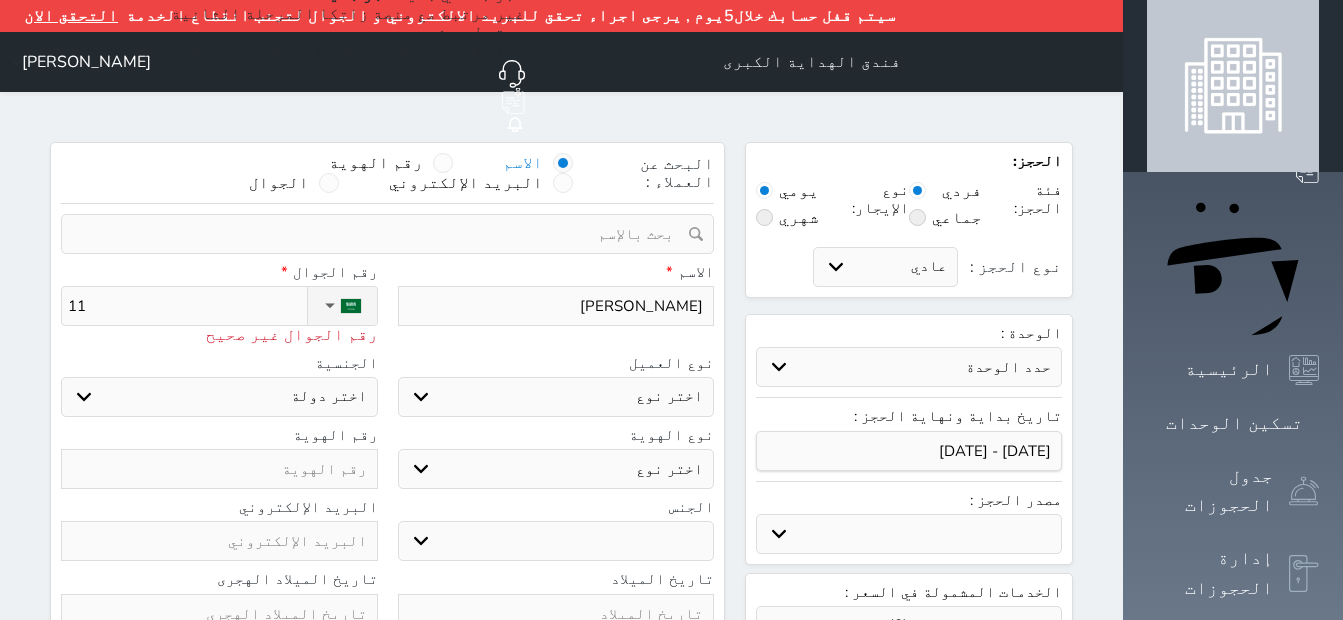 type on "111" 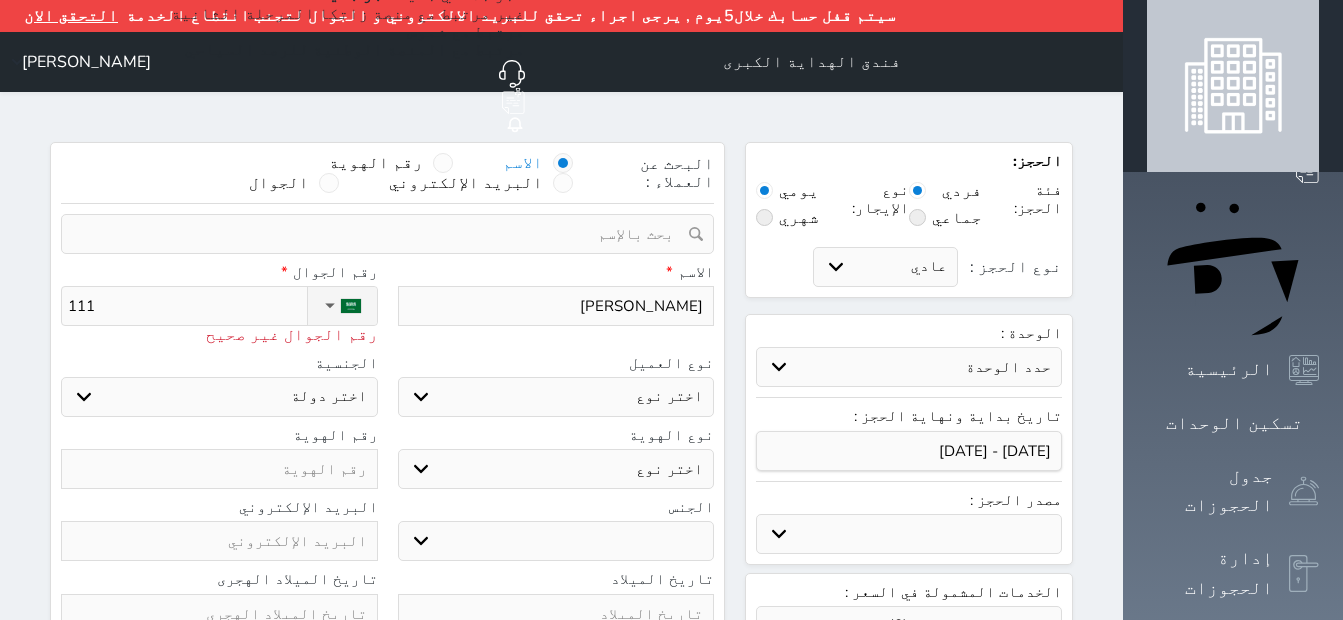 type on "1111" 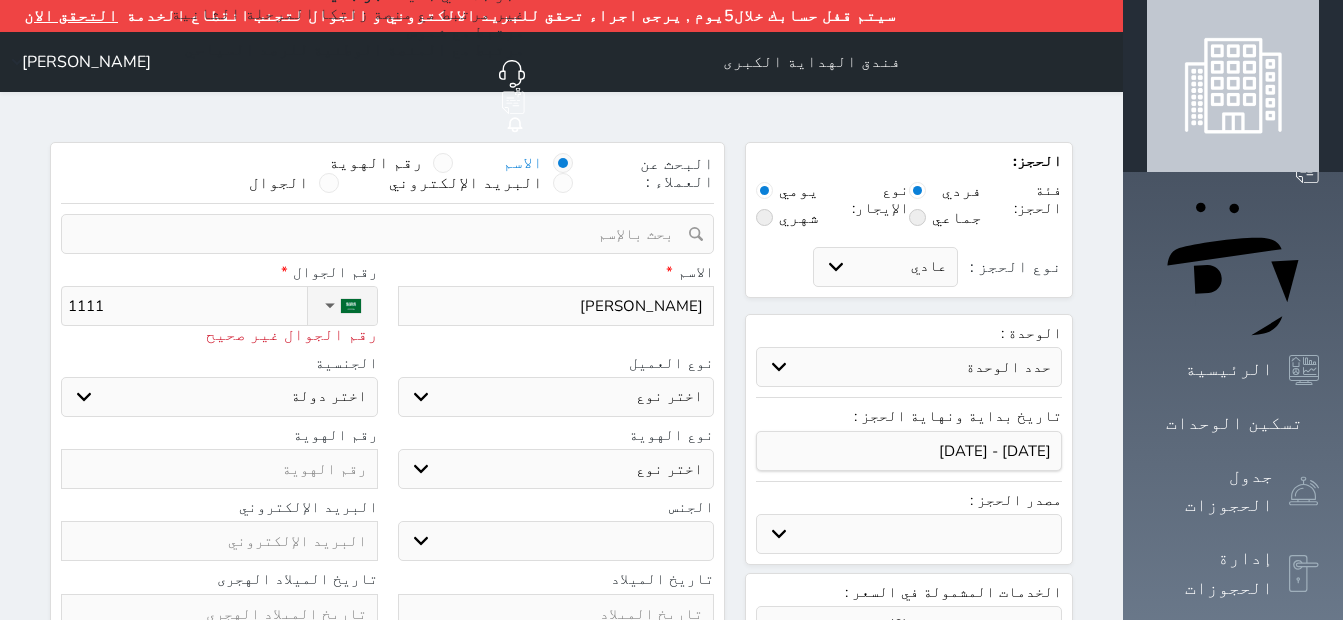 type on "111" 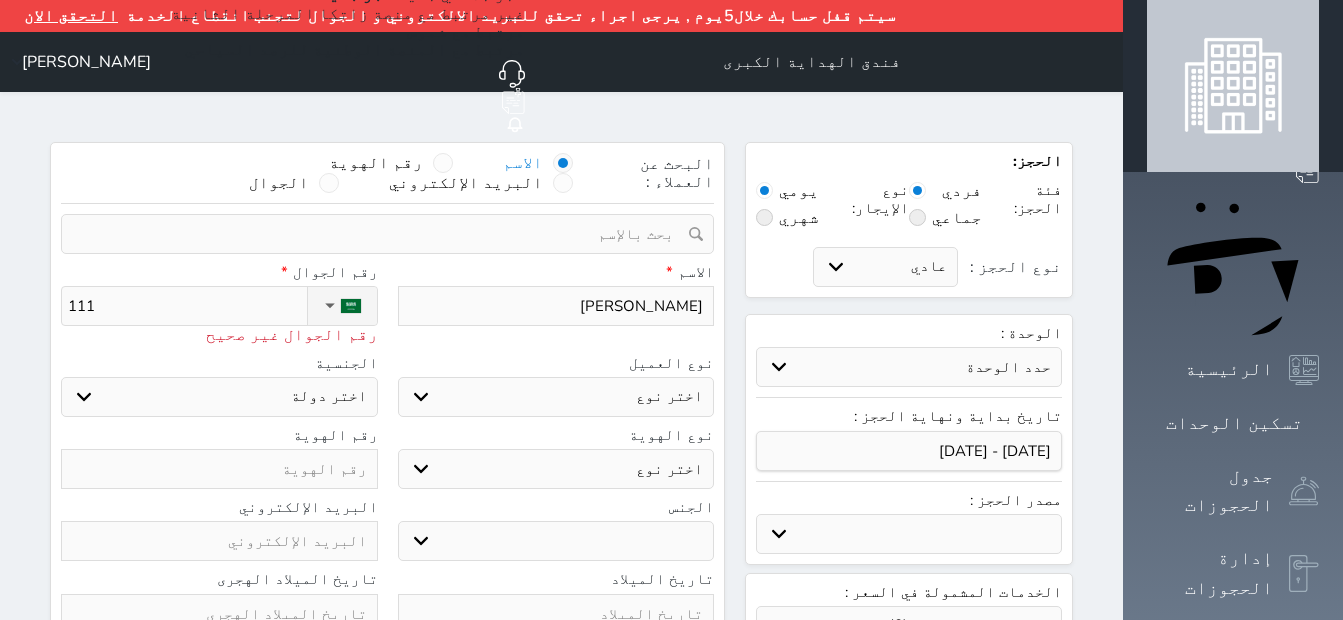 type on "11" 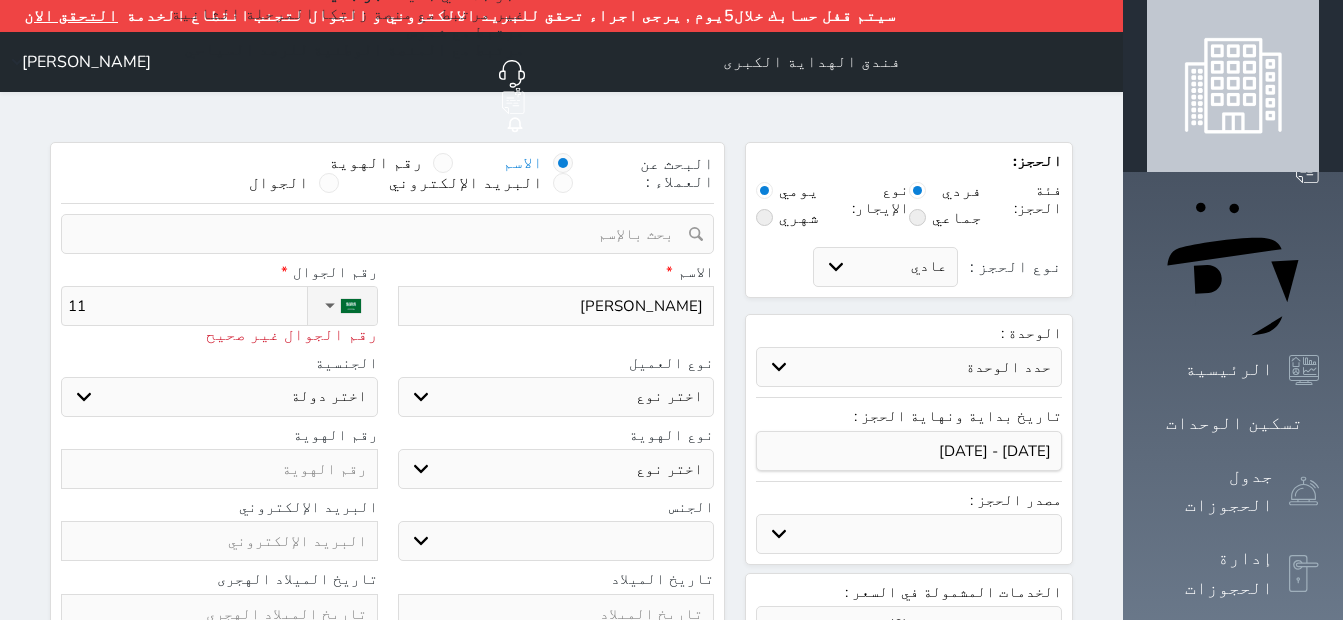 type on "1" 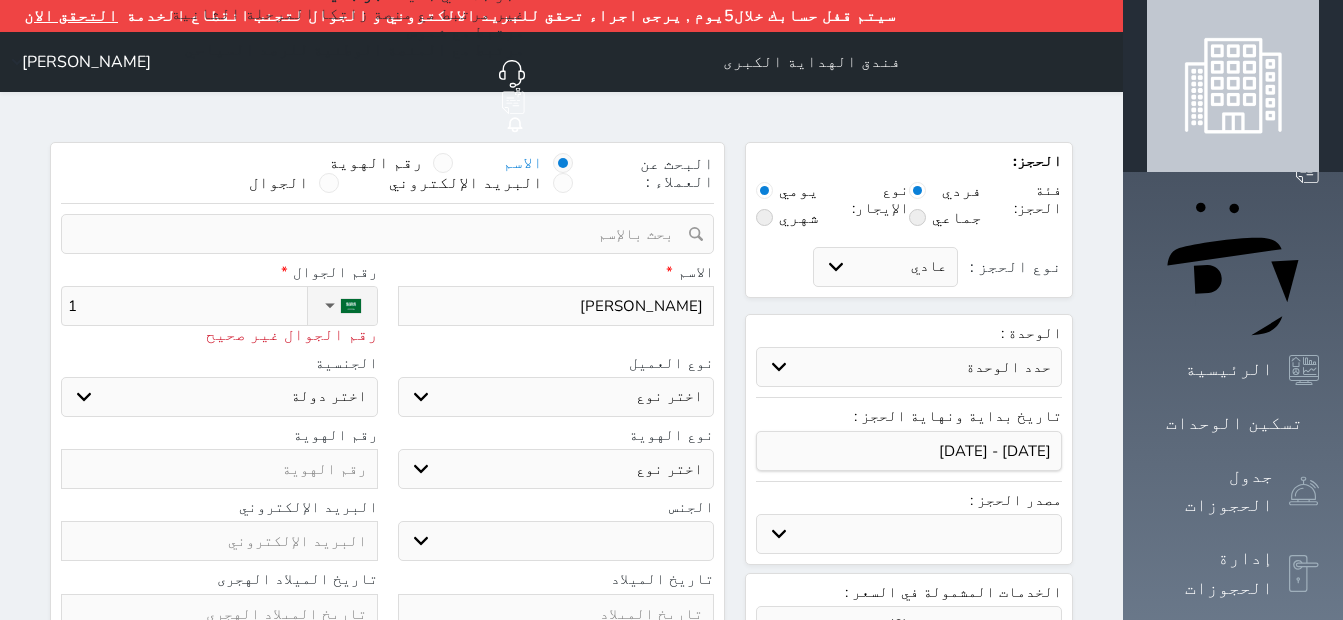 type 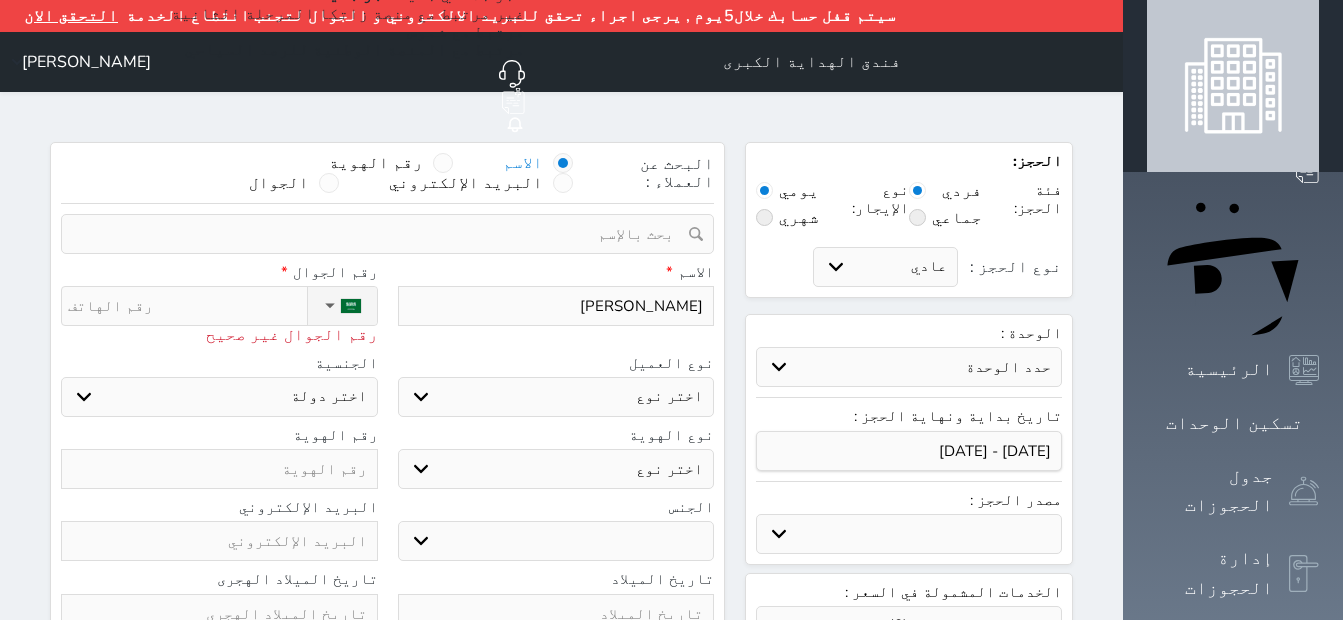 type on "0" 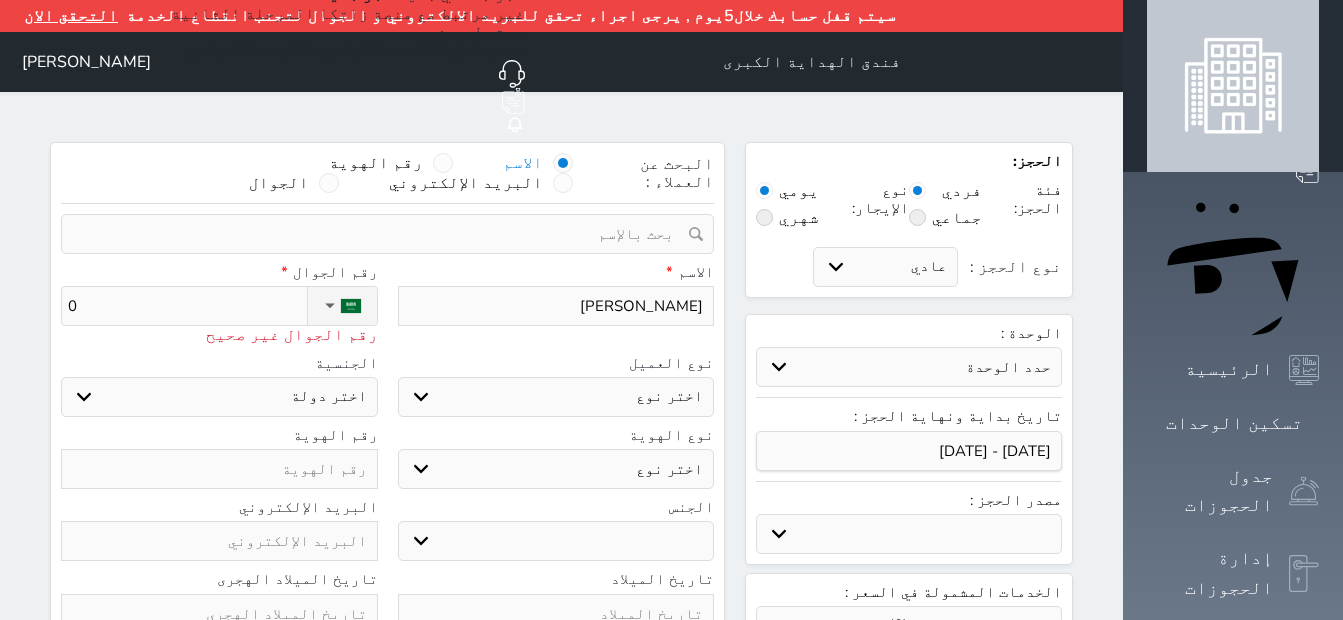 type on "05" 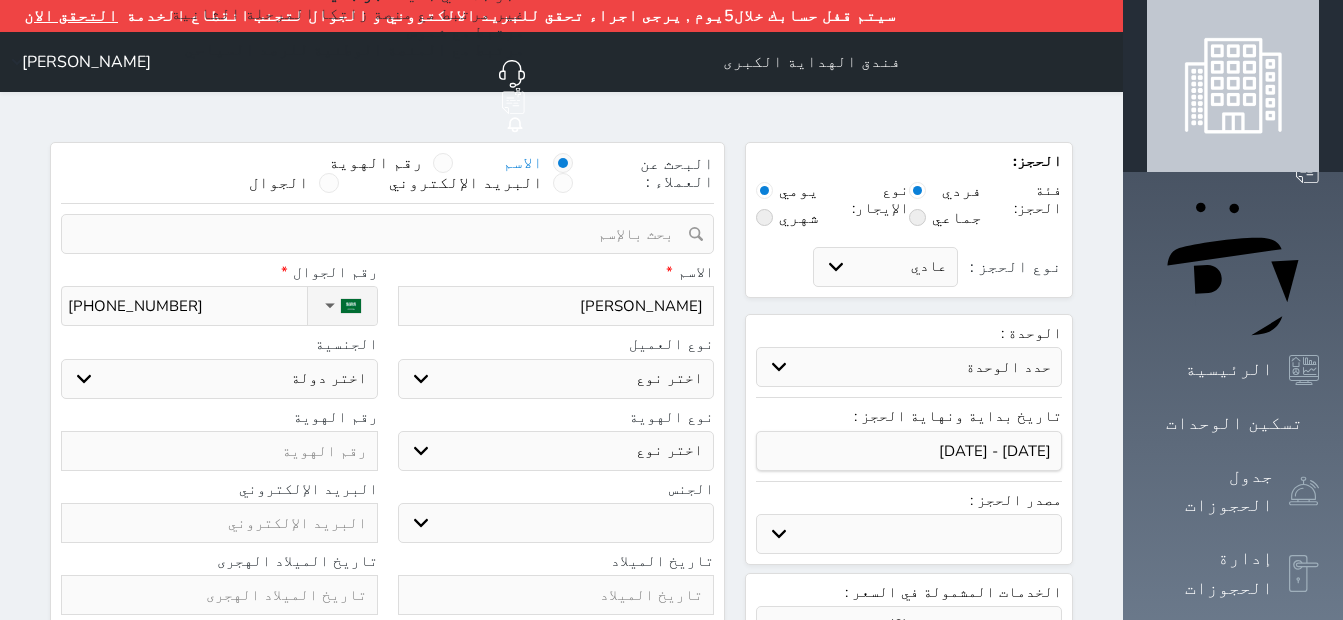 click on "اختر نوع   مواطن مواطن خليجي زائر مقيم" at bounding box center [556, 379] 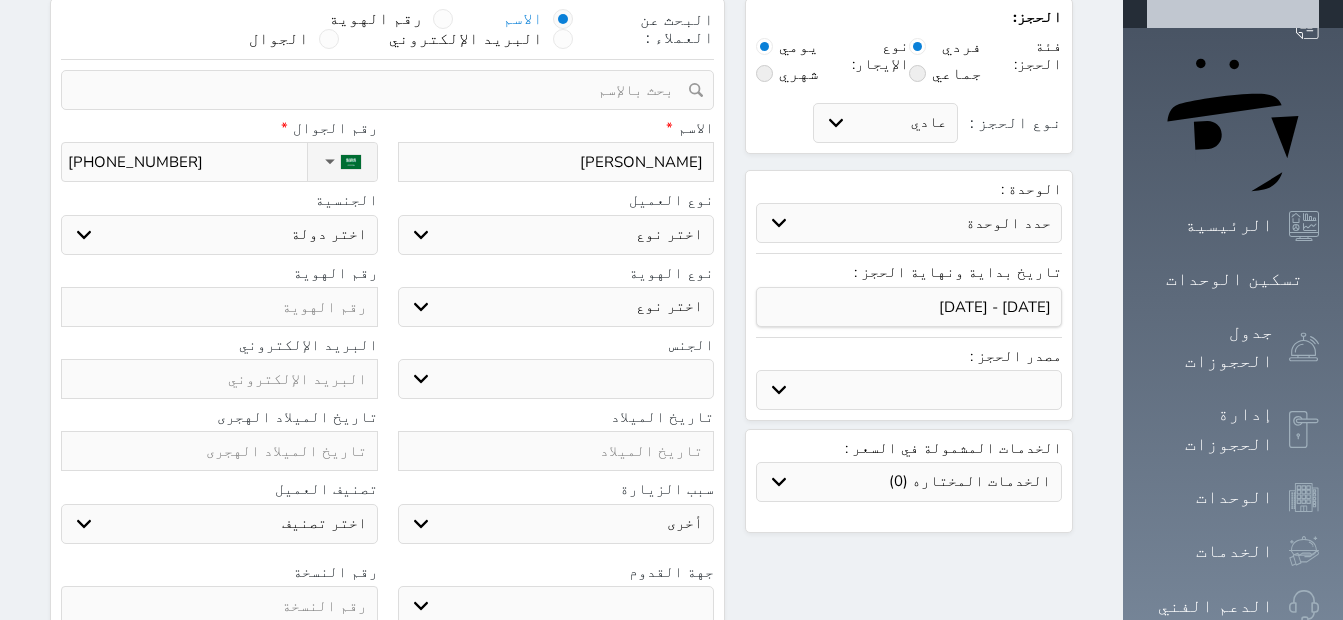 scroll, scrollTop: 182, scrollLeft: 0, axis: vertical 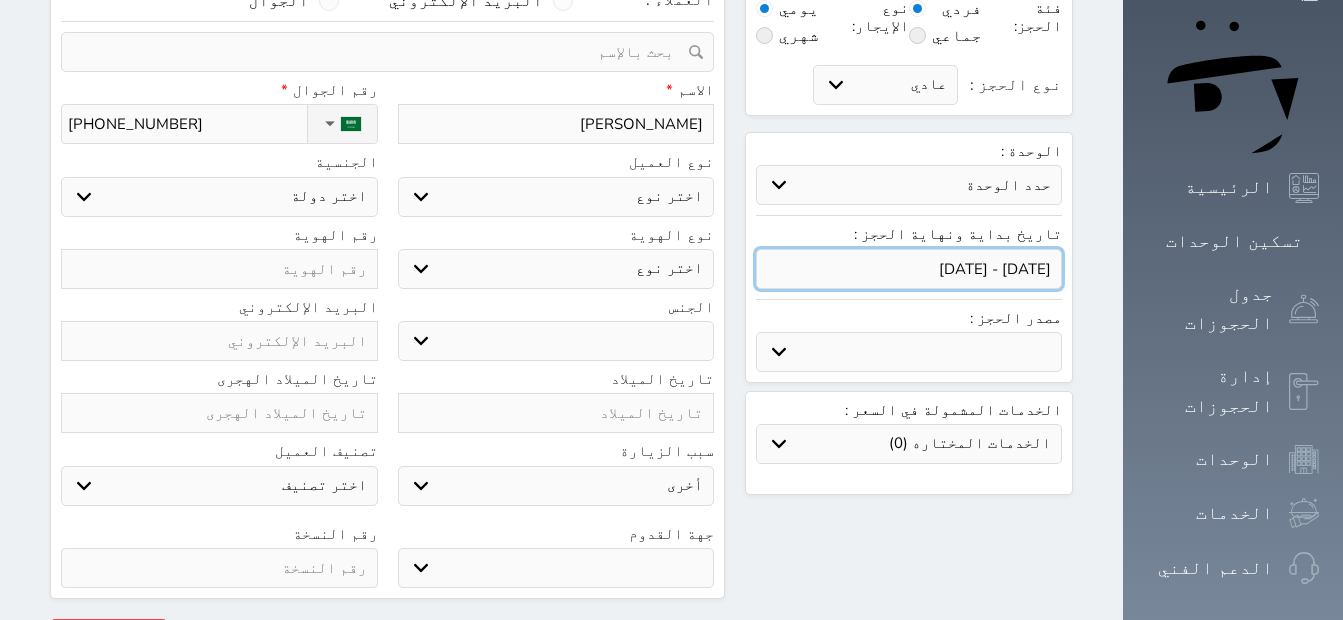 click at bounding box center [909, 269] 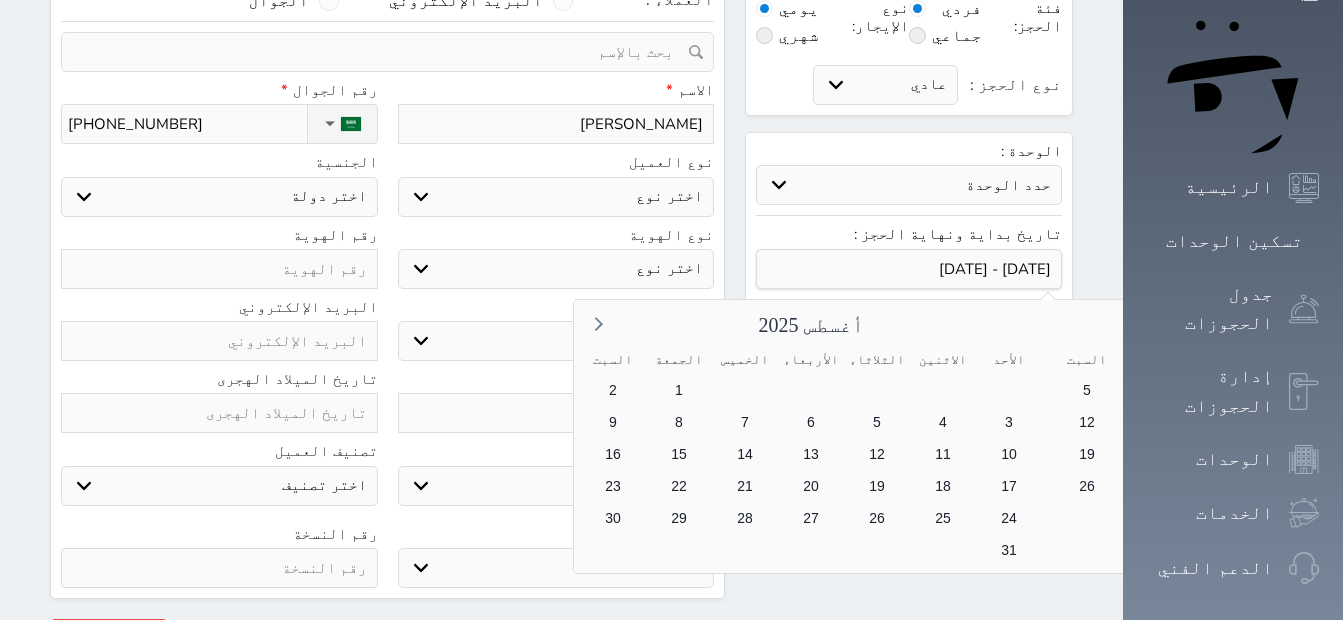 click on "20" at bounding box center (1483, 486) 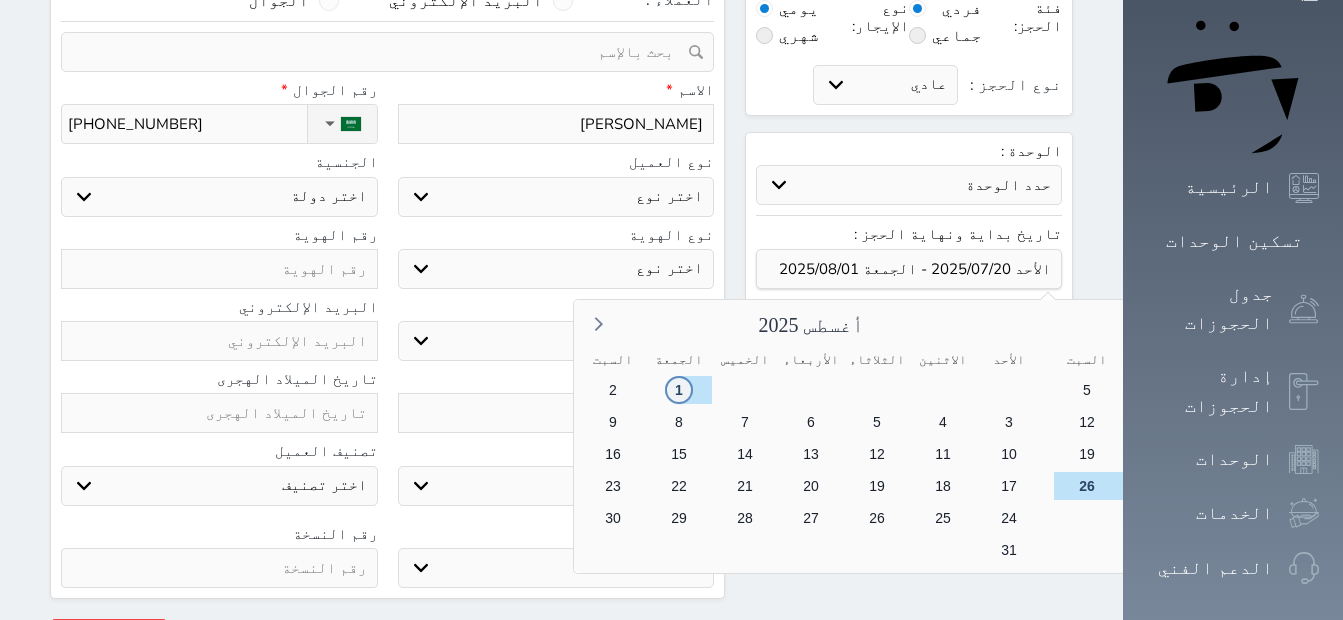 click on "1" at bounding box center [679, 390] 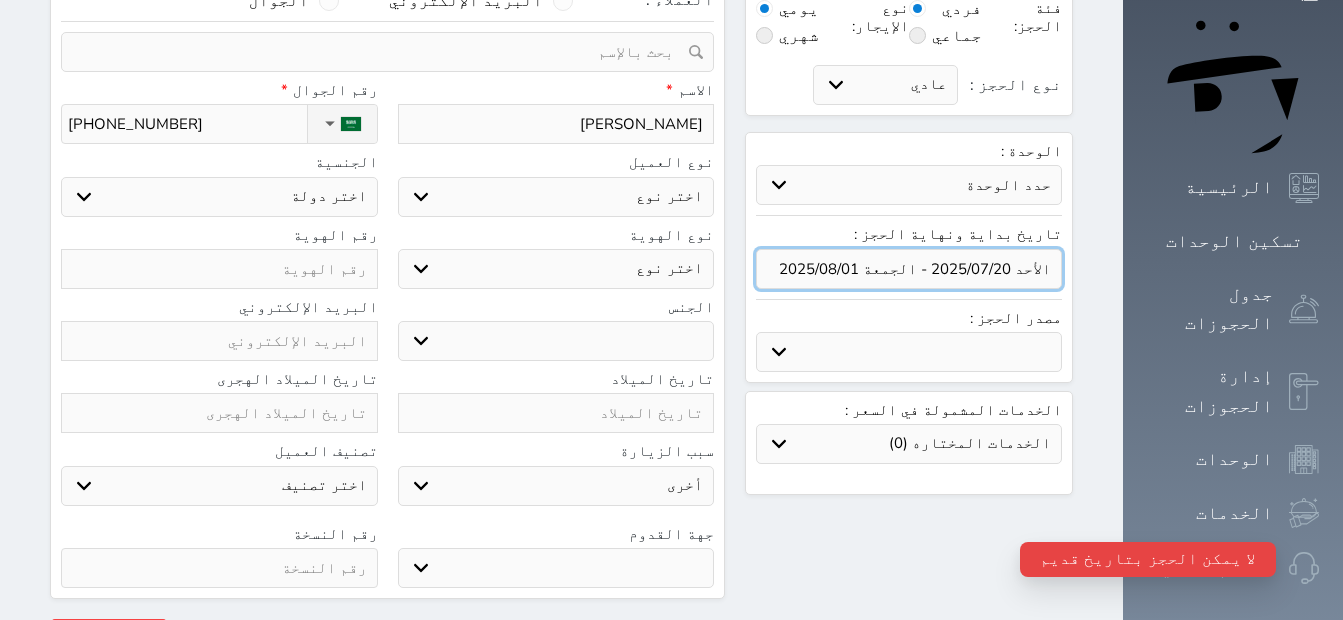 click at bounding box center (909, 269) 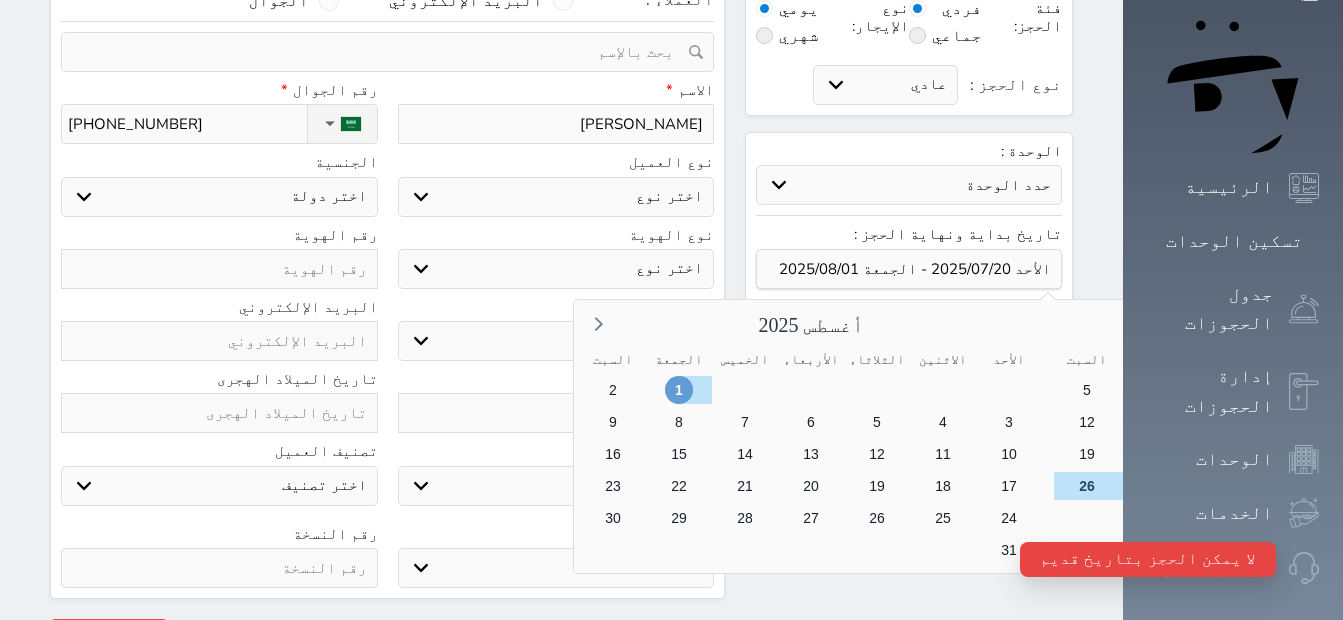 click on "1" at bounding box center [679, 390] 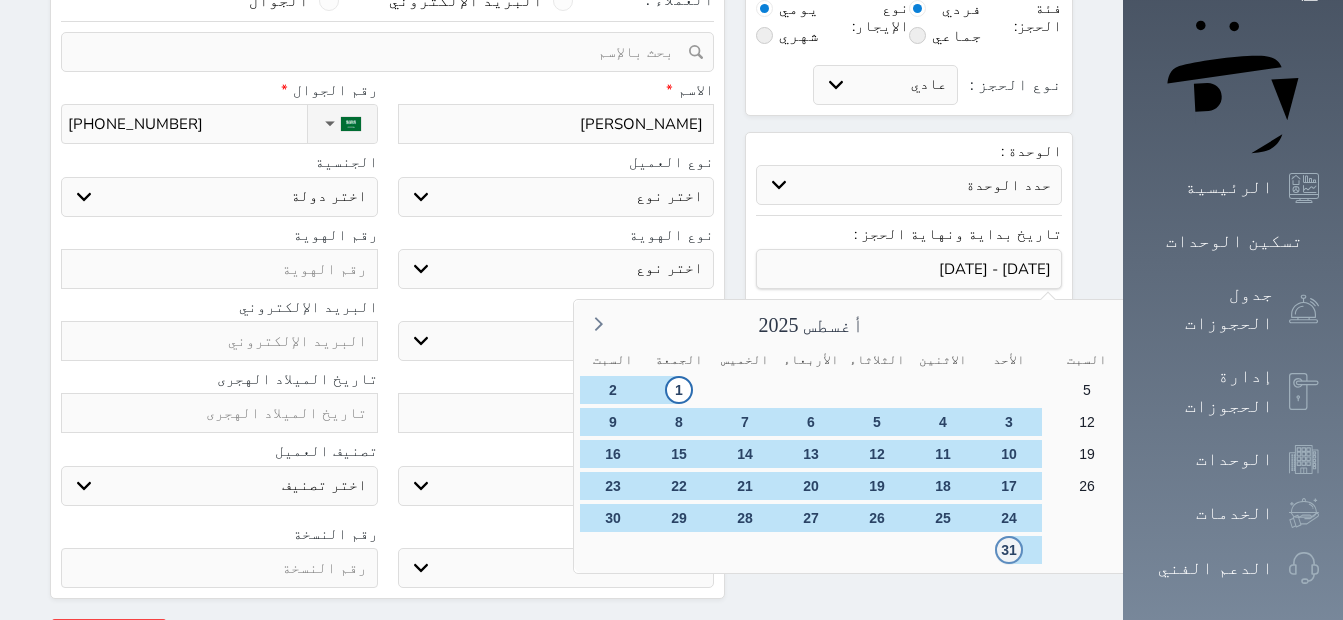 click on "31" at bounding box center (1009, 550) 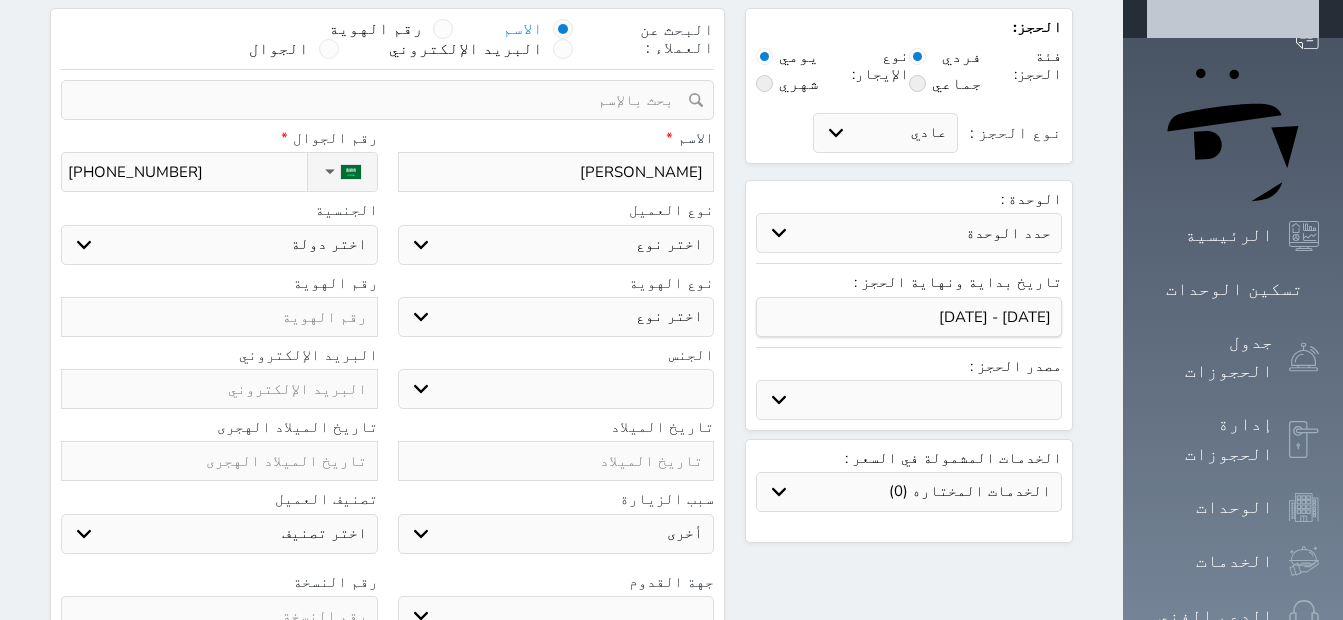 scroll, scrollTop: 182, scrollLeft: 0, axis: vertical 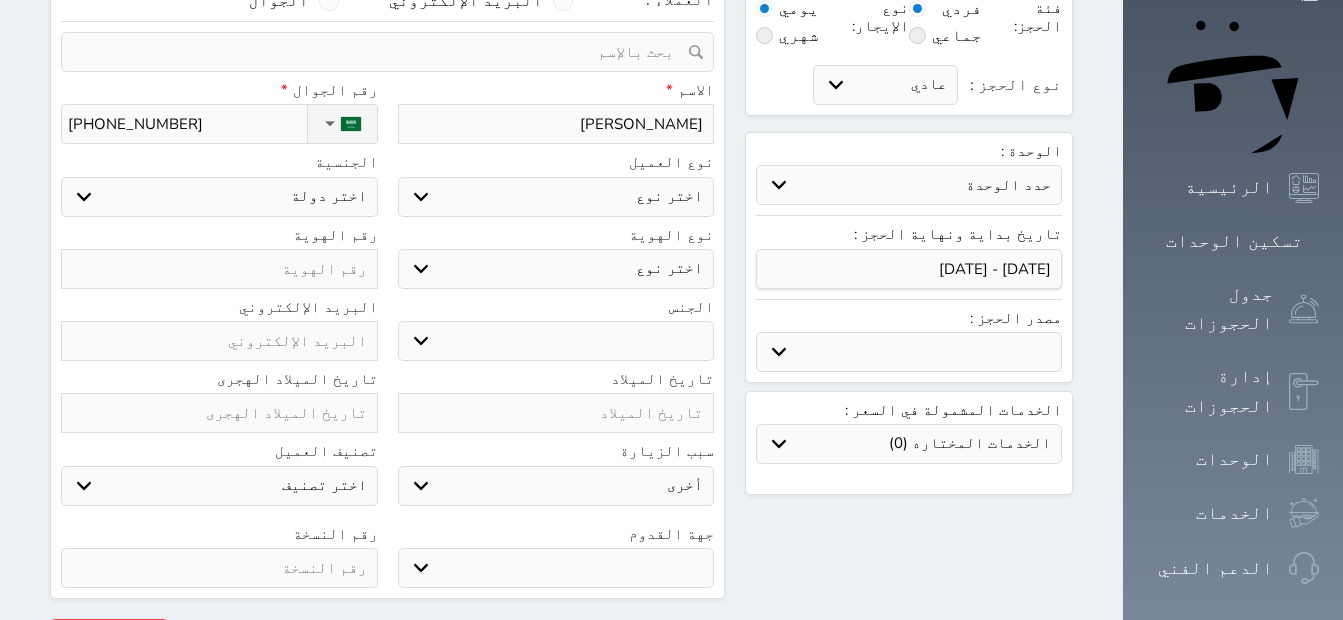 click on "حدد الوحدة
#2502 - غرفة رباعية
#2501 - غرفة رباعية
#2445 - غرفة خماسية
#2444 - غرفة رباعية
#2443 - غرفة رباعية
#2442 - غرفة رباعية
#2441 - غرفة رباعية
#2435 - غرفة رباعية
#2433 - غرفة ثلاثية
#2432 - غرفة رباعية
#2426 - غرفة رباعية
#2425 - غرفة رباعية
#2424 - غرفة رباعية
#2423 - غرفة رباعية
#2422 - غرفة خماسية
#2421 - غرفة خماسية" at bounding box center [909, 185] 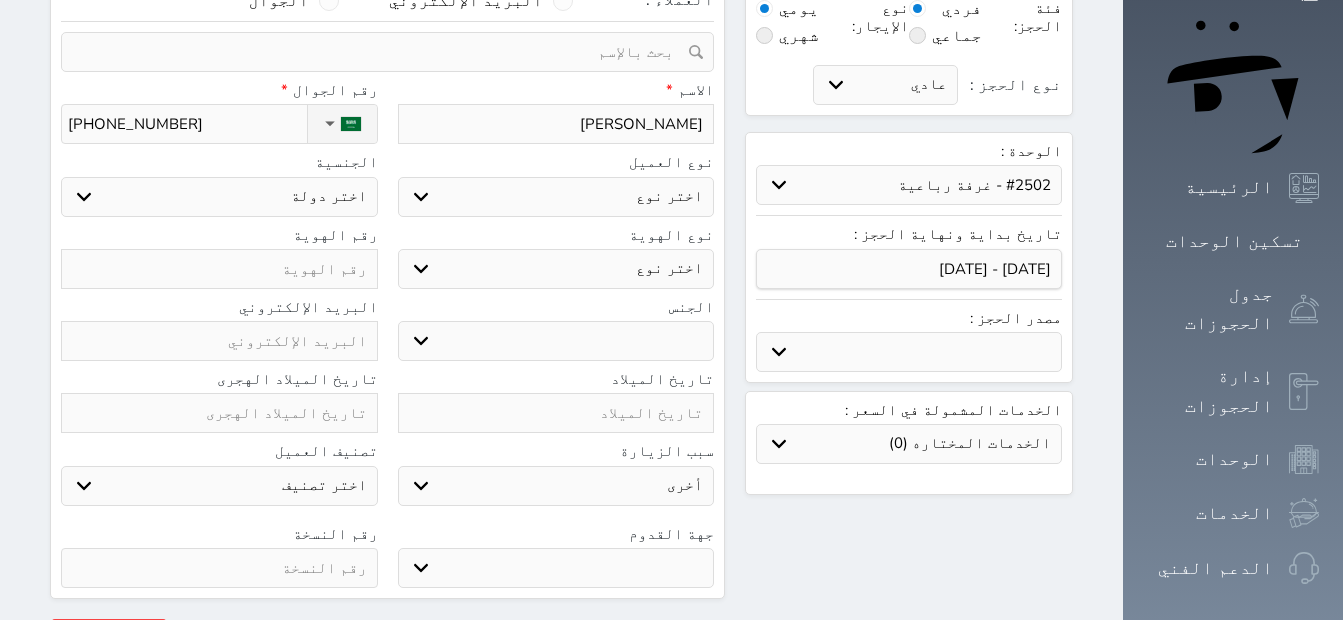 click on "حدد الوحدة
#2502 - غرفة رباعية
#2501 - غرفة رباعية
#2445 - غرفة خماسية
#2444 - غرفة رباعية
#2443 - غرفة رباعية
#2442 - غرفة رباعية
#2441 - غرفة رباعية
#2435 - غرفة رباعية
#2433 - غرفة ثلاثية
#2432 - غرفة رباعية
#2426 - غرفة رباعية
#2425 - غرفة رباعية
#2424 - غرفة رباعية
#2423 - غرفة رباعية
#2422 - غرفة خماسية
#2421 - غرفة خماسية" at bounding box center [909, 185] 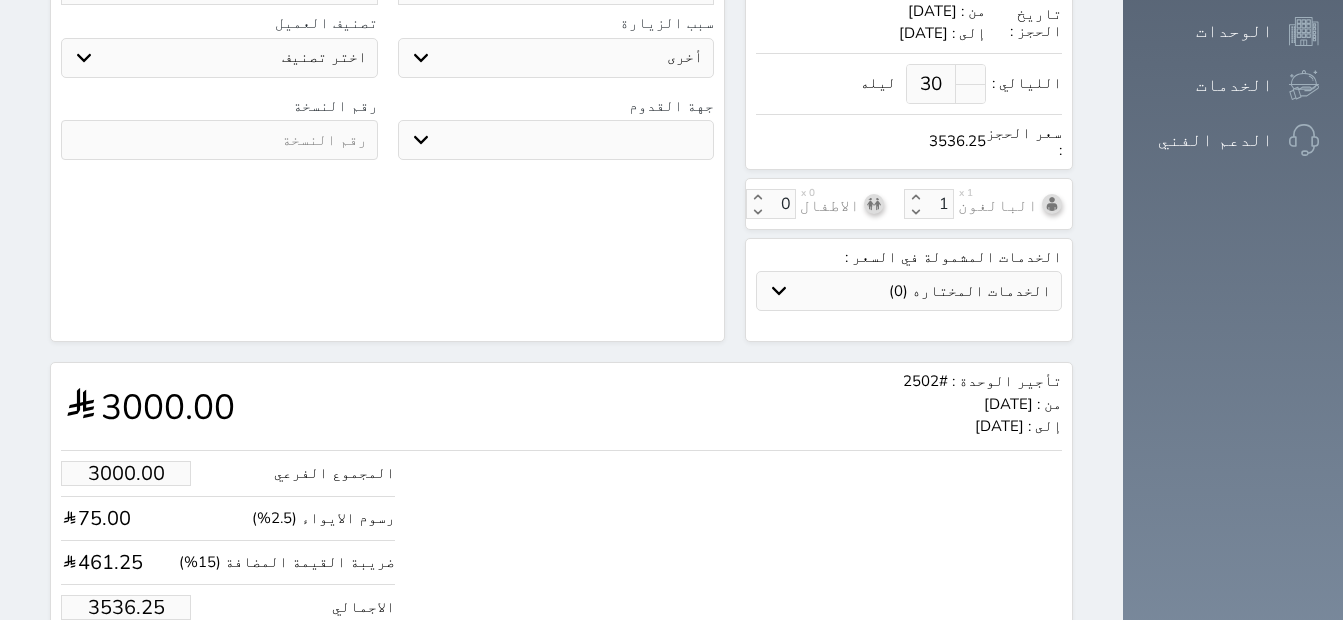 scroll, scrollTop: 645, scrollLeft: 0, axis: vertical 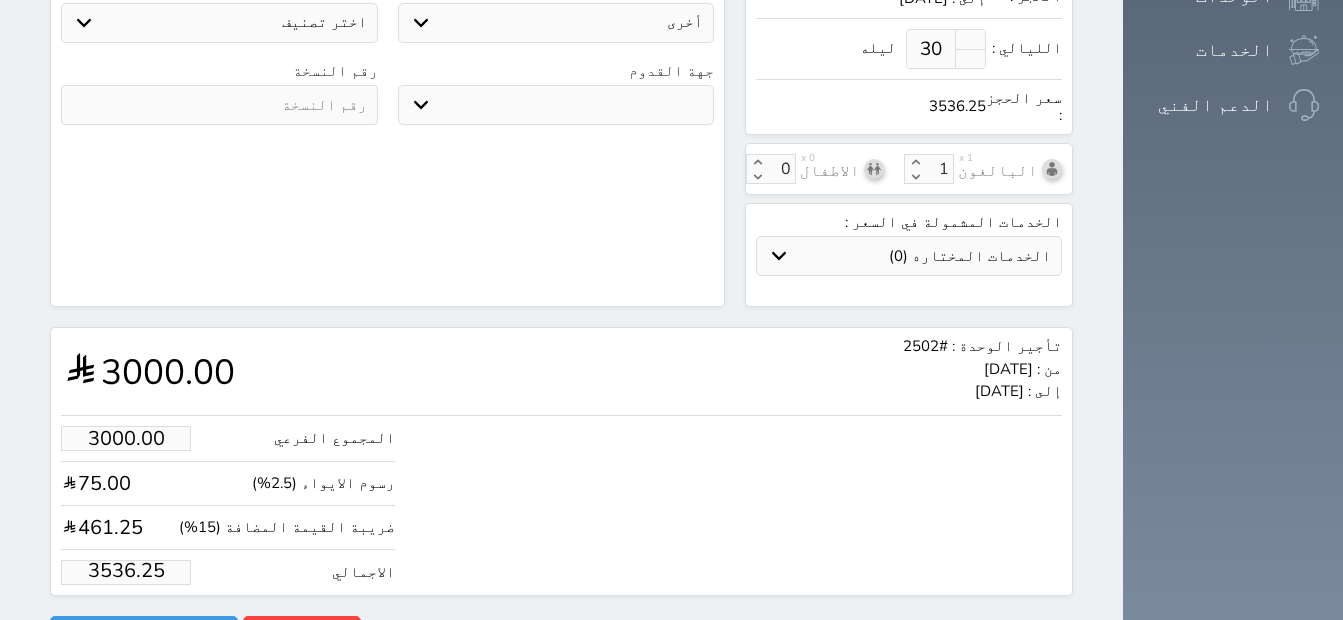 drag, startPoint x: 138, startPoint y: 527, endPoint x: -4, endPoint y: 544, distance: 143.01399 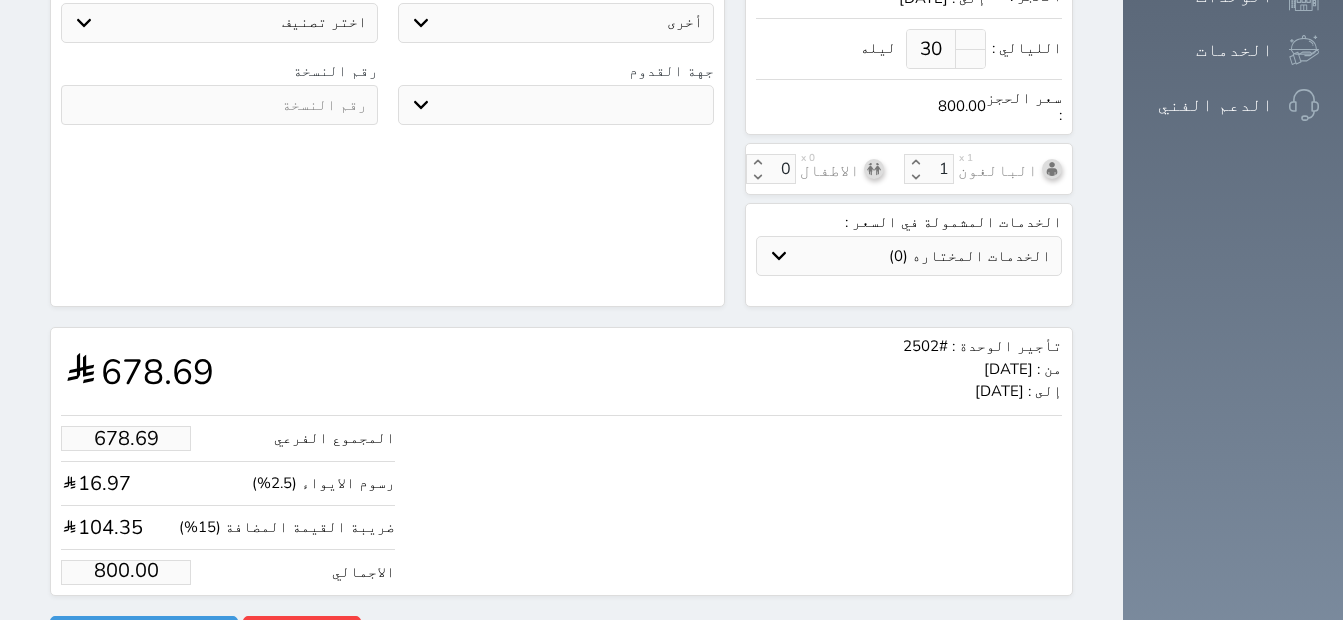 click on "الحجز:   فئة الحجز:       فردي       جماعي   نوع الإيجار:       يومي       شهري     نوع الحجز :
عادي
إقامة مجانية
إستخدام داخلي
إستخدام يومي
الوحدة :   حدد الوحدة
#2502 - غرفة رباعية
#2501 - غرفة رباعية
#2445 - غرفة خماسية
#2444 - غرفة رباعية
#2443 - غرفة رباعية
#2442 - غرفة رباعية
#2441 - غرفة رباعية
#2435 - غرفة رباعية
#2433 - غرفة ثلاثية
بوكينج" at bounding box center [561, -88] 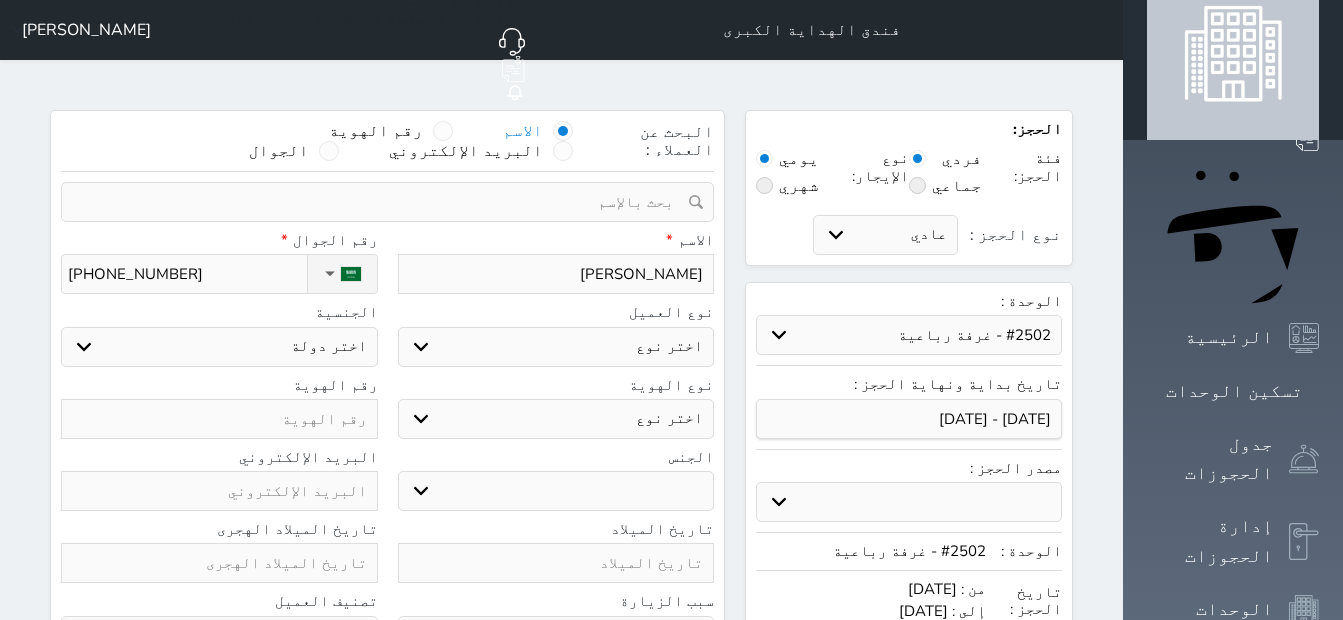scroll, scrollTop: 0, scrollLeft: 0, axis: both 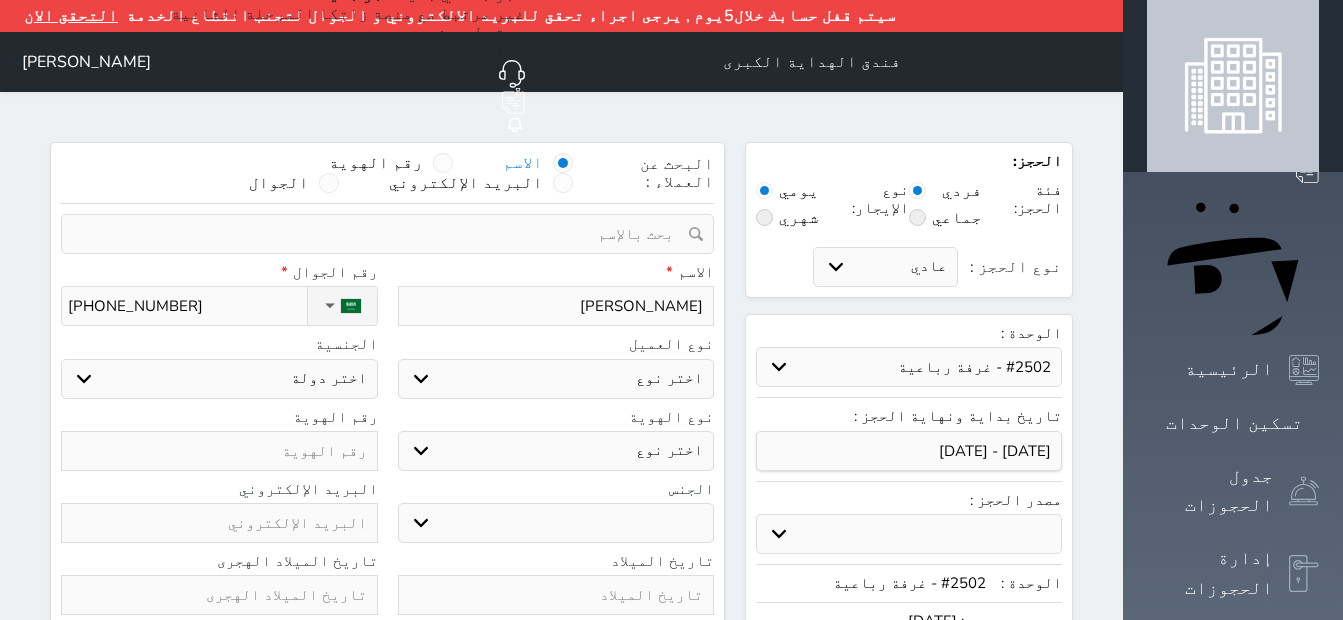 drag, startPoint x: 815, startPoint y: 267, endPoint x: 977, endPoint y: 285, distance: 162.99693 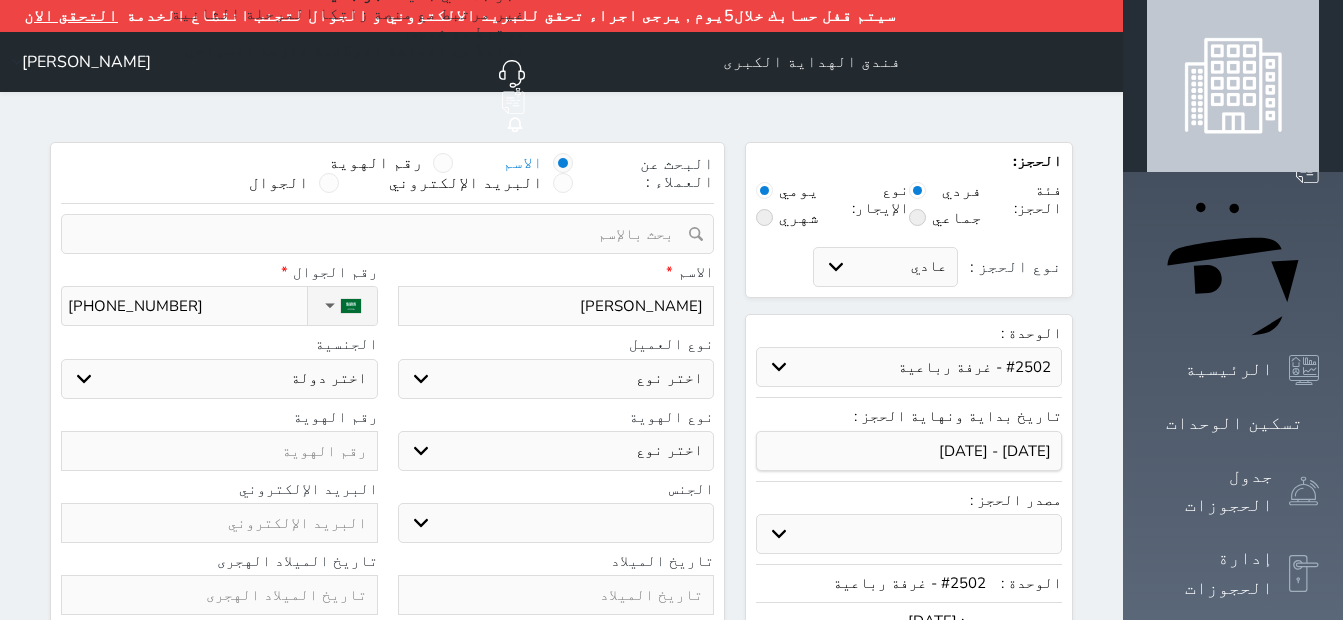 click on "حدد الوحدة
#2502 - غرفة رباعية
#2501 - غرفة رباعية
#2445 - غرفة خماسية
#2444 - غرفة رباعية
#2443 - غرفة رباعية
#2442 - غرفة رباعية
#2441 - غرفة رباعية
#2435 - غرفة رباعية
#2433 - غرفة ثلاثية
#2432 - غرفة رباعية
#2426 - غرفة رباعية
#2425 - غرفة رباعية
#2424 - غرفة رباعية
#2423 - غرفة رباعية
#2422 - غرفة خماسية
#2421 - غرفة خماسية" at bounding box center [909, 367] 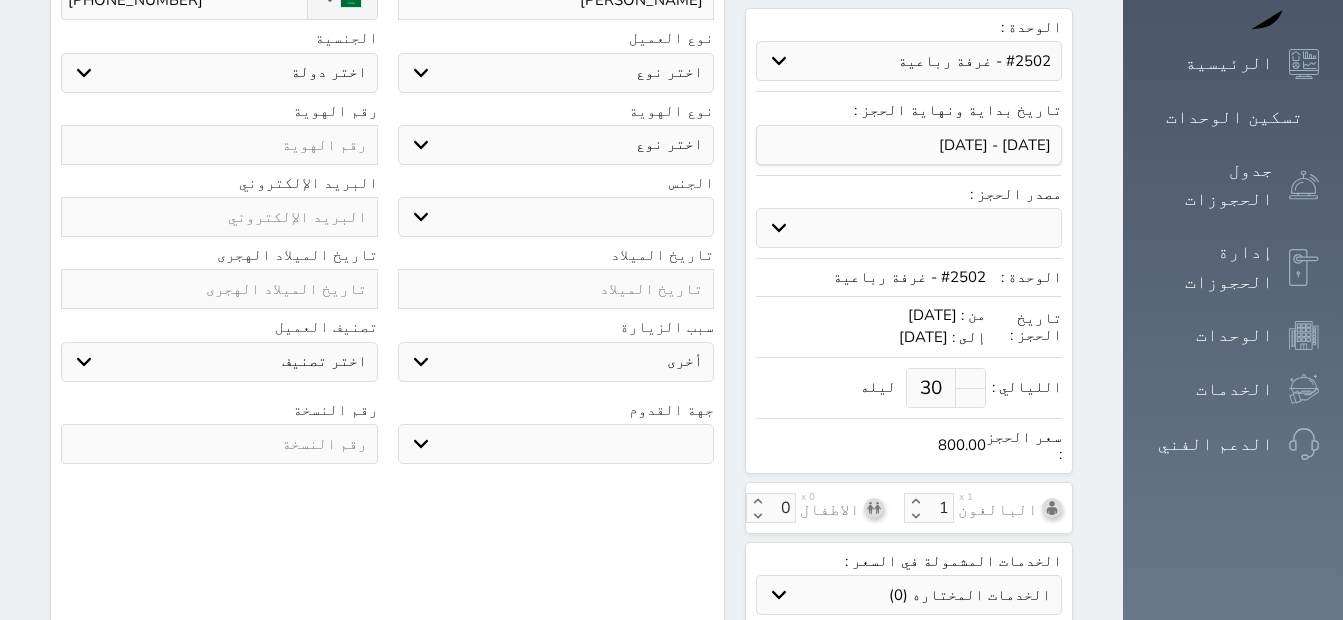 scroll, scrollTop: 45, scrollLeft: 0, axis: vertical 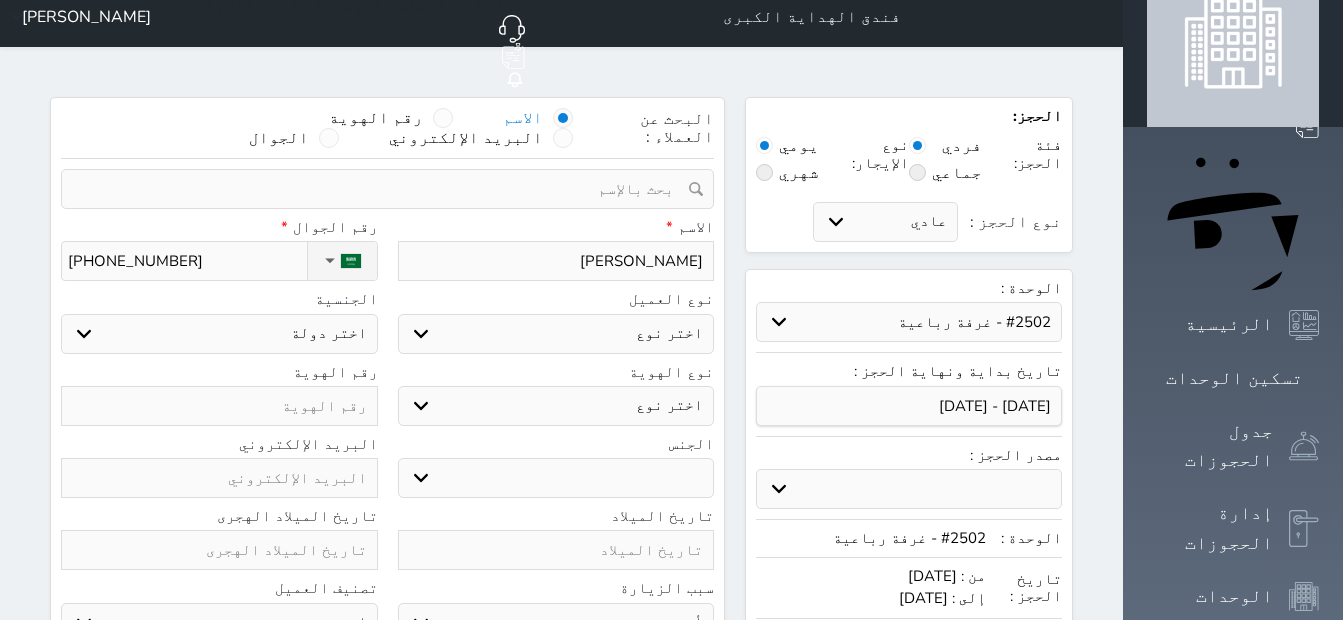 click on "حدد الوحدة
#2502 - غرفة رباعية
#2501 - غرفة رباعية
#2445 - غرفة خماسية
#2444 - غرفة رباعية
#2443 - غرفة رباعية
#2442 - غرفة رباعية
#2441 - غرفة رباعية
#2435 - غرفة رباعية
#2433 - غرفة ثلاثية
#2432 - غرفة رباعية
#2426 - غرفة رباعية
#2425 - غرفة رباعية
#2424 - غرفة رباعية
#2423 - غرفة رباعية
#2422 - غرفة خماسية
#2421 - غرفة خماسية" at bounding box center [909, 322] 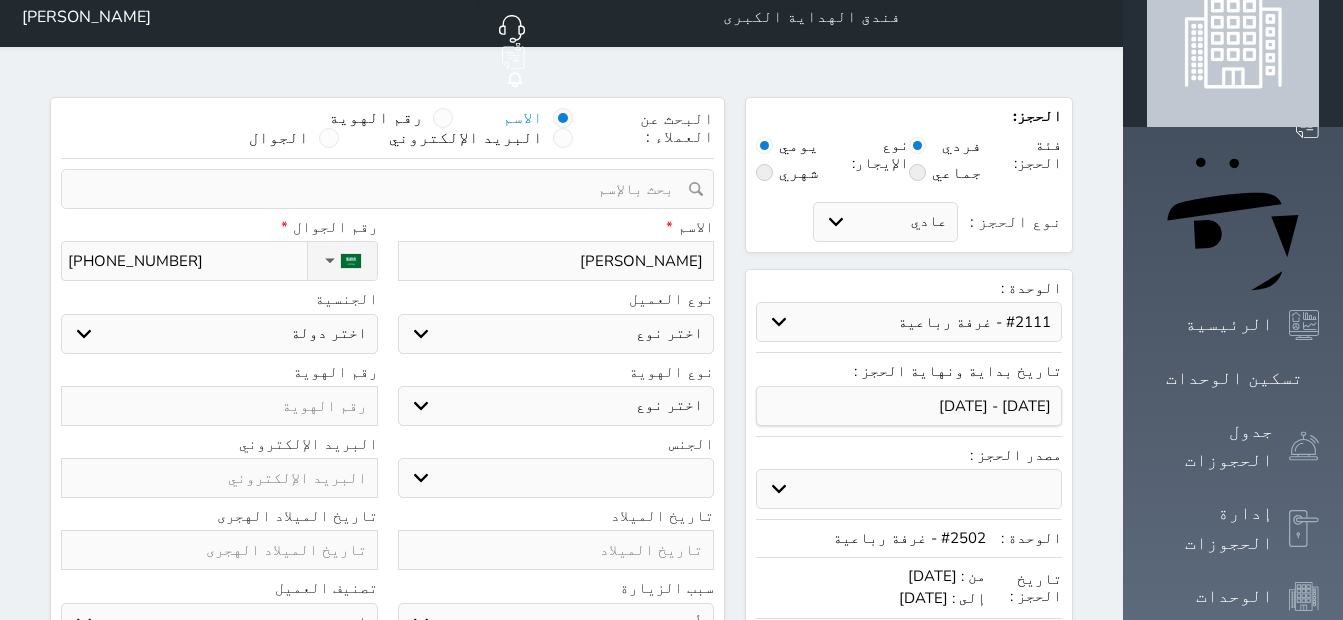 click on "حدد الوحدة
#2502 - غرفة رباعية
#2501 - غرفة رباعية
#2445 - غرفة خماسية
#2444 - غرفة رباعية
#2443 - غرفة رباعية
#2442 - غرفة رباعية
#2441 - غرفة رباعية
#2435 - غرفة رباعية
#2433 - غرفة ثلاثية
#2432 - غرفة رباعية
#2426 - غرفة رباعية
#2425 - غرفة رباعية
#2424 - غرفة رباعية
#2423 - غرفة رباعية
#2422 - غرفة خماسية
#2421 - غرفة خماسية" at bounding box center [909, 322] 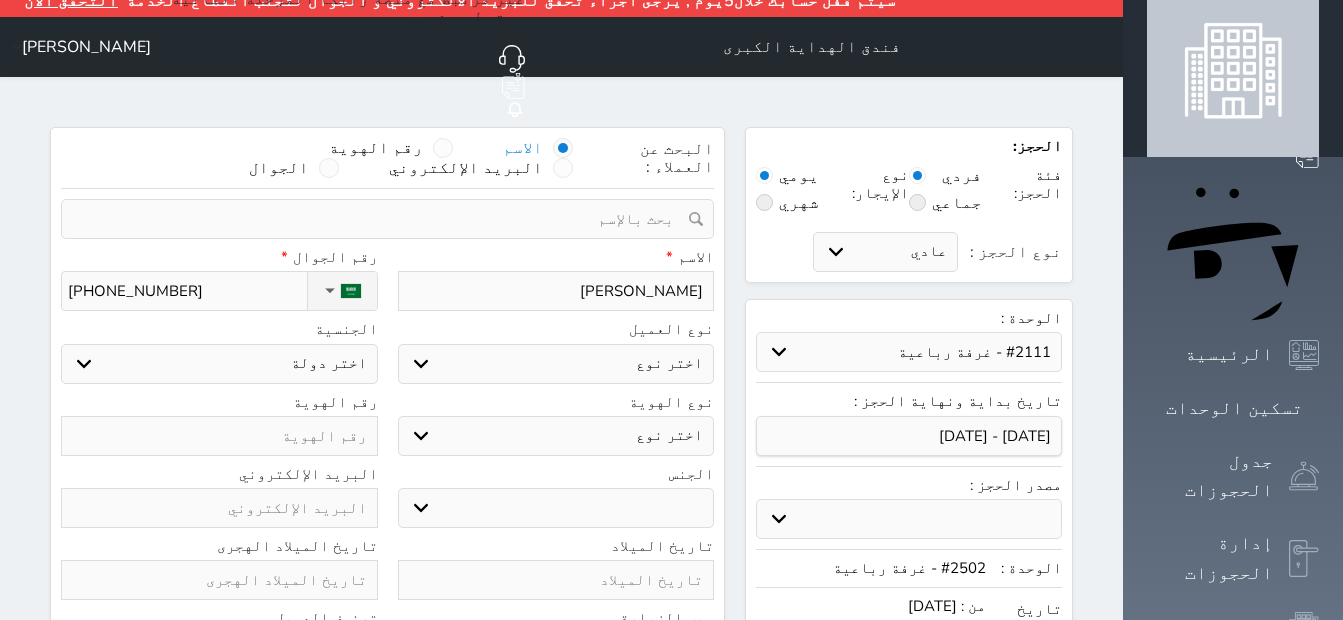 scroll, scrollTop: 0, scrollLeft: 0, axis: both 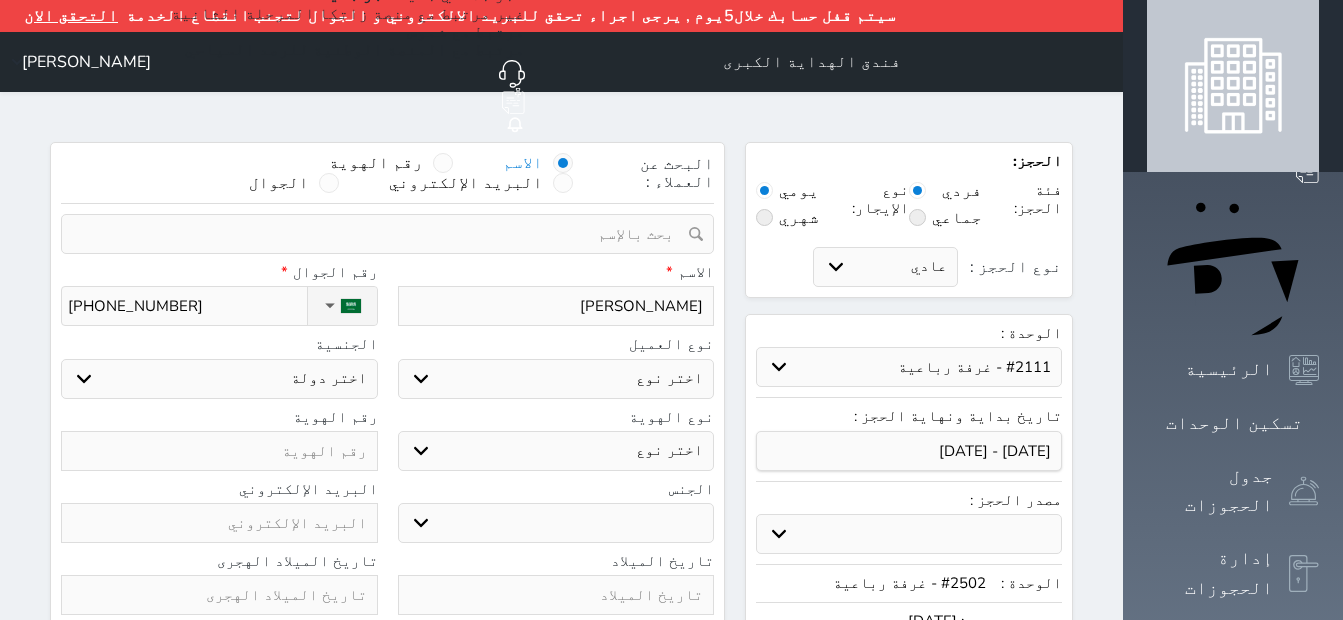 drag, startPoint x: 662, startPoint y: 245, endPoint x: 973, endPoint y: 255, distance: 311.16074 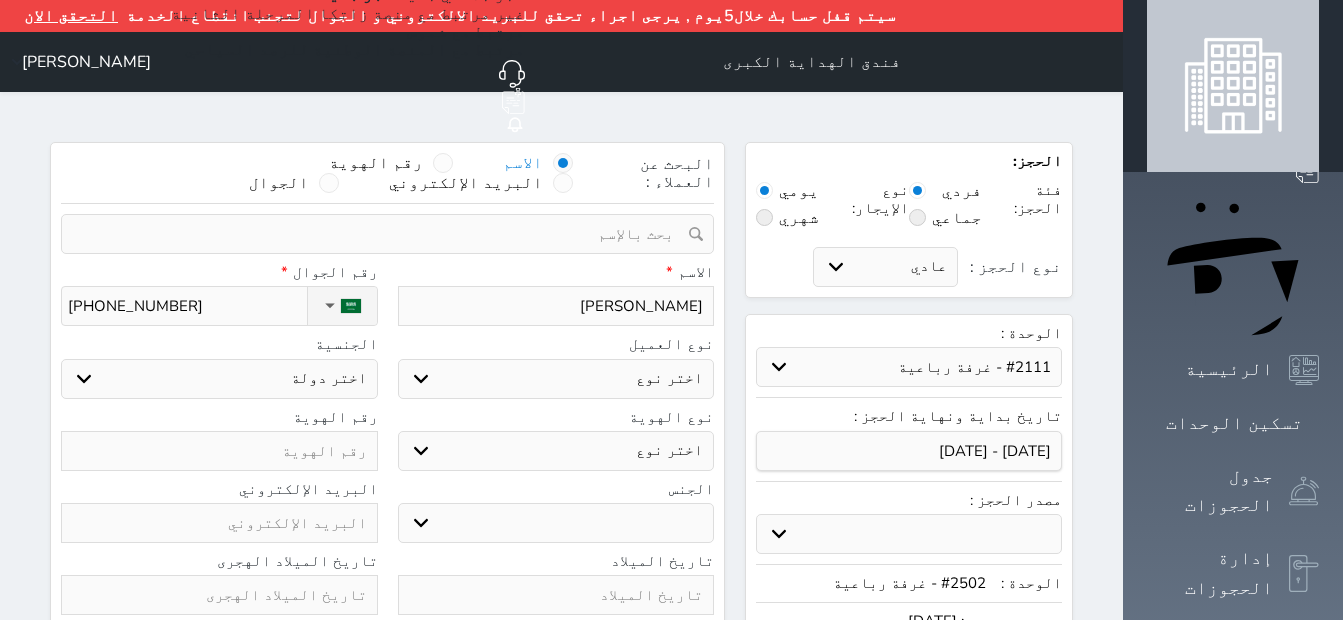 click on "البحث عن العملاء :        الاسم       رقم الهوية       البريد الإلكتروني       الجوال           تغيير العميل                      ملاحظات                           سجل حجوزات العميل نواف الحميضى                   إجمالى رصيد العميل : 0 ريال     رقم الحجز   الوحدة   من   إلى   نوع الحجز   الرصيد   الاجرائات         النتائج  : من (  ) - إلى  (  )   العدد  :              سجل الكمبيالات الغير محصلة على العميل نواف الحميضى                 رقم الحجز   المبلغ الكلى    المبلغ المحصل    المبلغ المتبقى    تاريخ الإستحقاق         النتائج  : من (  ) - إلى  (  )   العدد  :      الاسم *   نواف الحميضى   رقم الجوال *       ▼     Afghanistan (‫افغانستان‬‎)   +93   Albania (Shqipëri)   +355" at bounding box center (387, 547) 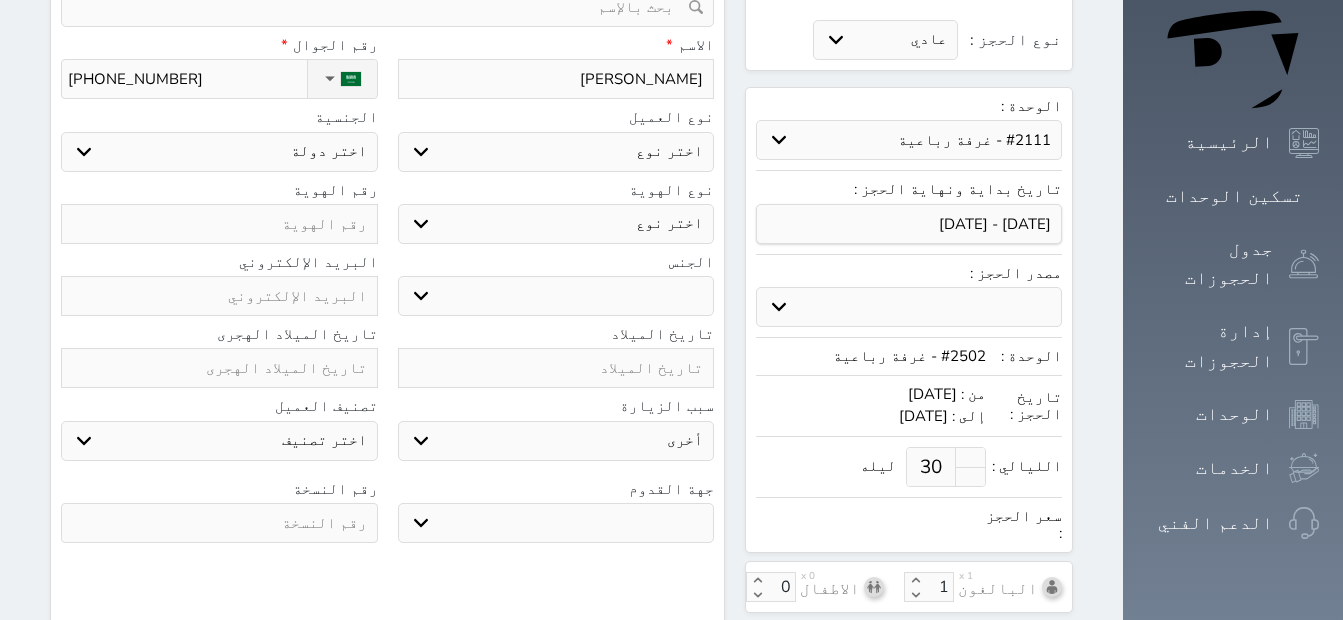 scroll, scrollTop: 0, scrollLeft: 0, axis: both 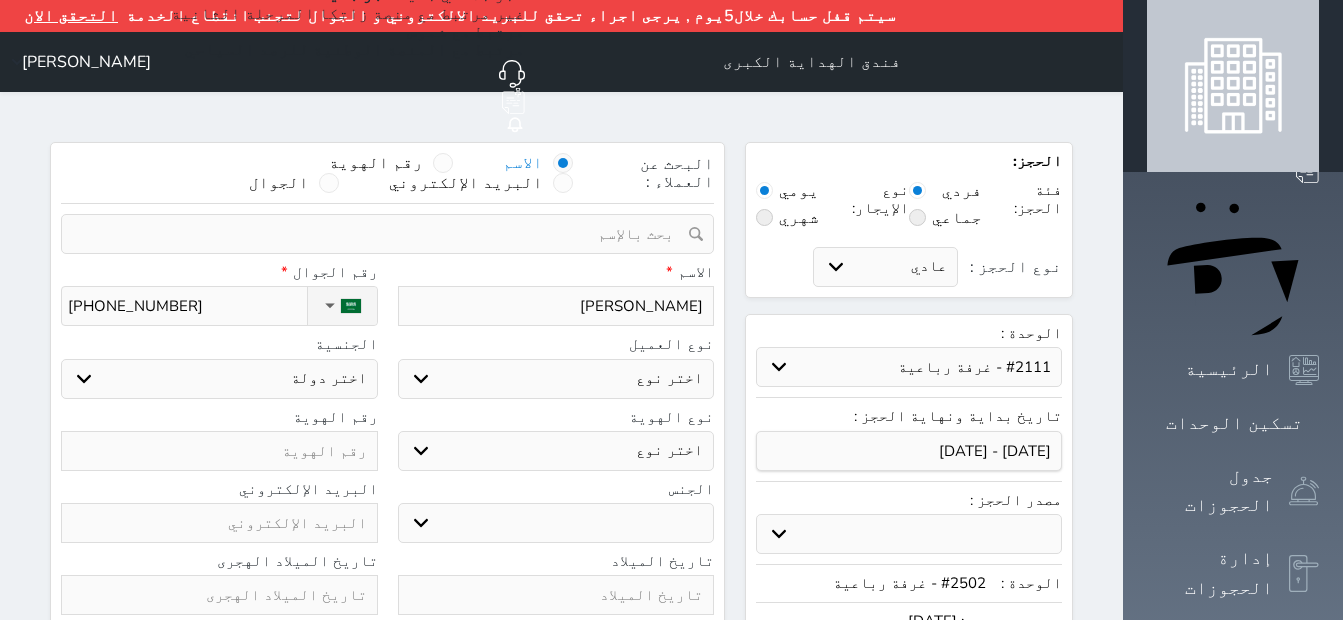 click on "التحقق الان" at bounding box center (71, 16) 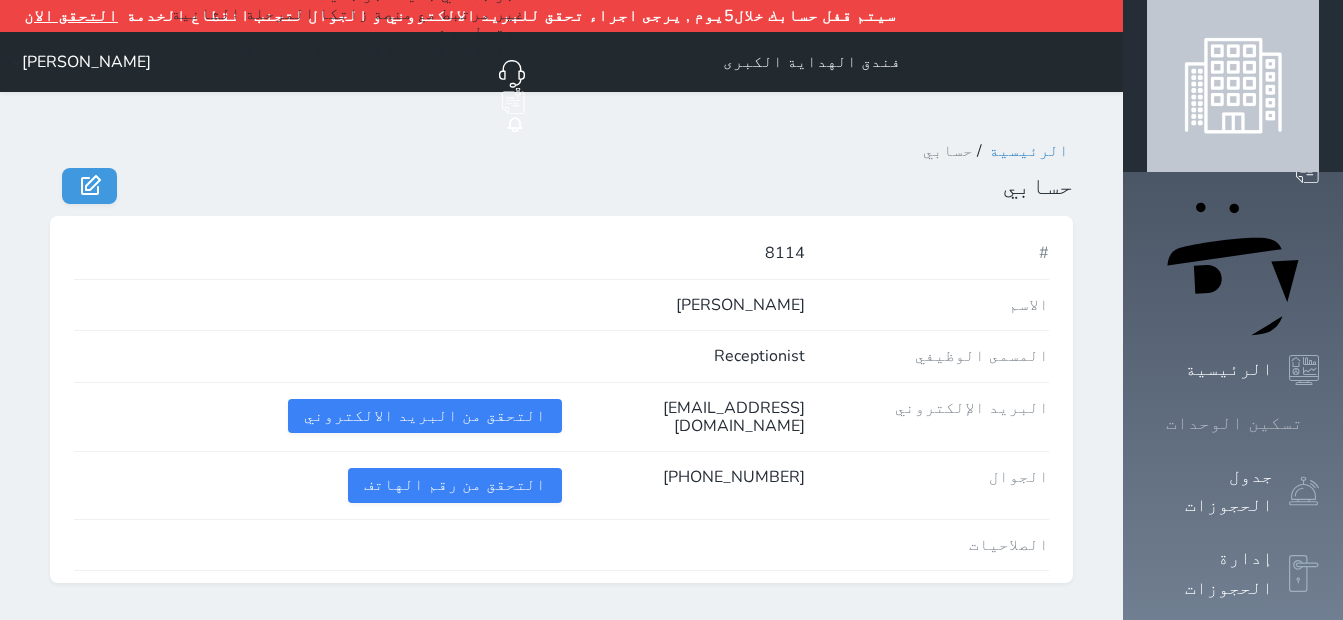 scroll, scrollTop: 0, scrollLeft: 0, axis: both 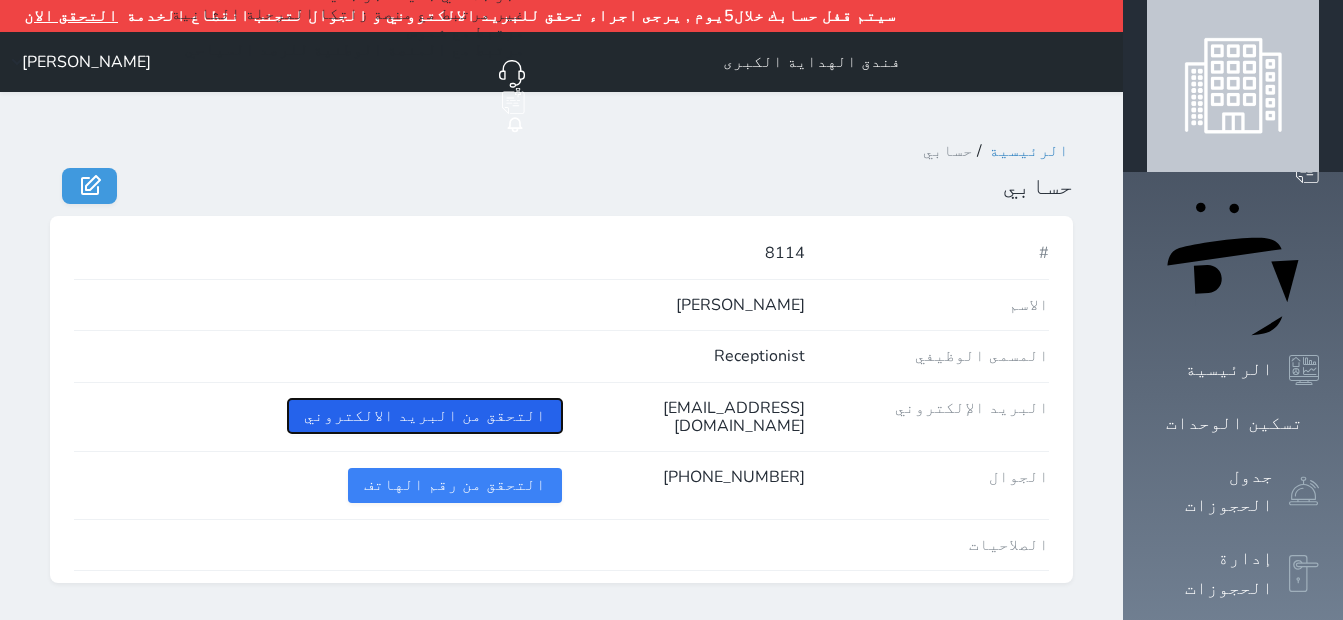 click on "التحقق من البريد الالكتروني" at bounding box center [425, 416] 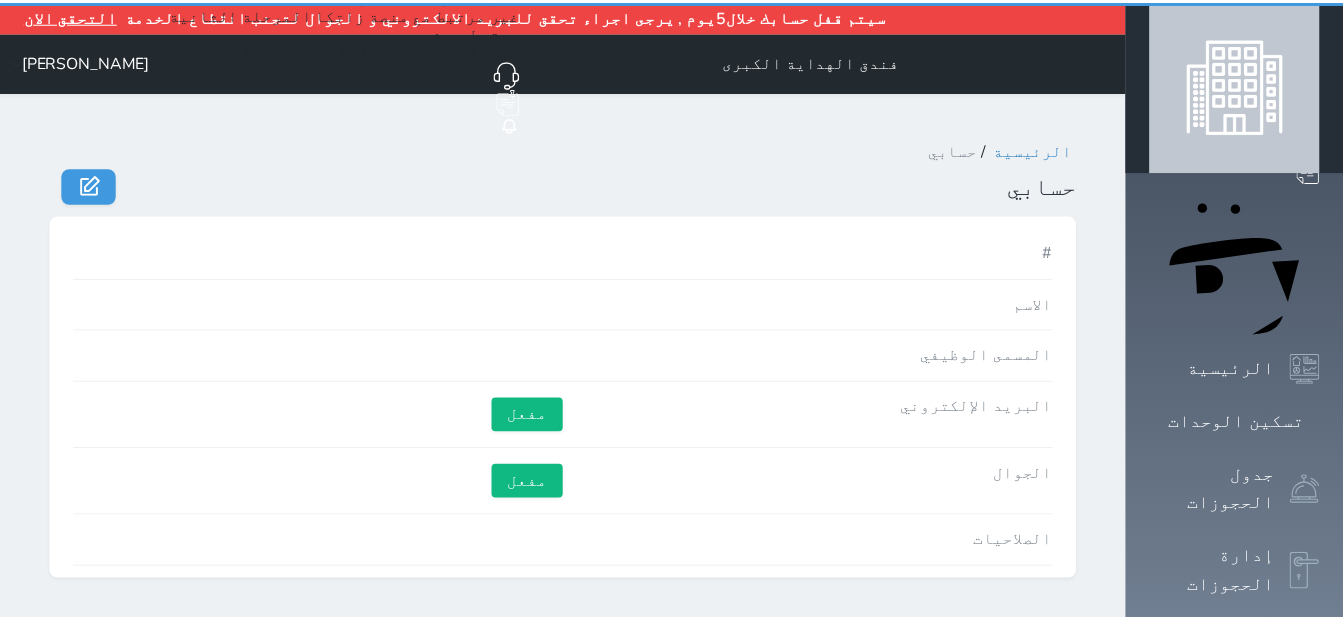 scroll, scrollTop: 0, scrollLeft: 0, axis: both 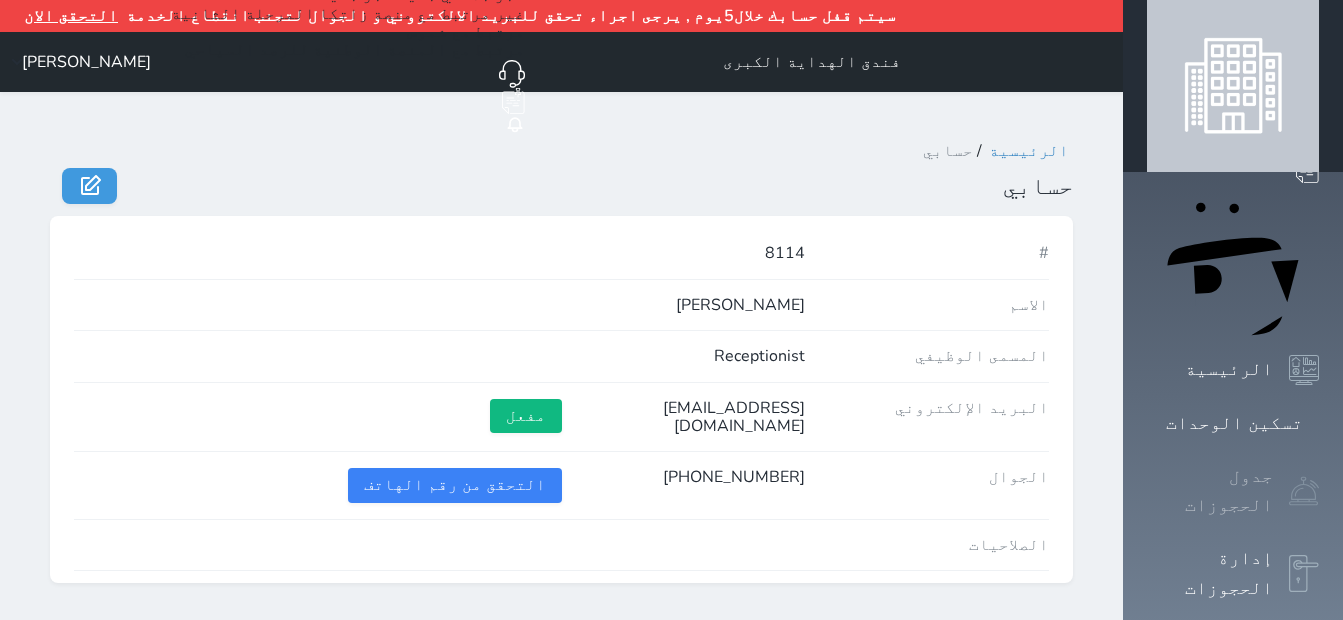 click 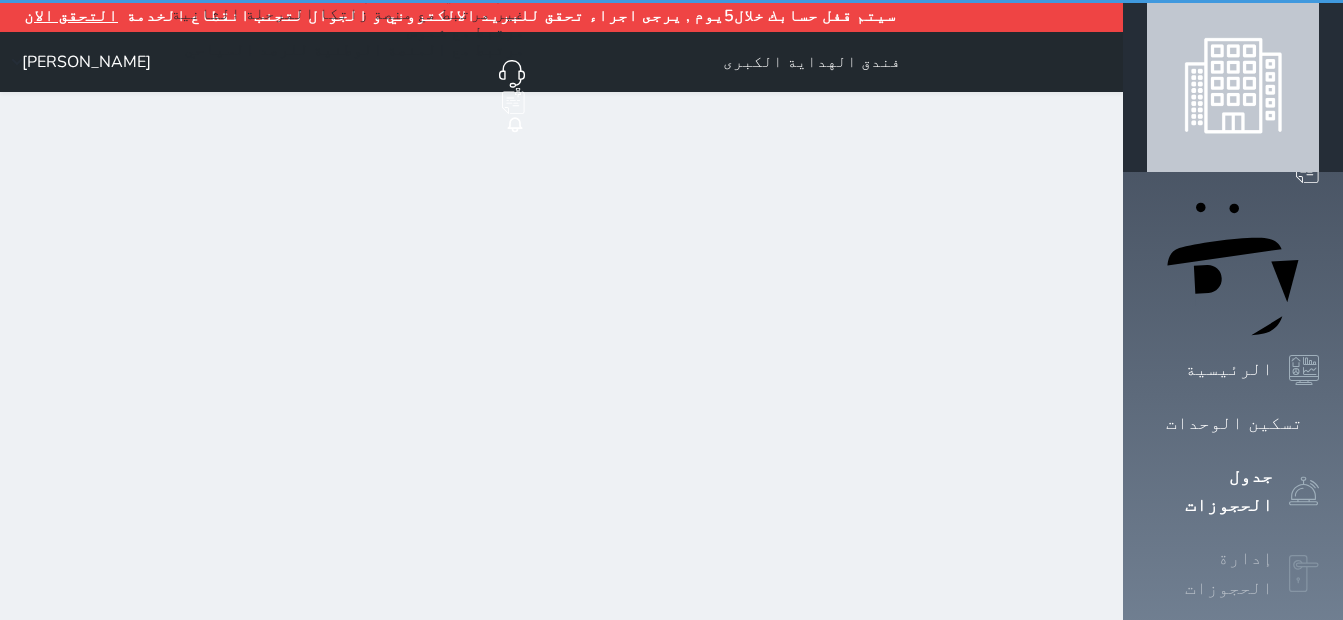 click 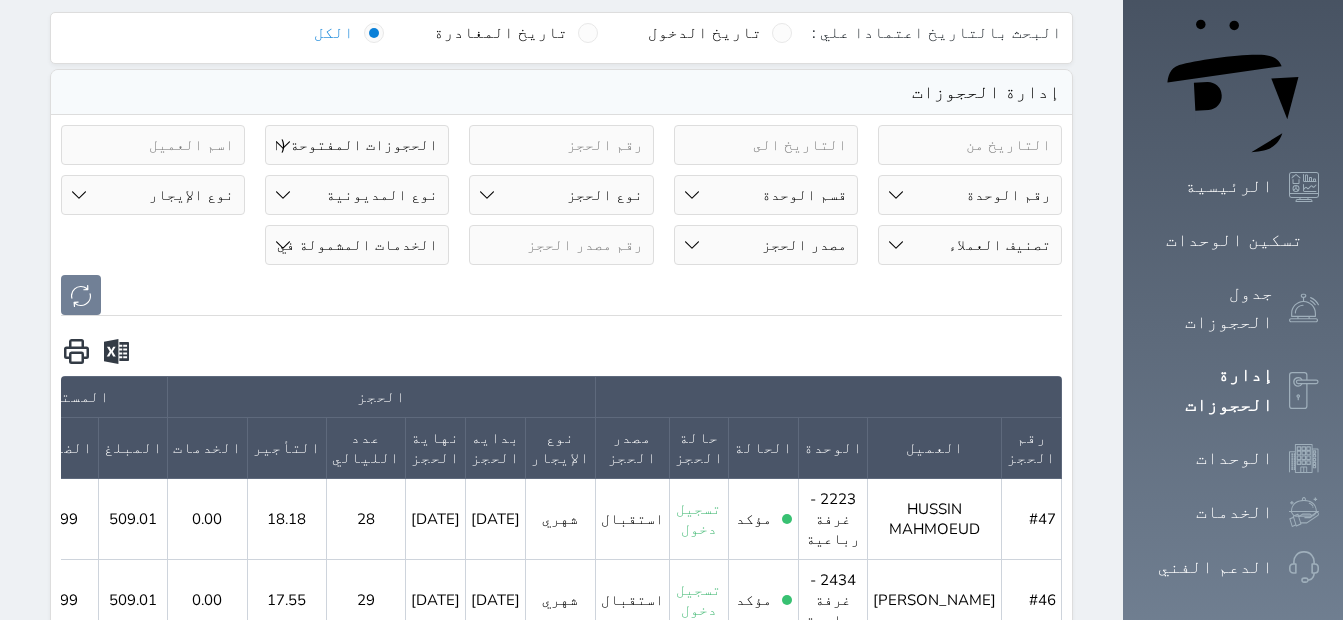 scroll, scrollTop: 0, scrollLeft: 0, axis: both 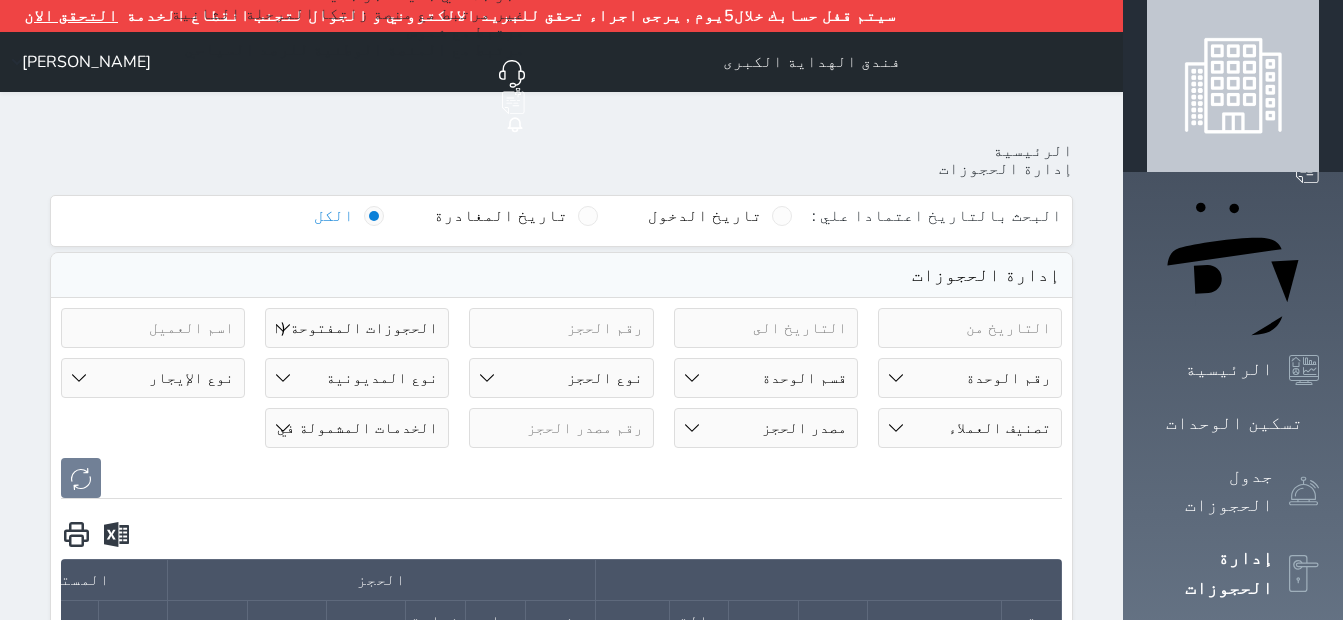 click on "حجز جديد" at bounding box center [356, -5] 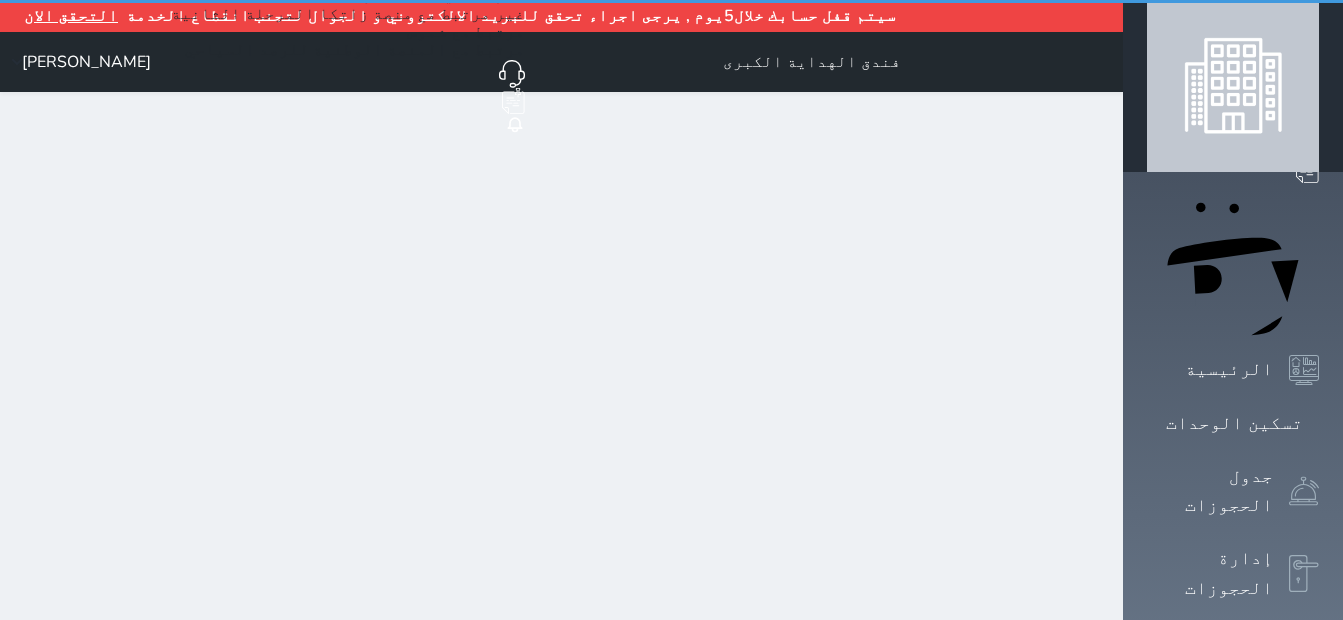 select on "1" 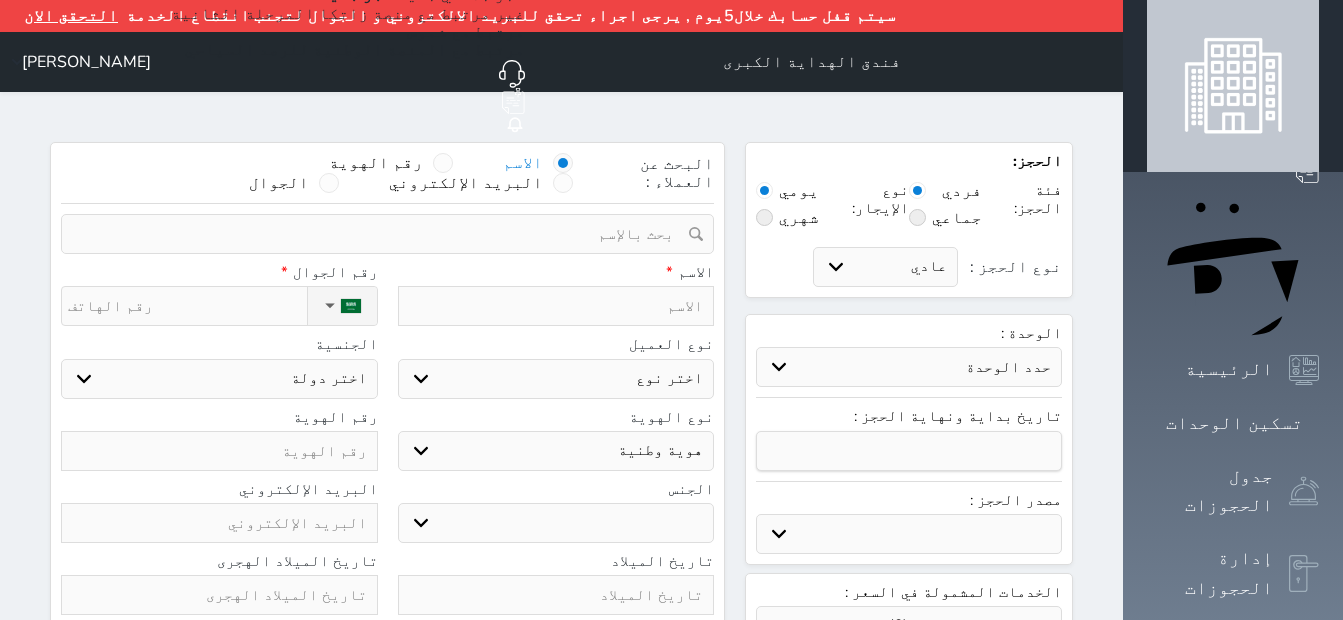 select 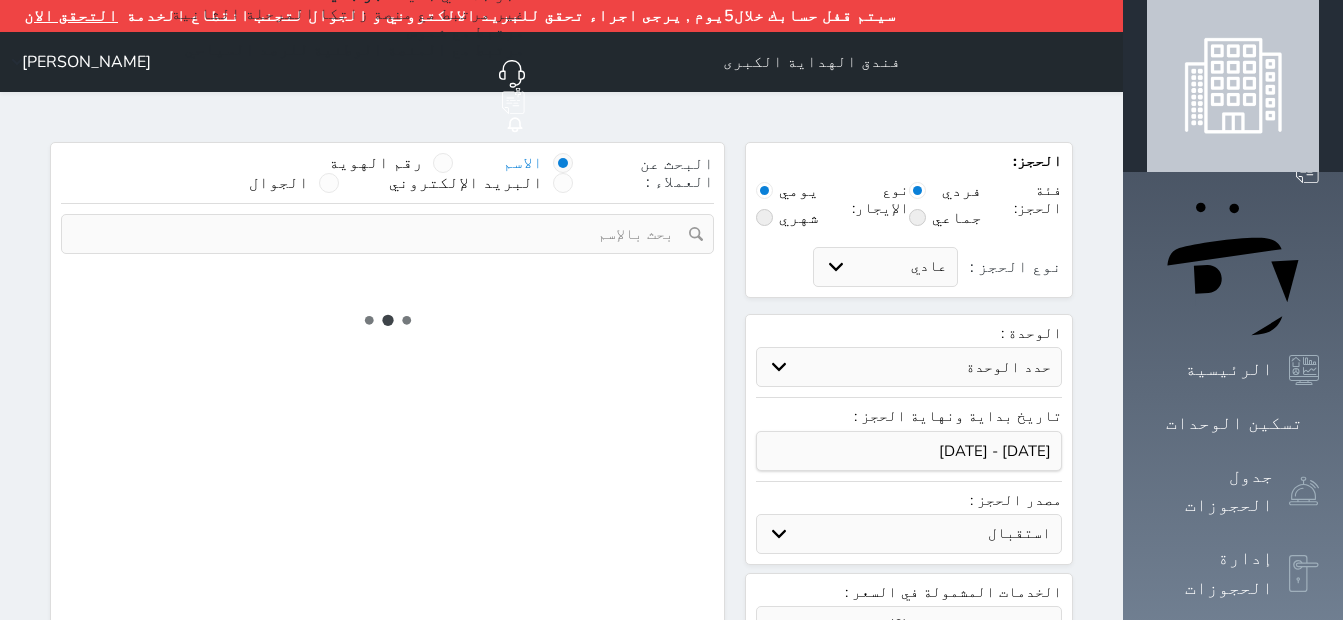 click on "البحث عن العملاء :        الاسم       رقم الهوية       البريد الإلكتروني       الجوال           تغيير العميل" at bounding box center [387, 409] 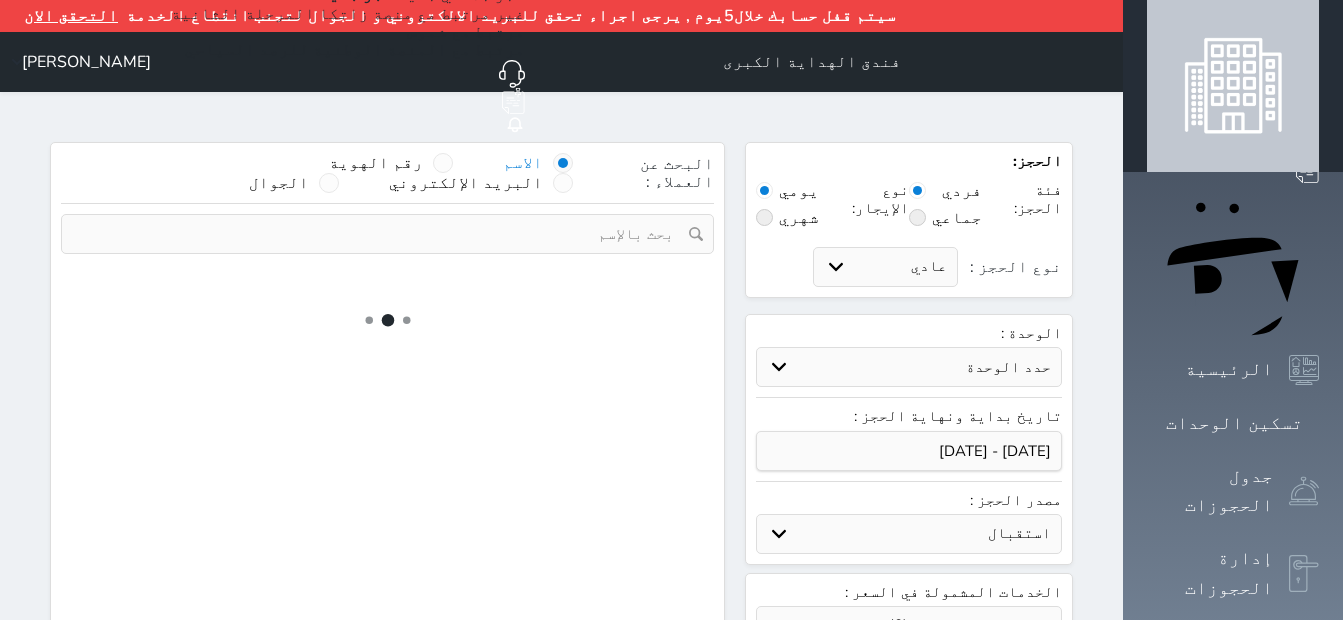 select 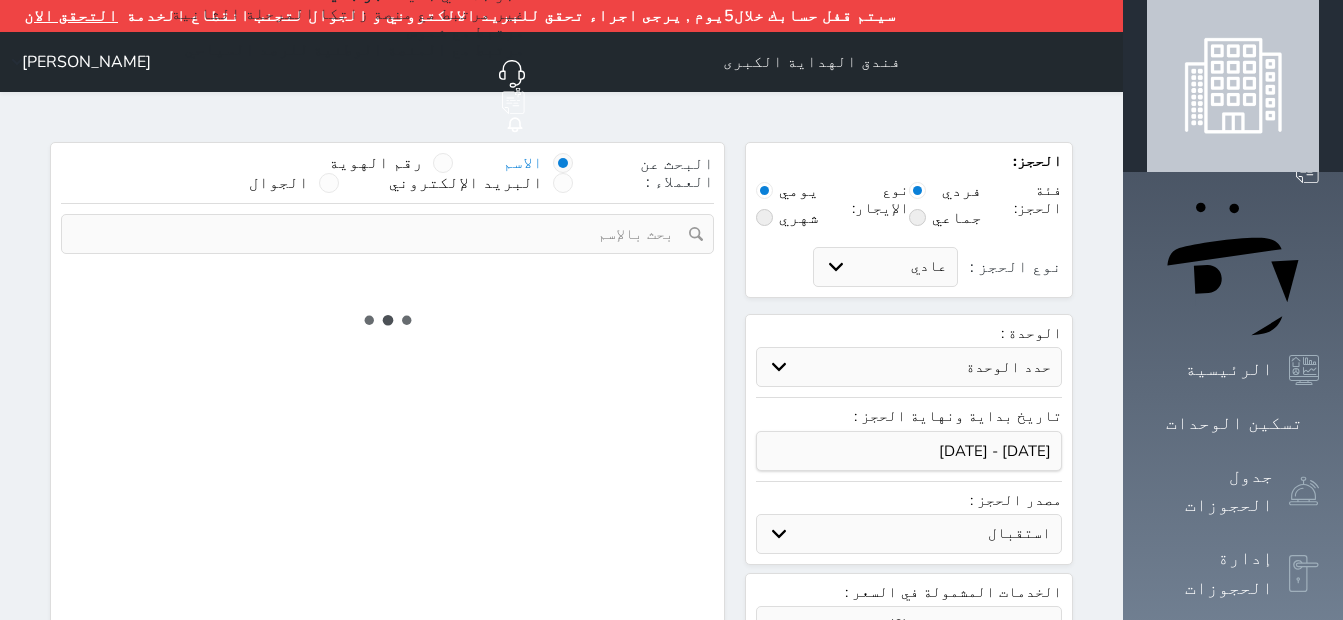 select on "1" 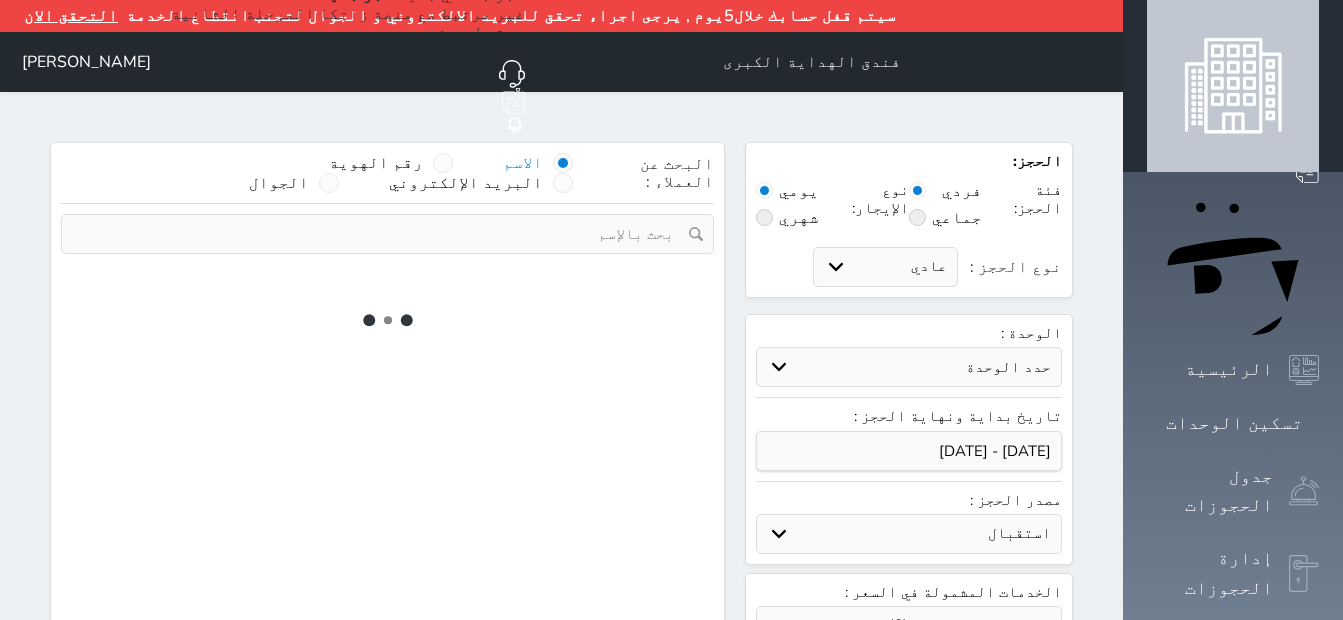 select on "113" 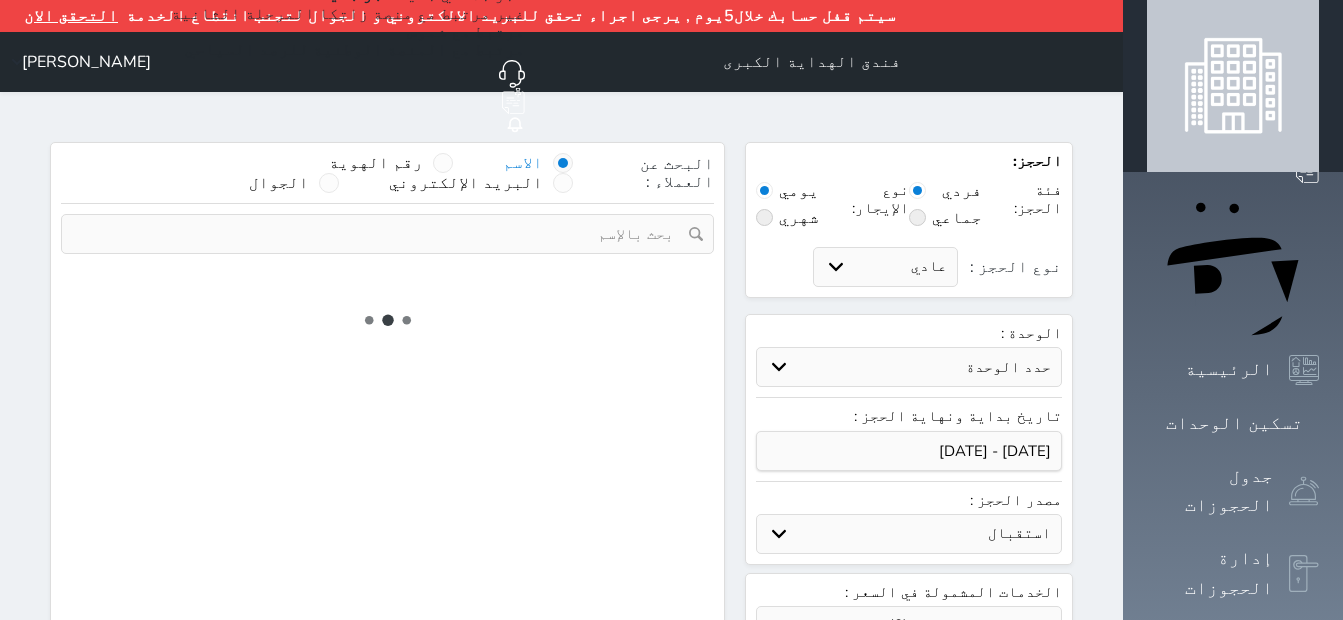 select on "1" 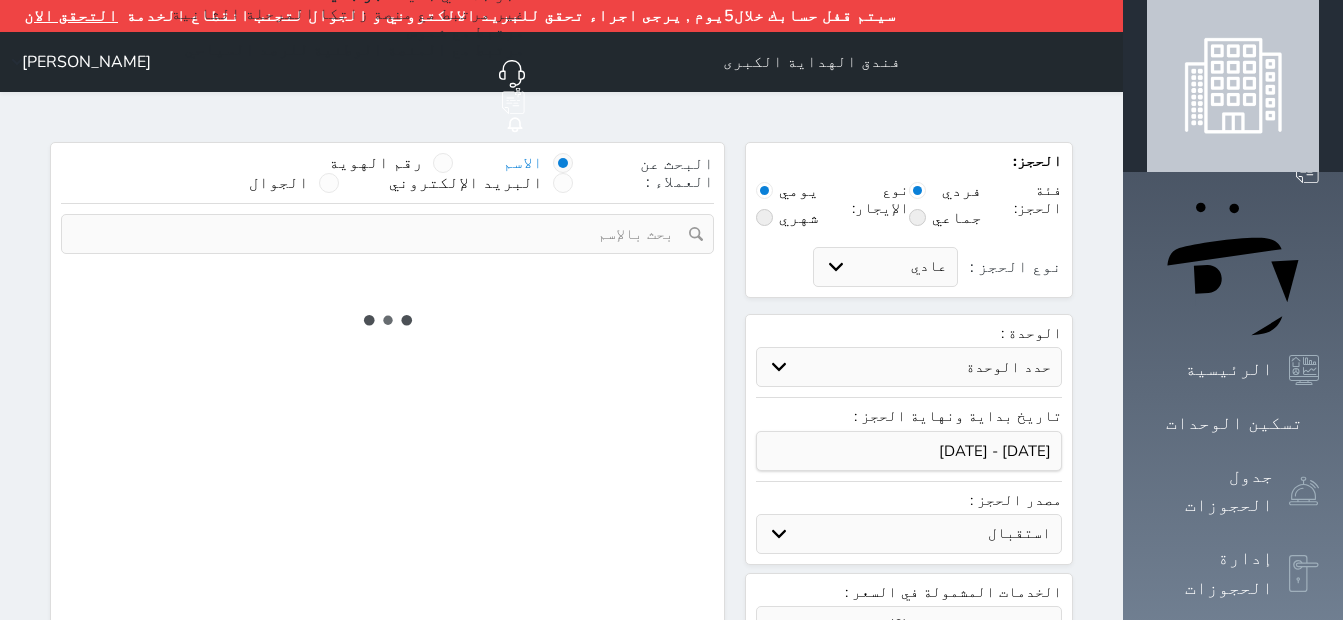 select 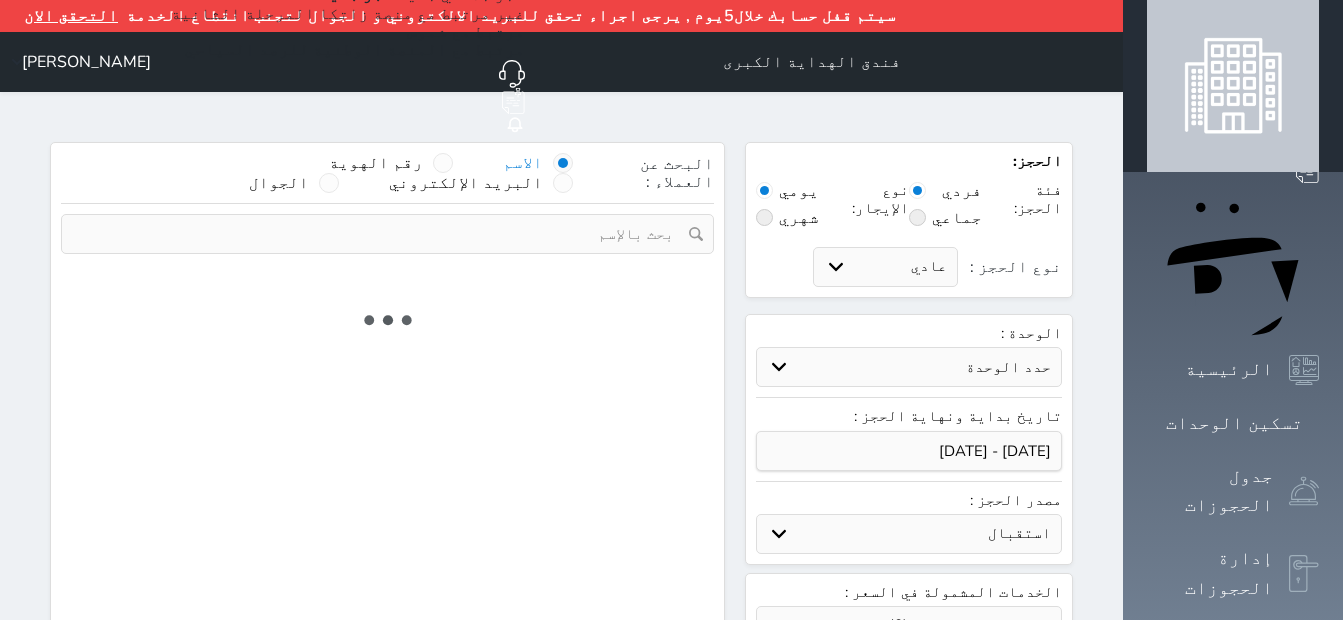 select on "7" 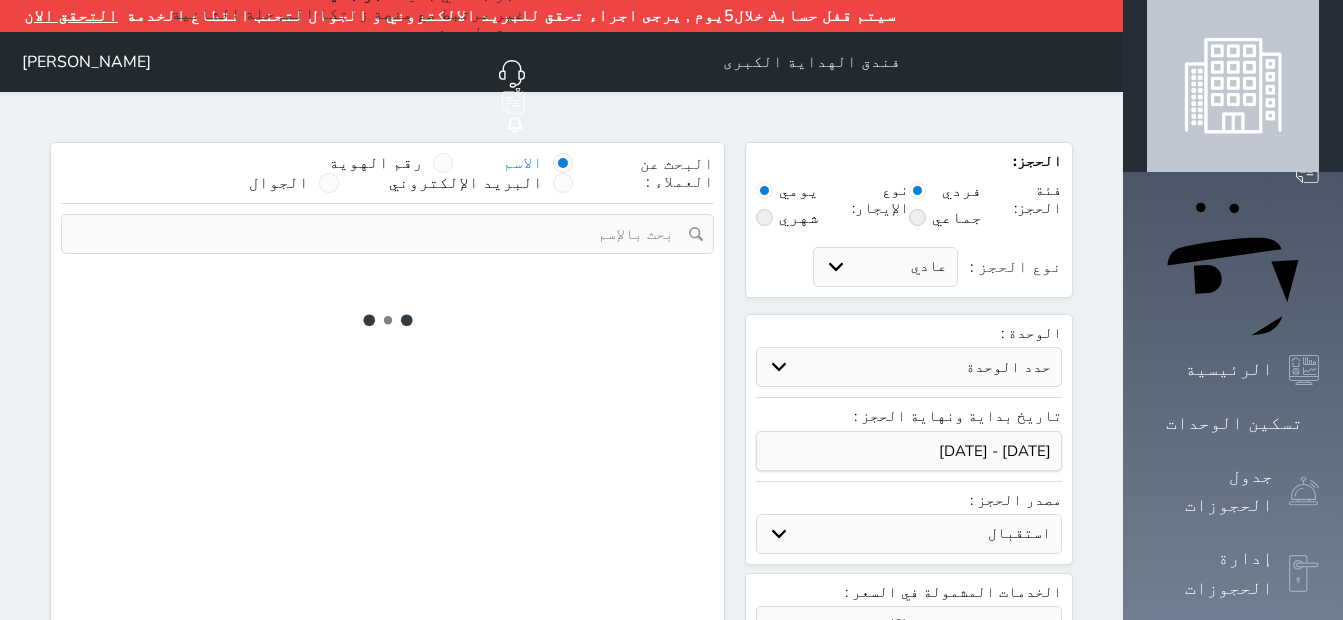 select 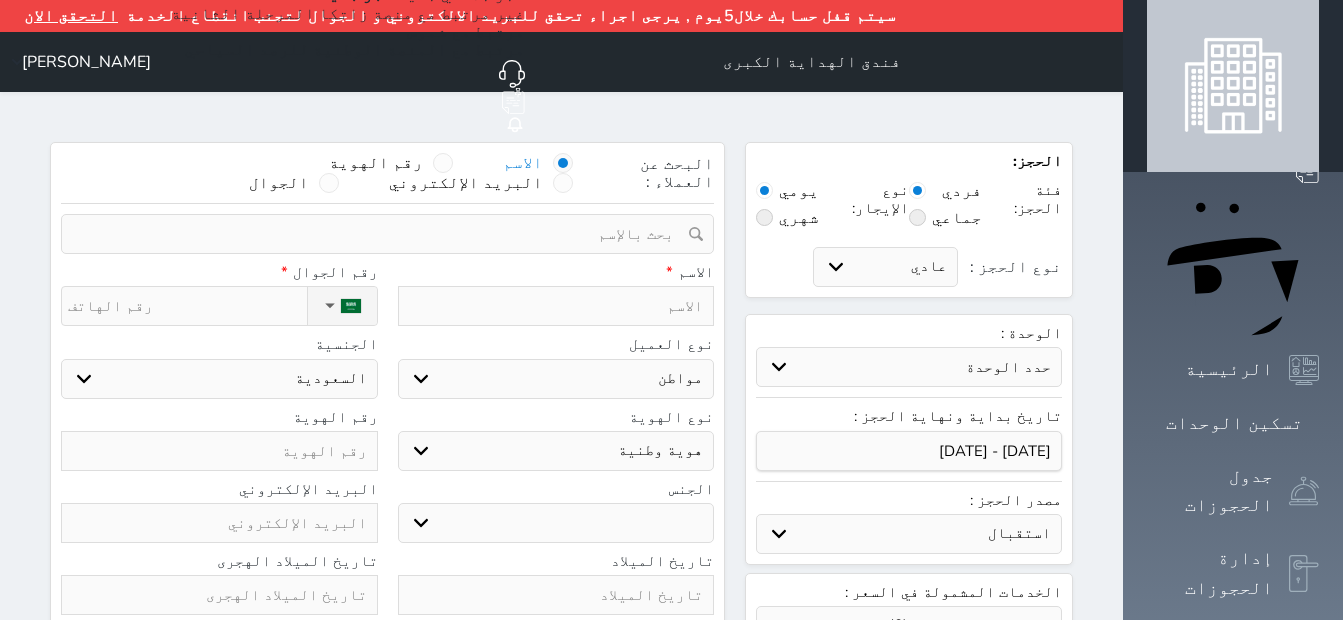 click at bounding box center (380, 234) 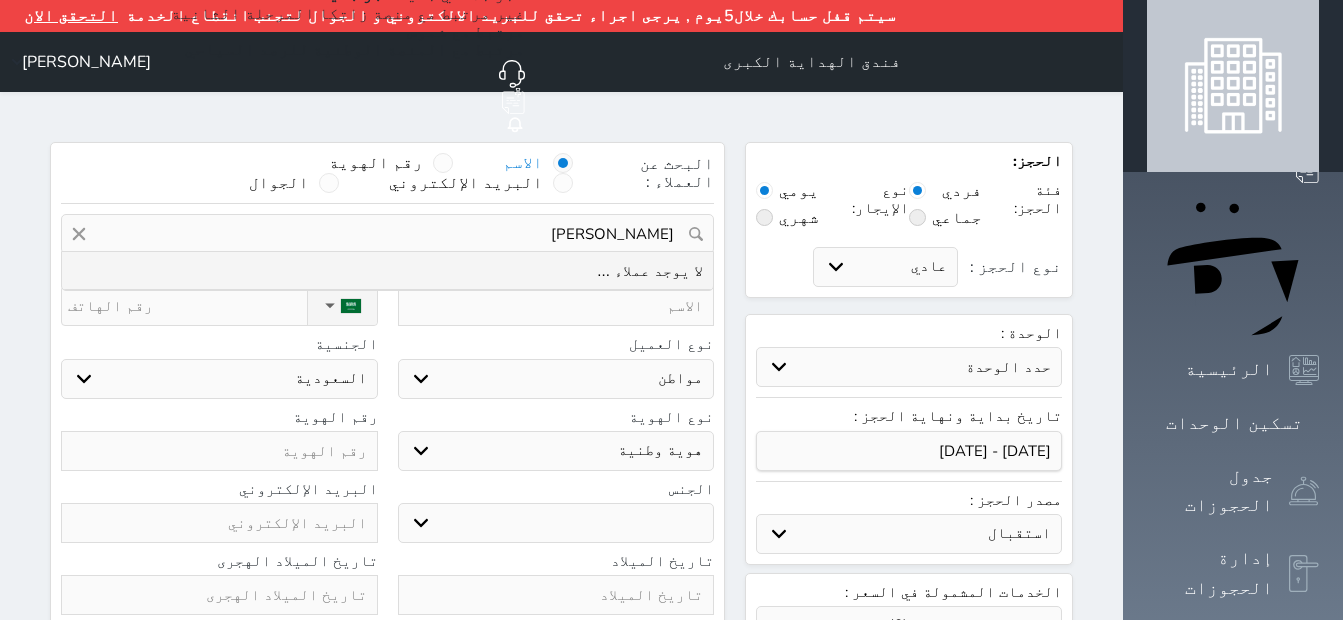 drag, startPoint x: 577, startPoint y: 196, endPoint x: 856, endPoint y: 220, distance: 280.03036 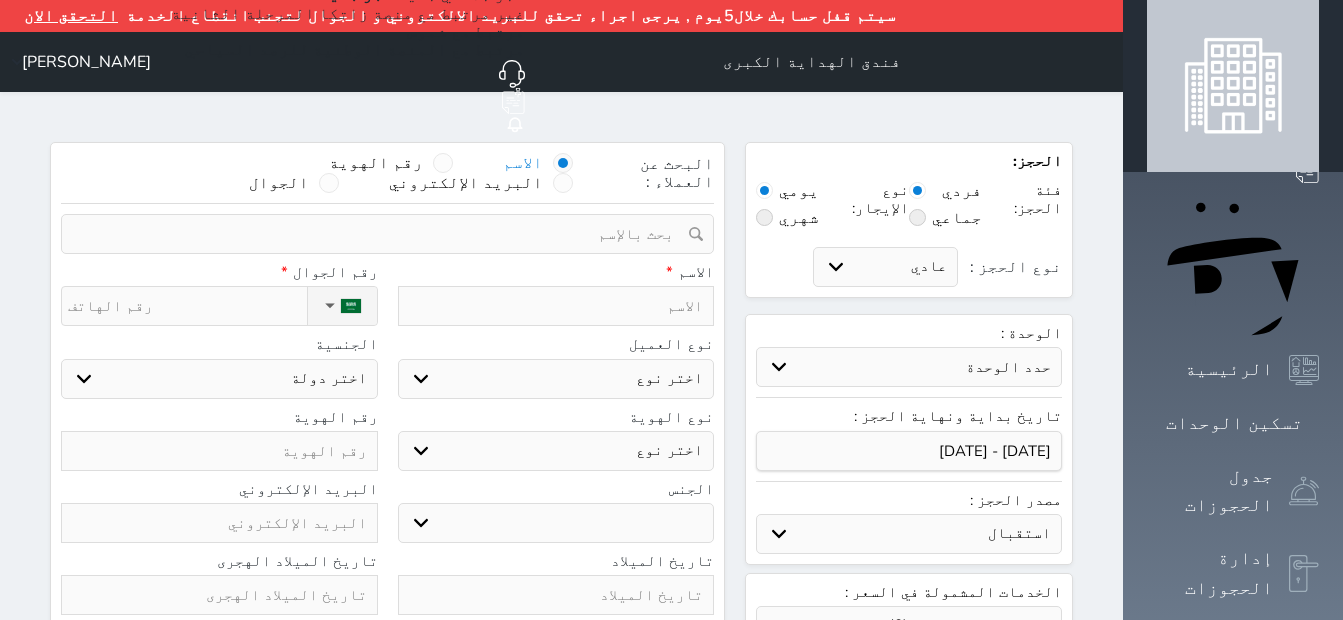 click at bounding box center (556, 306) 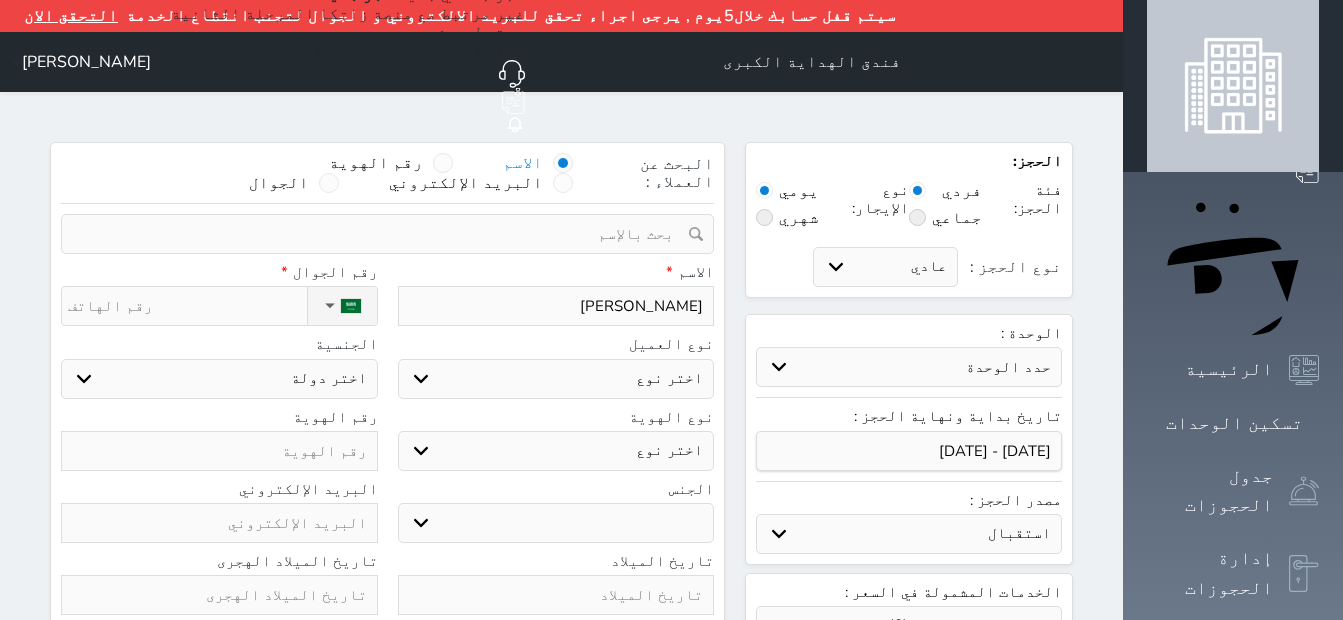 select 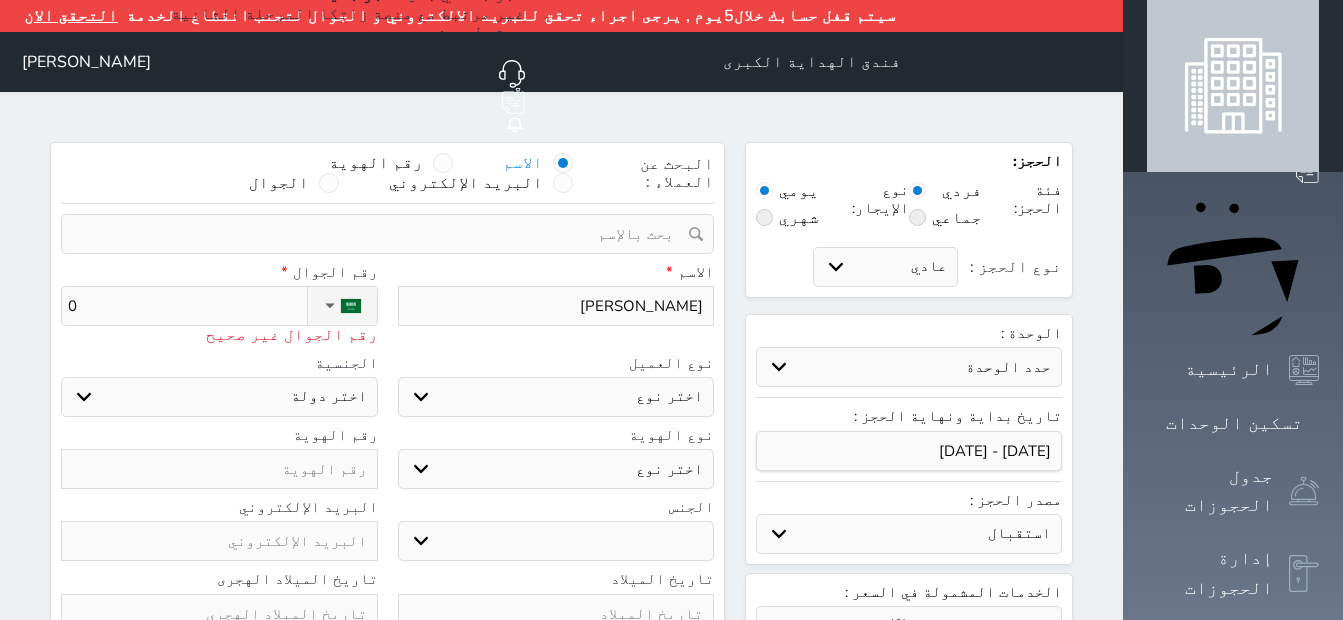type on "05" 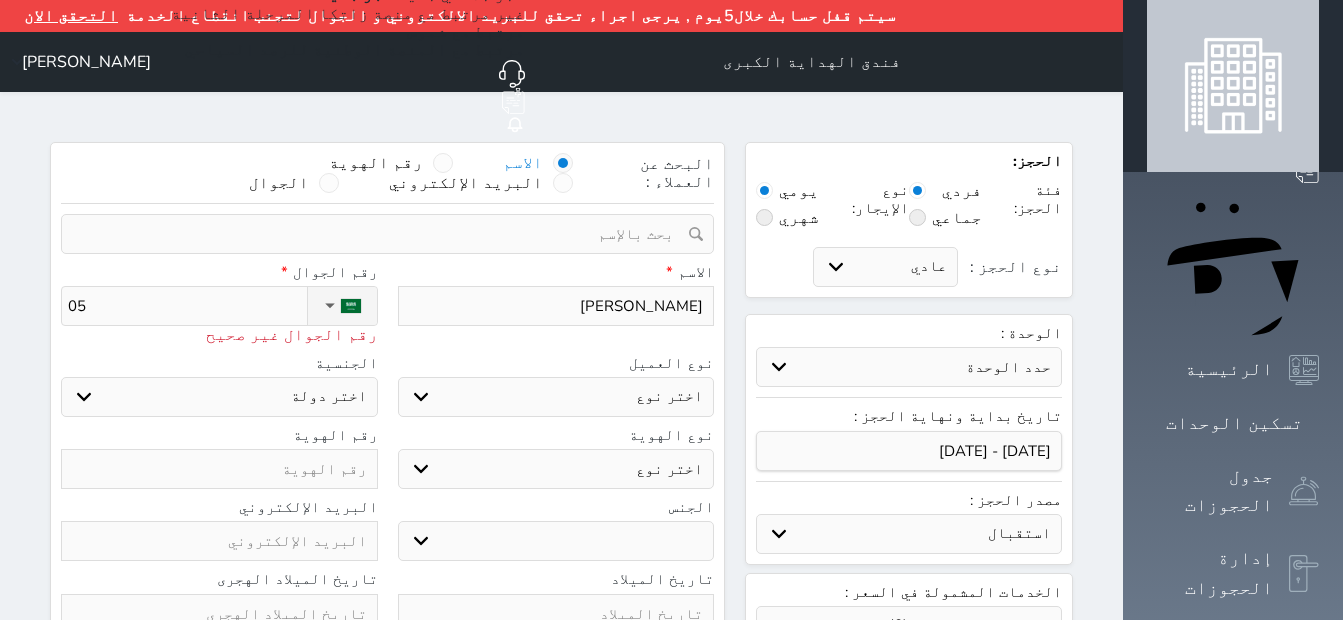 type on "050" 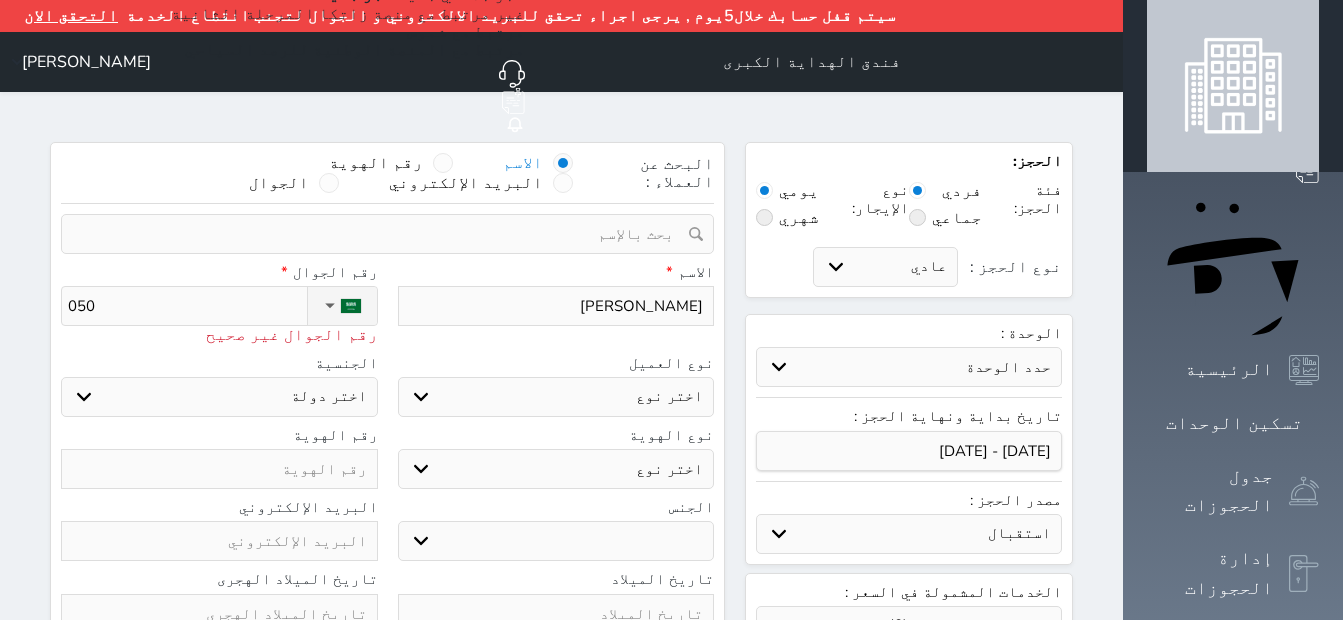 type on "0500" 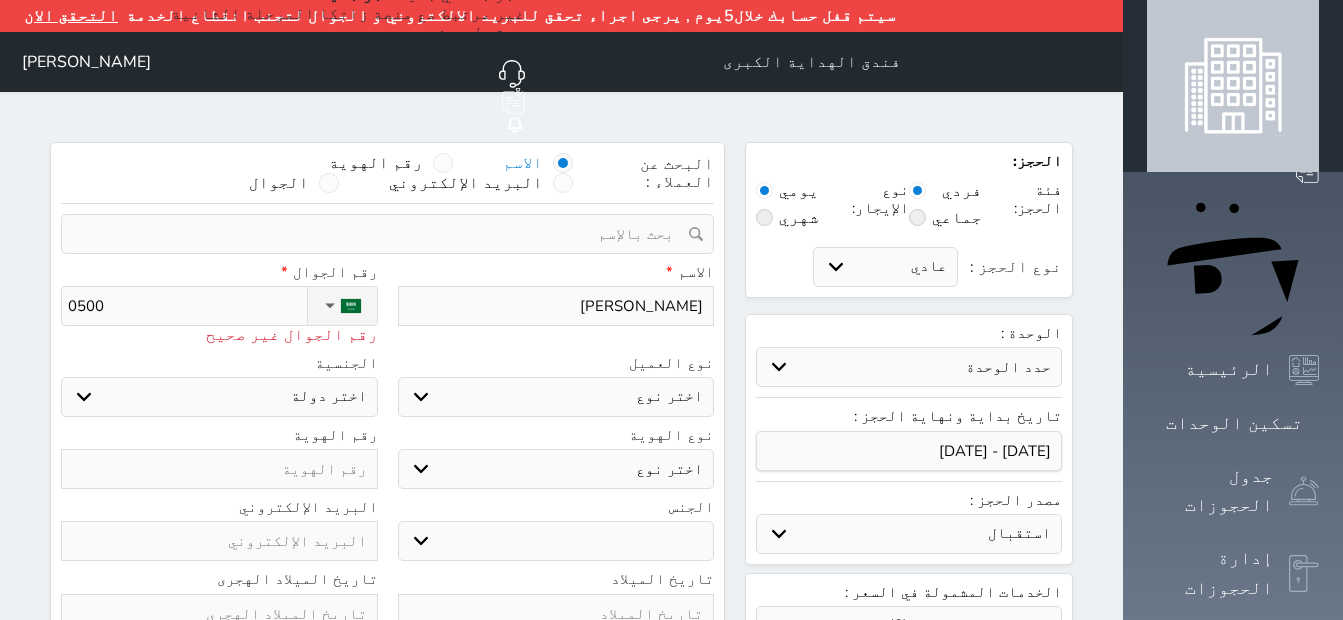 type on "05000" 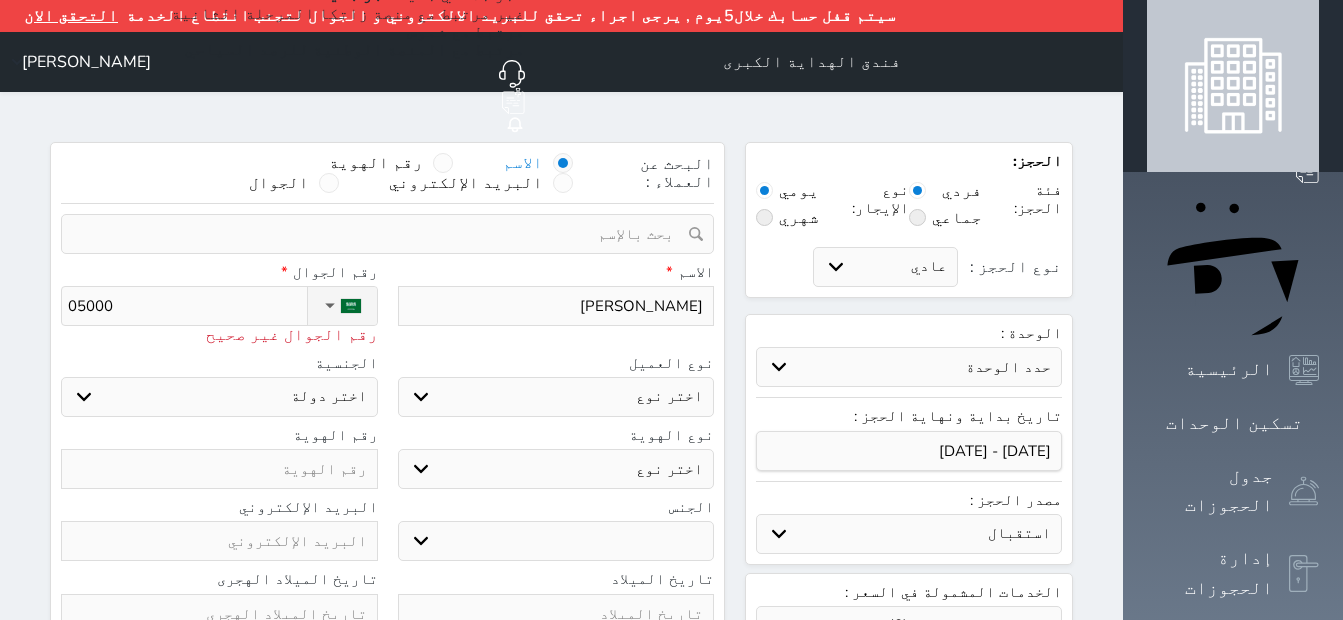 select 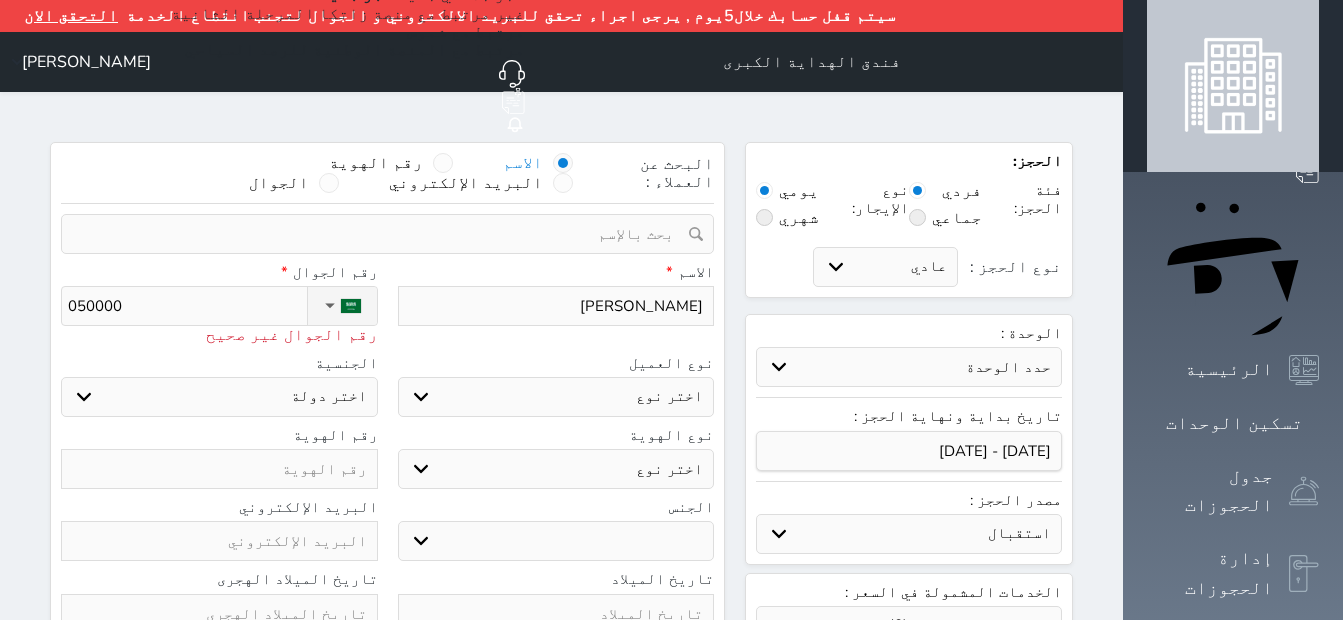 type on "050000" 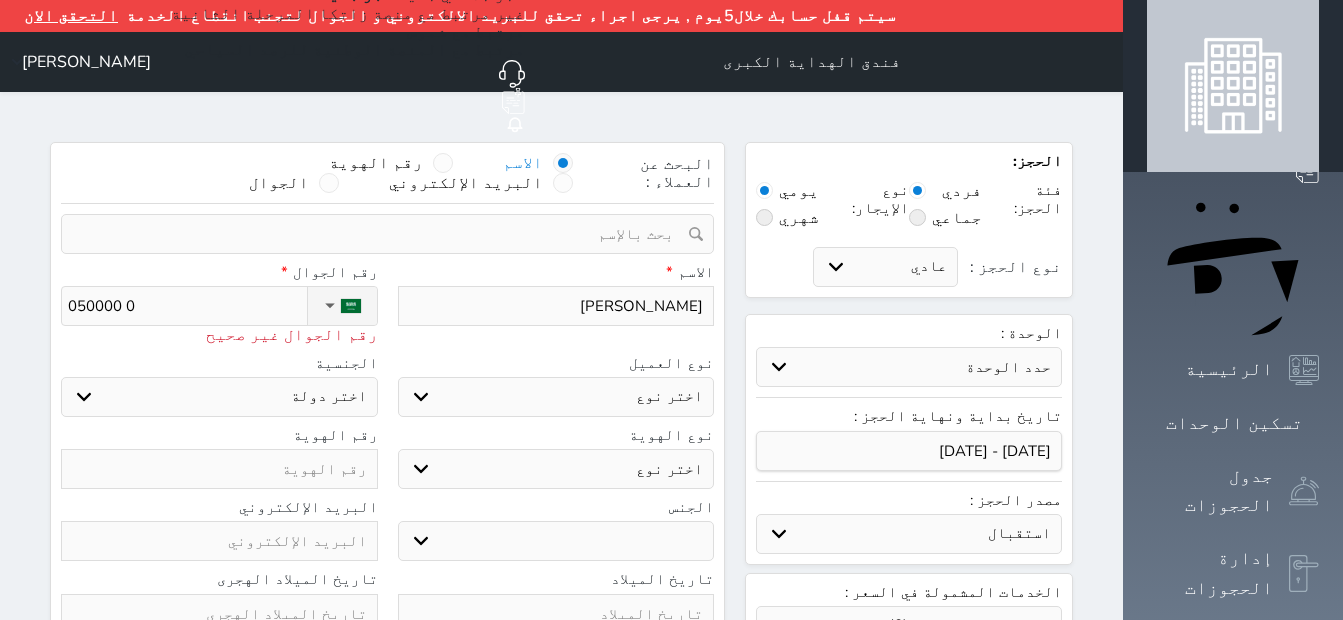 type on "050000 00" 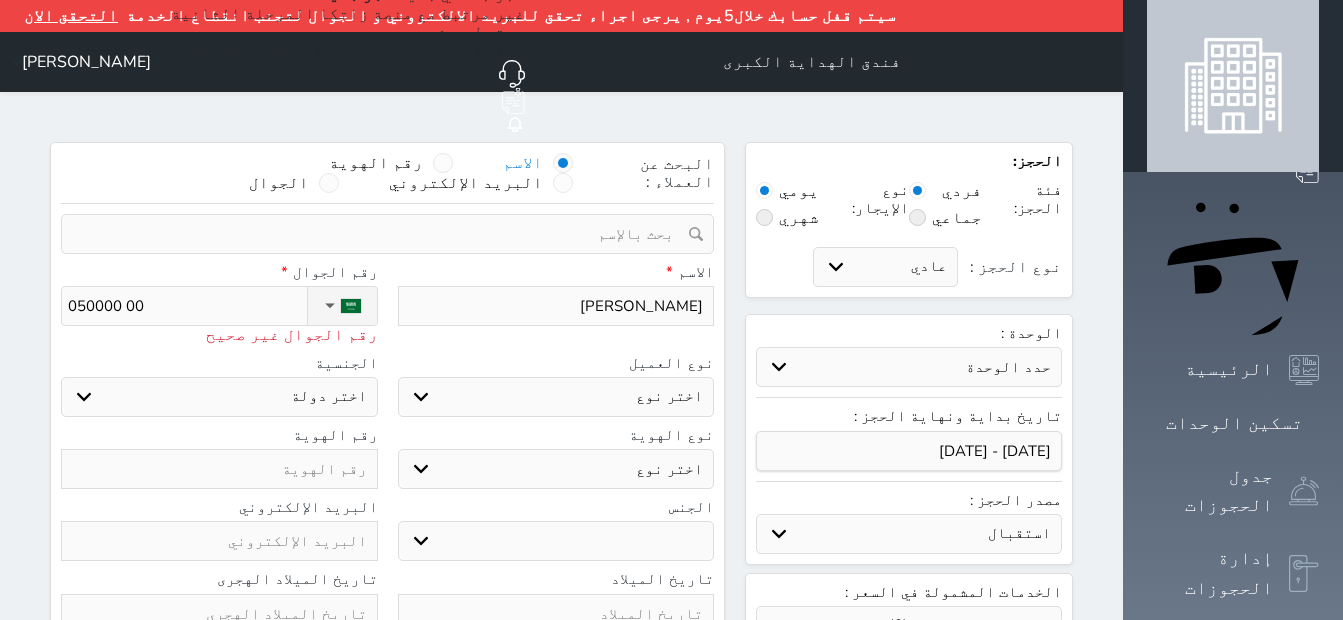 type on "050000 000" 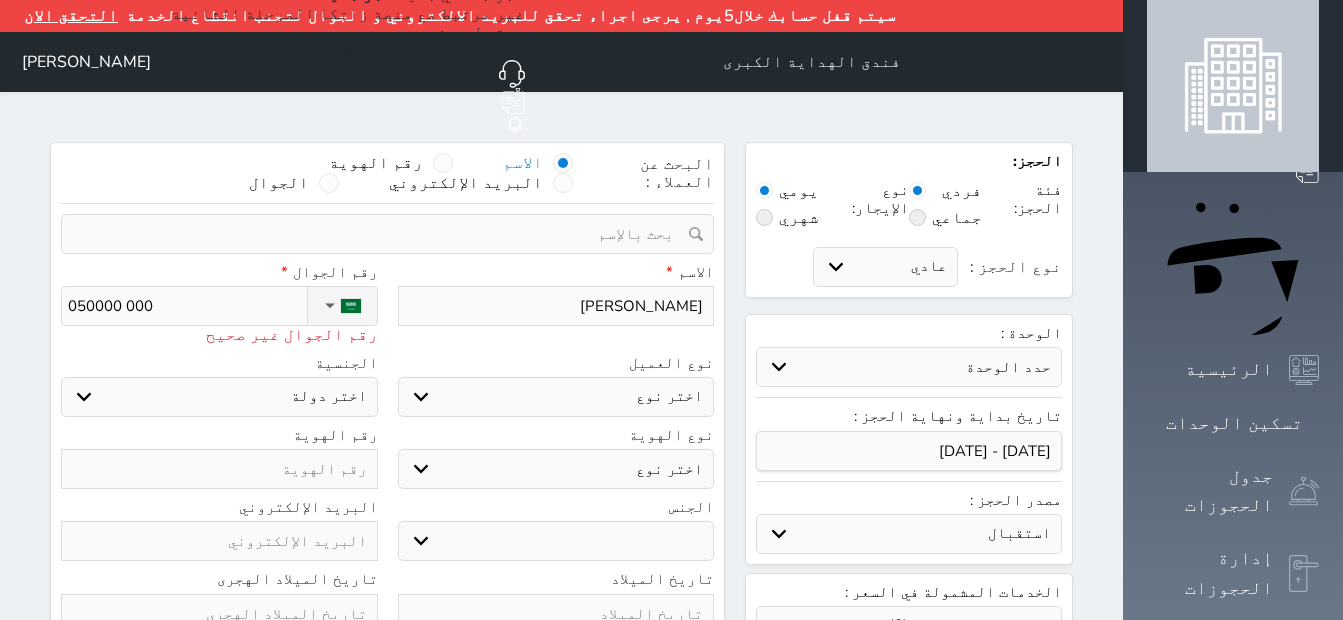 type on "[PHONE_NUMBER]" 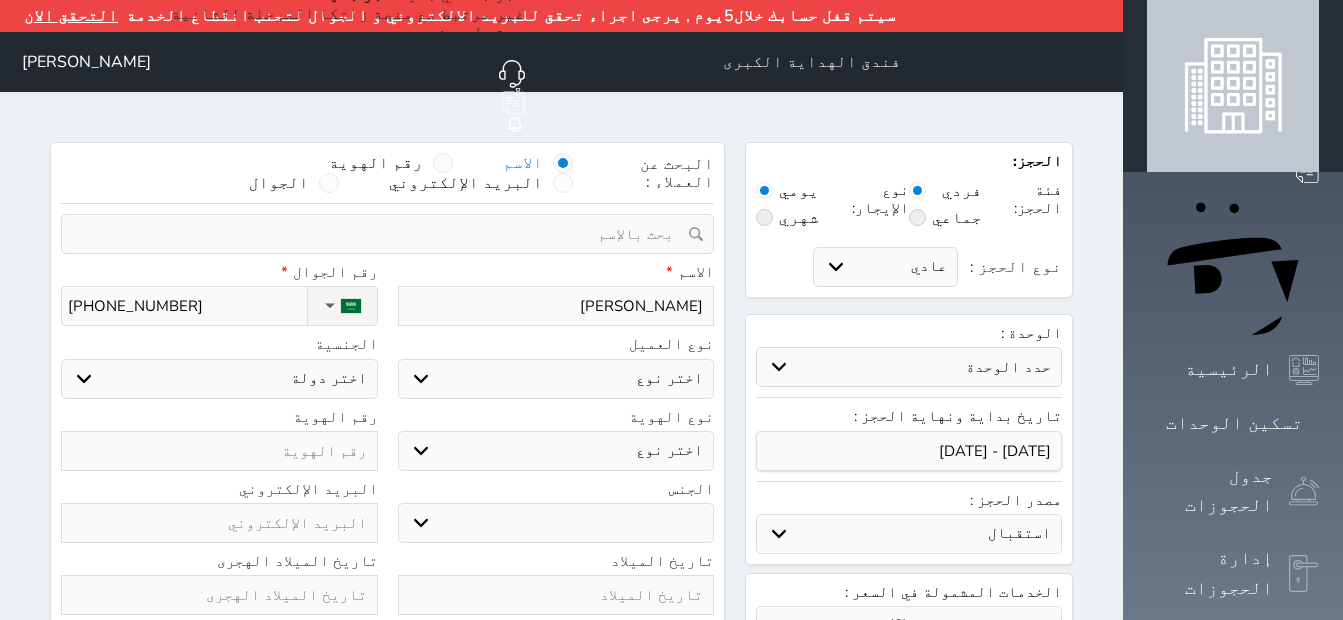 type on "[PHONE_NUMBER]" 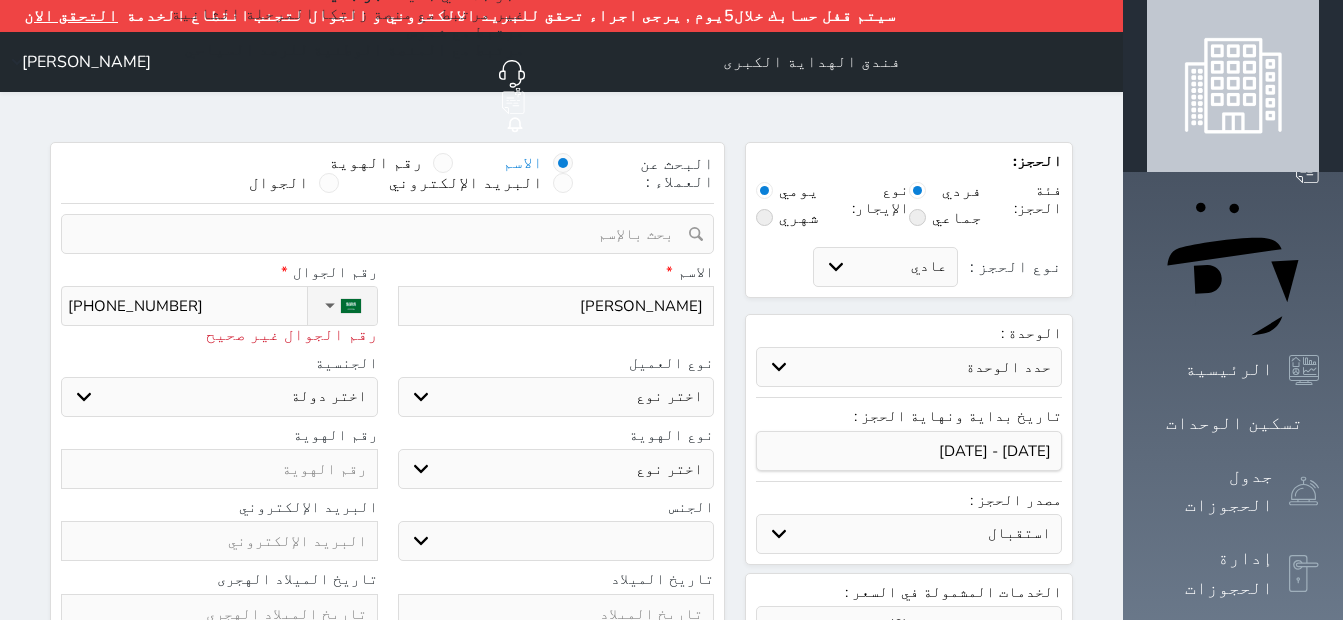 type on "[PHONE_NUMBER]" 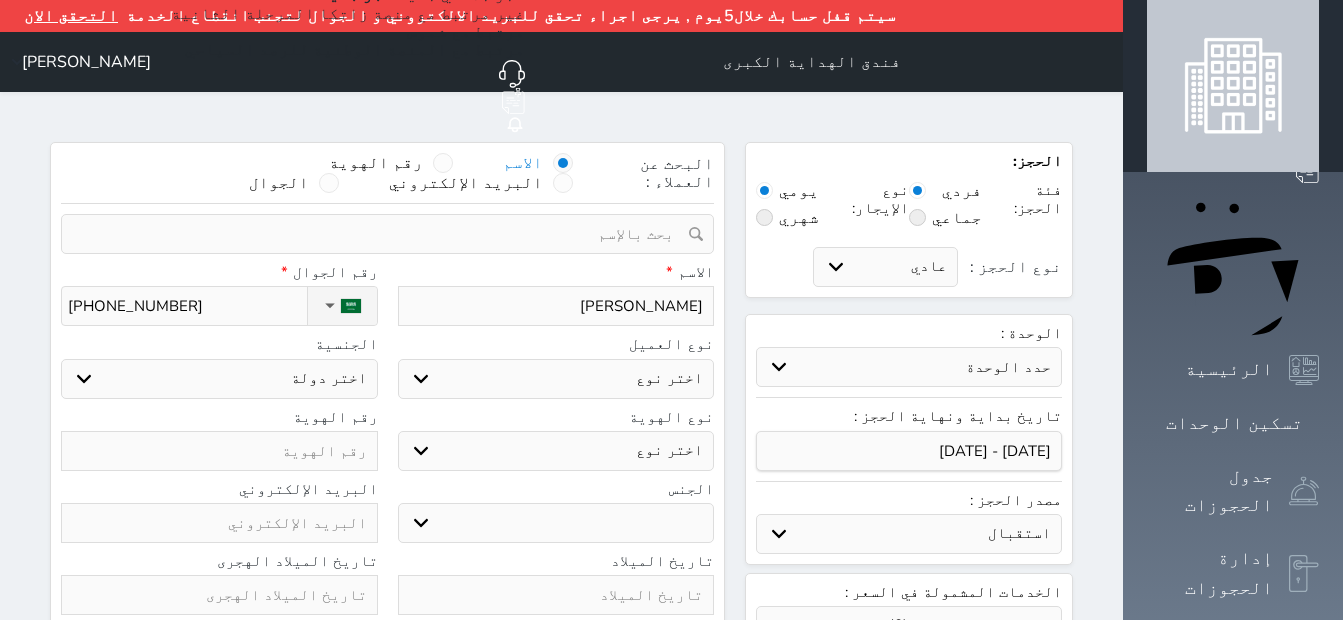 select 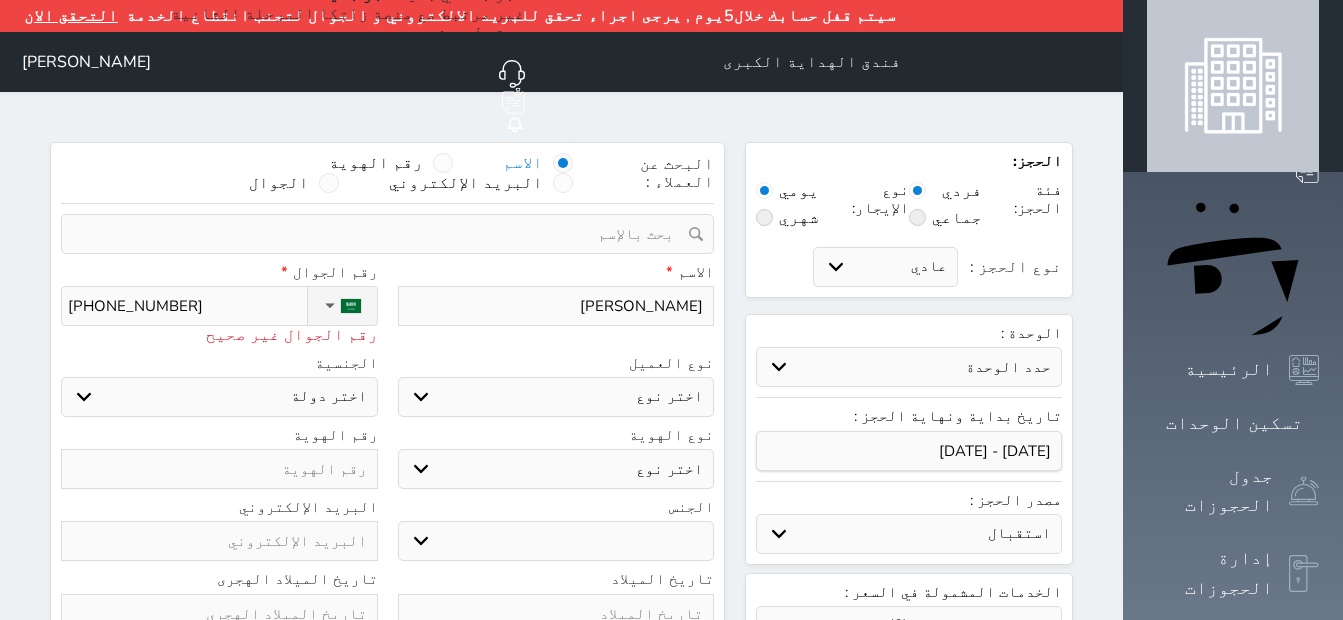 type on "[PHONE_NUMBER]" 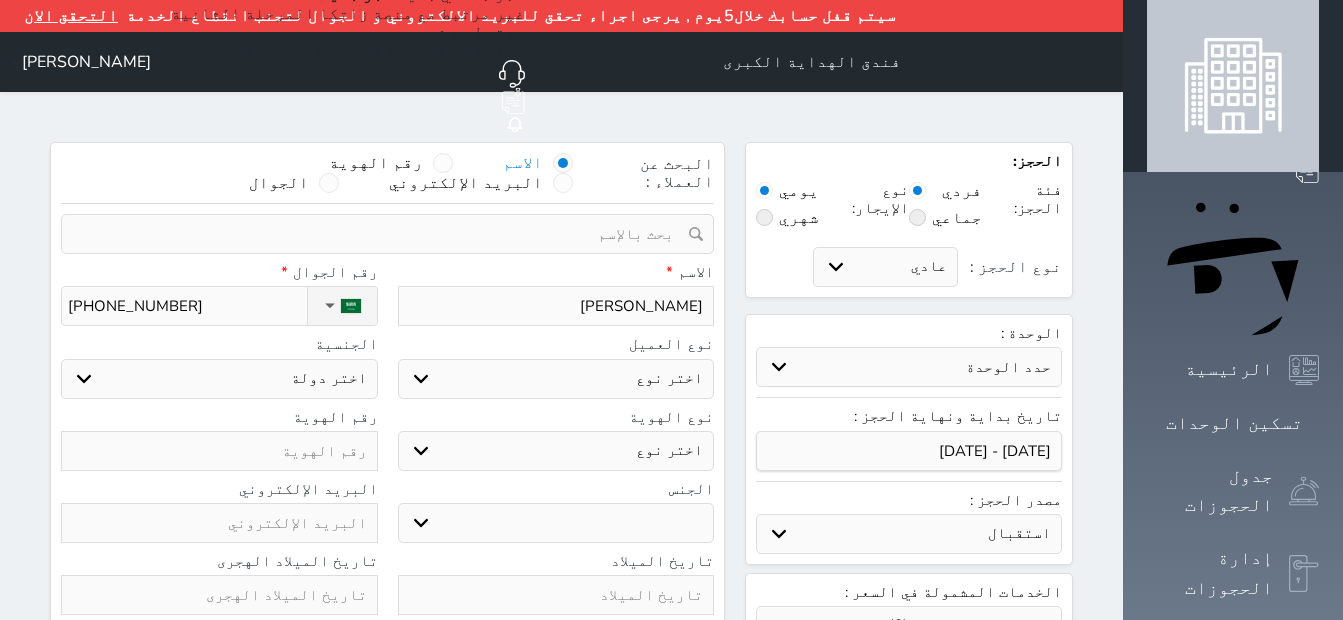 type on "[PHONE_NUMBER]" 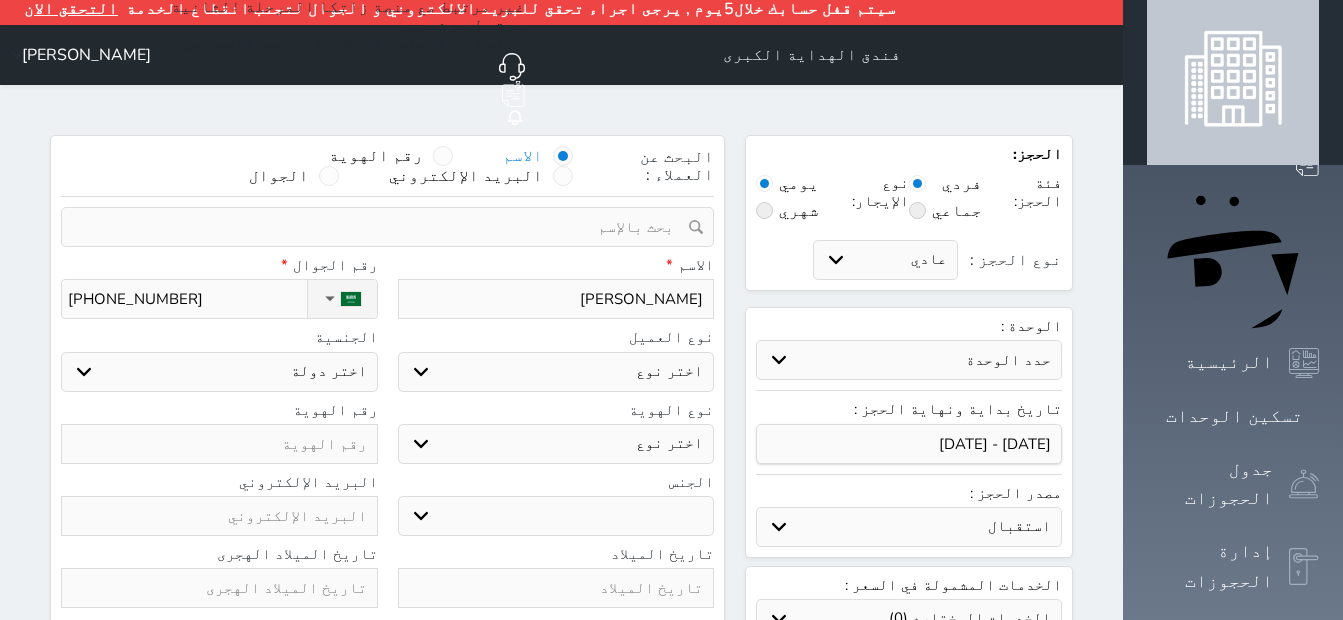 scroll, scrollTop: 0, scrollLeft: 0, axis: both 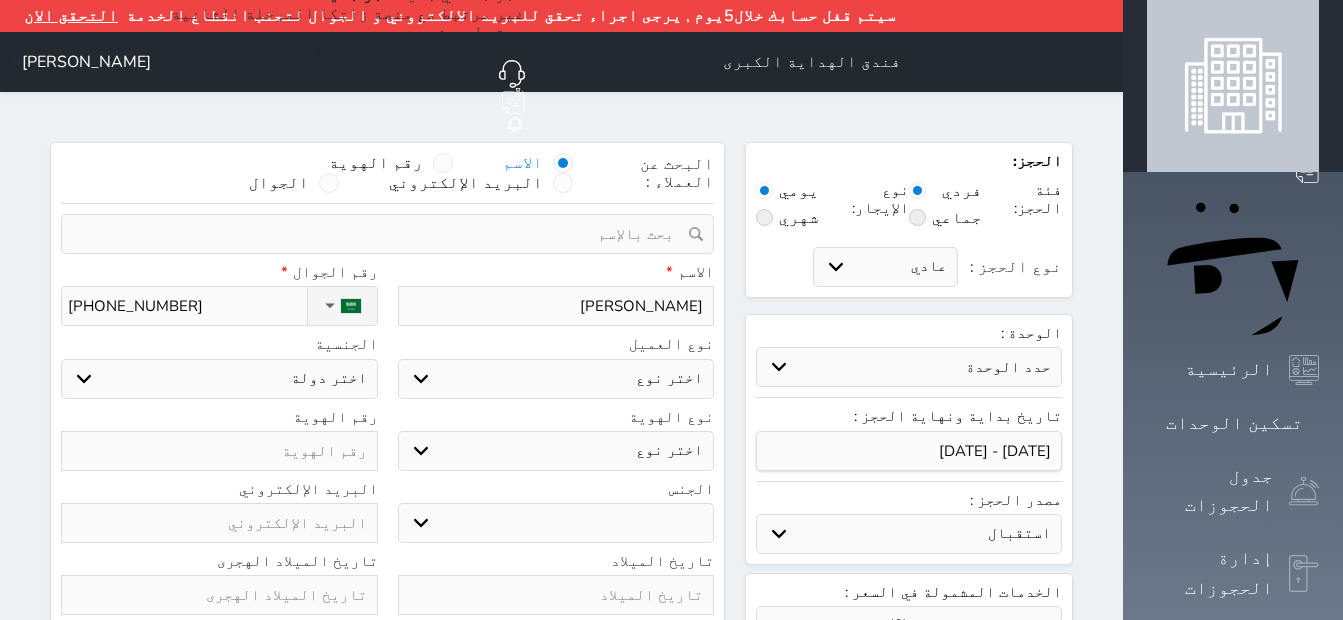 click on "حدد الوحدة
#2502 - غرفة رباعية
#2501 - غرفة رباعية
#2445 - غرفة خماسية
#2444 - غرفة رباعية
#2443 - غرفة رباعية
#2442 - غرفة رباعية
#2441 - غرفة رباعية
#2435 - غرفة رباعية
#2433 - غرفة ثلاثية
#2432 - غرفة رباعية
#2426 - غرفة رباعية
#2425 - غرفة رباعية
#2424 - غرفة رباعية
#2423 - غرفة رباعية
#2422 - غرفة خماسية
#2421 - غرفة خماسية" at bounding box center (909, 367) 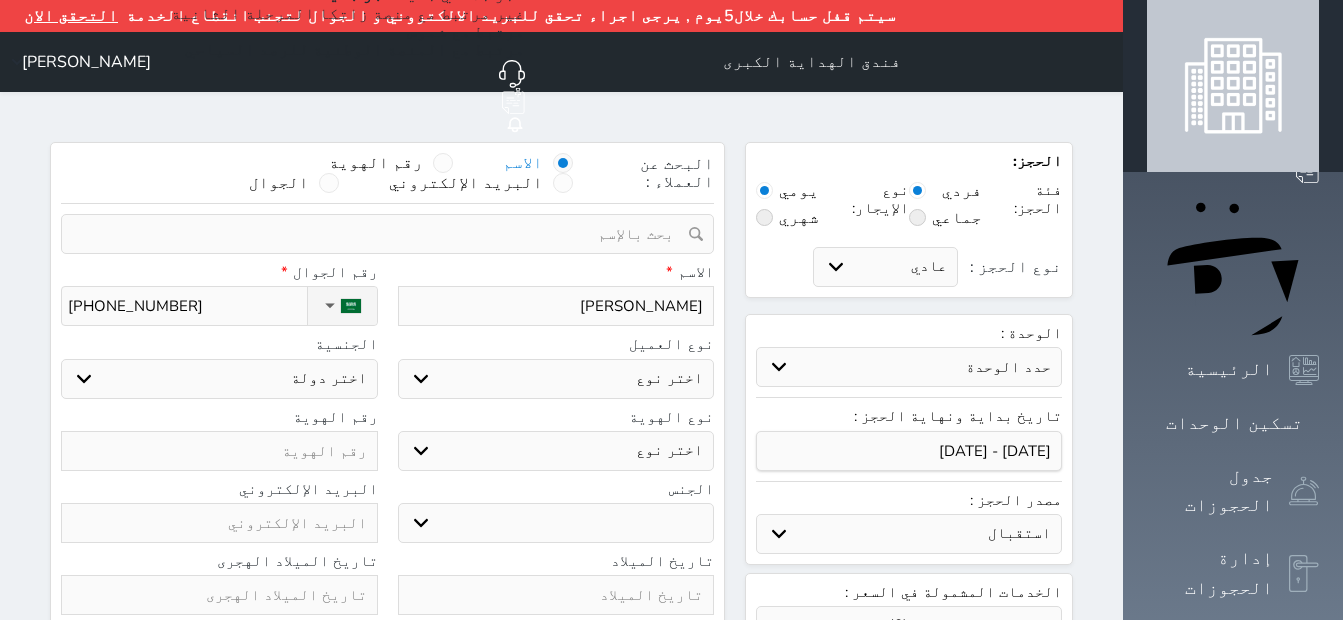 select on "77456" 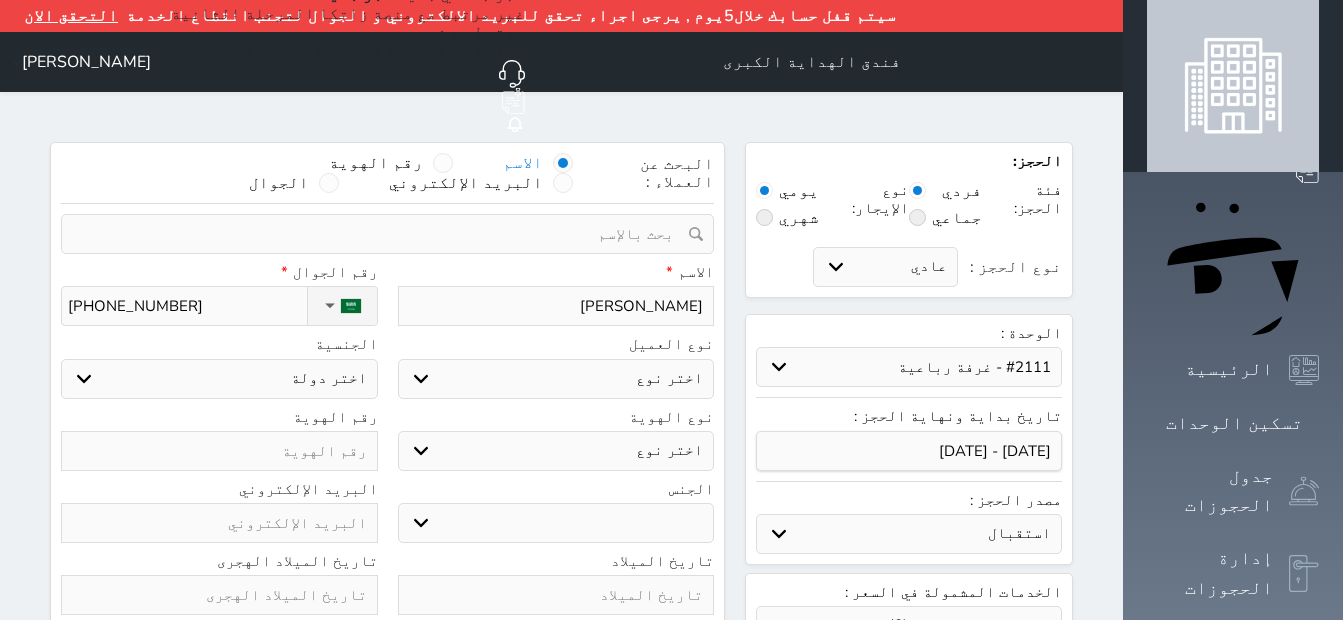 click on "حدد الوحدة
#2502 - غرفة رباعية
#2501 - غرفة رباعية
#2445 - غرفة خماسية
#2444 - غرفة رباعية
#2443 - غرفة رباعية
#2442 - غرفة رباعية
#2441 - غرفة رباعية
#2435 - غرفة رباعية
#2433 - غرفة ثلاثية
#2432 - غرفة رباعية
#2426 - غرفة رباعية
#2425 - غرفة رباعية
#2424 - غرفة رباعية
#2423 - غرفة رباعية
#2422 - غرفة خماسية
#2421 - غرفة خماسية" at bounding box center (909, 367) 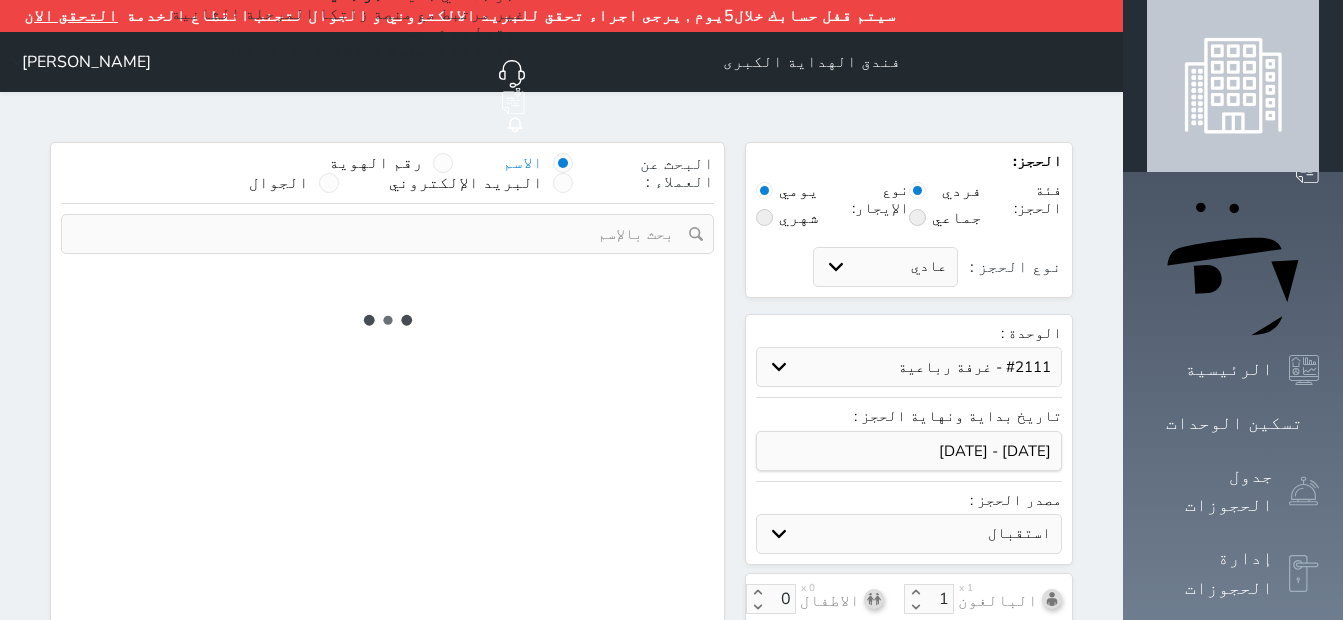 select 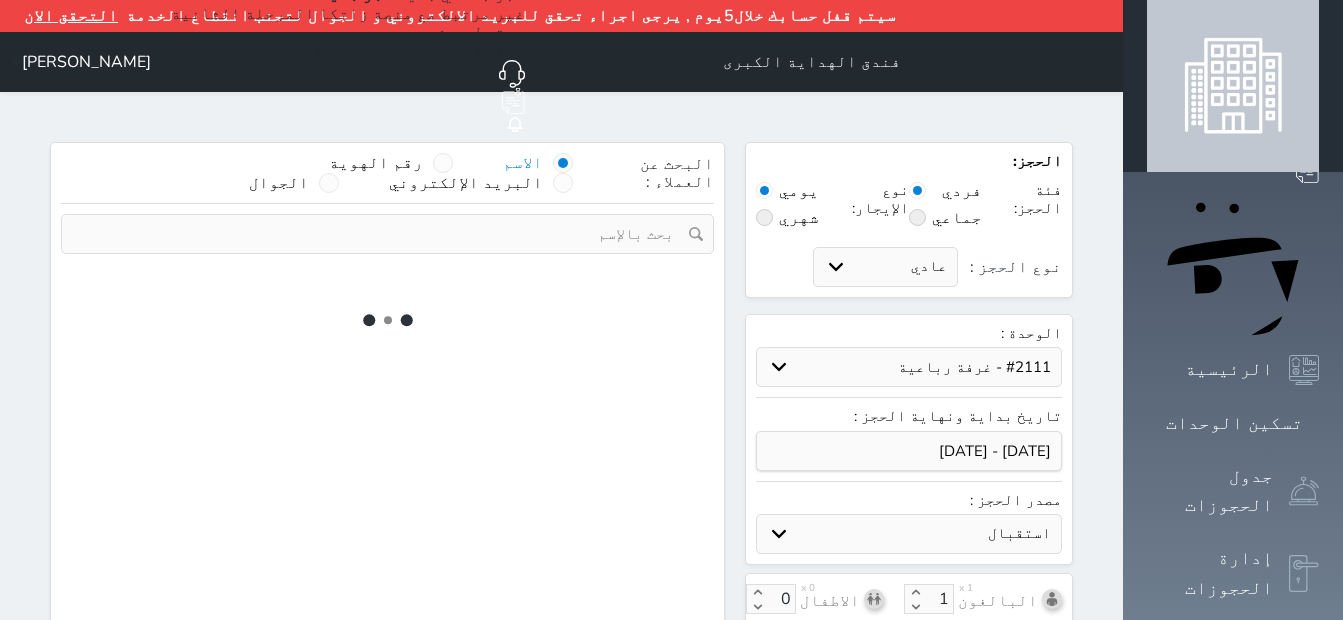 select on "7" 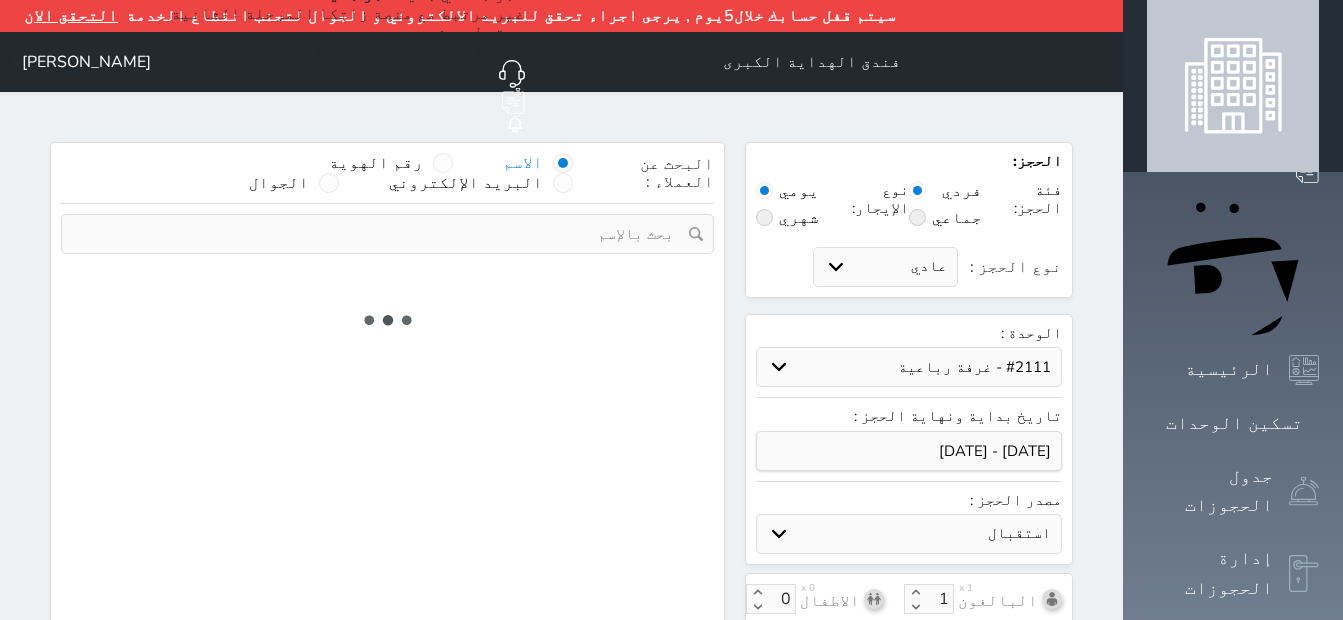 select 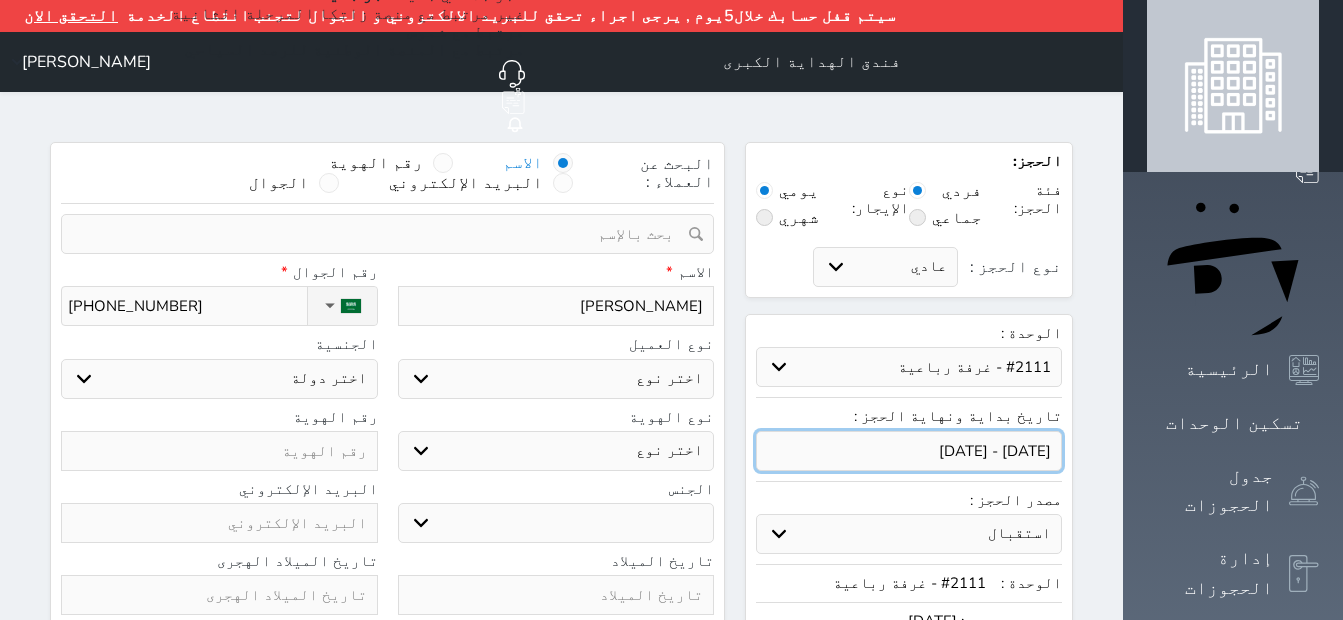 click at bounding box center (909, 451) 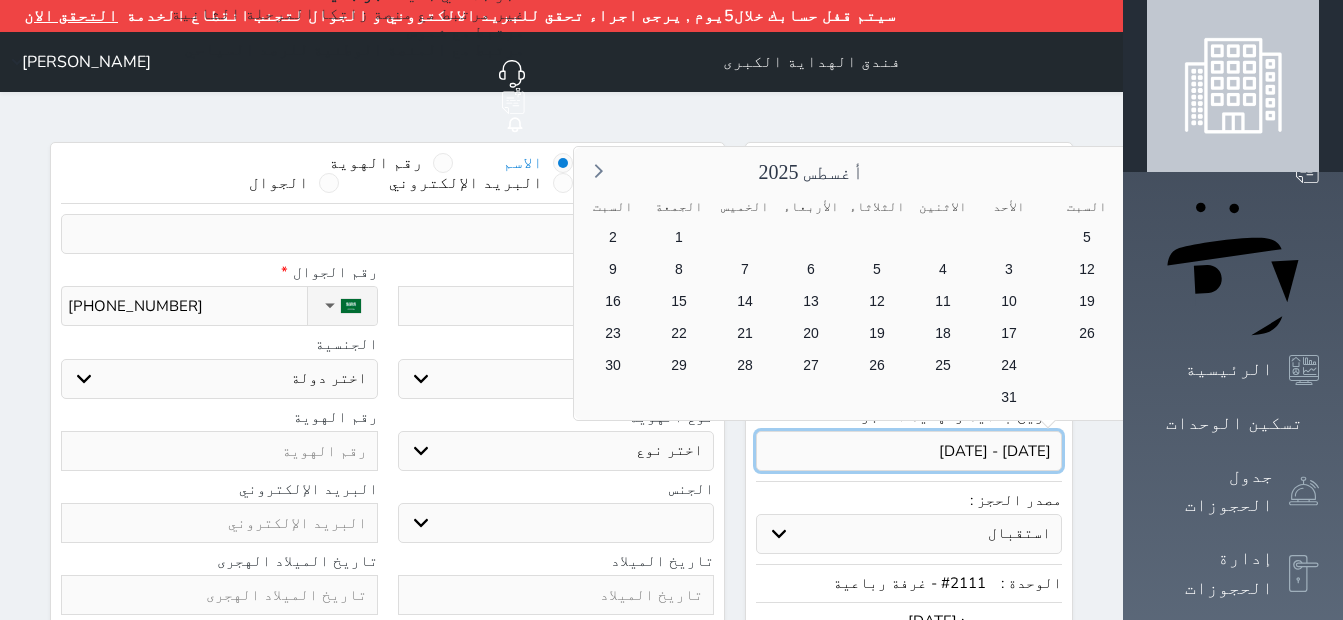 select 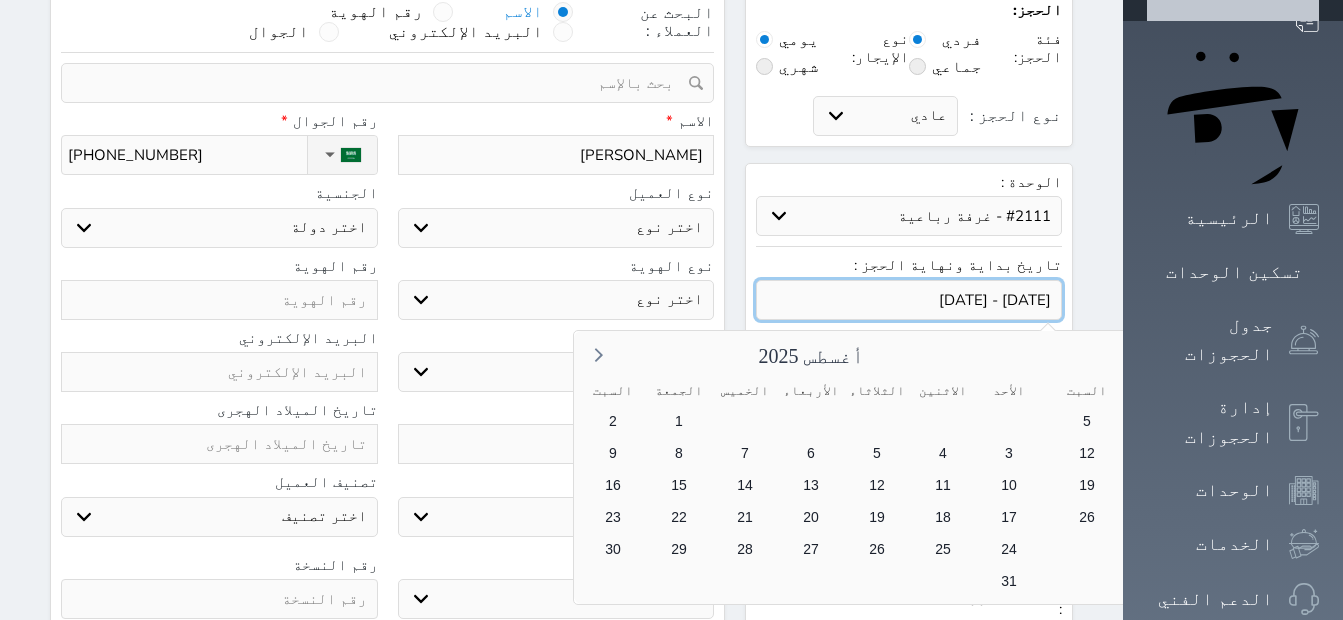 scroll, scrollTop: 200, scrollLeft: 0, axis: vertical 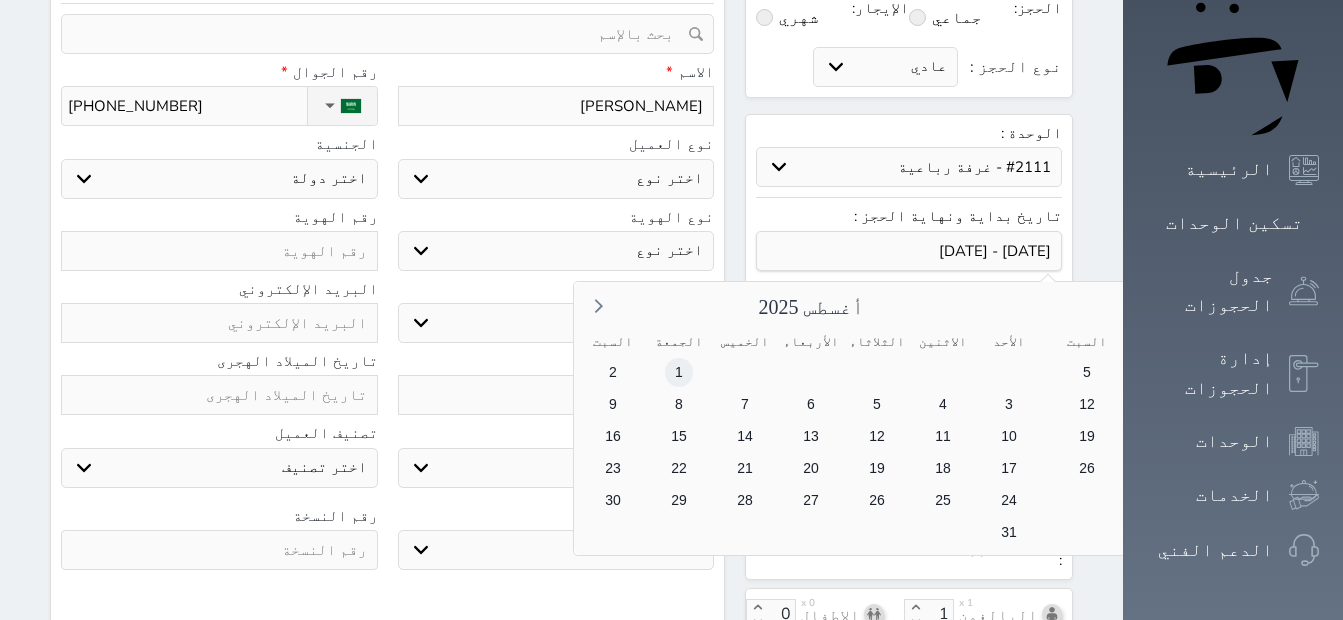 click on "1" at bounding box center (679, 372) 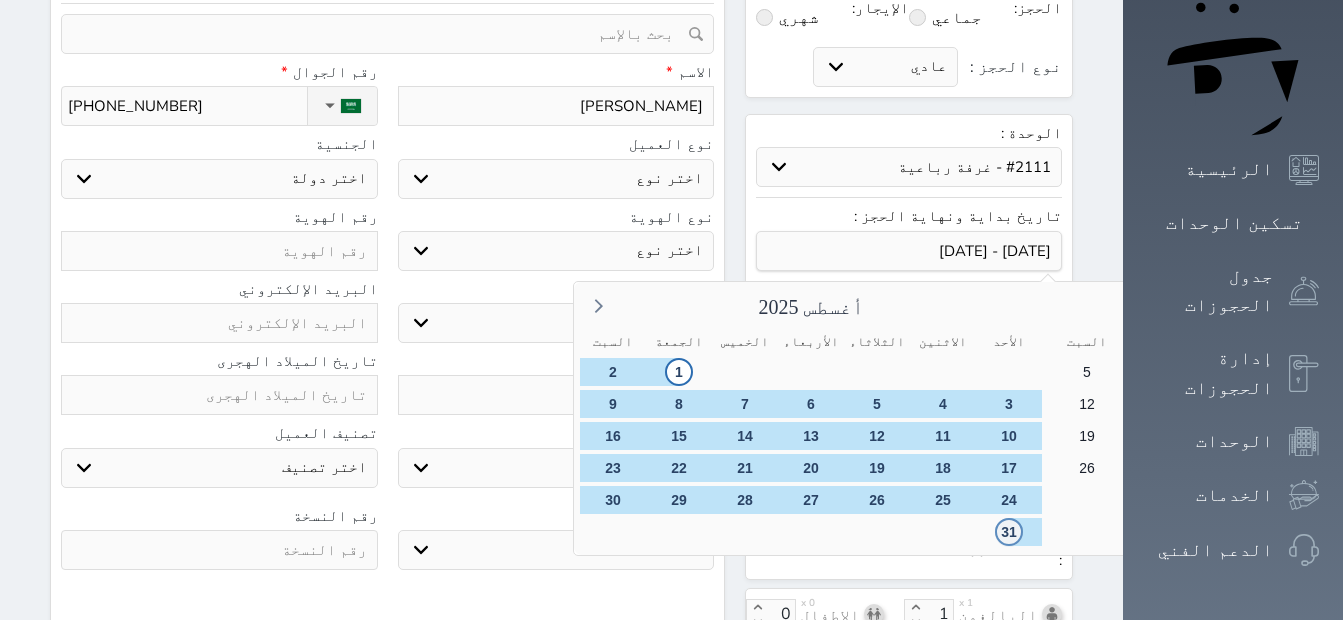 click on "31" at bounding box center (1009, 532) 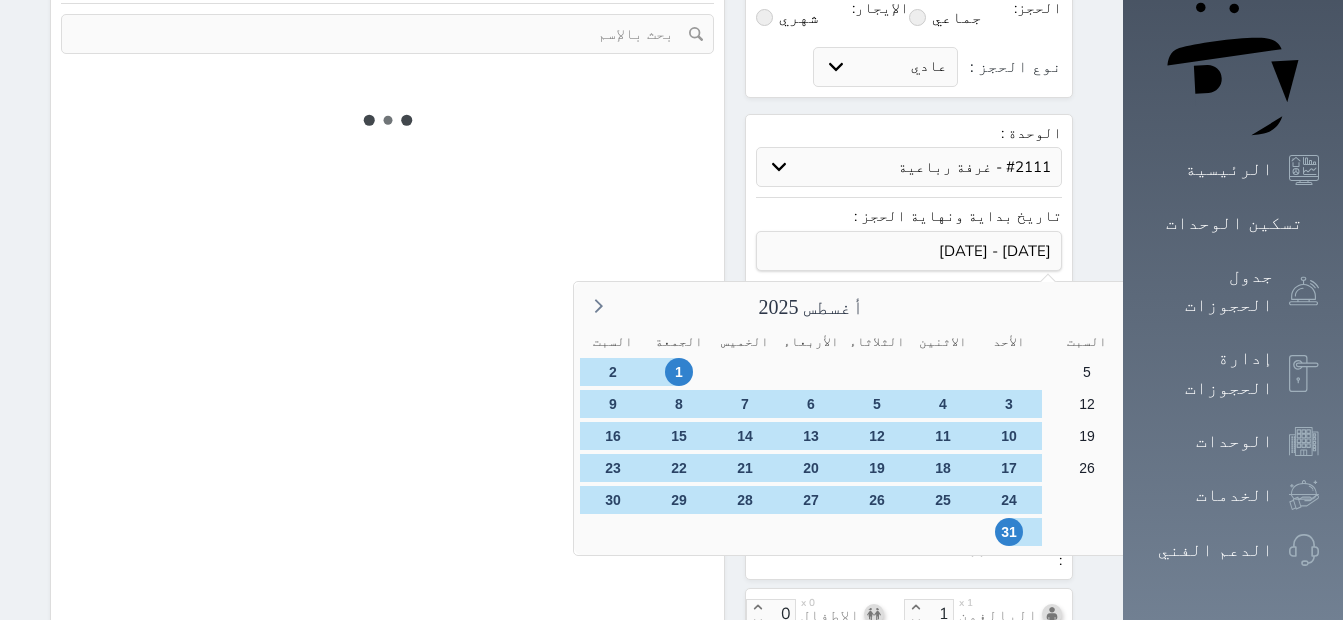 type on "30" 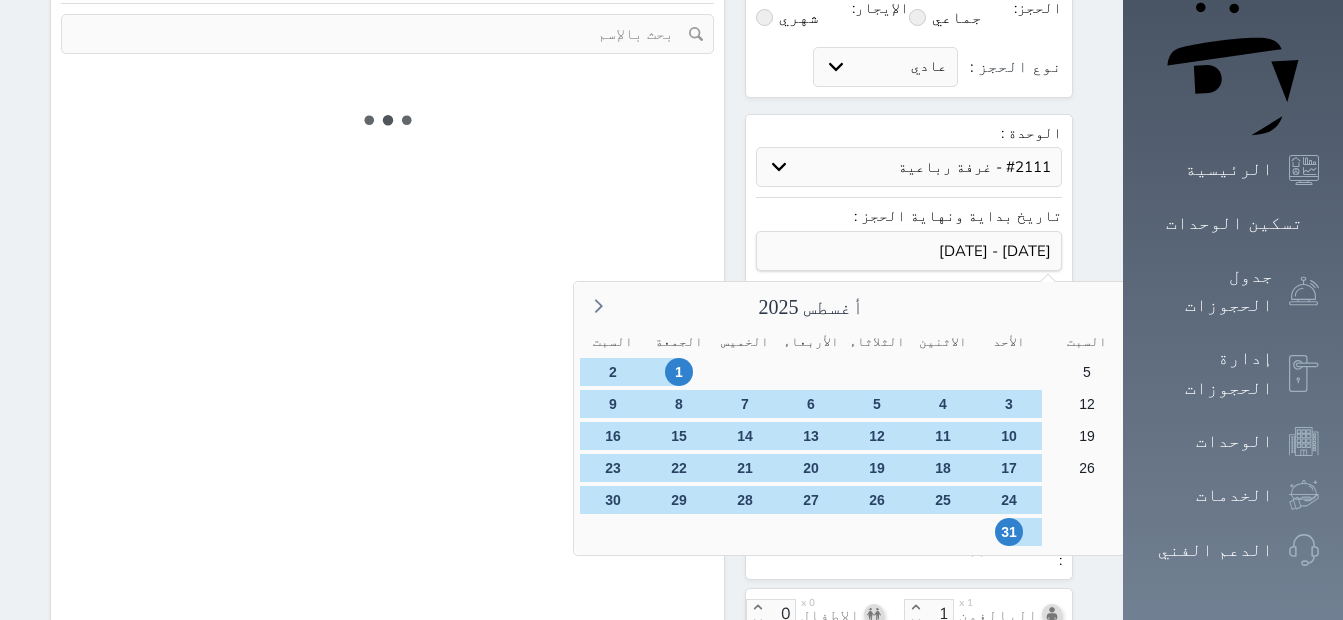 select 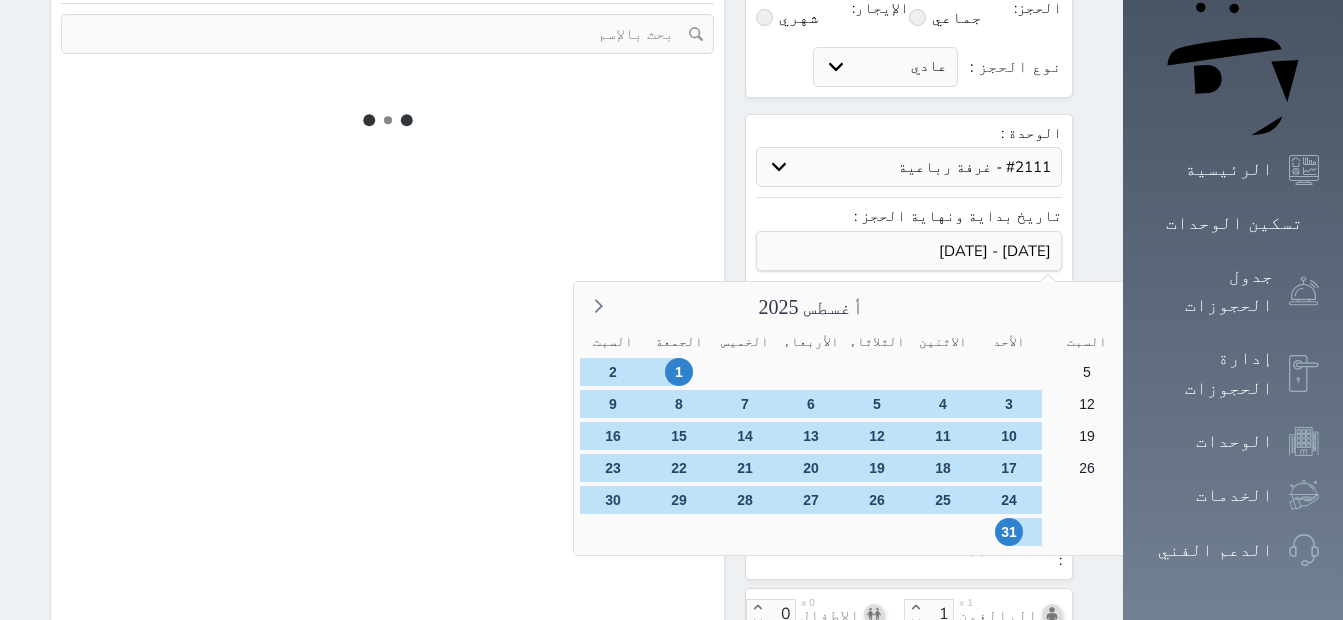 select on "7" 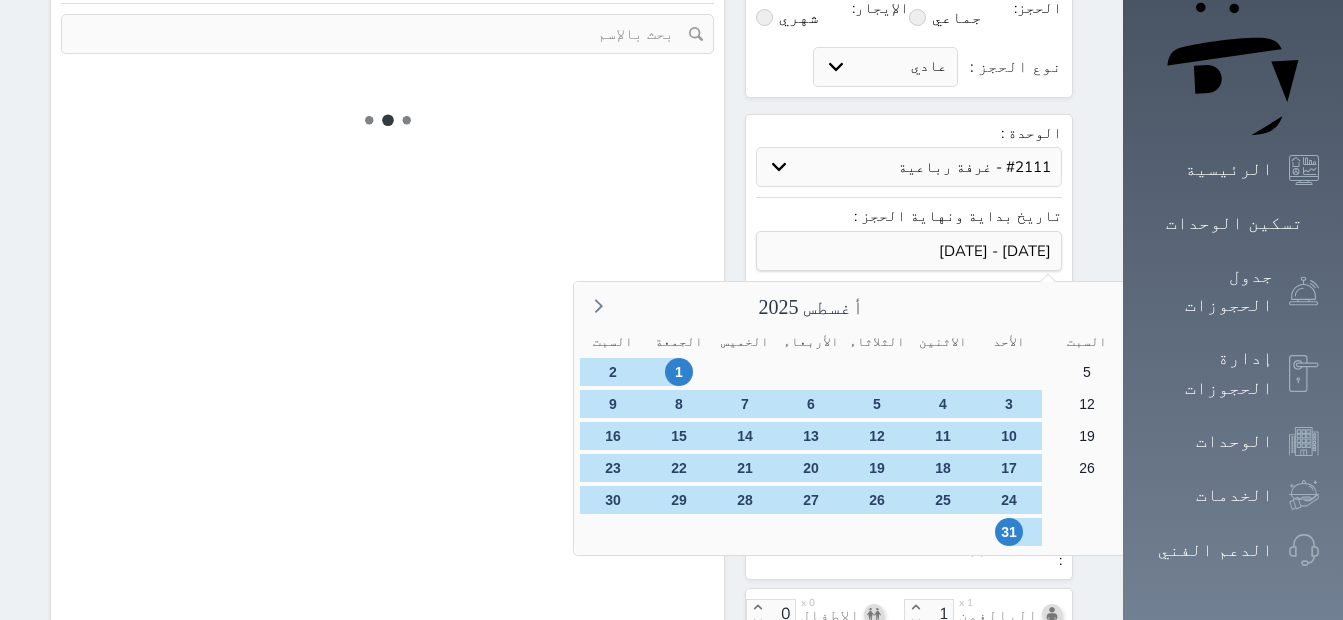 select 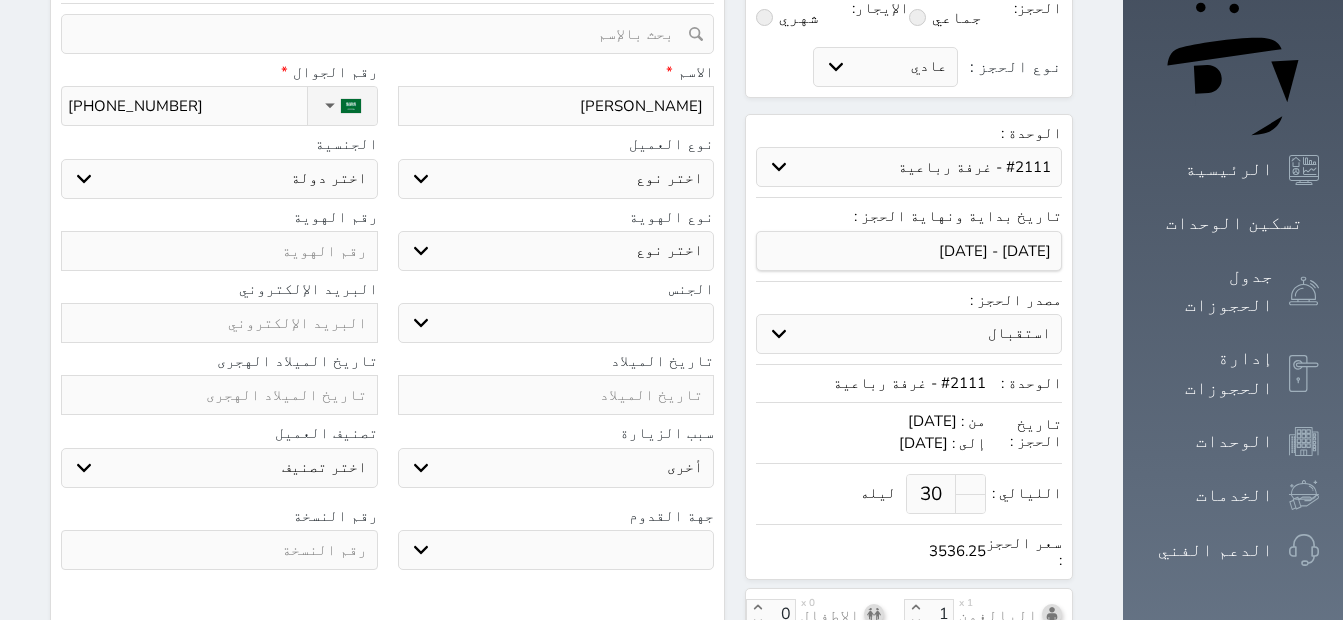 select 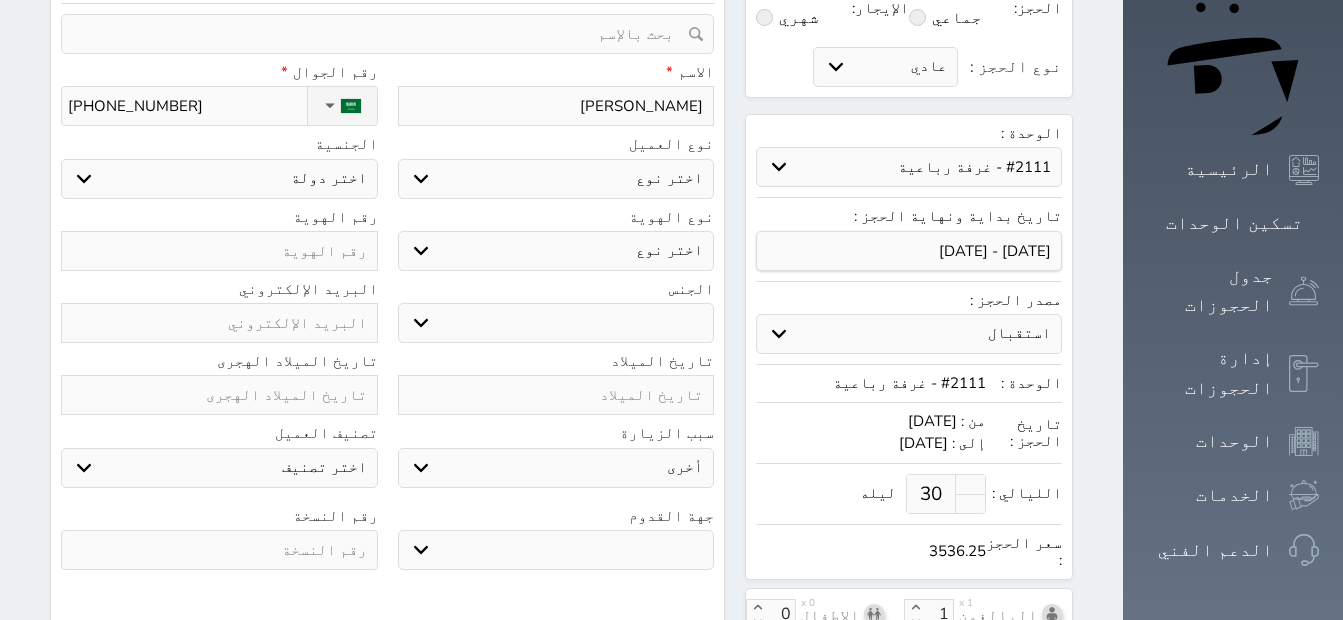 select 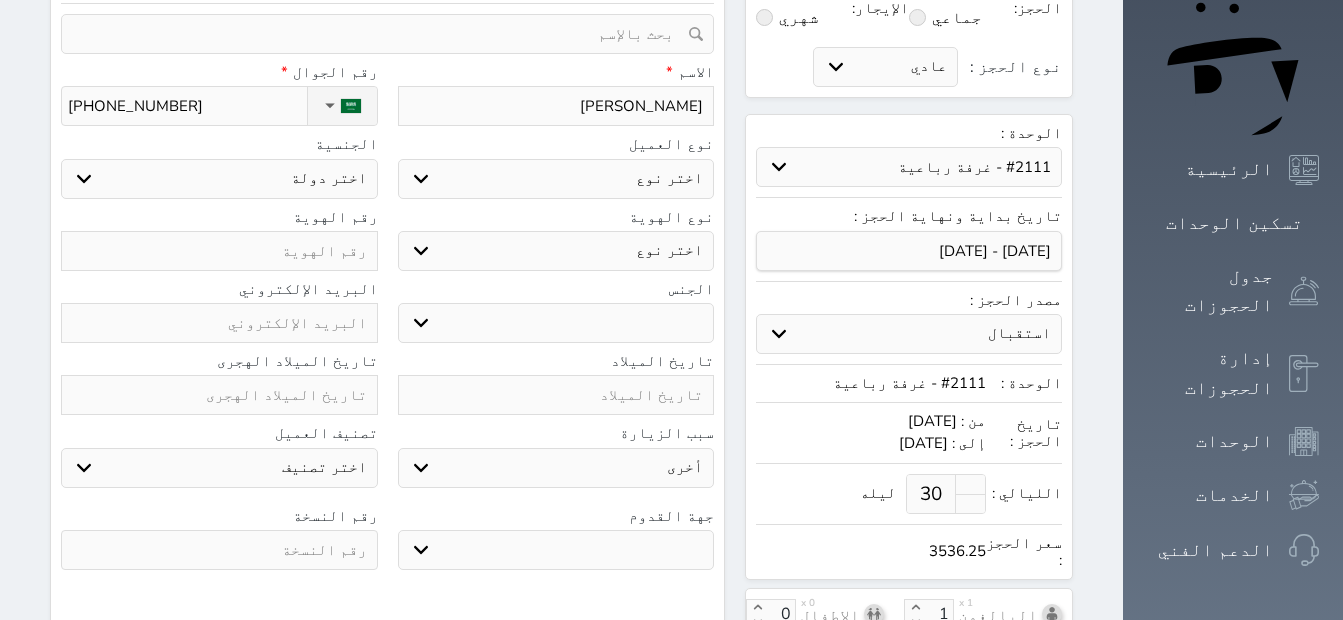 select 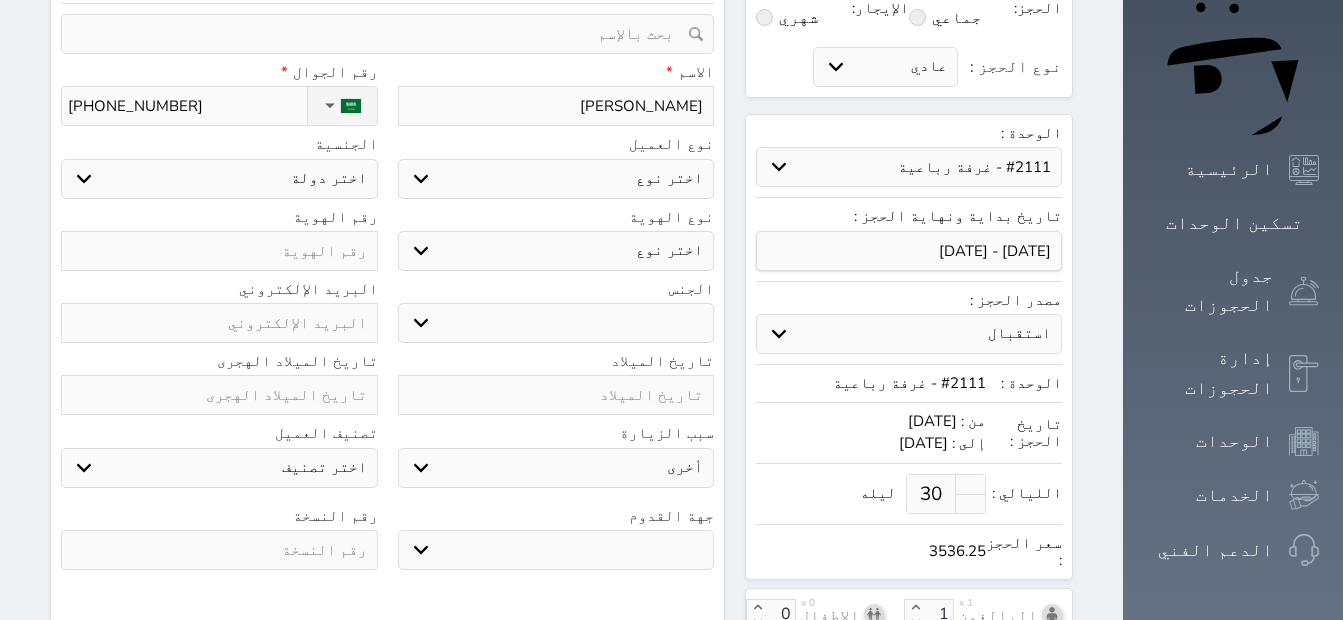 select 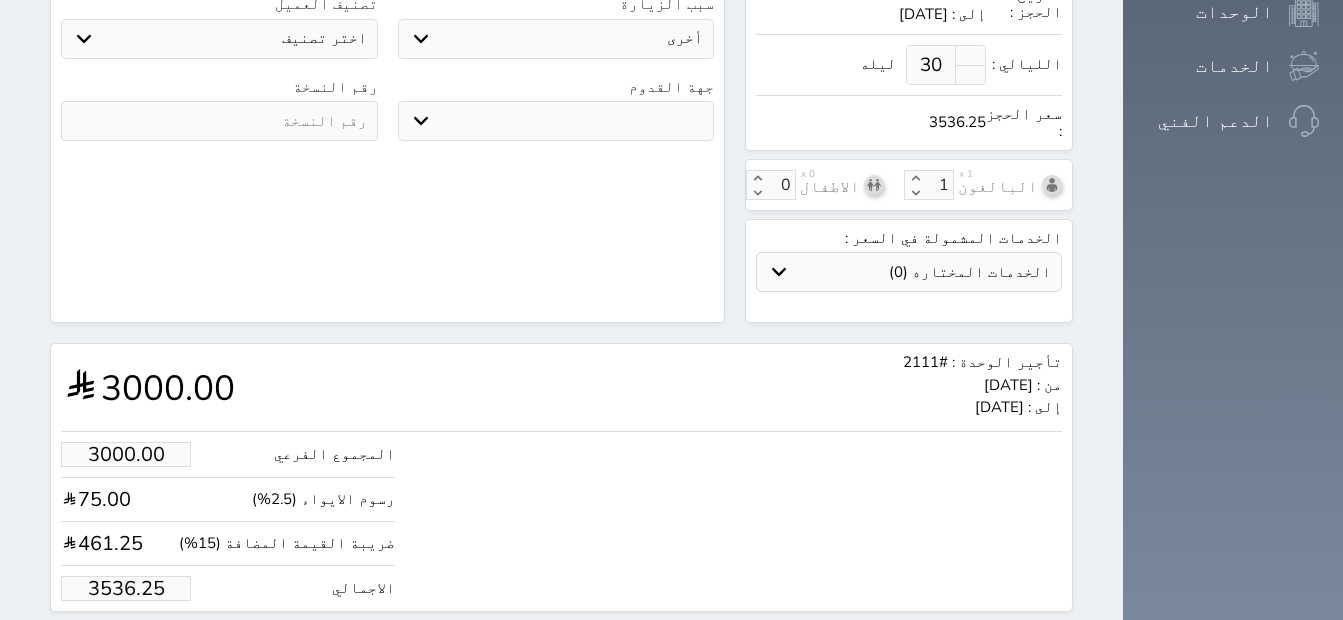 scroll, scrollTop: 645, scrollLeft: 0, axis: vertical 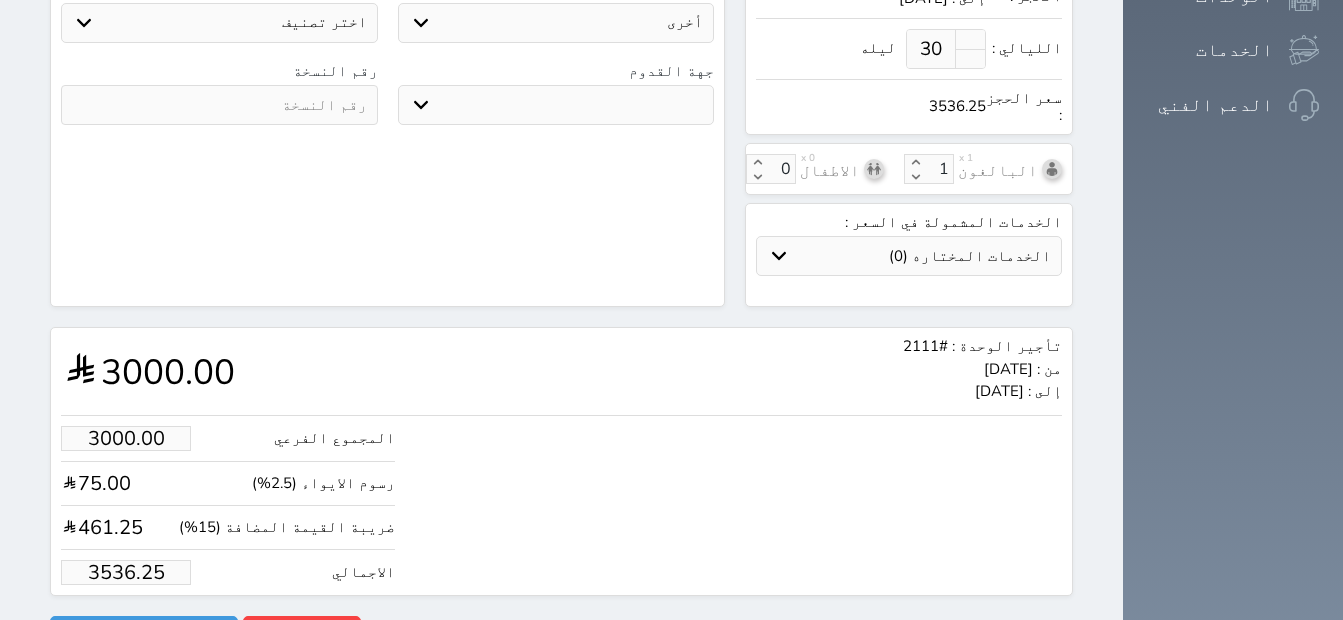 drag, startPoint x: 144, startPoint y: 519, endPoint x: 9, endPoint y: 510, distance: 135.29967 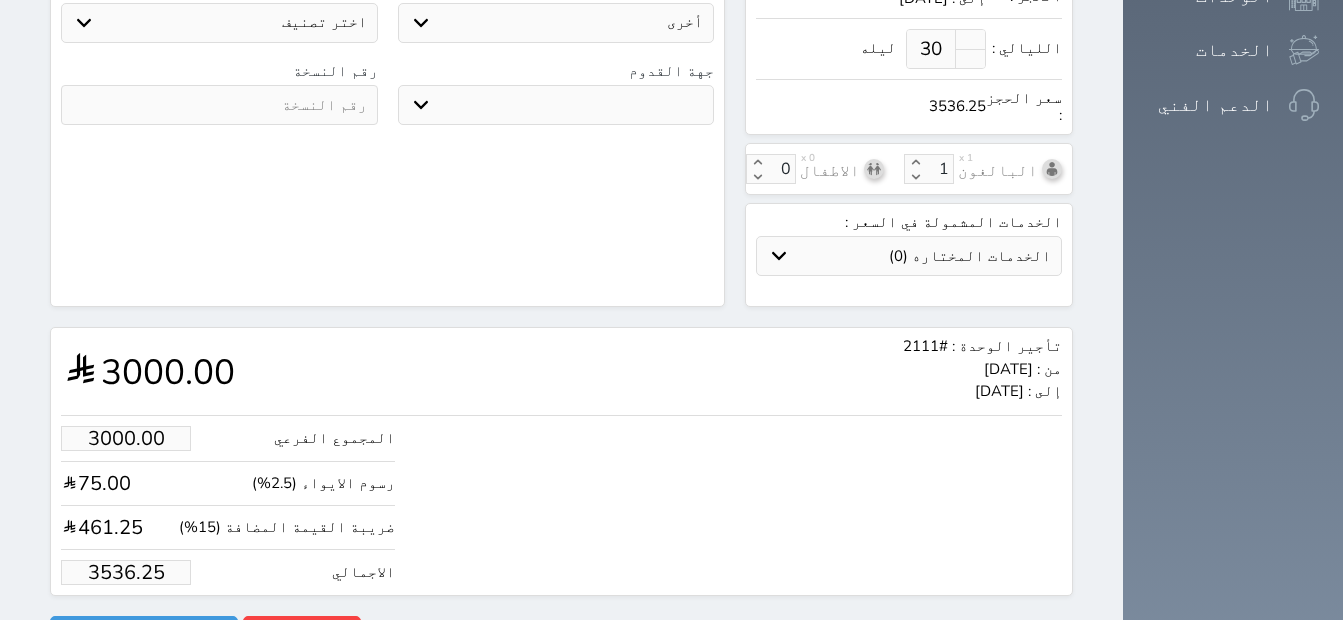 type on "6.79" 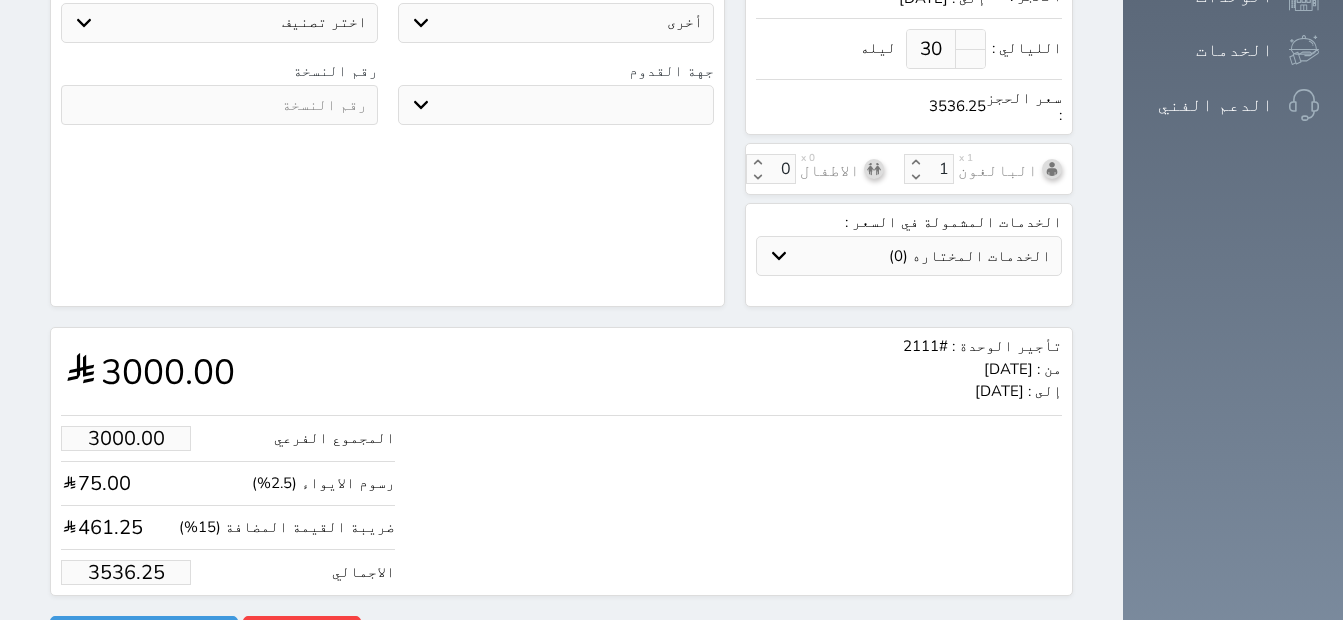 type on "8" 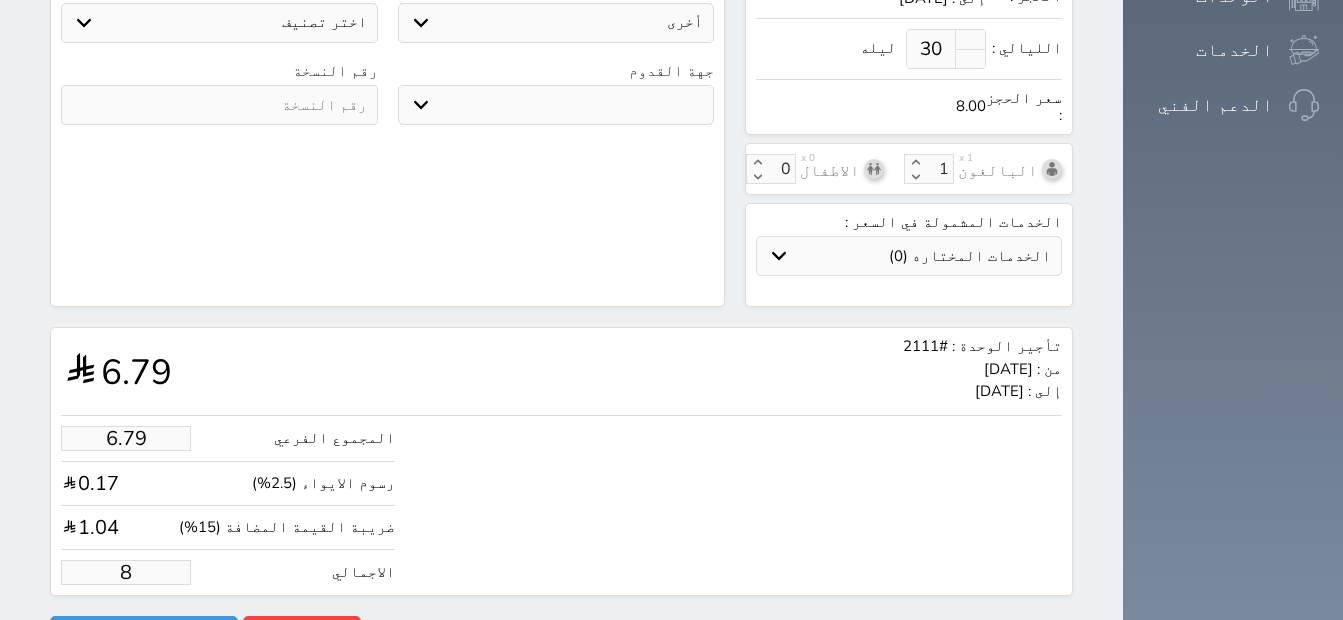 type on "67.87" 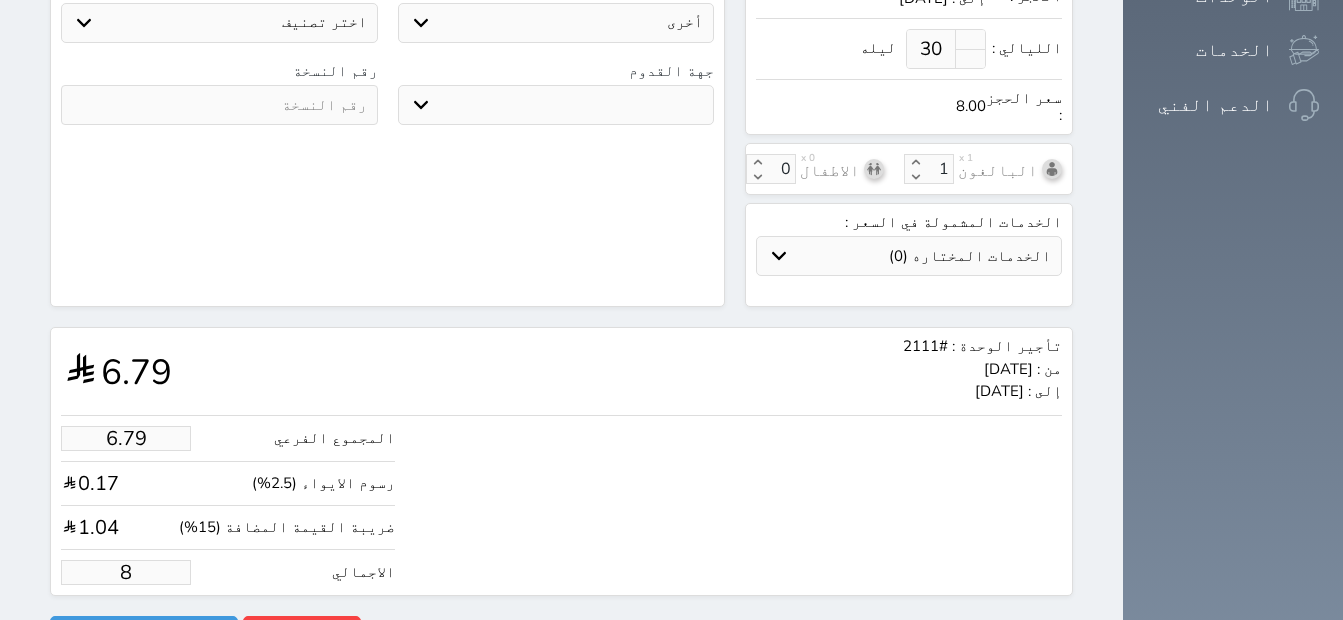 type on "80" 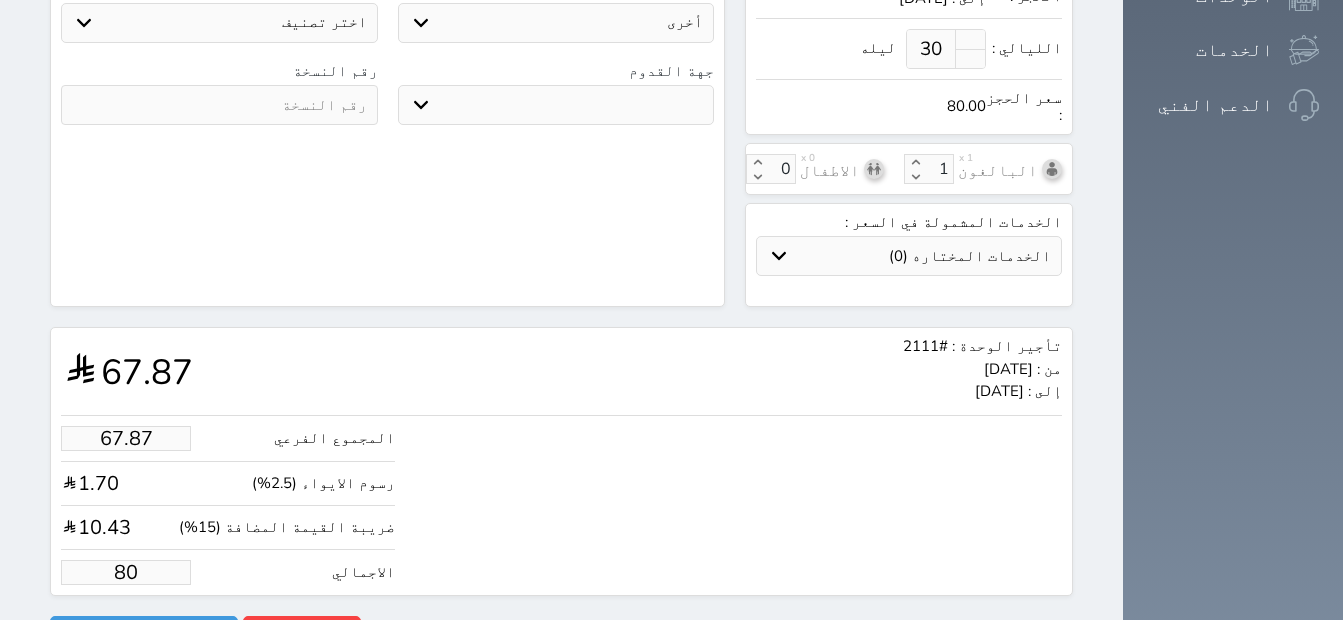 type on "678.69" 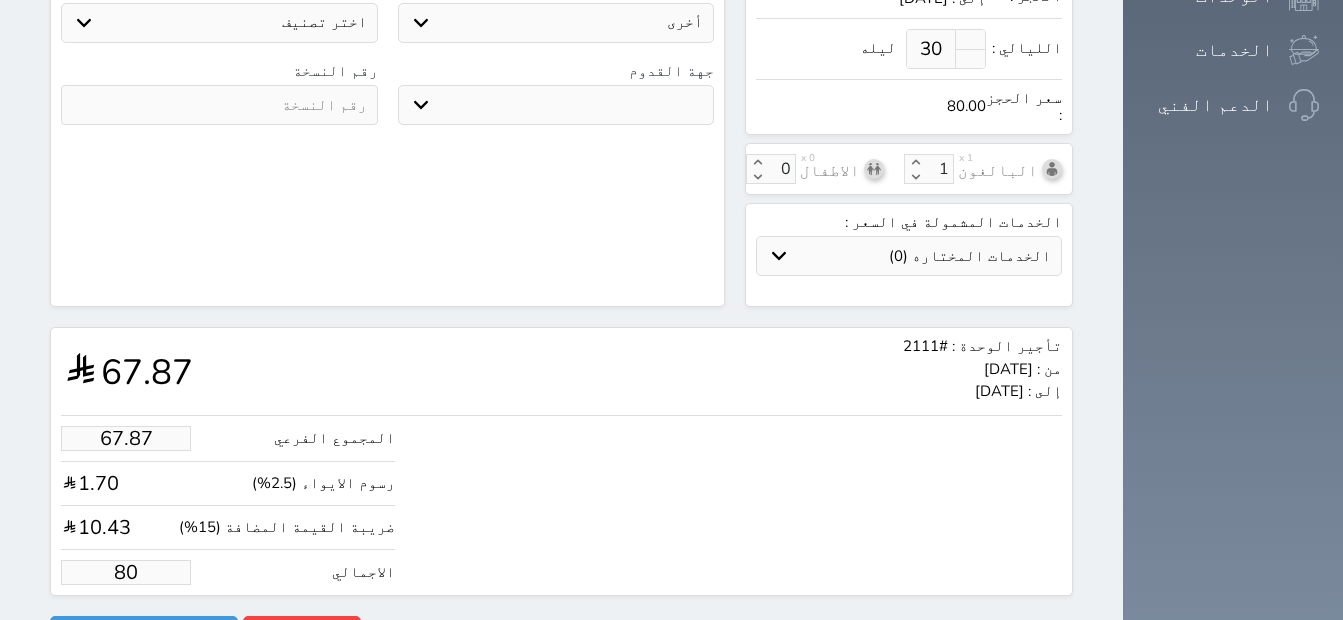 type on "800" 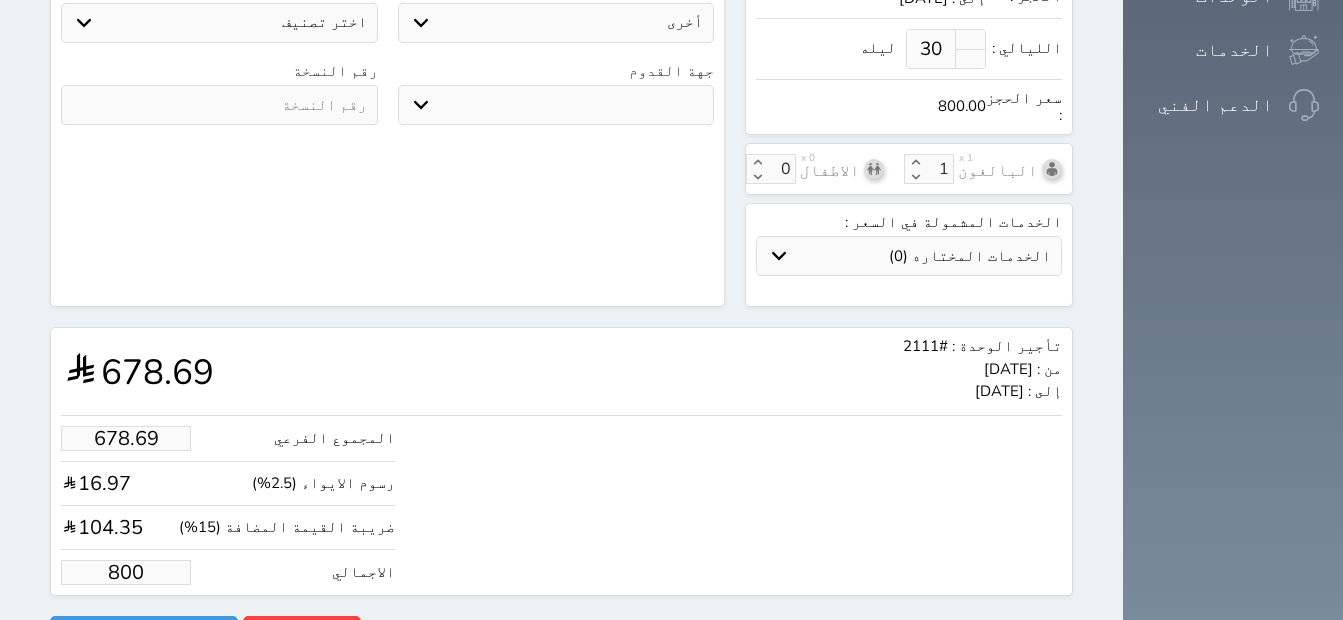 type on "800.00" 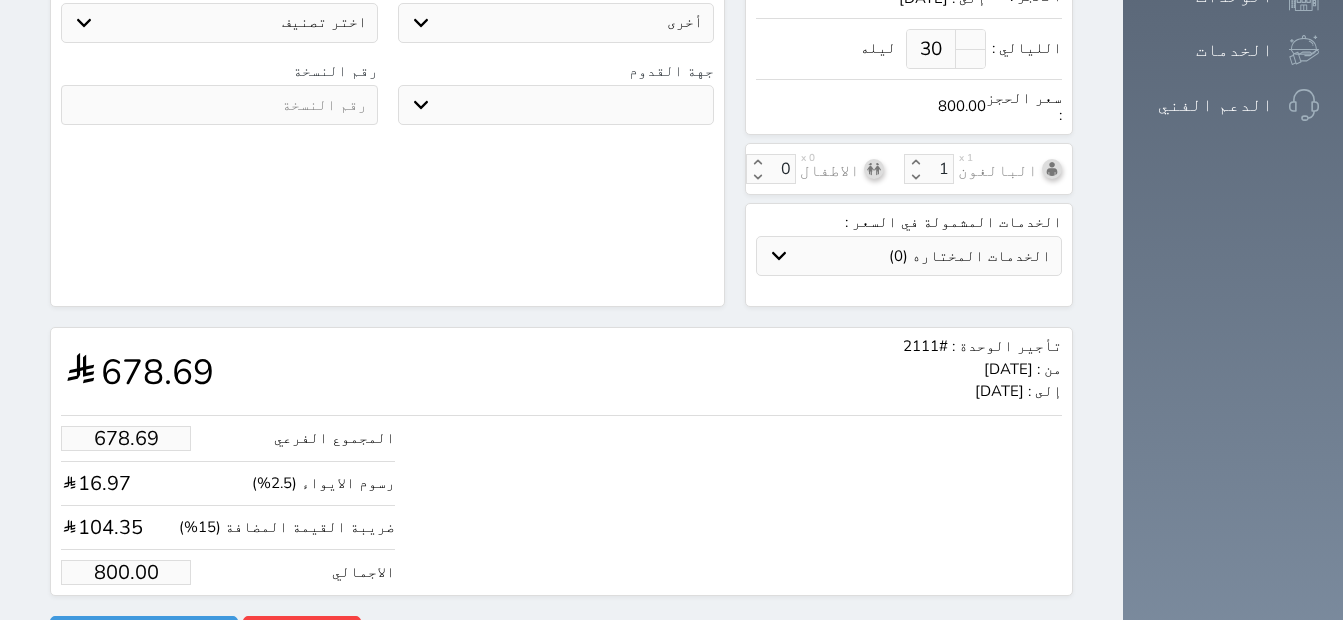 click on "تأجير الوحدة : #2111   من : [DATE]   إلى : [DATE]    678.69" at bounding box center [561, 371] 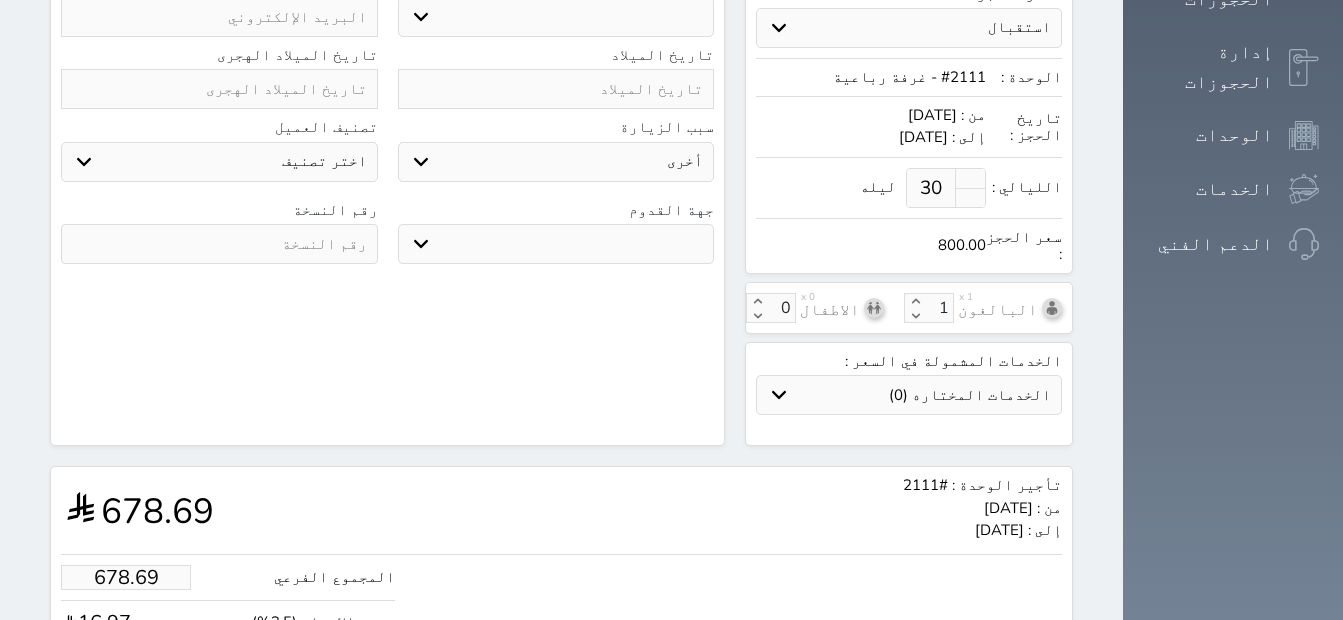 scroll, scrollTop: 600, scrollLeft: 0, axis: vertical 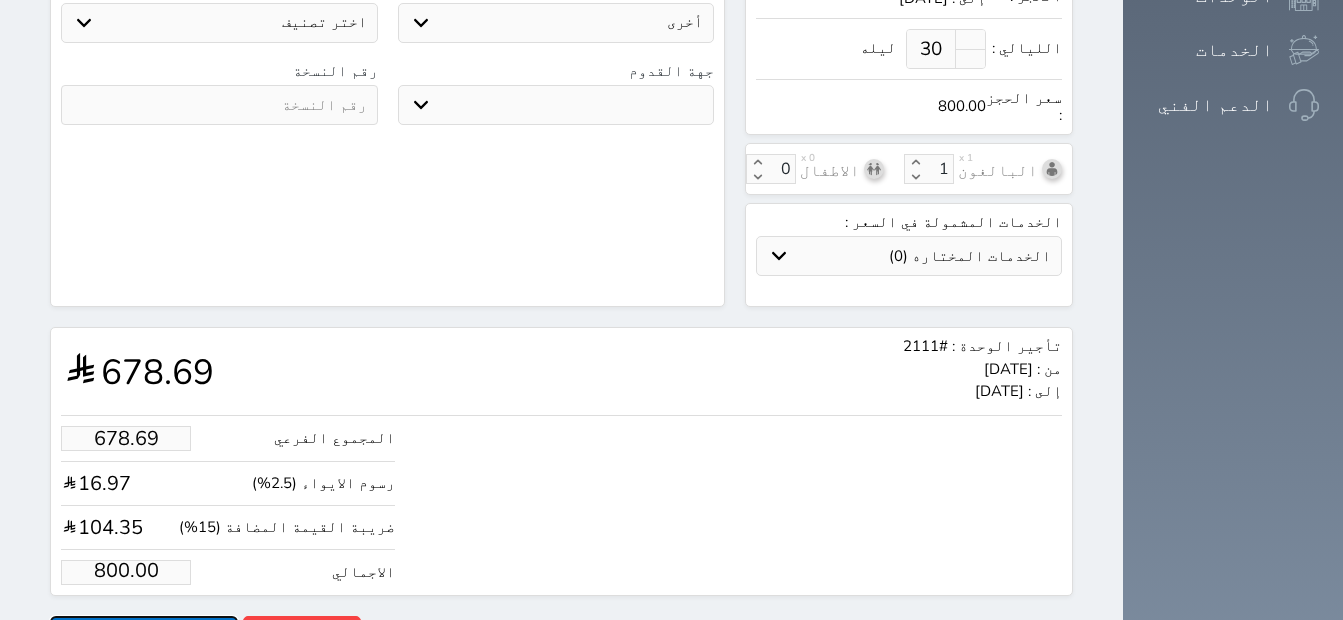 click on "حجز" at bounding box center [144, 633] 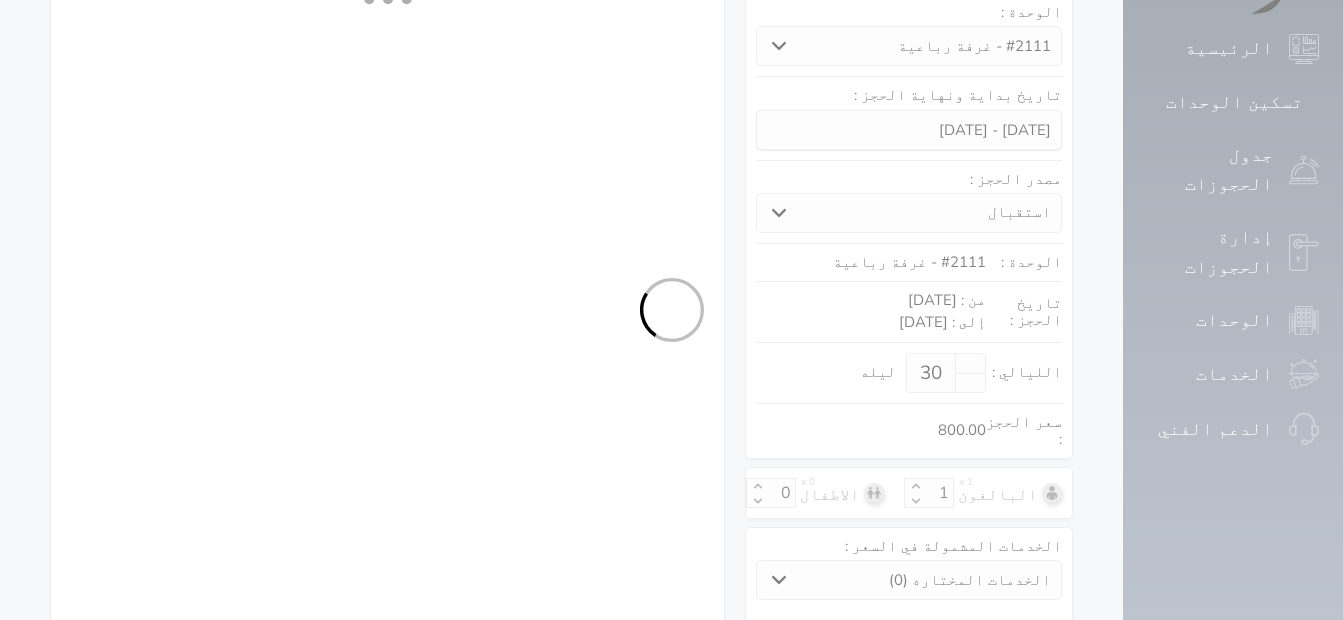 select 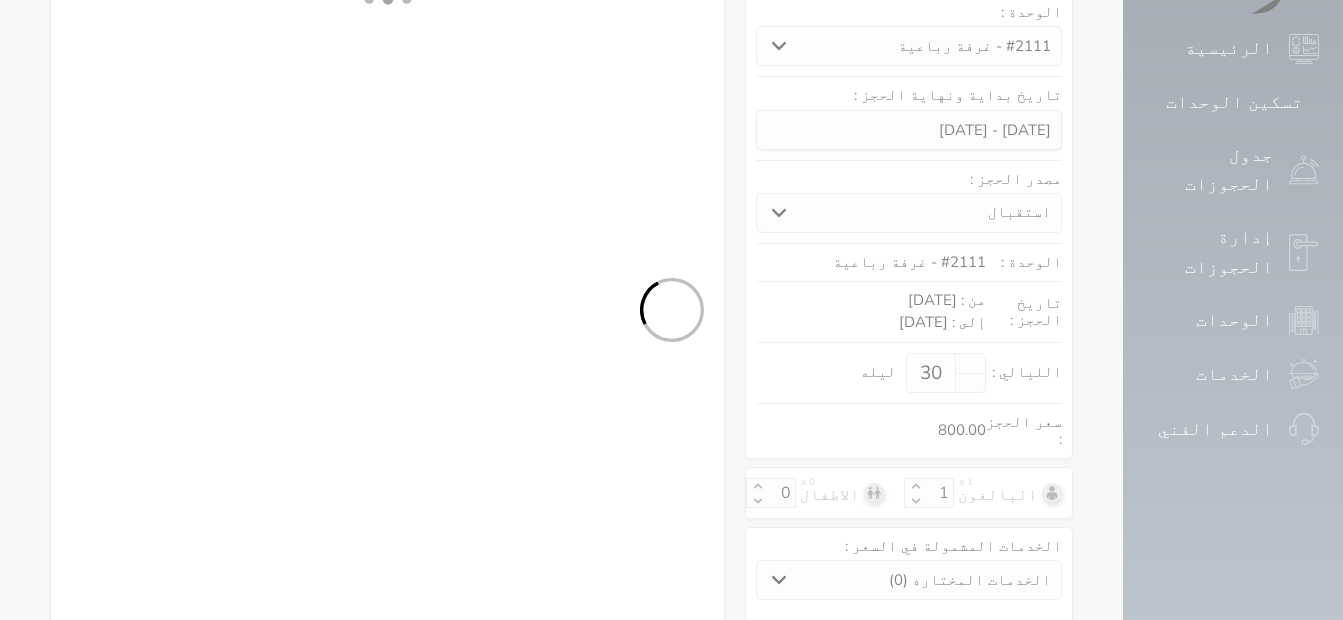 select on "7" 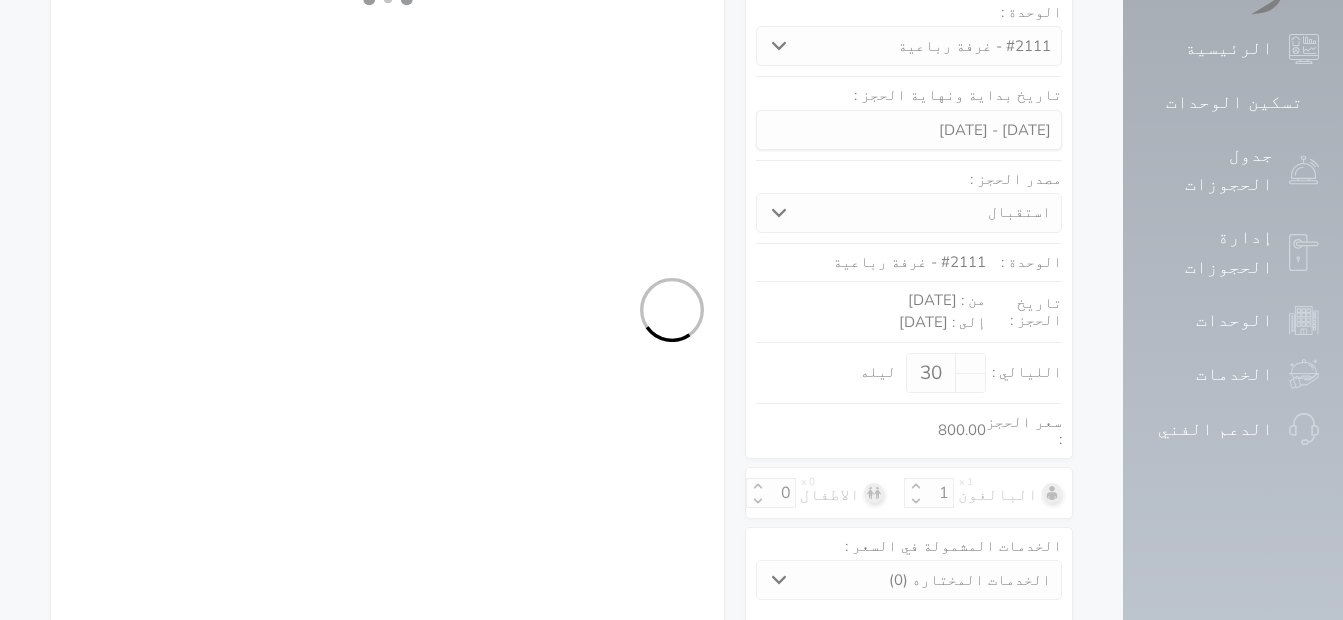 select 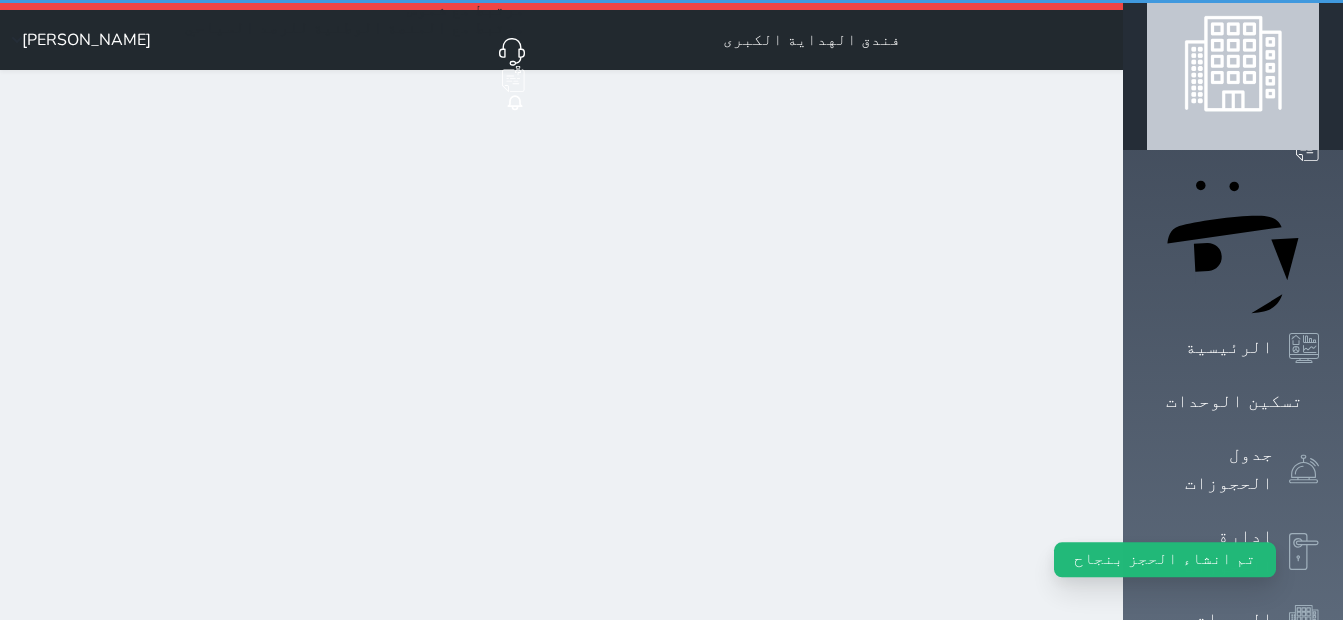scroll, scrollTop: 0, scrollLeft: 0, axis: both 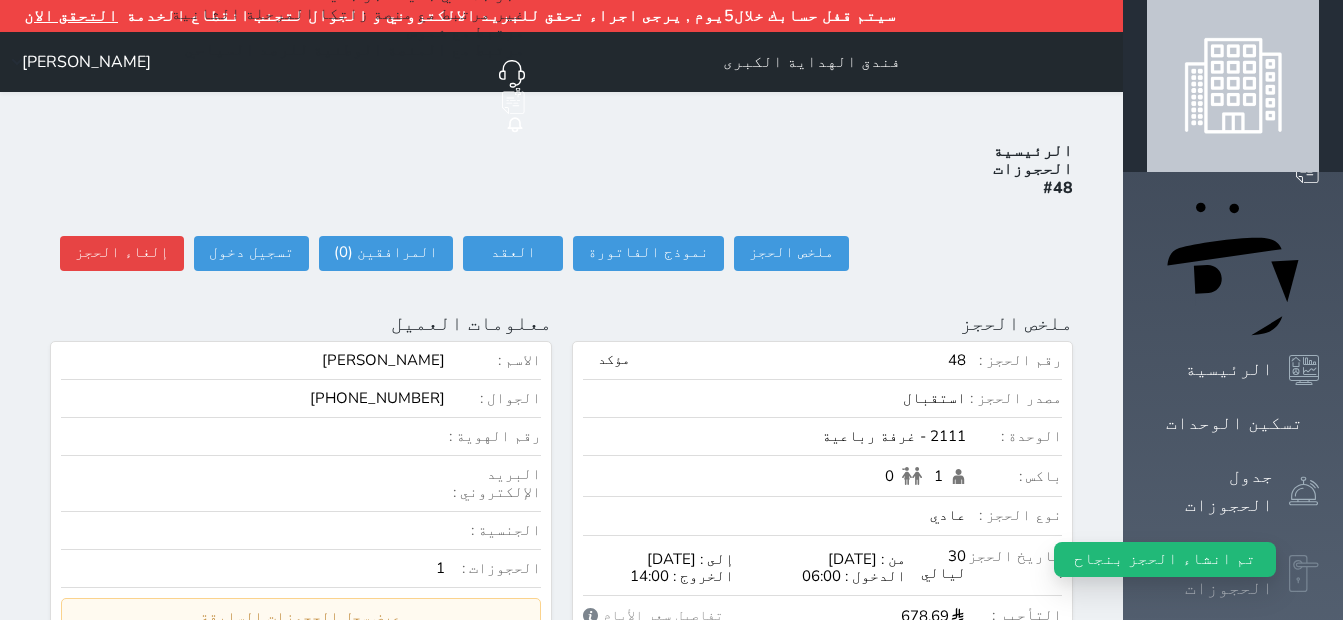 click 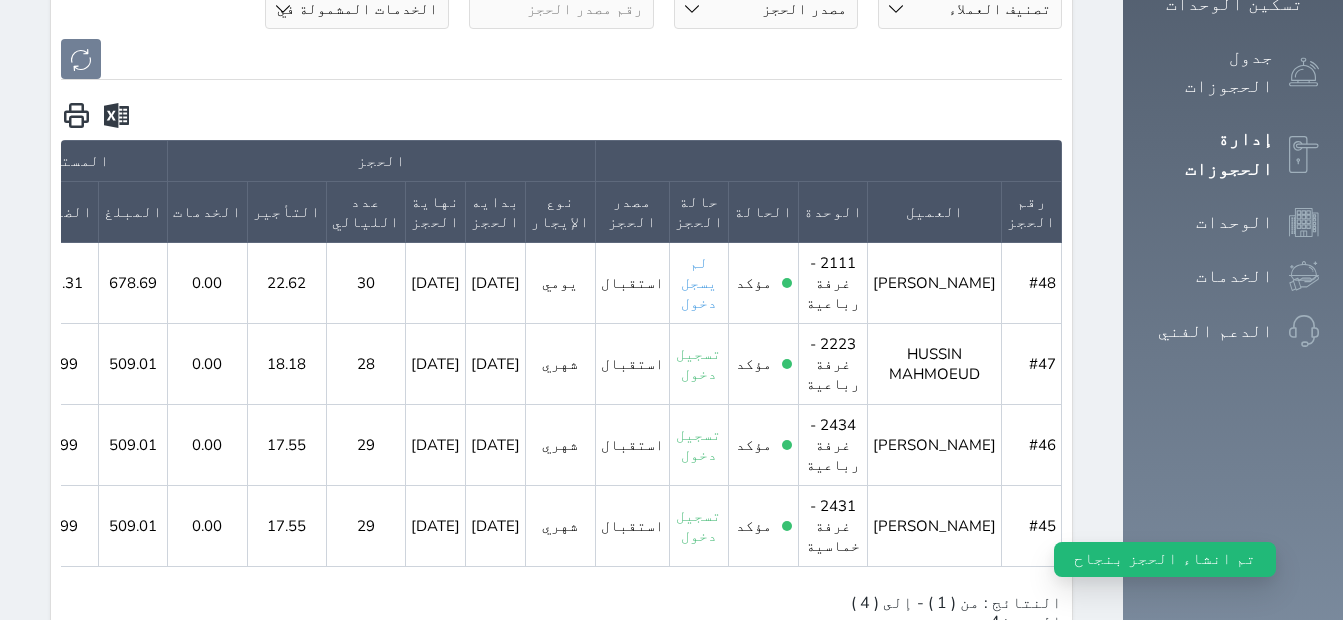 scroll, scrollTop: 424, scrollLeft: 0, axis: vertical 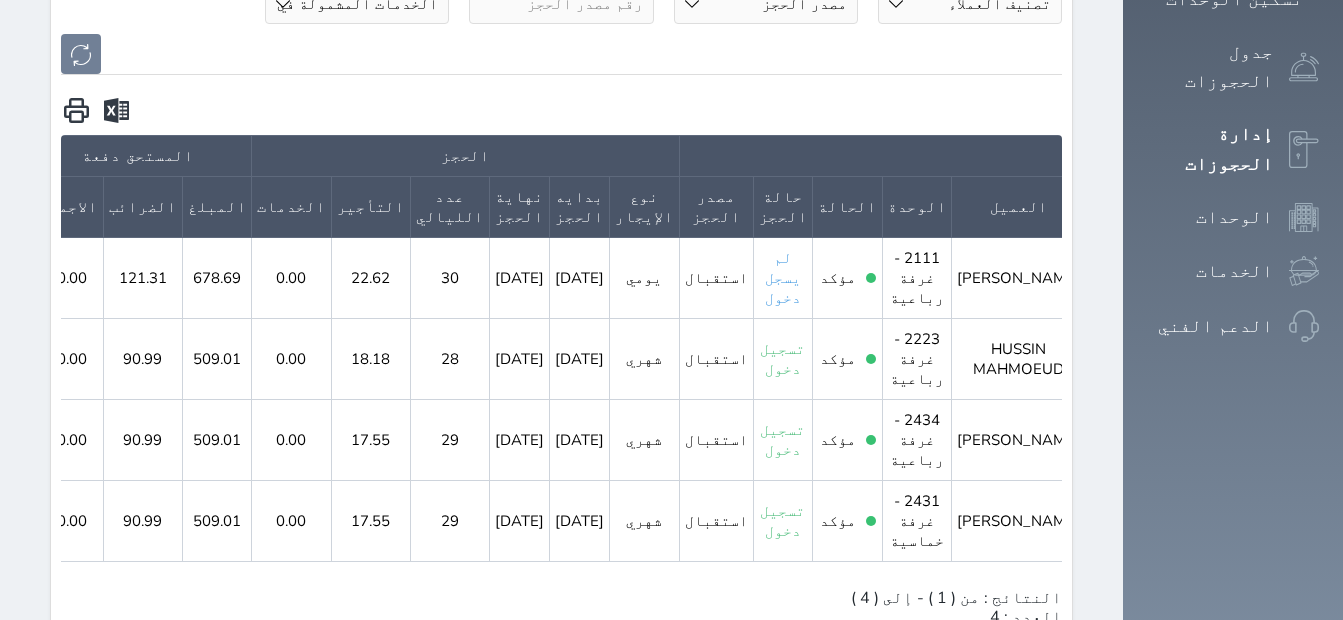click 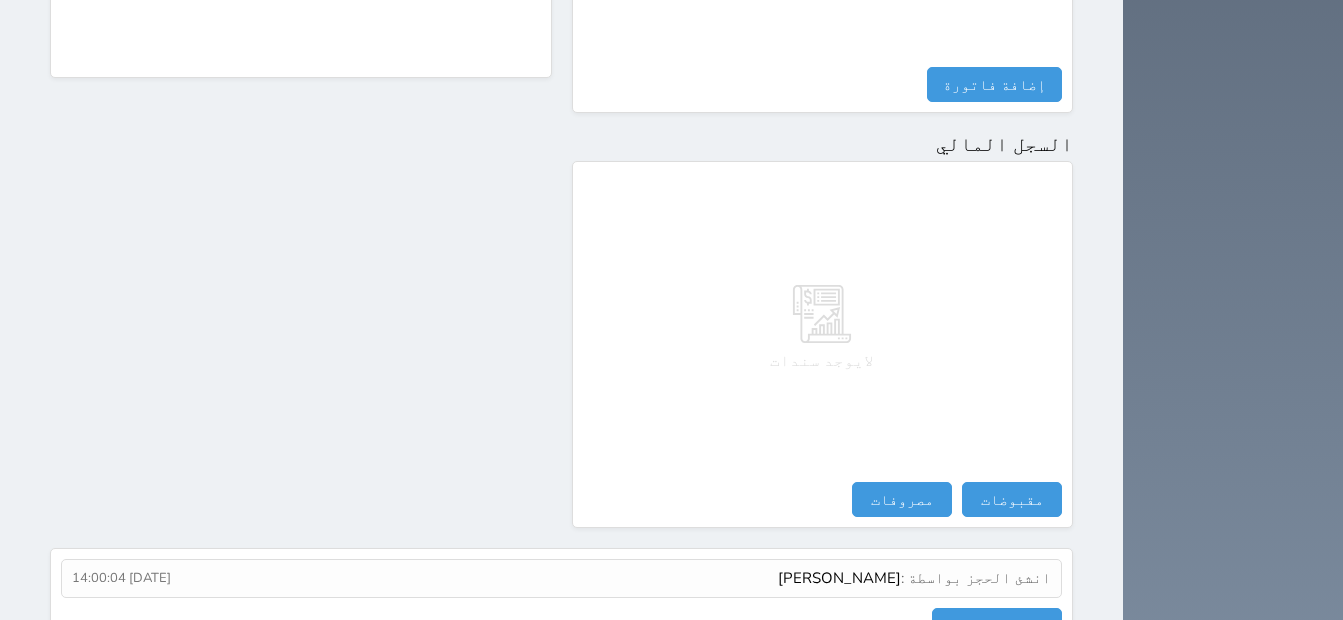 scroll, scrollTop: 1114, scrollLeft: 0, axis: vertical 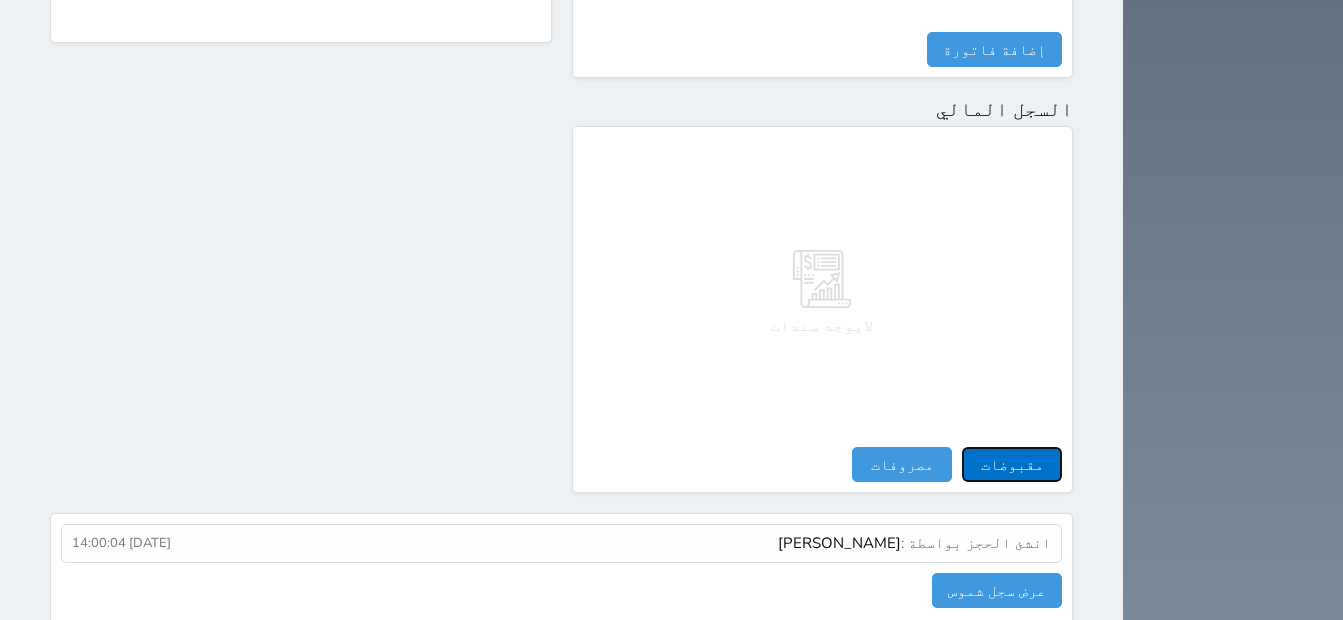click on "مقبوضات" at bounding box center (1012, 464) 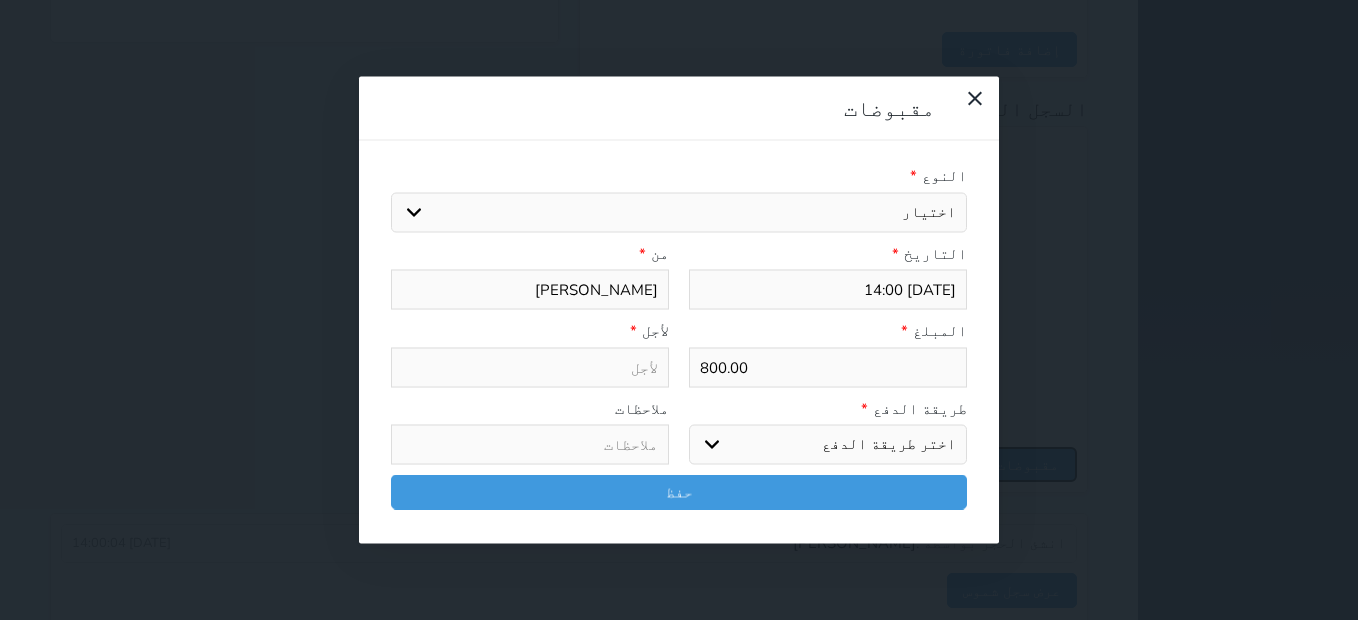 select 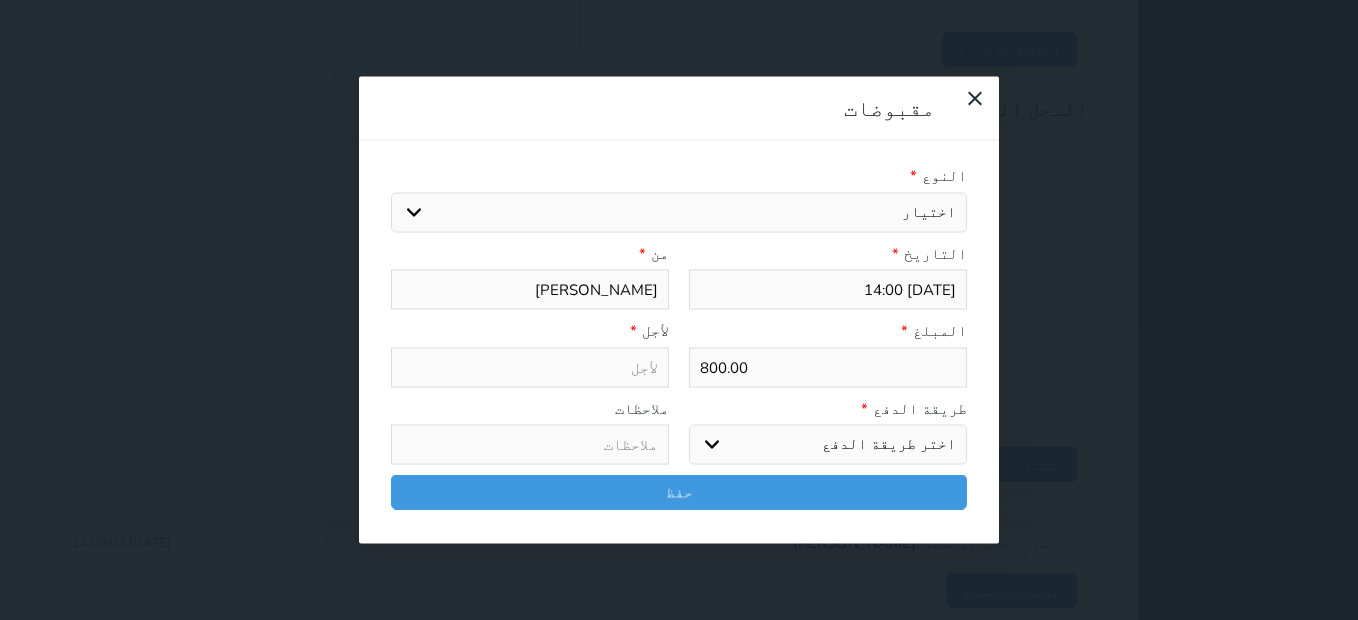 click on "اختيار" at bounding box center (679, 212) 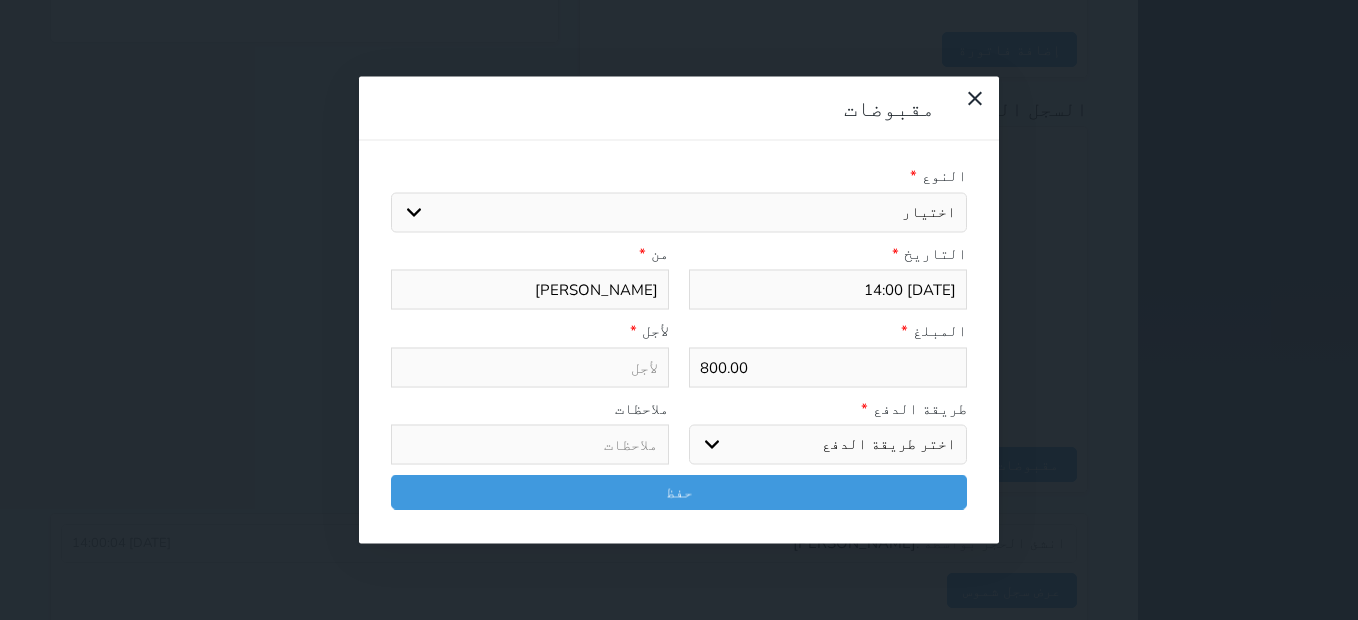 click on "اختر طريقة الدفع   دفع نقدى   تحويل بنكى   مدى   بطاقة ائتمان   آجل" at bounding box center (828, 445) 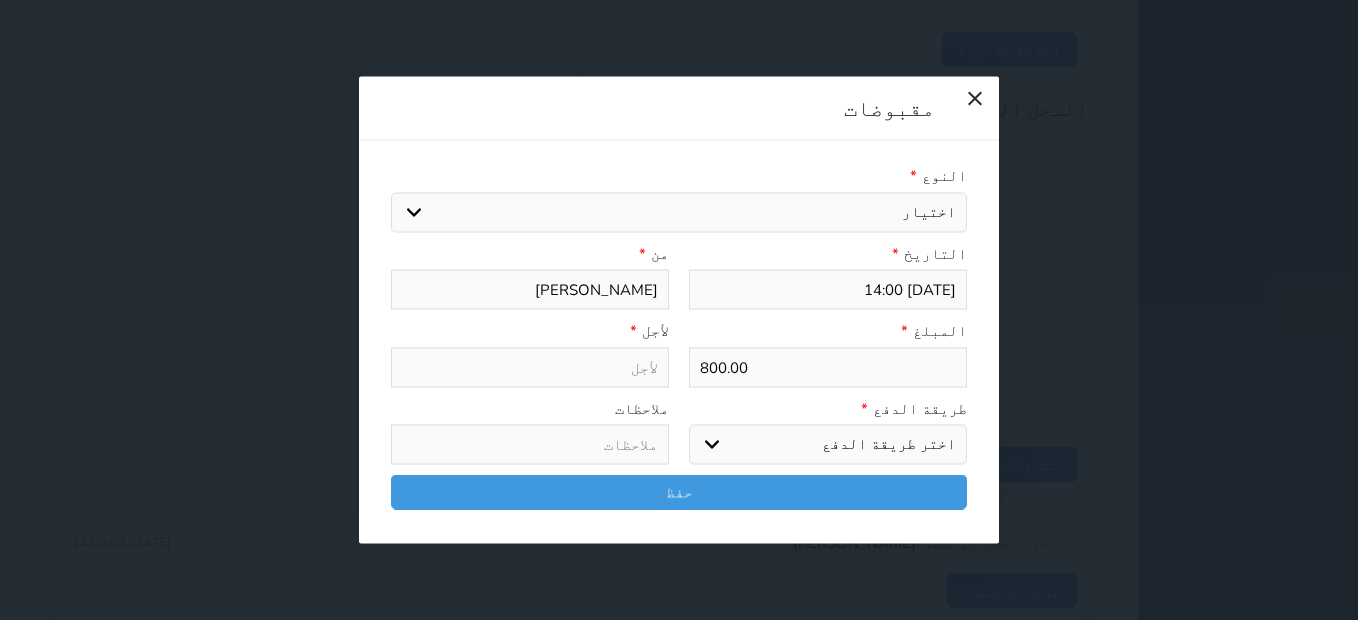 select on "cash" 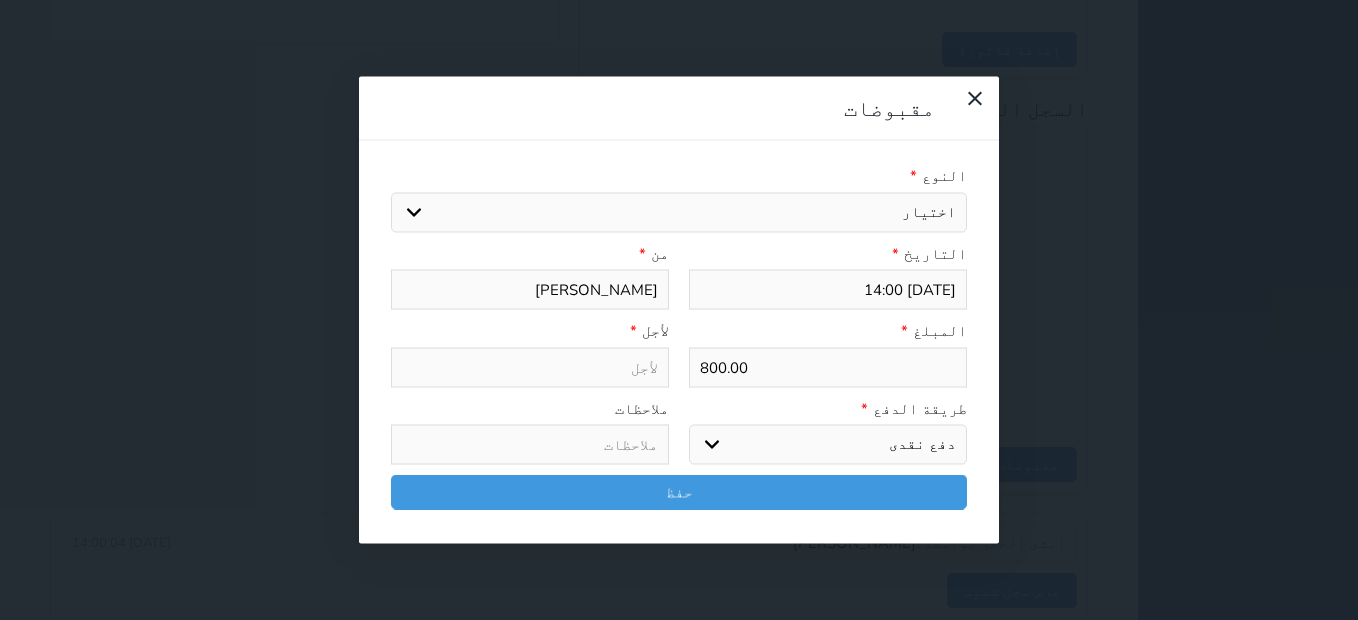 click on "اختر طريقة الدفع   دفع نقدى   تحويل بنكى   مدى   بطاقة ائتمان   آجل" at bounding box center [828, 445] 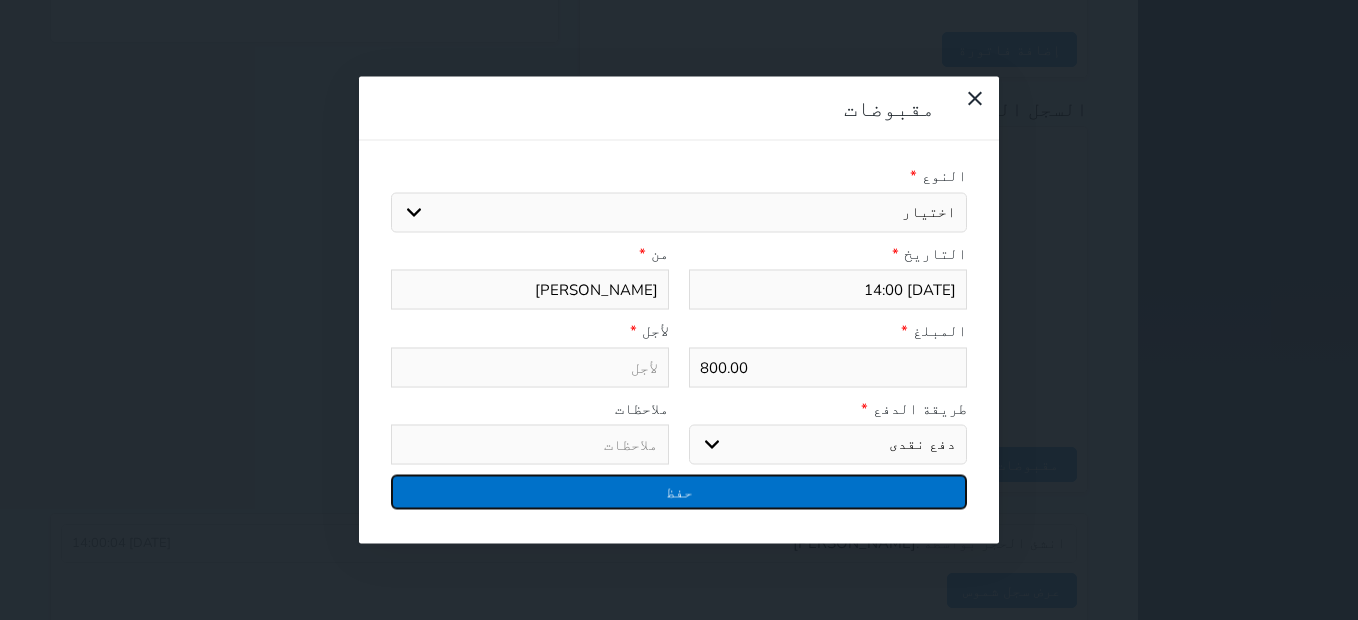 click on "حفظ" at bounding box center [679, 492] 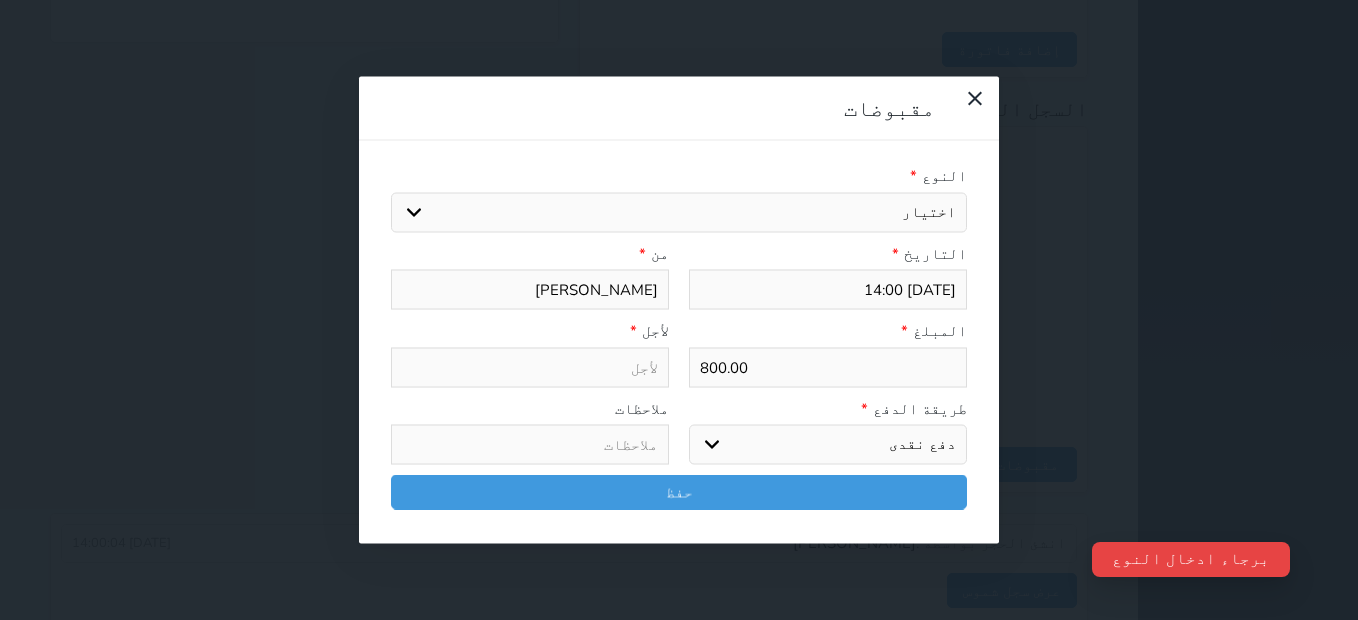 click on "اختيار" at bounding box center (679, 212) 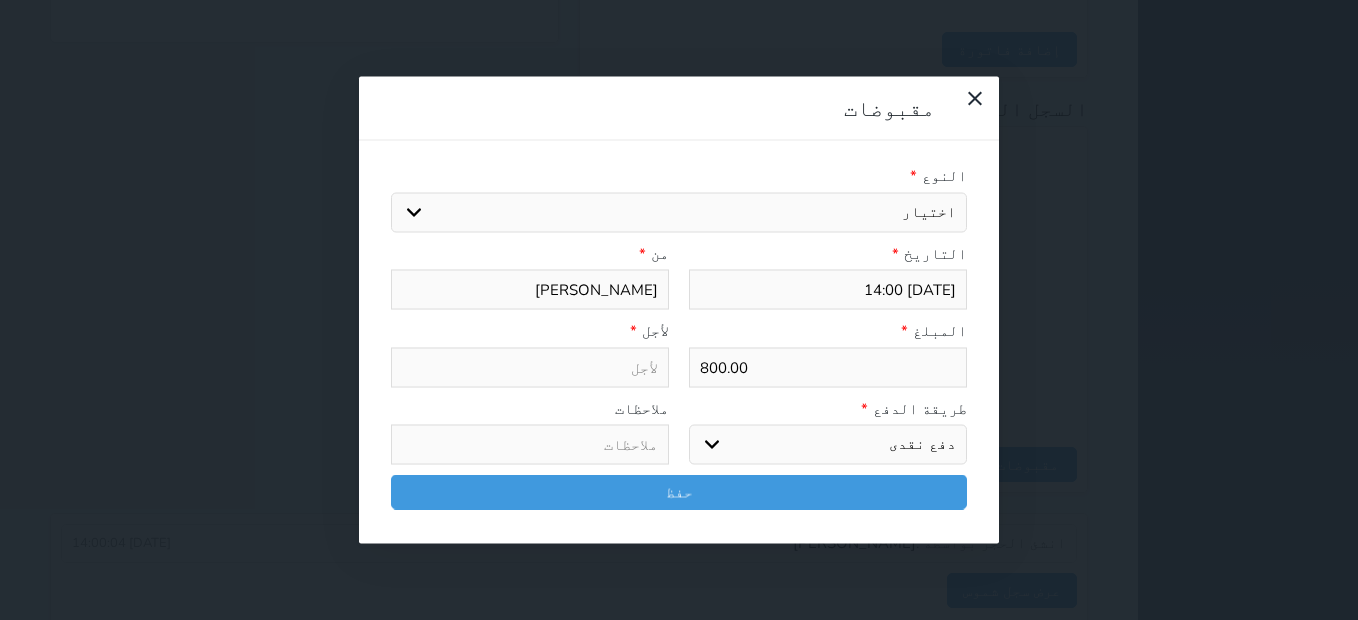 click on "طريقة الدفع *" at bounding box center (828, 408) 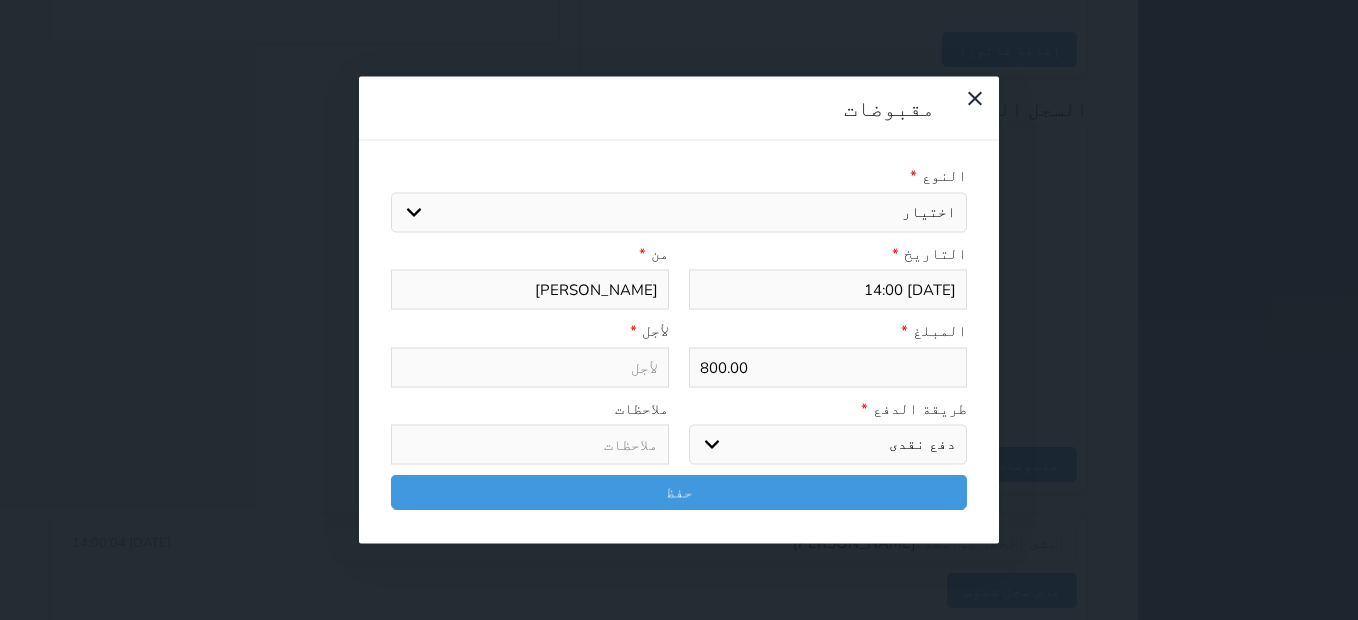 click on "اختيار   مقبوضات عامة قيمة إيجار فواتير تامين عربون لا ينطبق آخر مغسلة واي فاي - الإنترنت مواقف السيارات طعام الأغذية والمشروبات مشروبات المشروبات الباردة المشروبات الساخنة الإفطار غداء عشاء مخبز و كعك حمام سباحة الصالة الرياضية سبا و خدمات الجمال اختيار وإسقاط (خدمات النقل) ميني بار كابل - تلفزيون سرير إضافي تصفيف الشعر التسوق خدمات الجولات السياحية المنظمة خدمات الدليل السياحي" at bounding box center [679, 212] 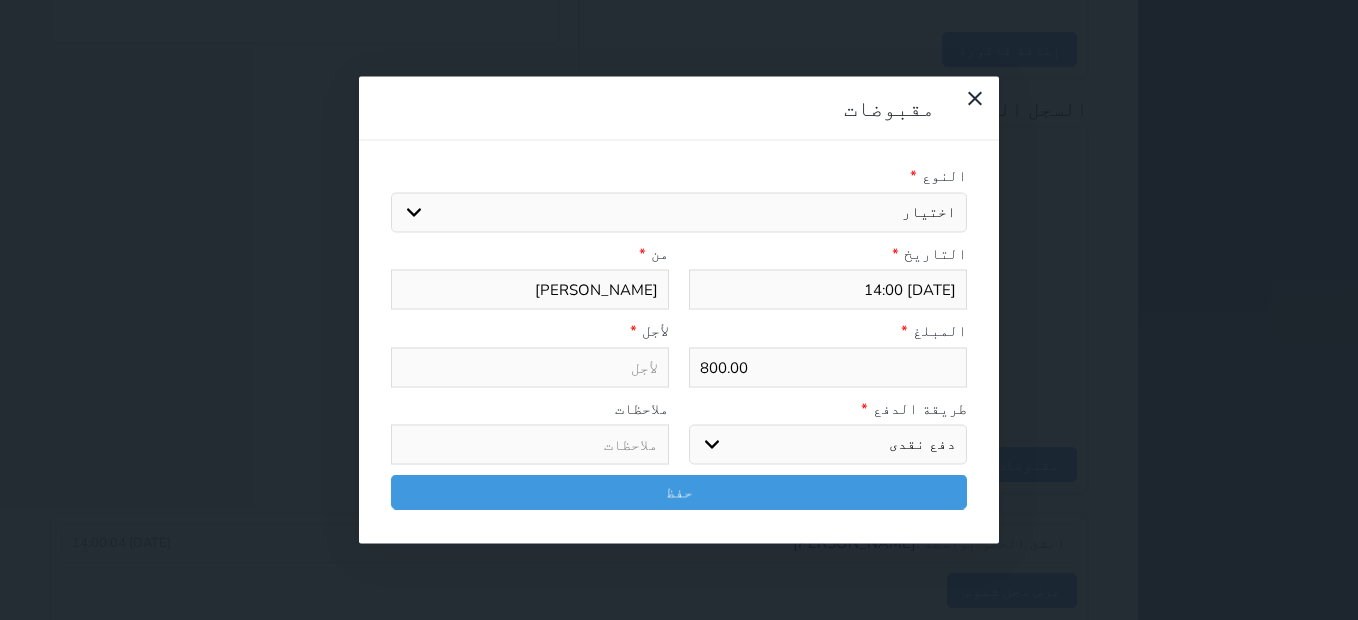 select on "155235" 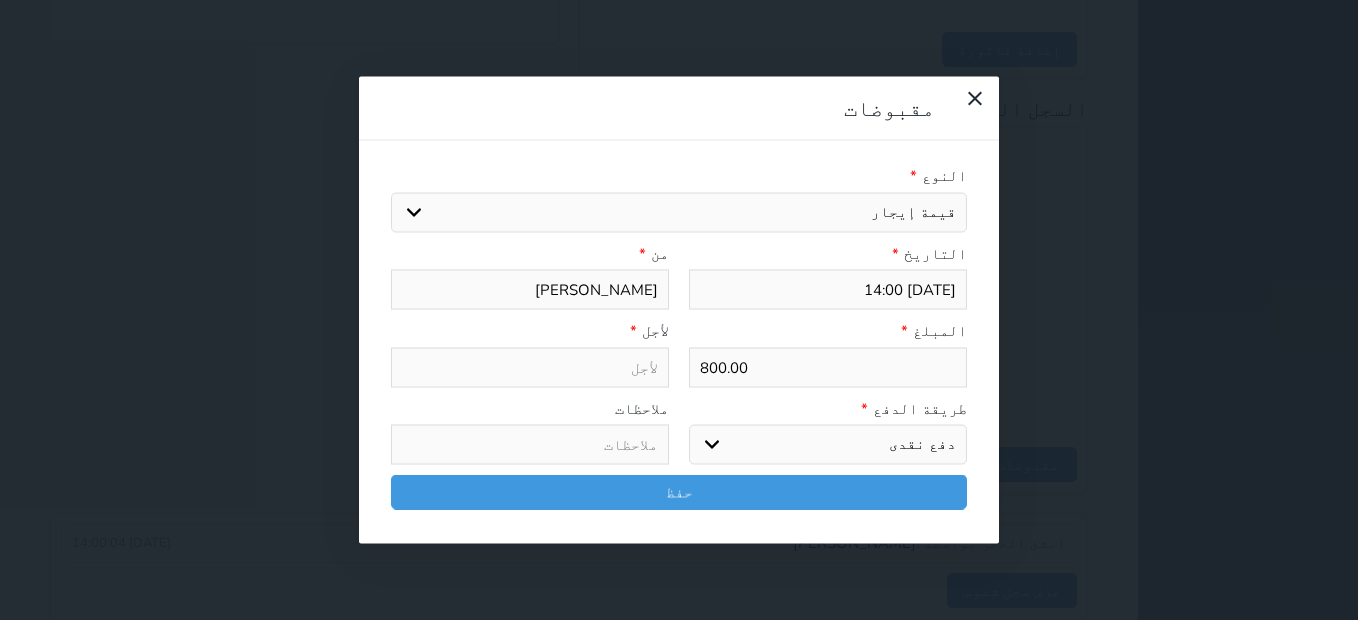 click on "اختيار   مقبوضات عامة قيمة إيجار فواتير تامين عربون لا ينطبق آخر مغسلة واي فاي - الإنترنت مواقف السيارات طعام الأغذية والمشروبات مشروبات المشروبات الباردة المشروبات الساخنة الإفطار غداء عشاء مخبز و كعك حمام سباحة الصالة الرياضية سبا و خدمات الجمال اختيار وإسقاط (خدمات النقل) ميني بار كابل - تلفزيون سرير إضافي تصفيف الشعر التسوق خدمات الجولات السياحية المنظمة خدمات الدليل السياحي" at bounding box center (679, 212) 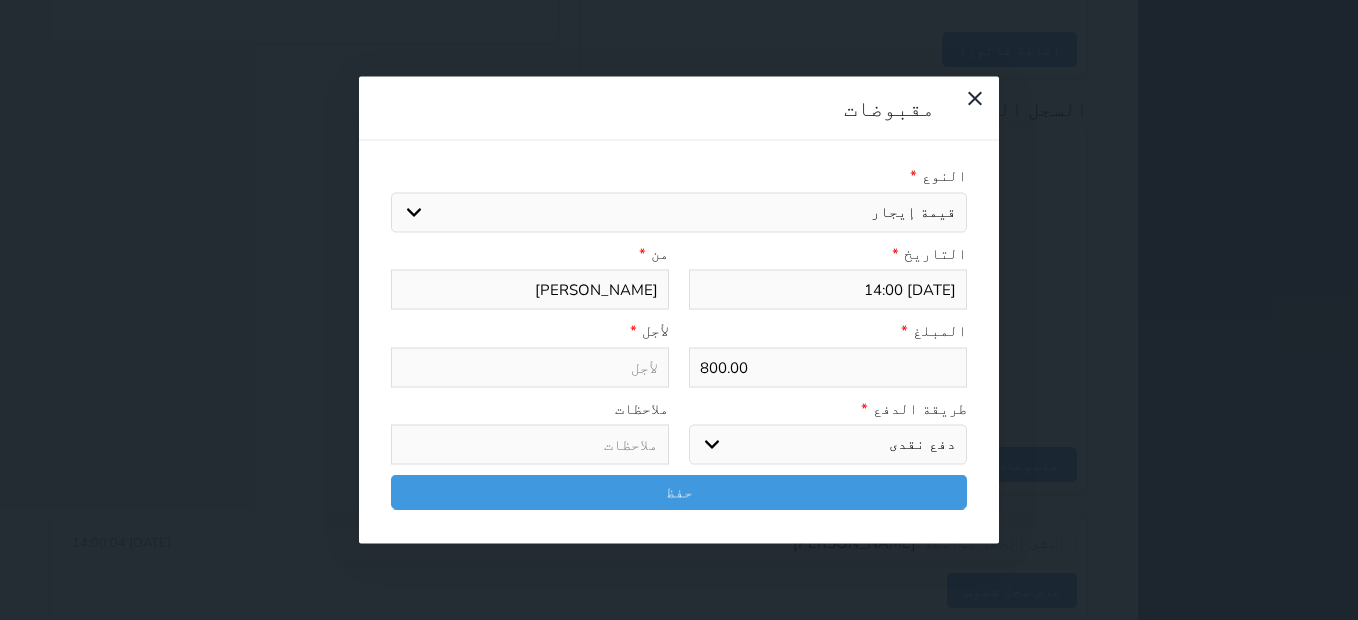 type on "قيمة إيجار - الوحدة - 2111" 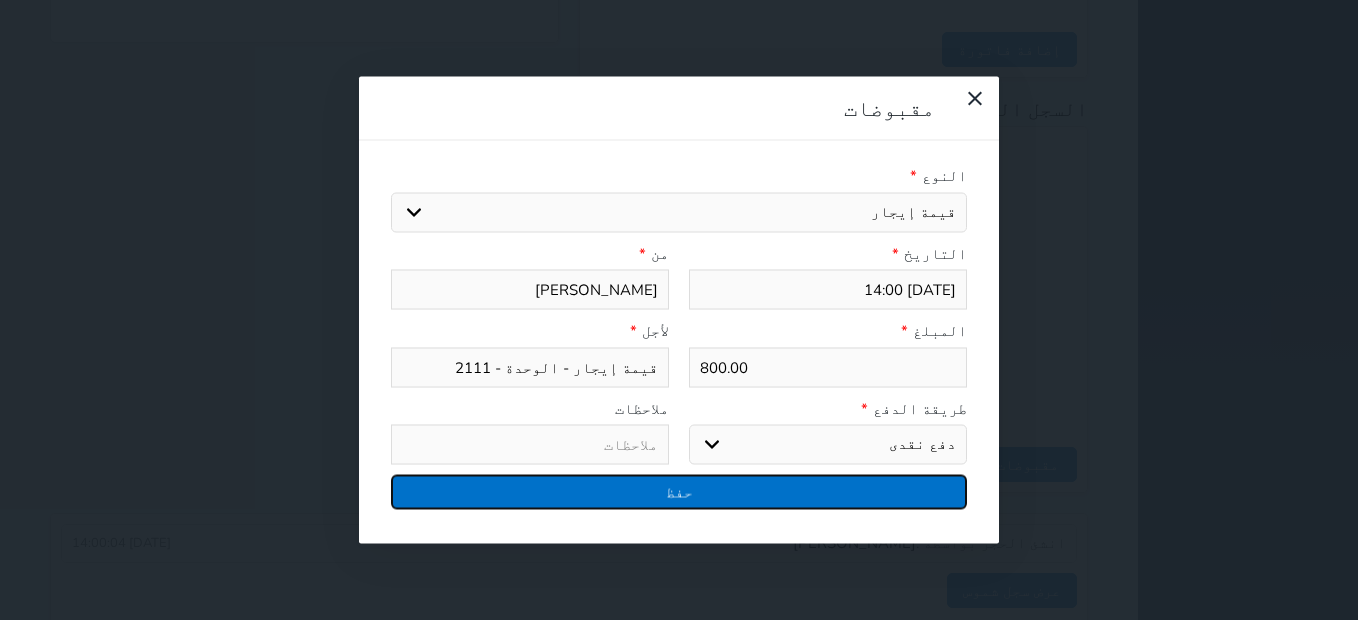 click on "حفظ" at bounding box center (679, 492) 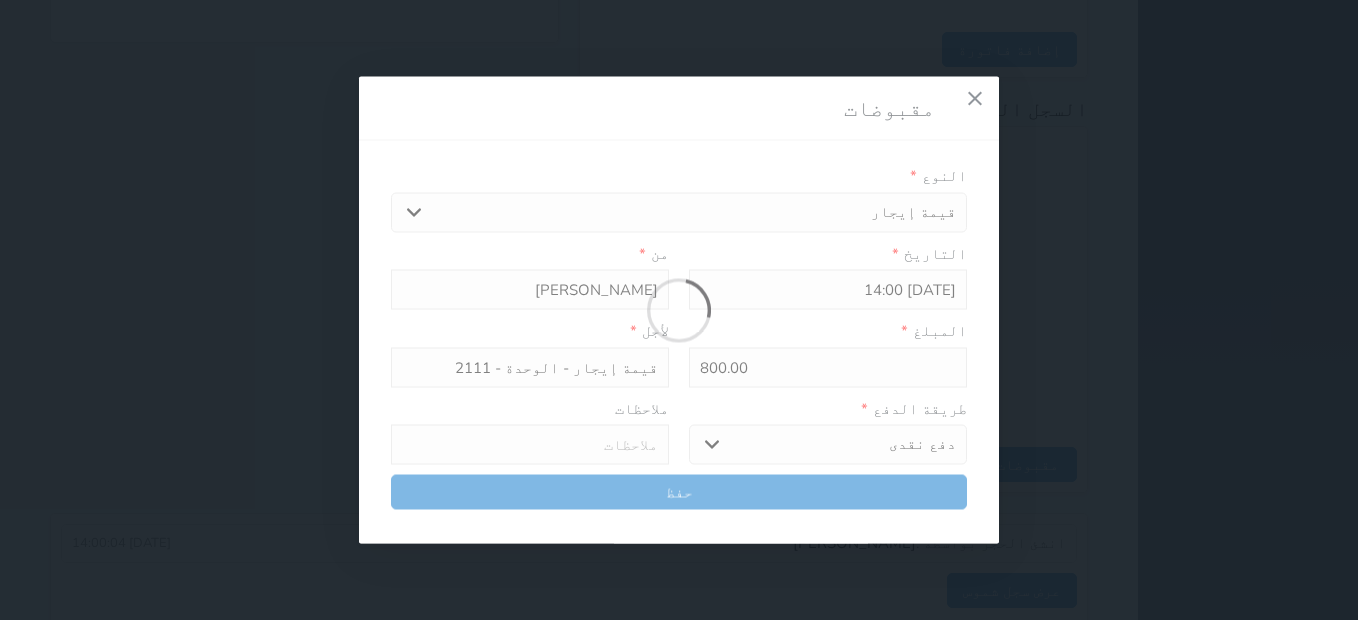 select 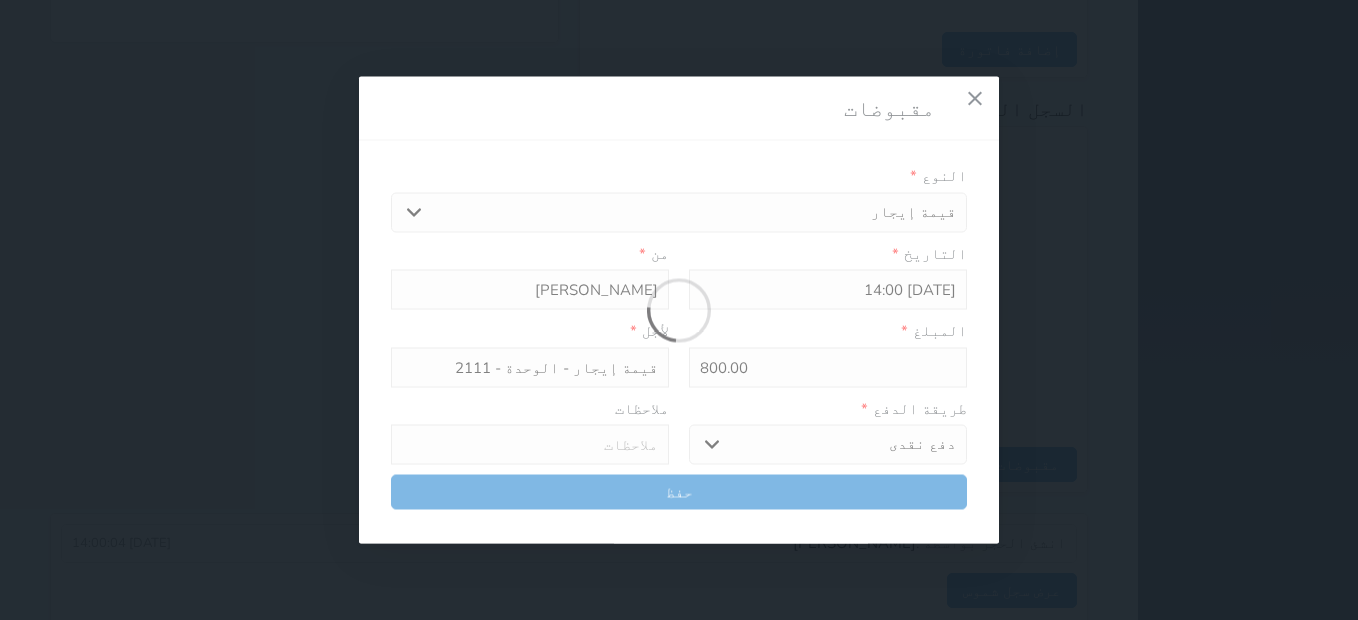 type 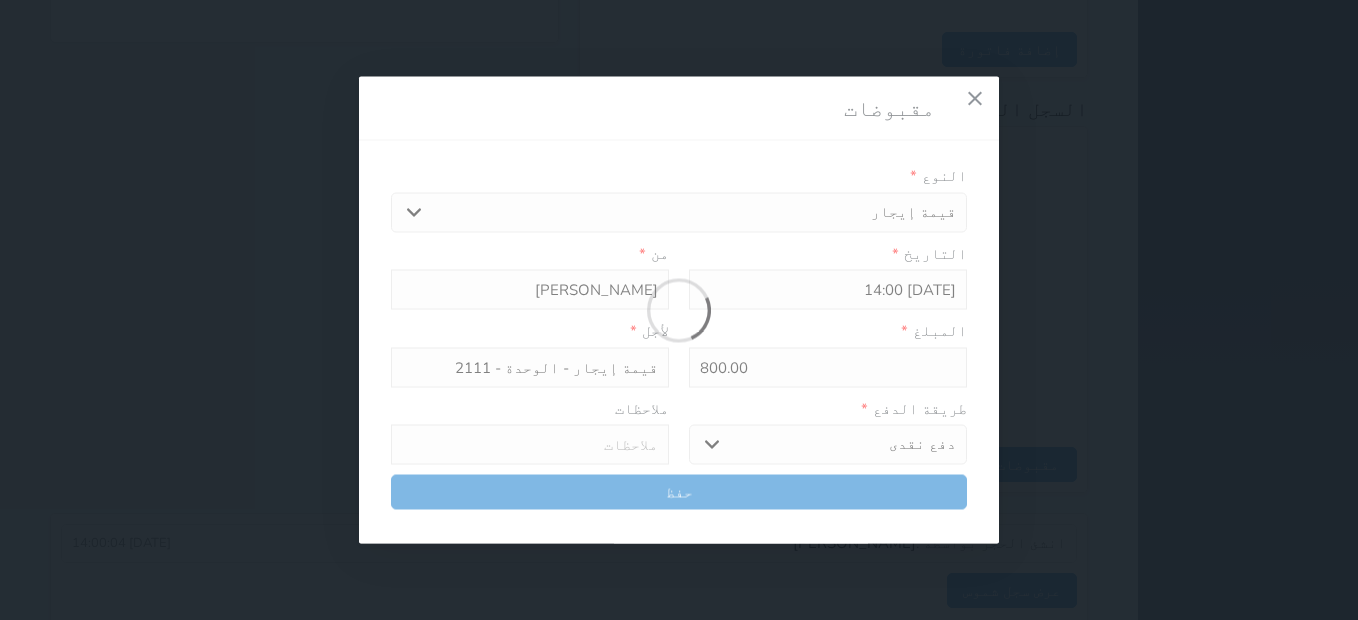 type on "0" 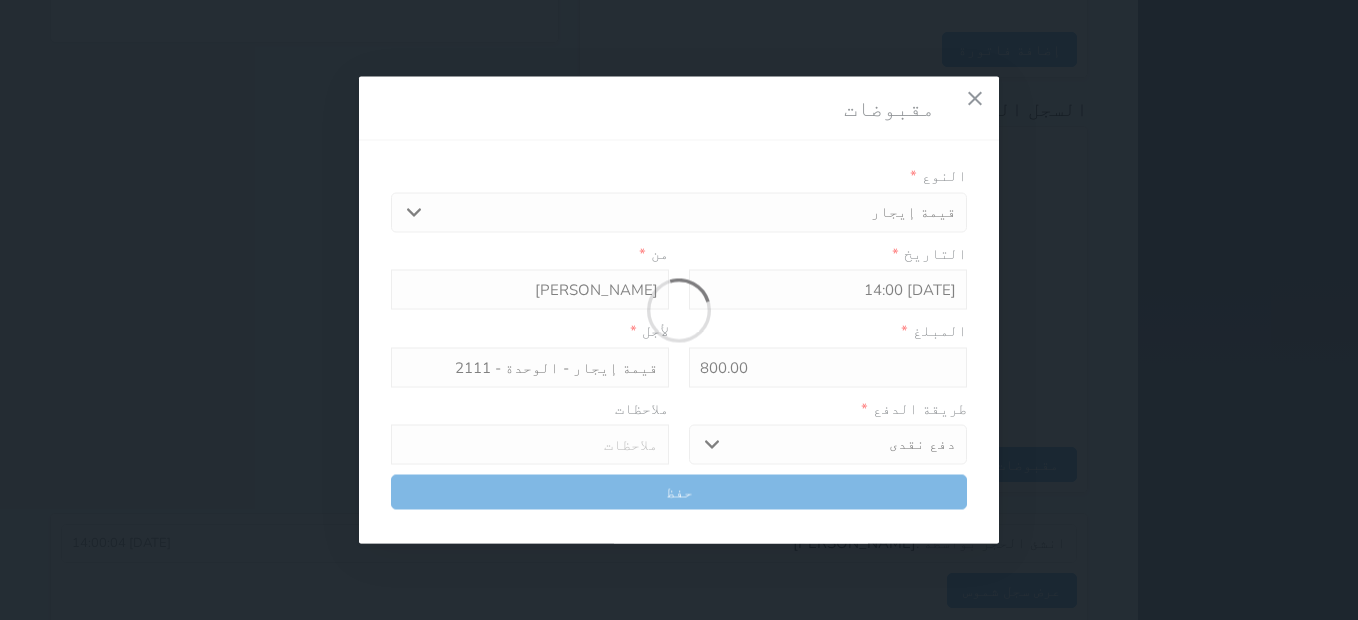 select 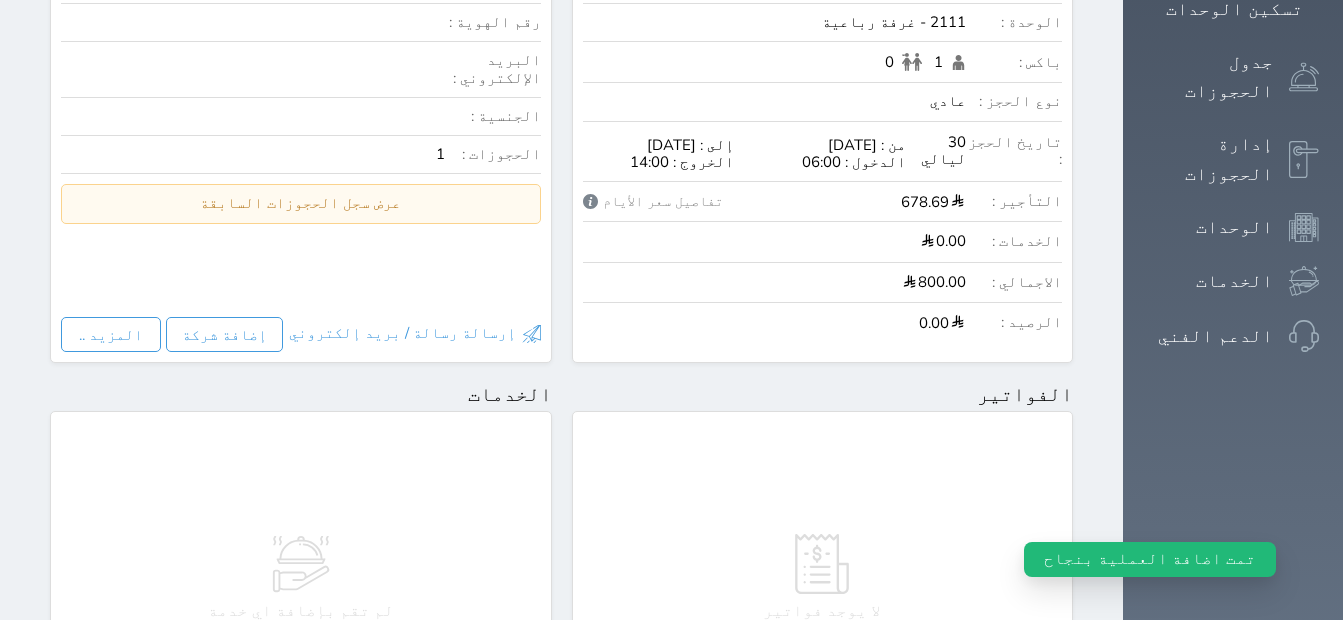 scroll, scrollTop: 0, scrollLeft: 0, axis: both 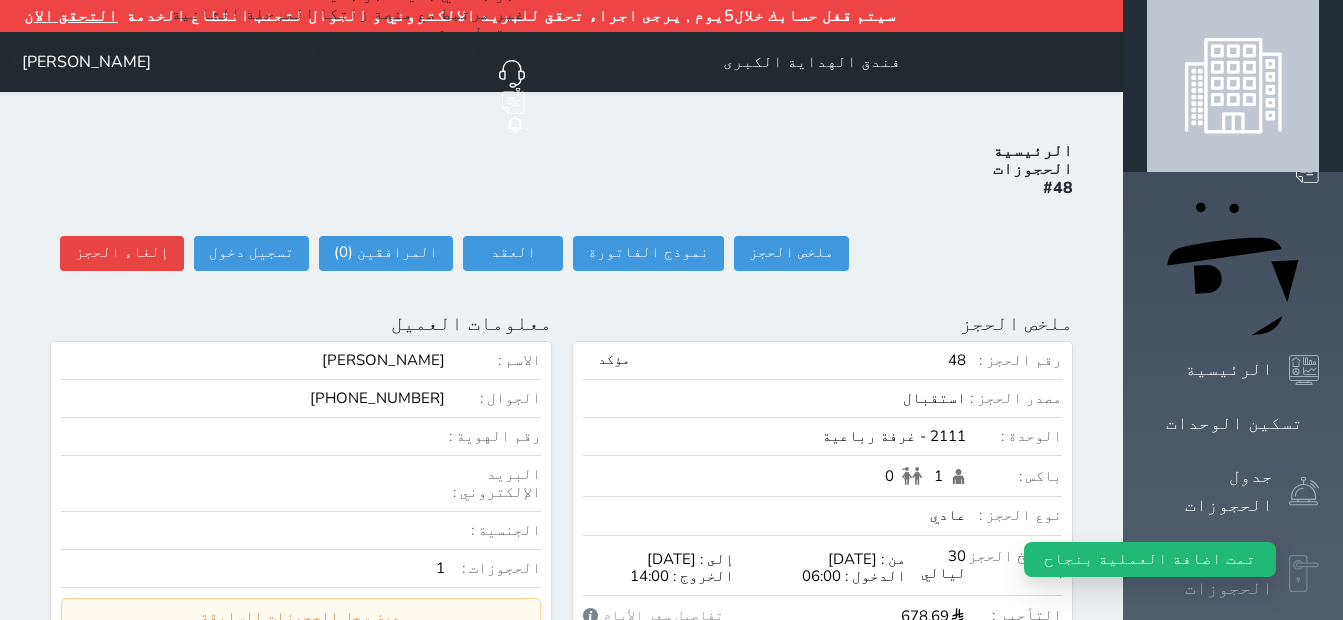 click 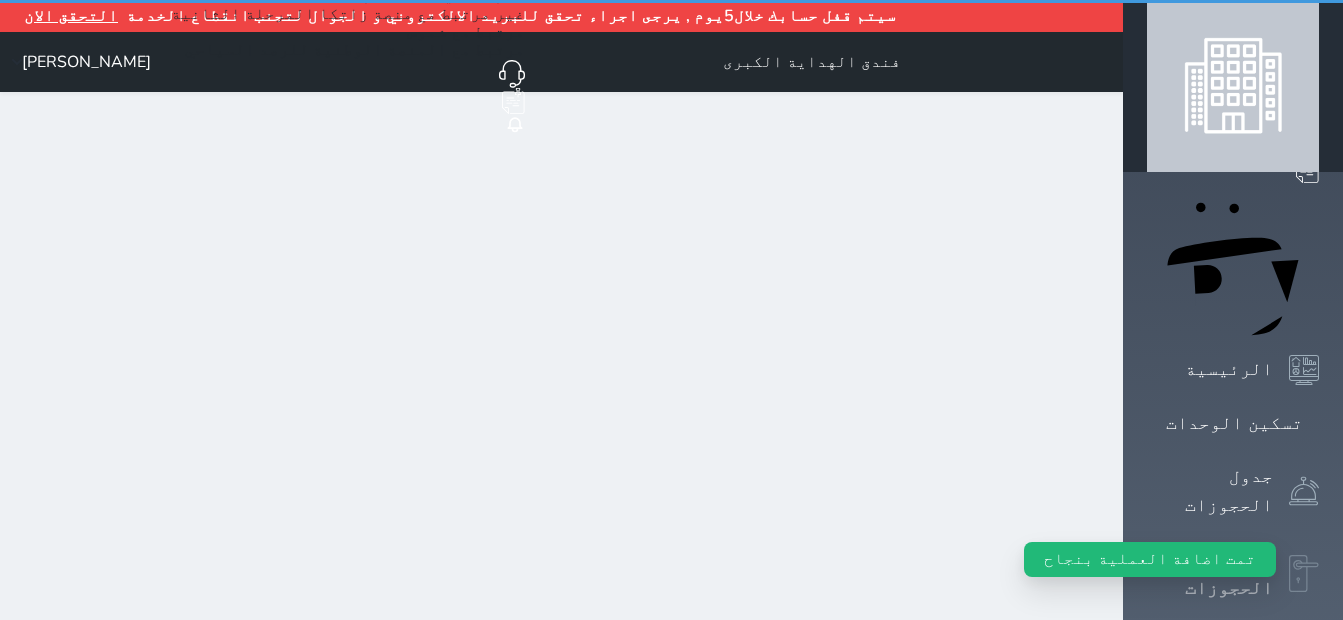 select on "open_all" 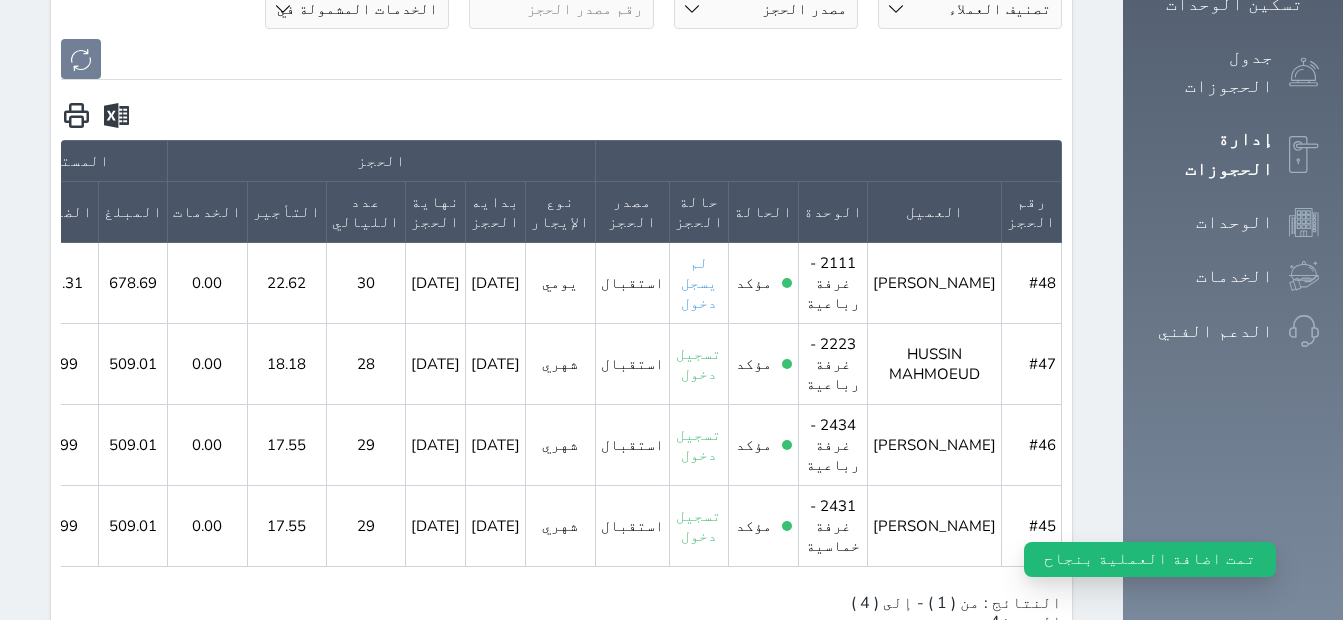 scroll, scrollTop: 424, scrollLeft: 0, axis: vertical 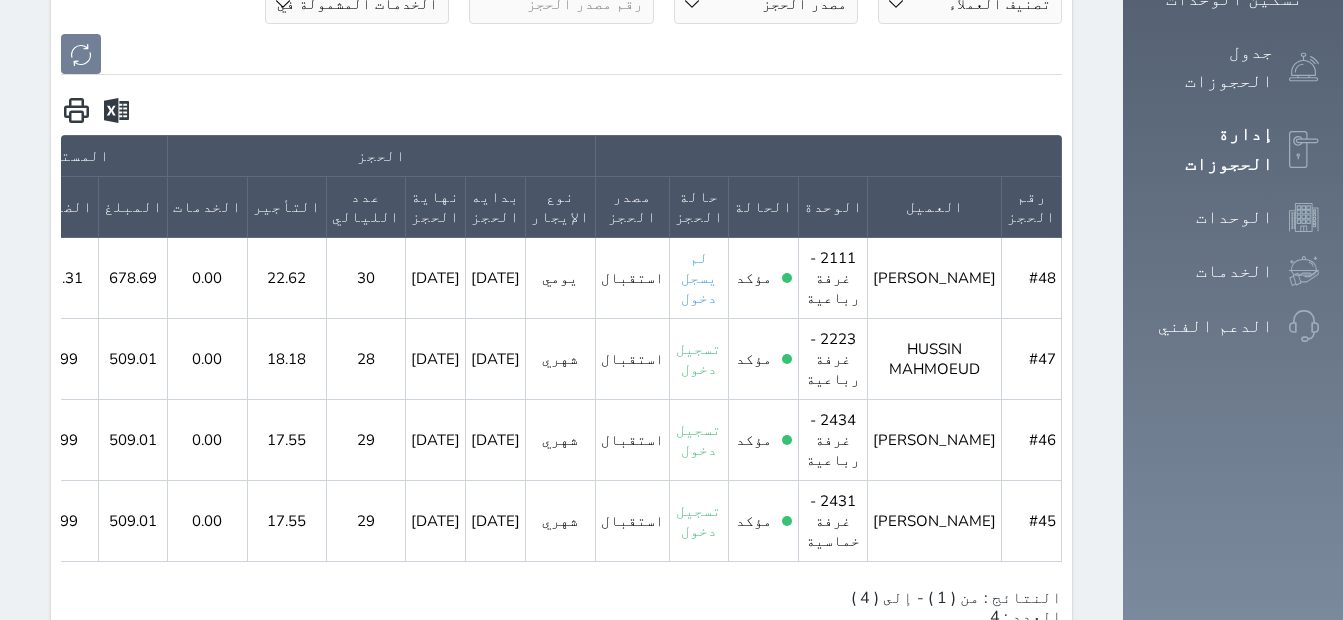 drag, startPoint x: 742, startPoint y: 525, endPoint x: 659, endPoint y: 525, distance: 83 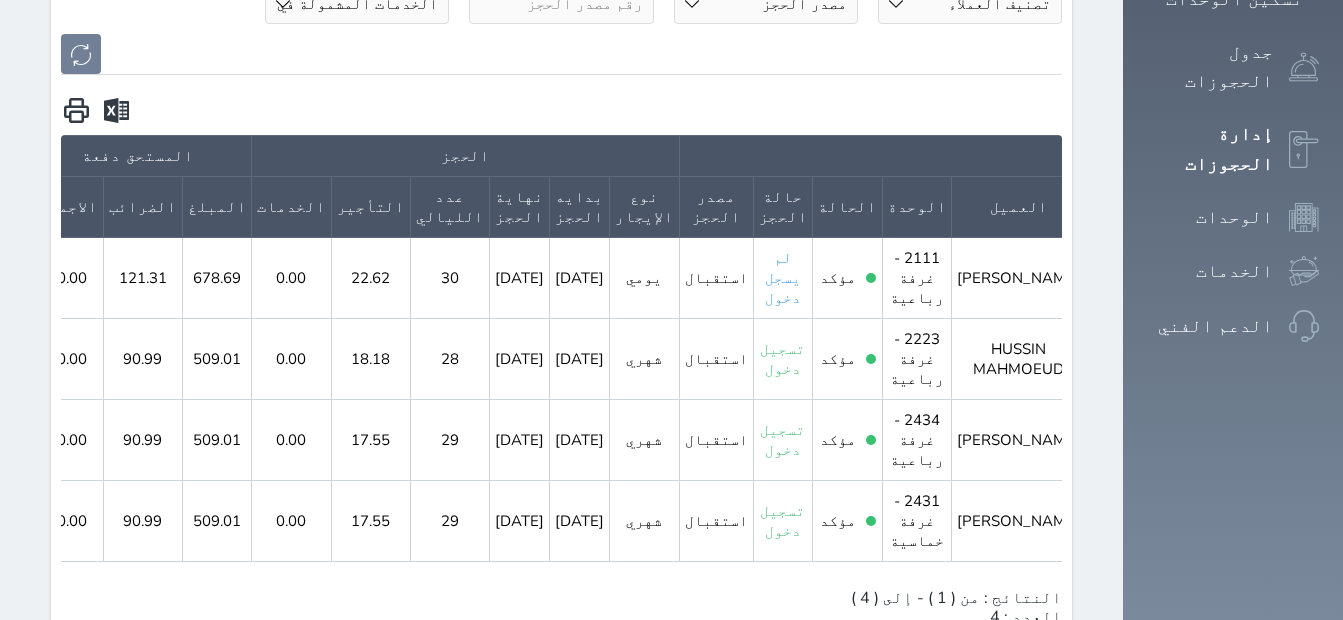 scroll, scrollTop: 0, scrollLeft: 1, axis: horizontal 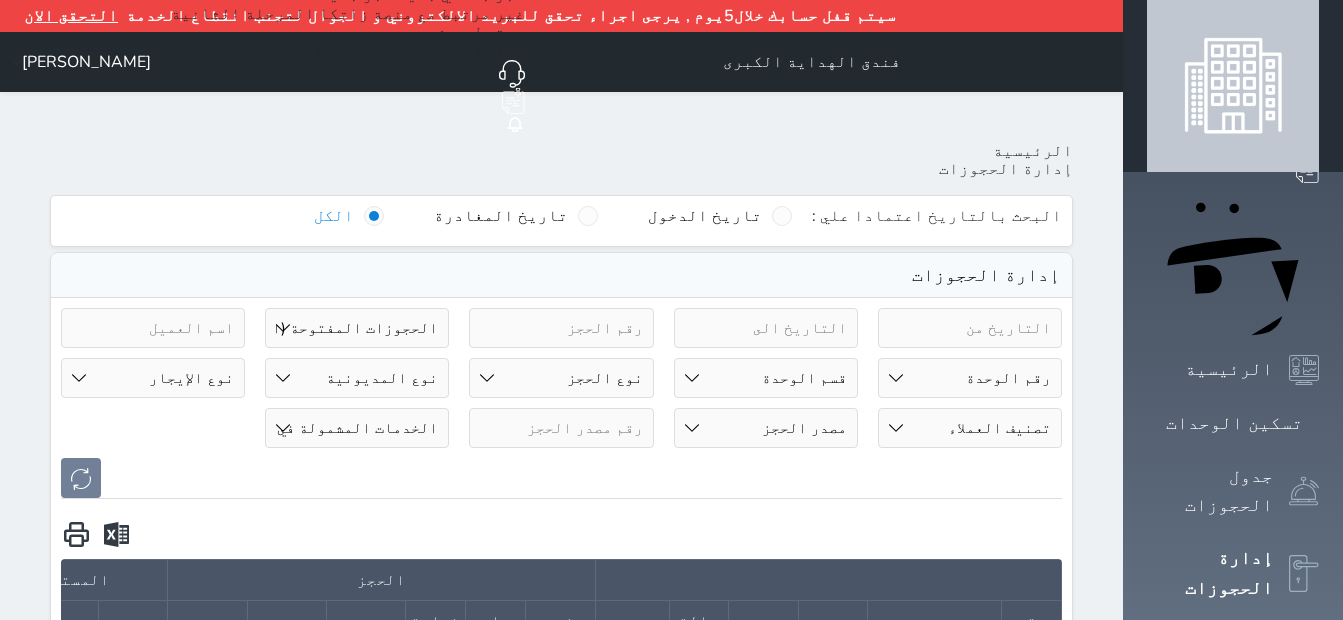 click on "حجز جماعي جديد   حجز جديد   غير مرتبط مع منصة زاتكا المرحلة الثانية   مرتبط مع شموس   مرتبط مع المنصة الوطنية للرصد السياحي             إشعار   الغرفة   النزيل   المصدر" at bounding box center [348, 62] 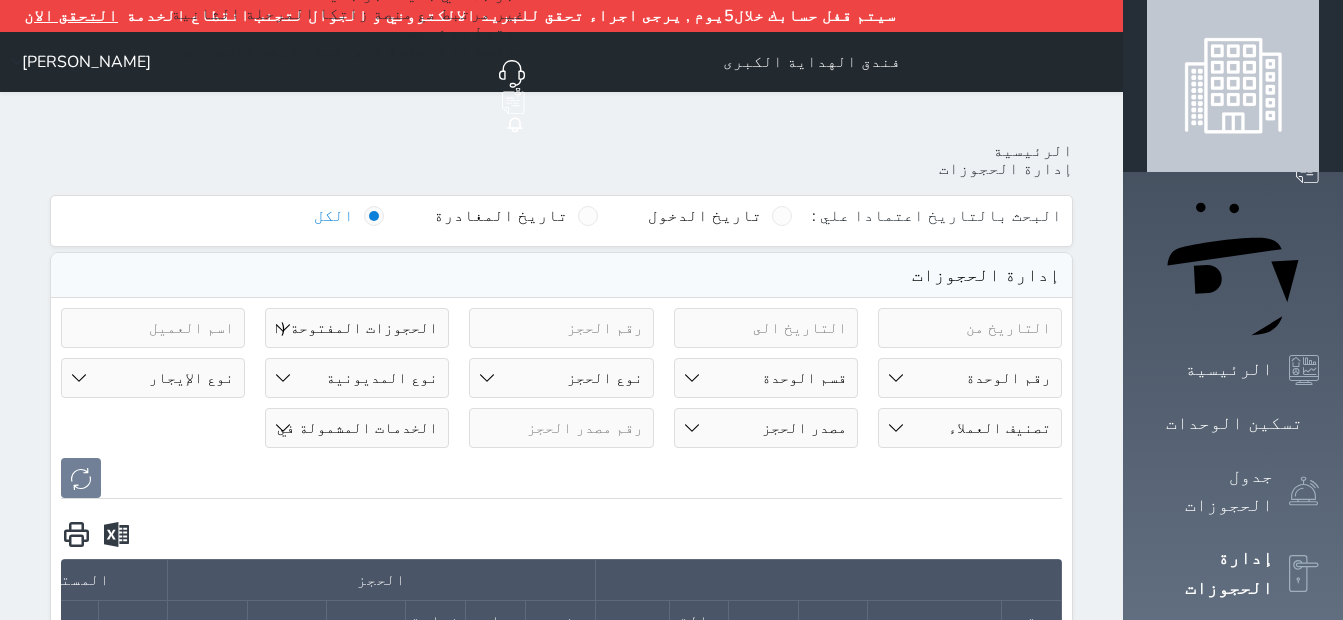 click on "حجز جديد" at bounding box center (356, -5) 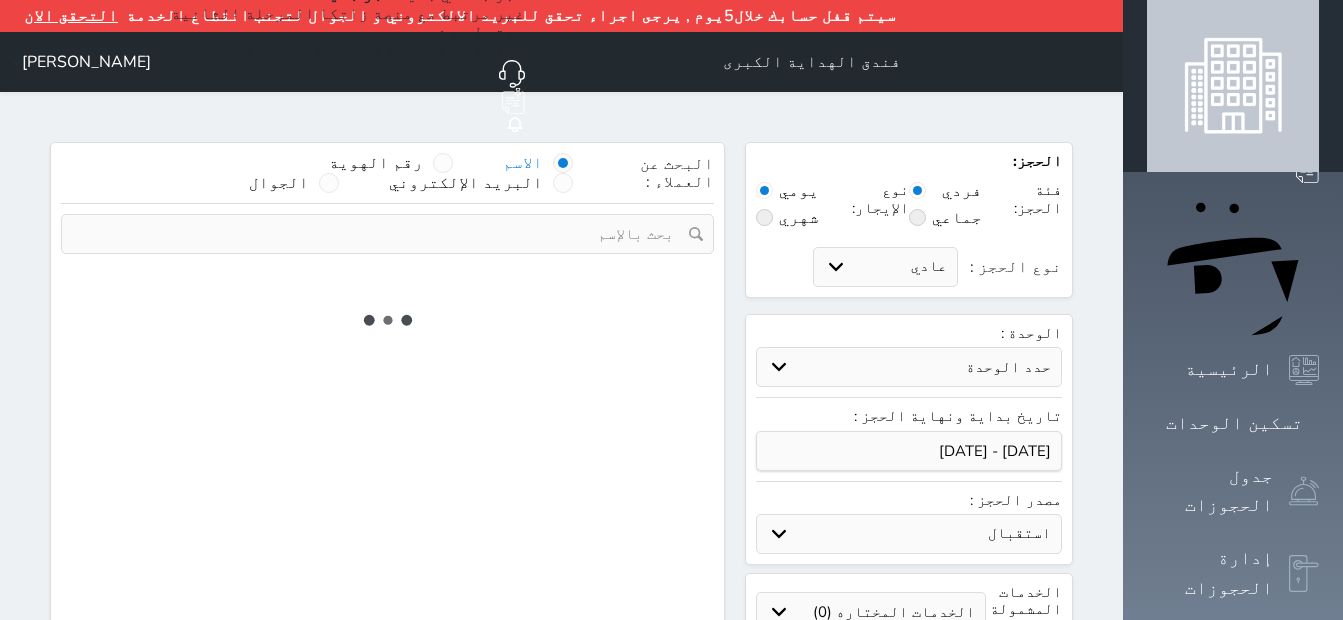 click on "حدد الوحدة" at bounding box center [909, 367] 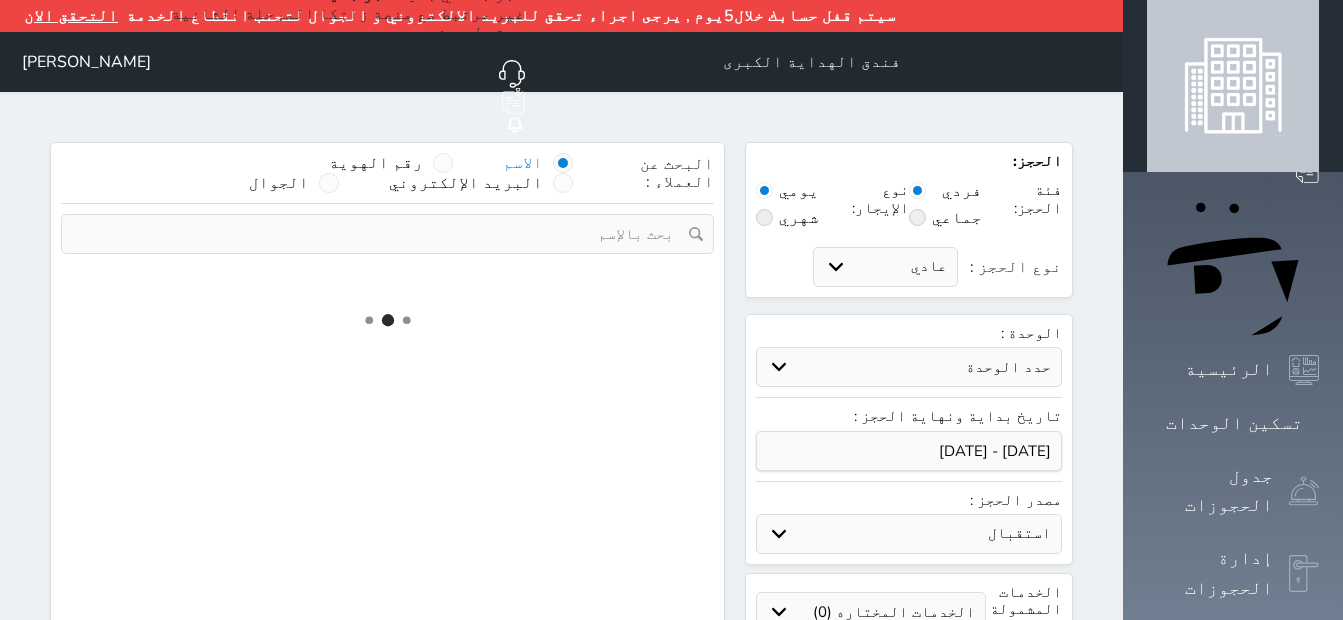 select 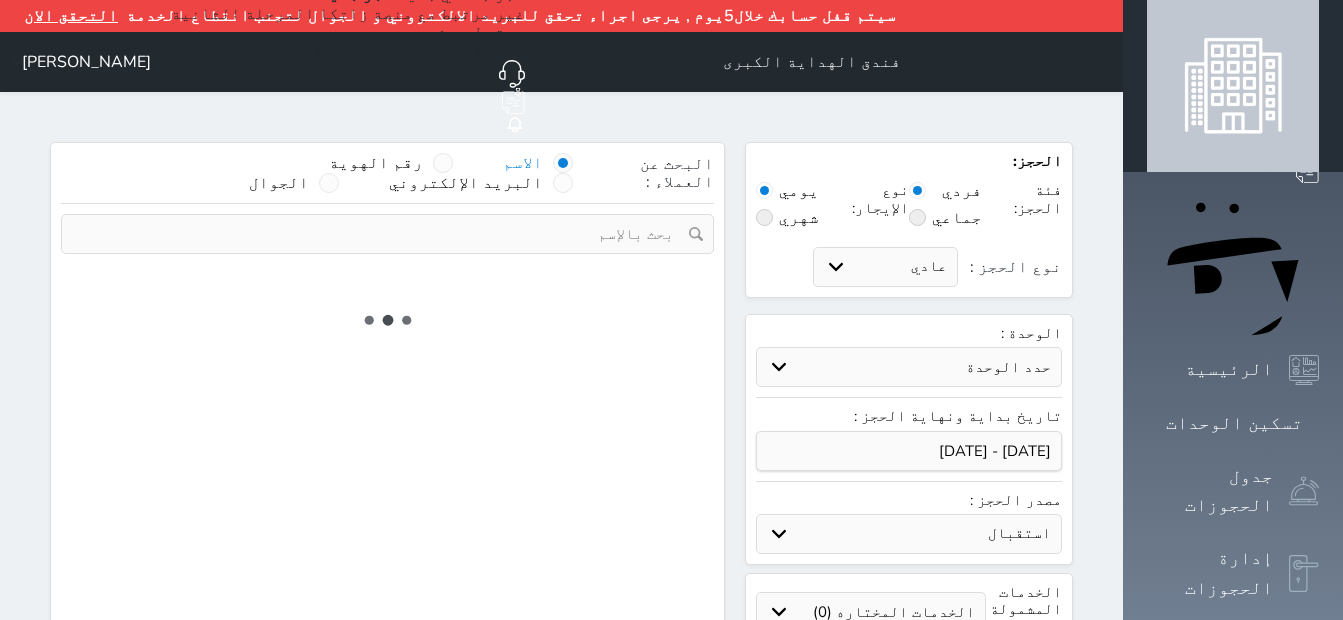 select on "1" 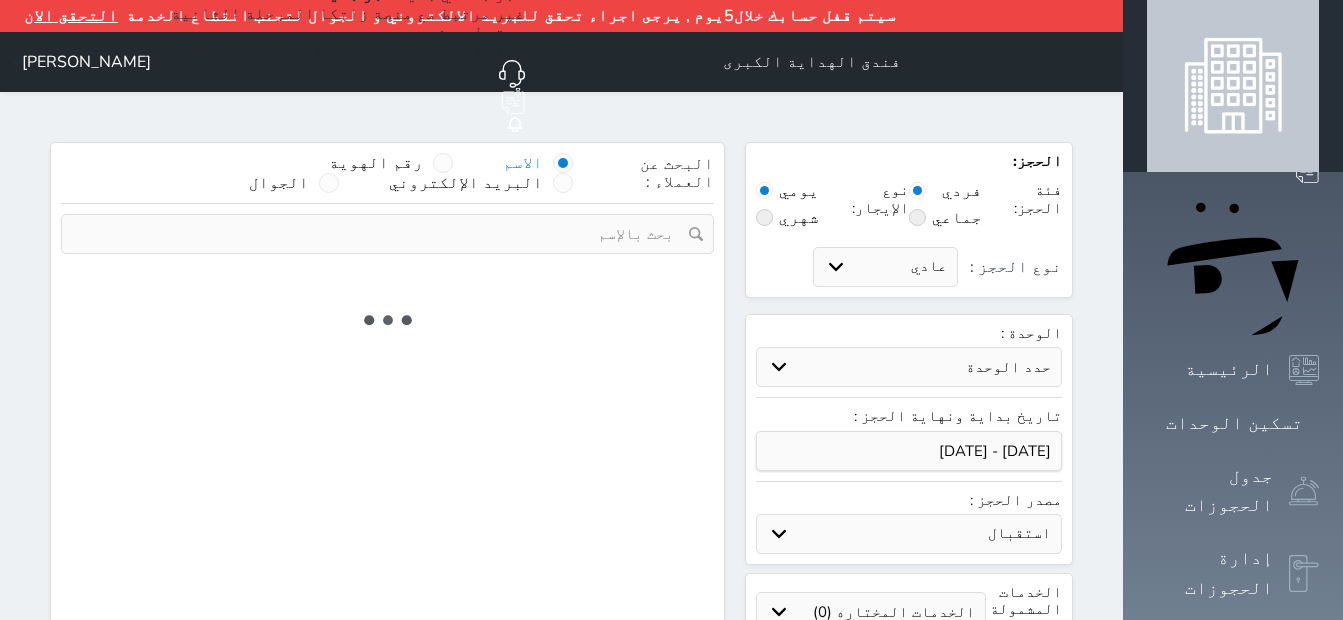 select on "113" 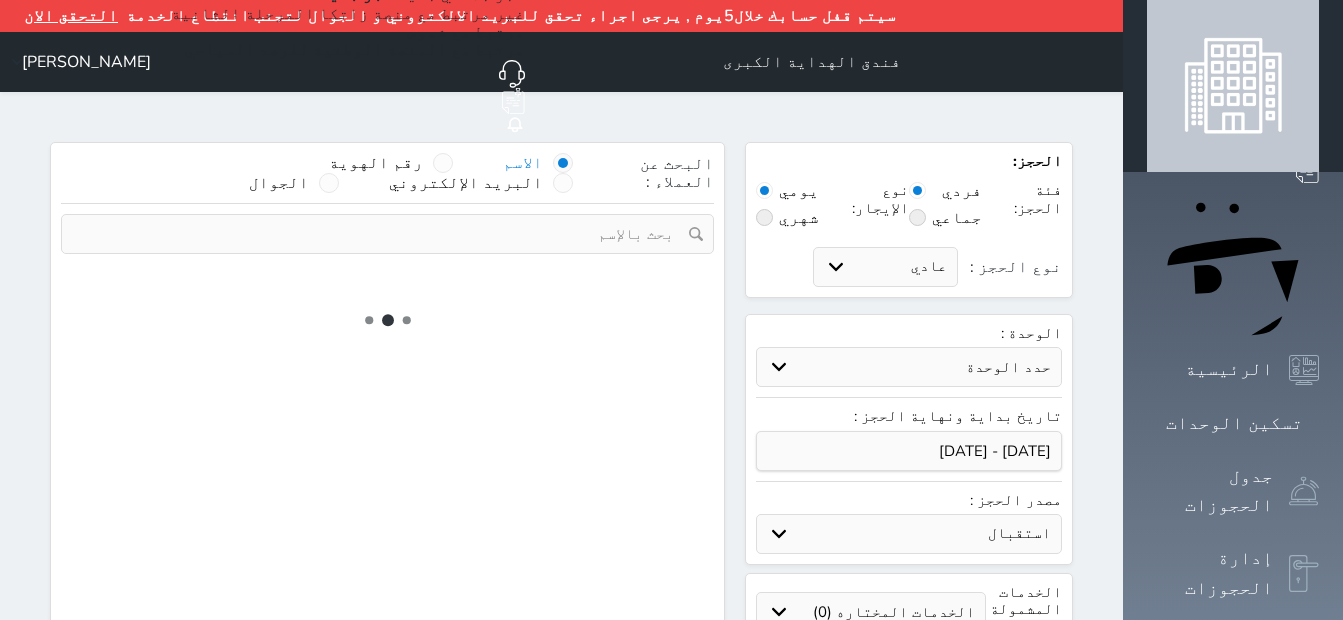 select on "1" 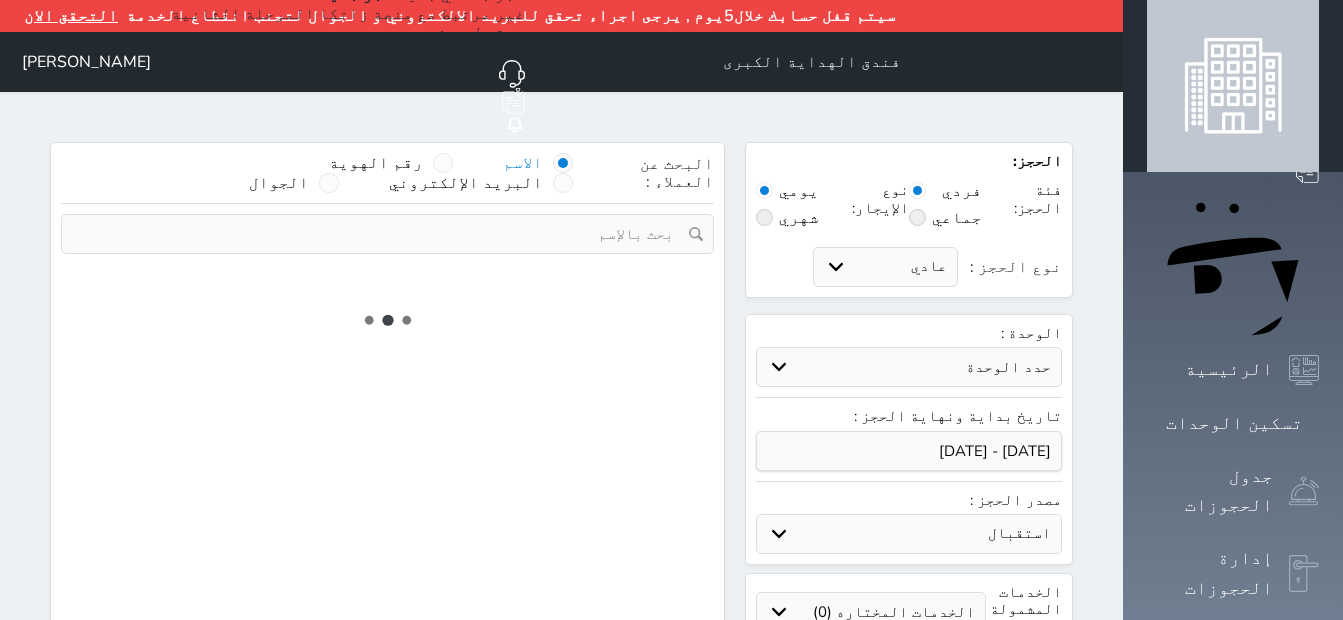select 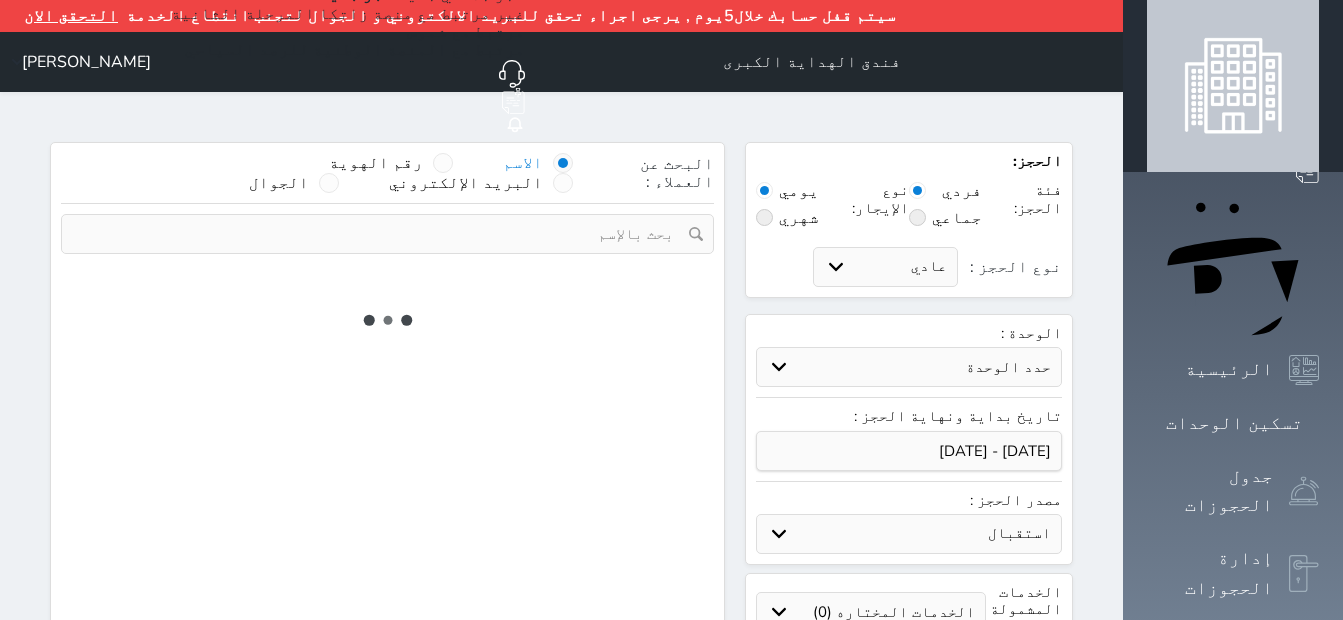 select on "7" 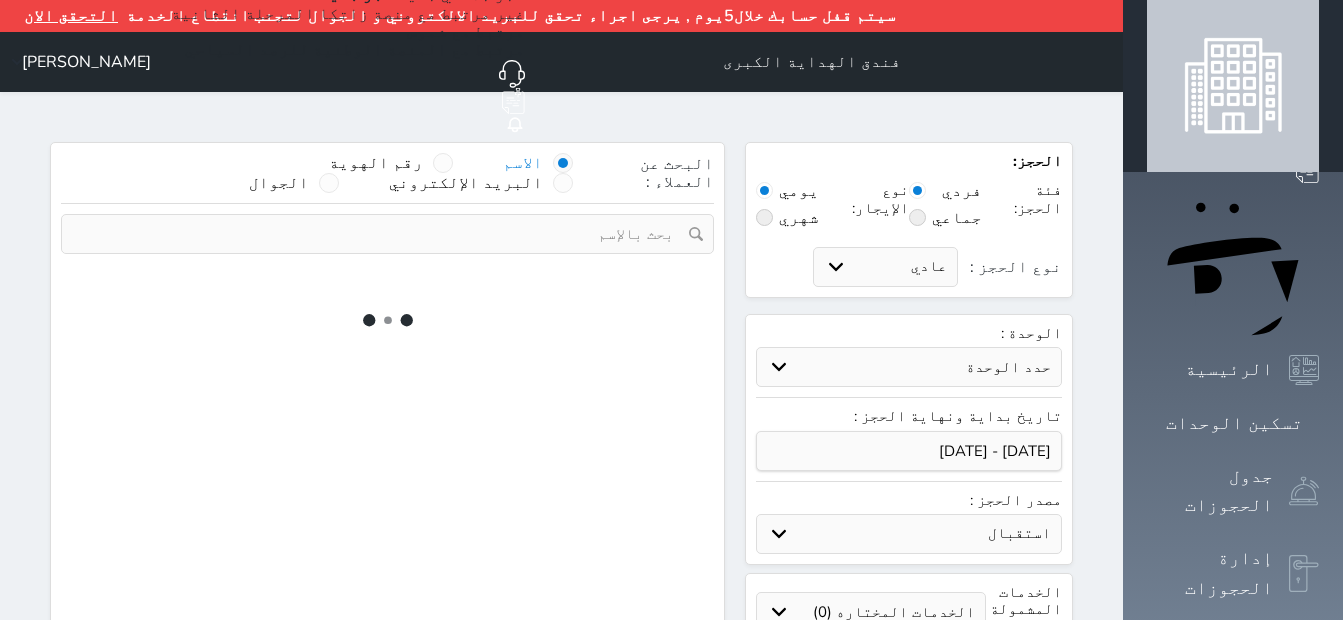 select 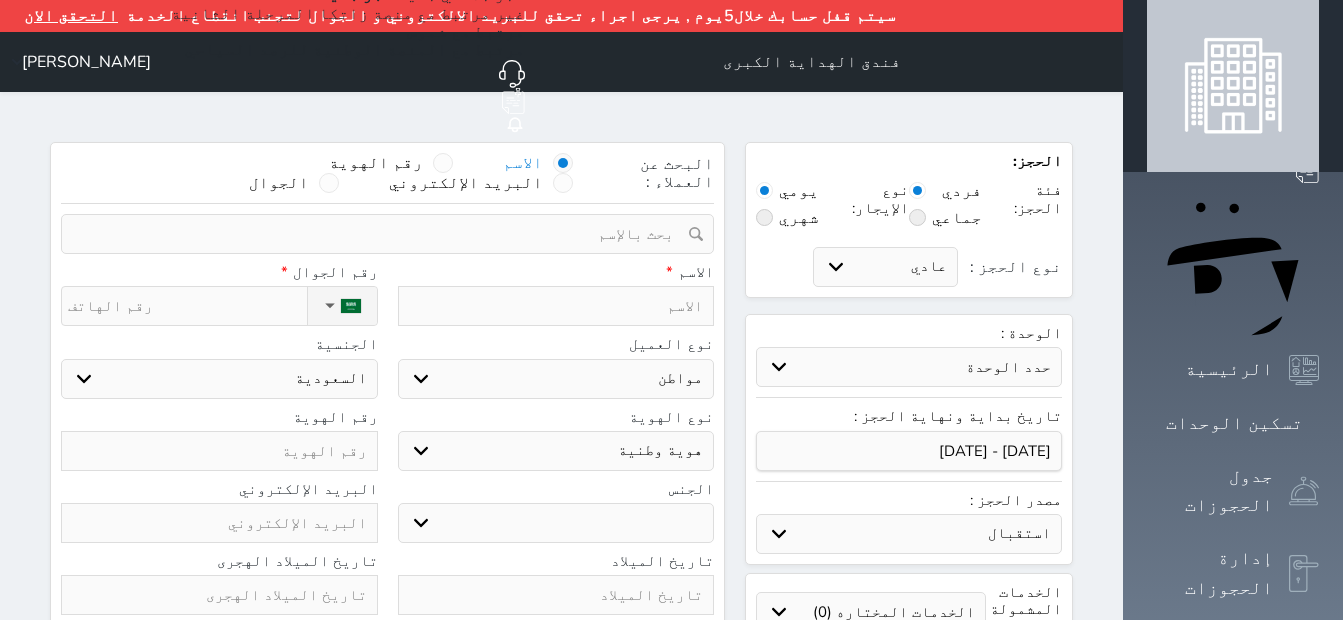 select on "77457" 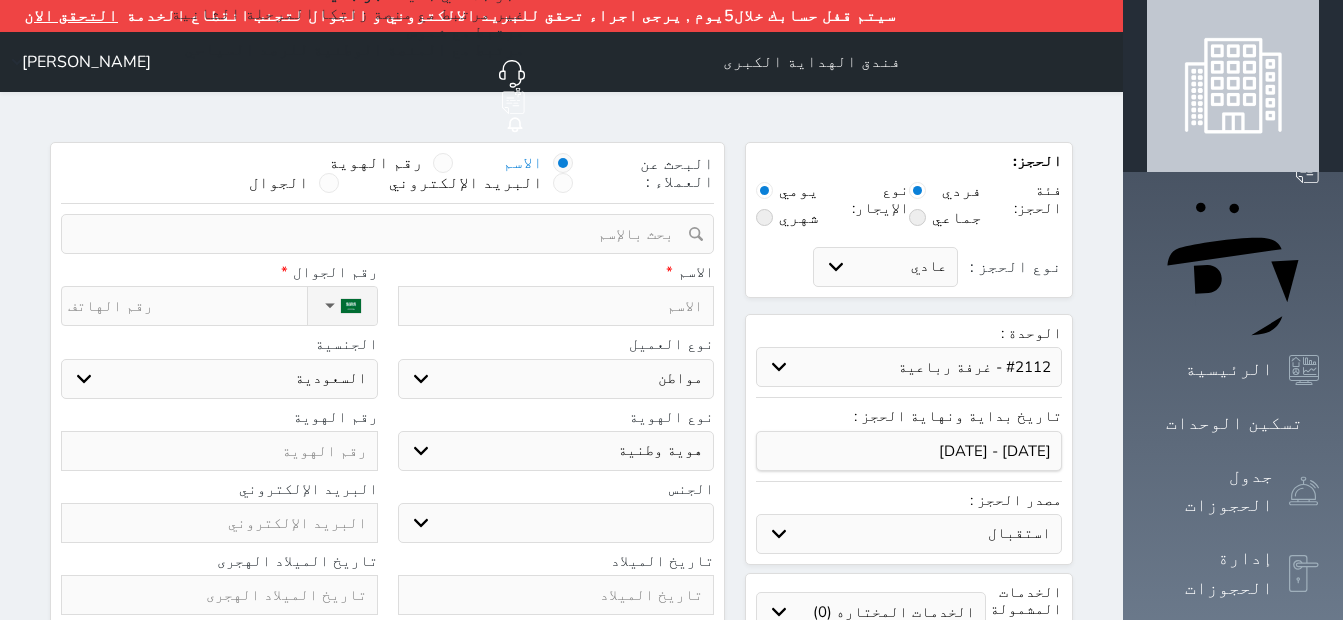 click on "حدد الوحدة
#2502 - غرفة رباعية
#2501 - غرفة رباعية
#2445 - غرفة خماسية
#2444 - غرفة رباعية
#2443 - غرفة رباعية
#2442 - غرفة رباعية
#2441 - غرفة رباعية
#2435 - غرفة رباعية
#2433 - غرفة ثلاثية
#2432 - غرفة رباعية
#2426 - غرفة رباعية
#2425 - غرفة رباعية
#2424 - غرفة رباعية
#2423 - غرفة رباعية
#2422 - غرفة خماسية
#2421 - غرفة خماسية" at bounding box center [909, 367] 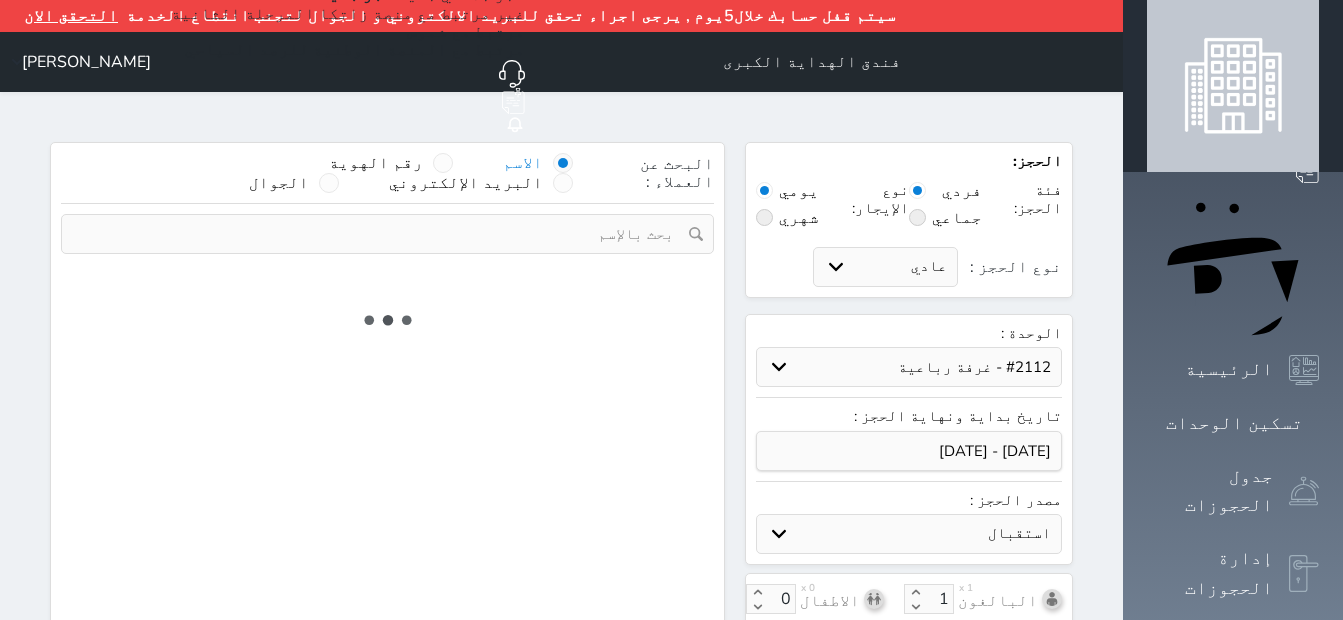 select on "1" 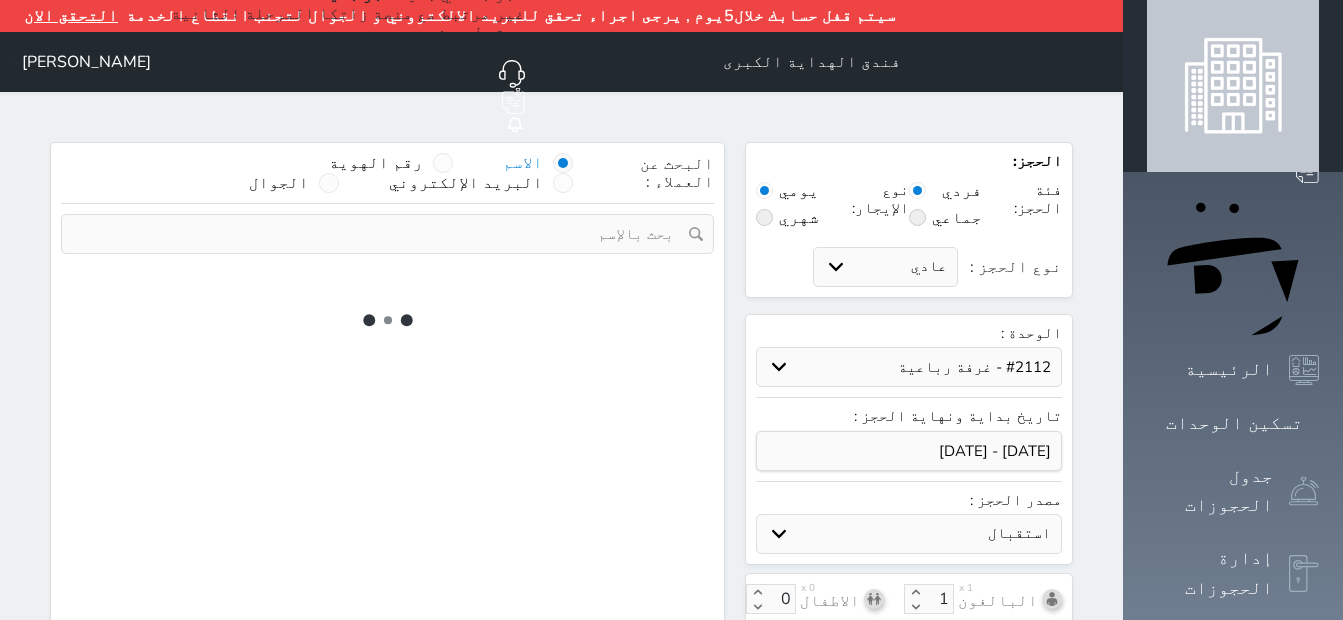 select on "113" 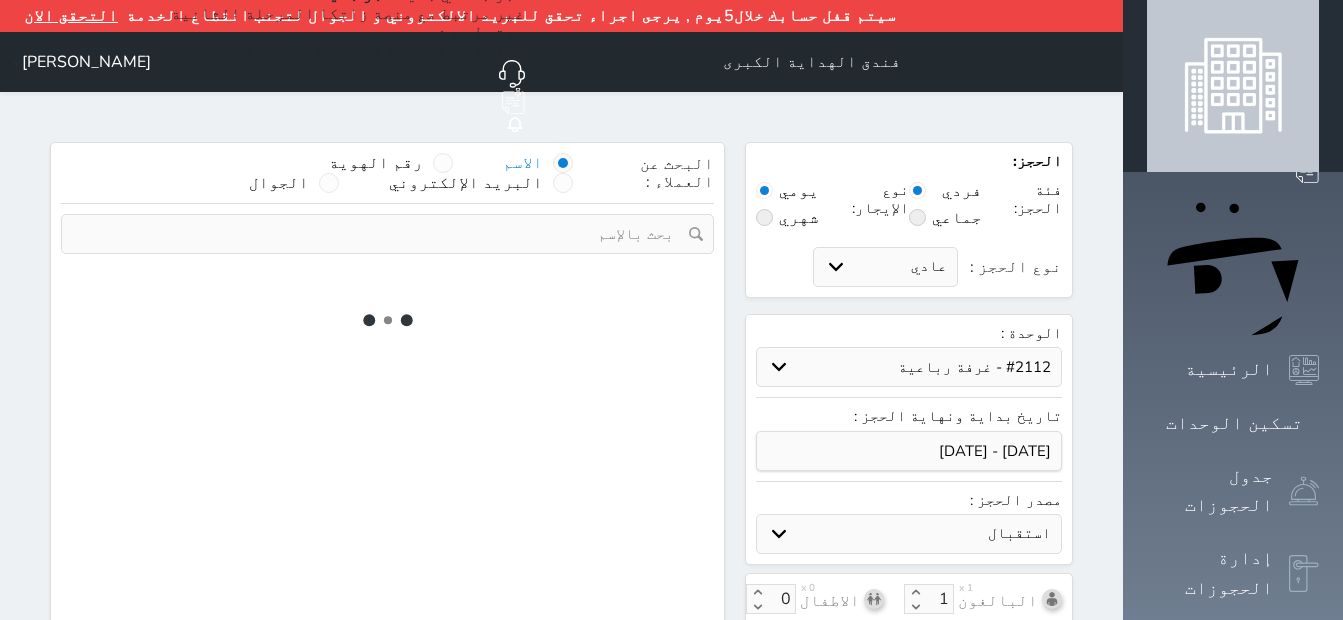 select on "1" 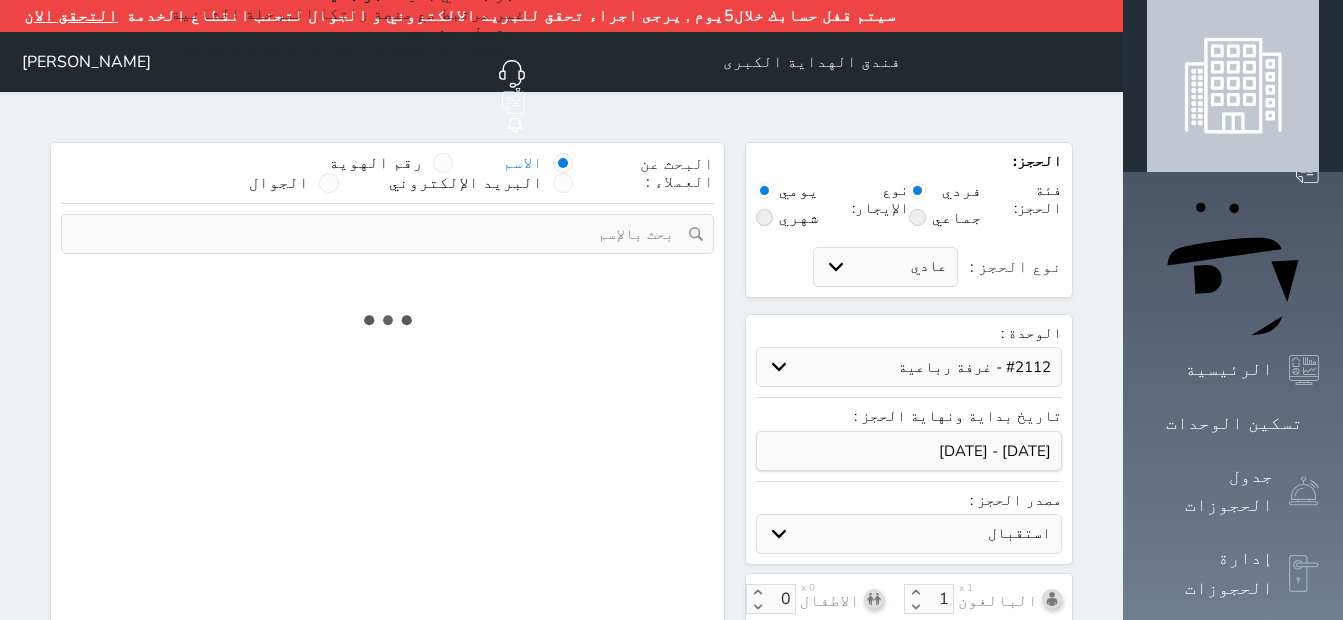 select 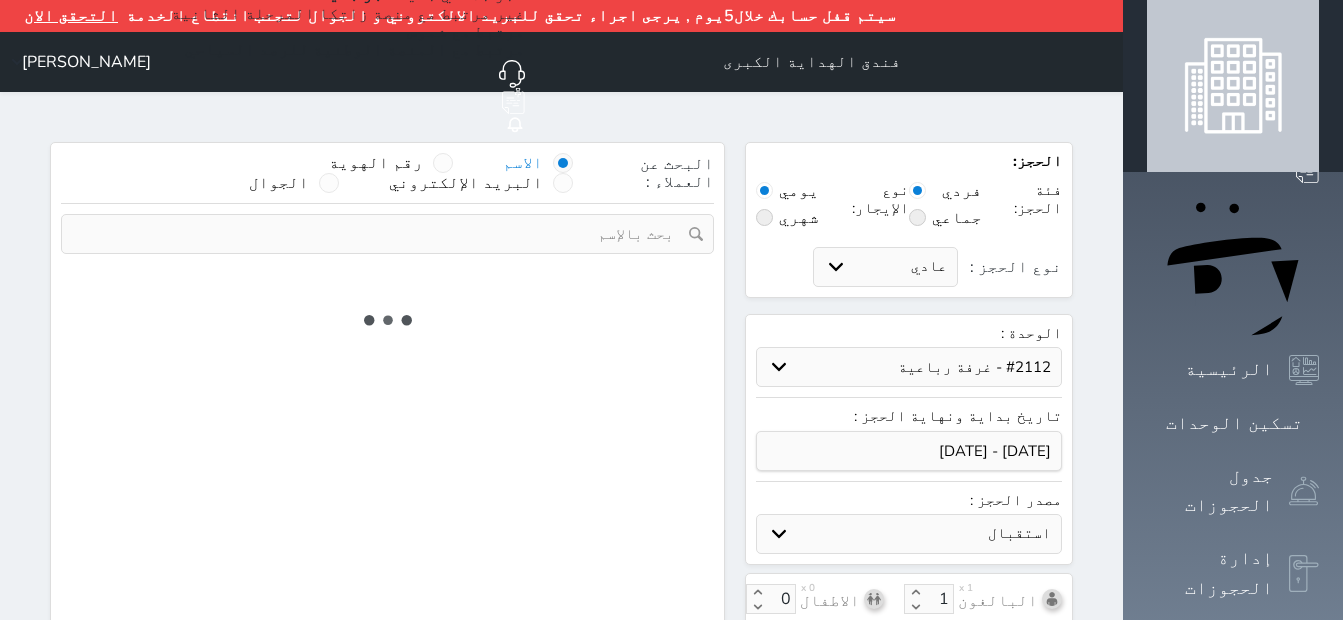 select on "7" 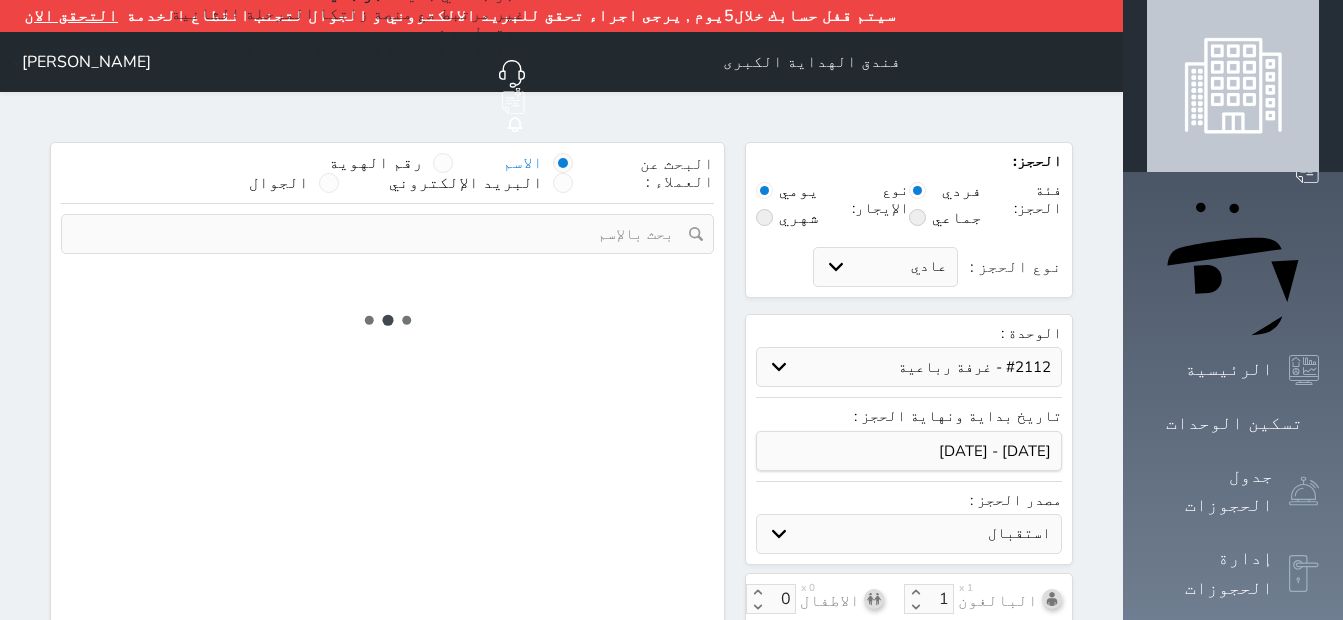 select 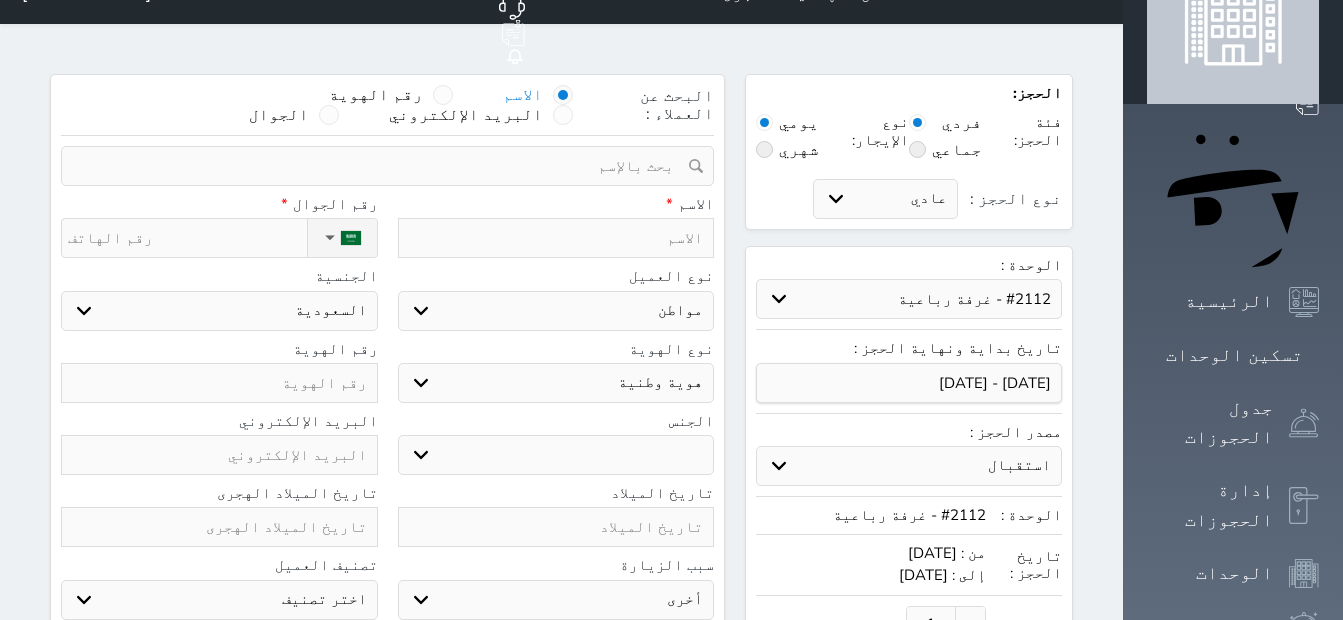 scroll, scrollTop: 100, scrollLeft: 0, axis: vertical 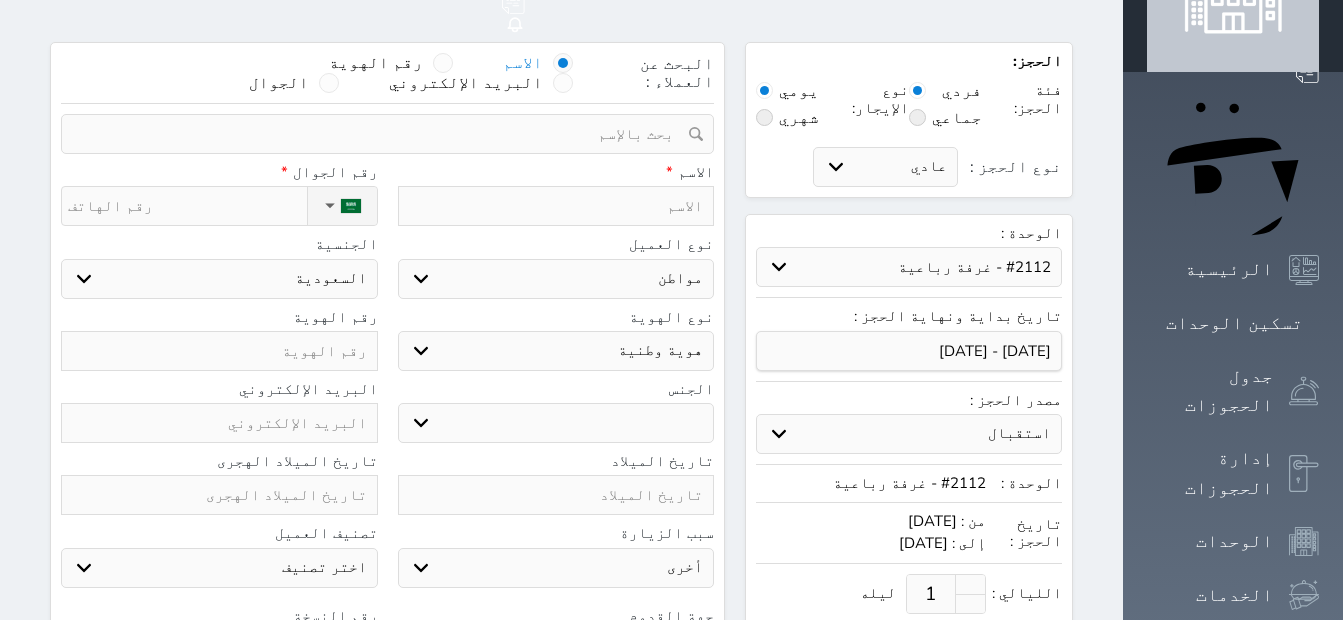select 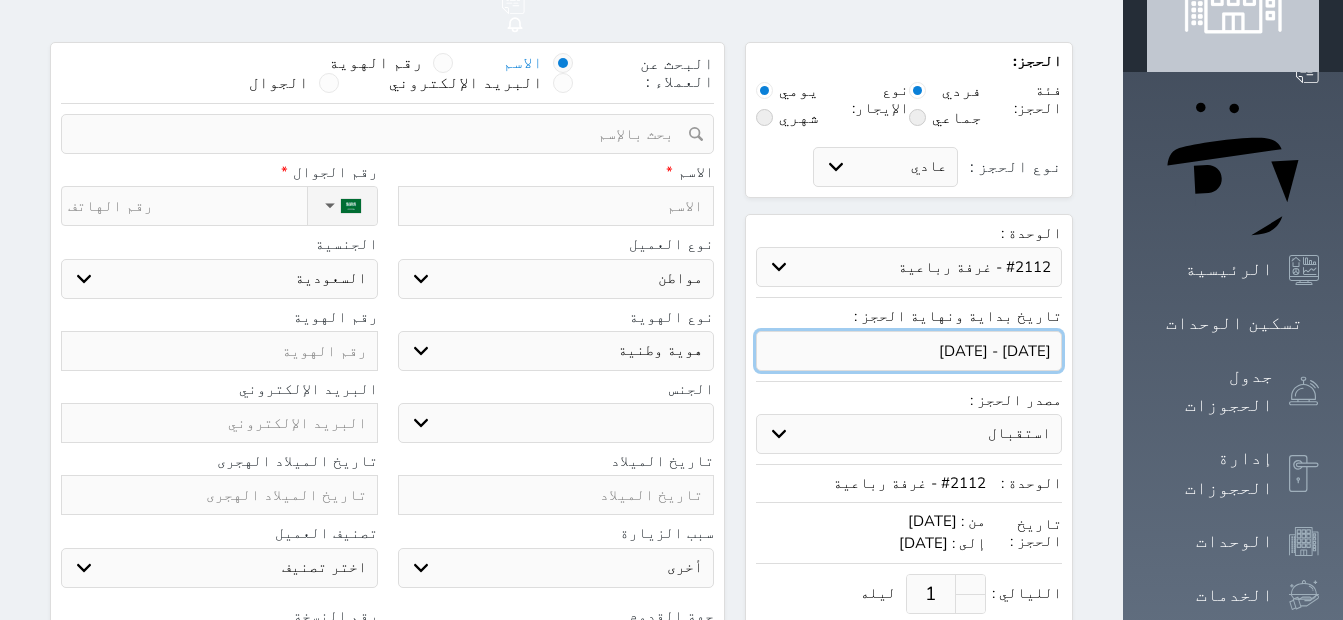 click at bounding box center (909, 351) 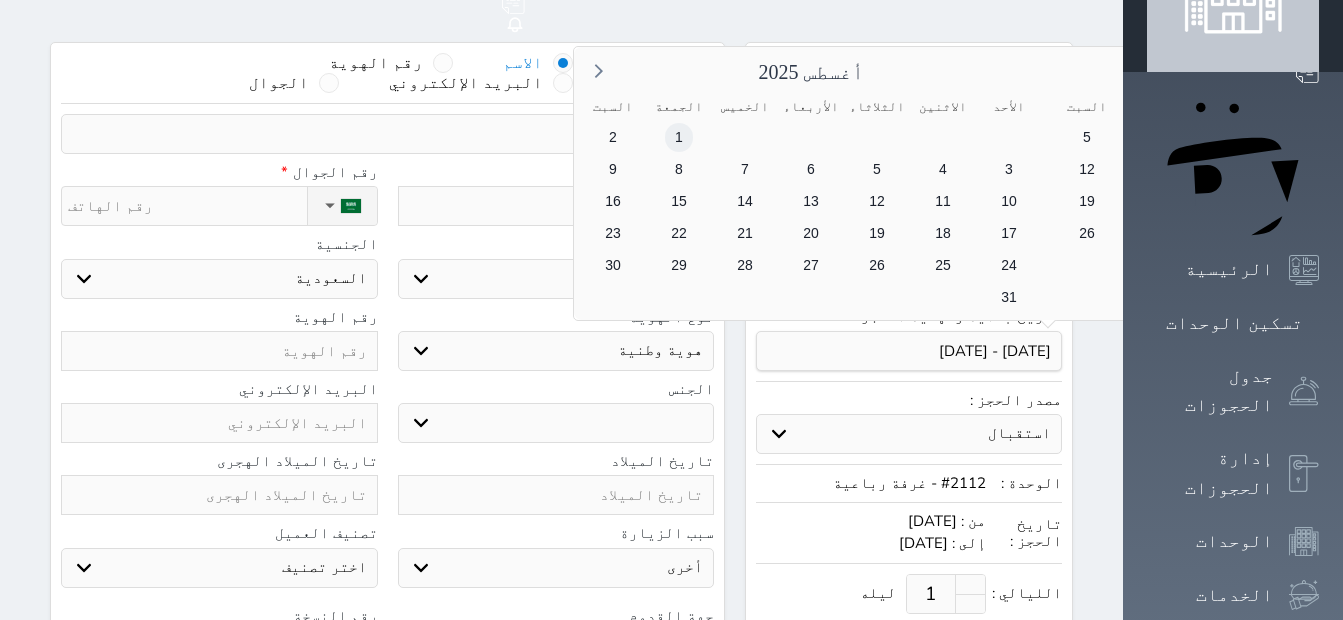 click on "1" at bounding box center (679, 137) 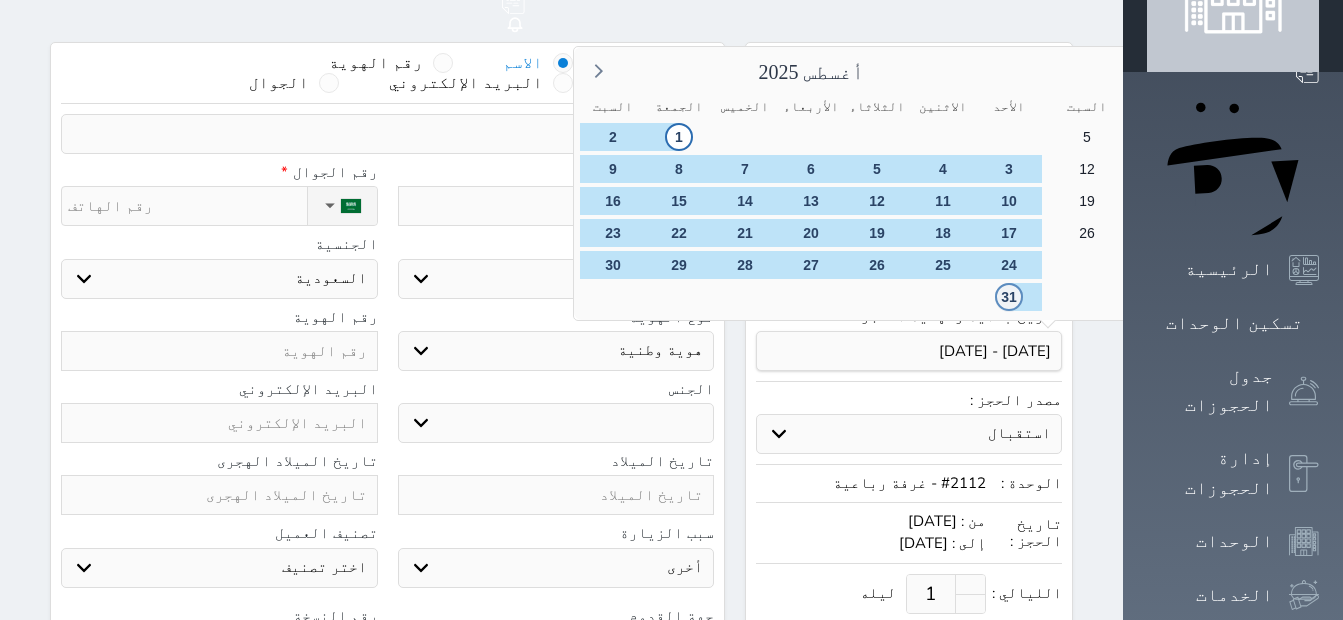 click on "31" at bounding box center [1009, 297] 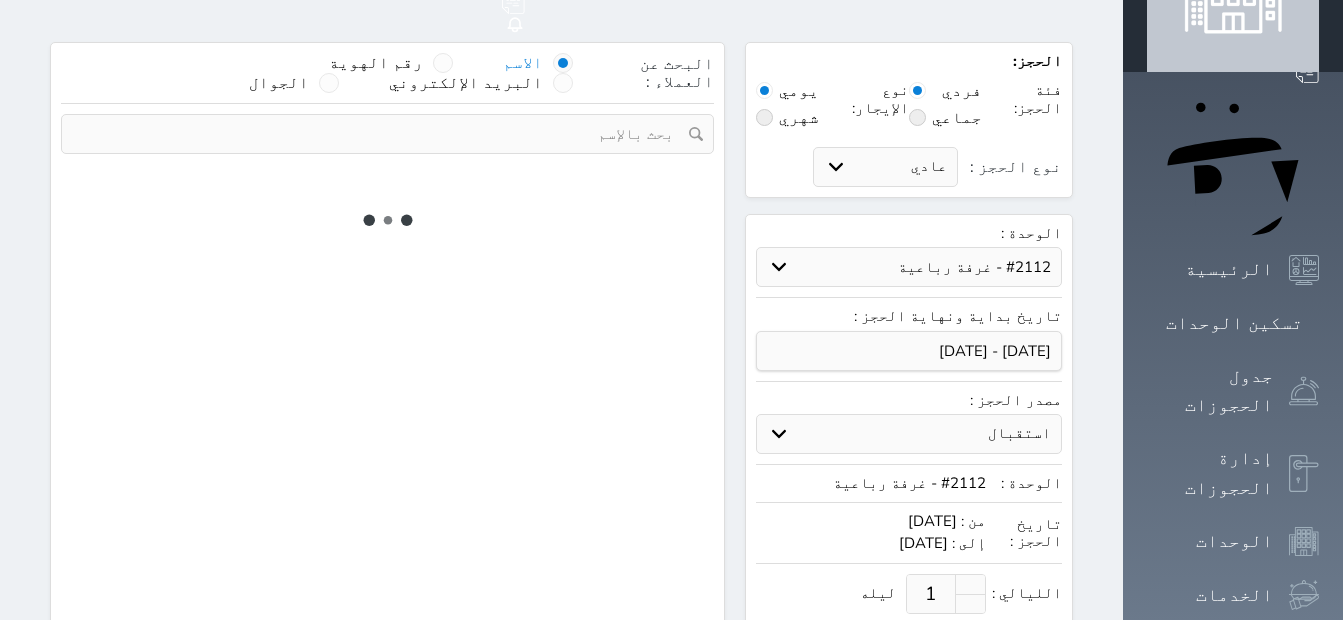 type on "30" 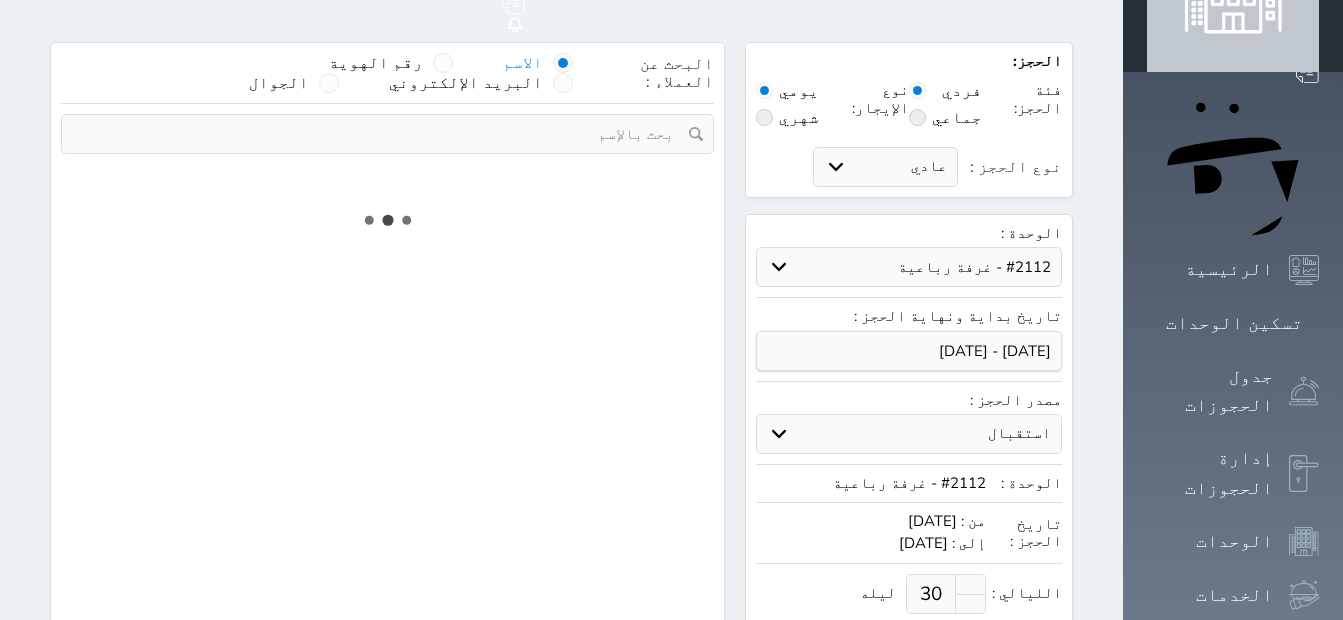 select on "1" 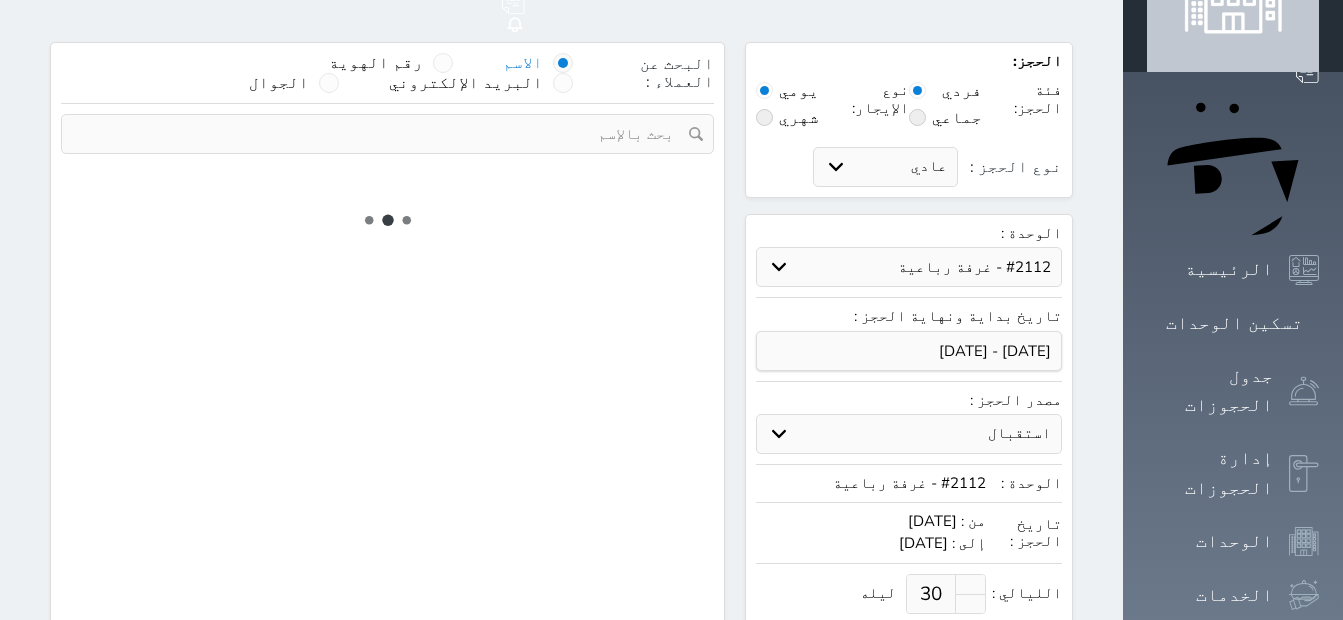 select on "113" 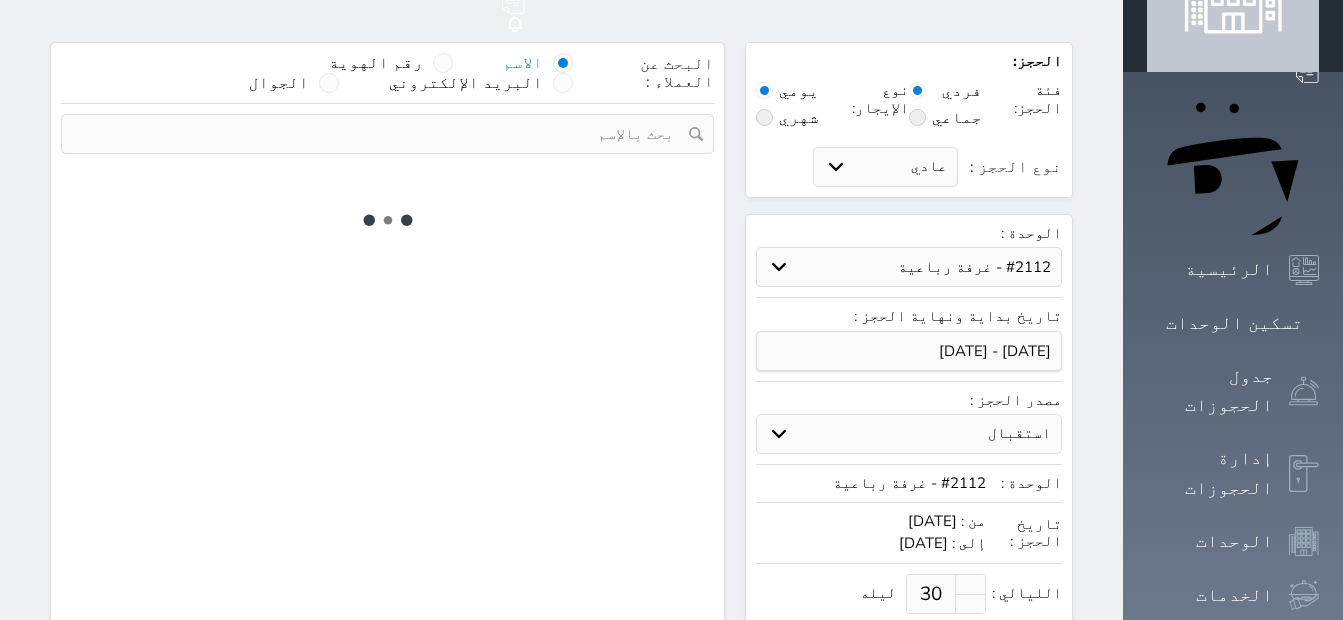 select on "1" 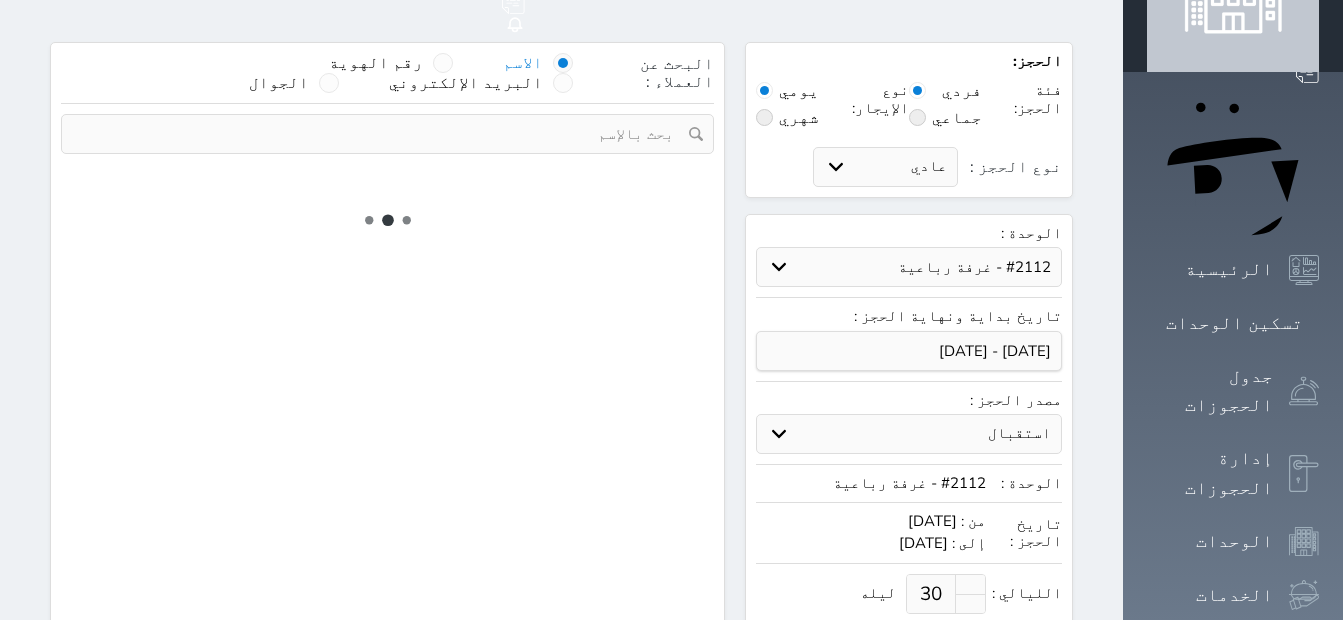type 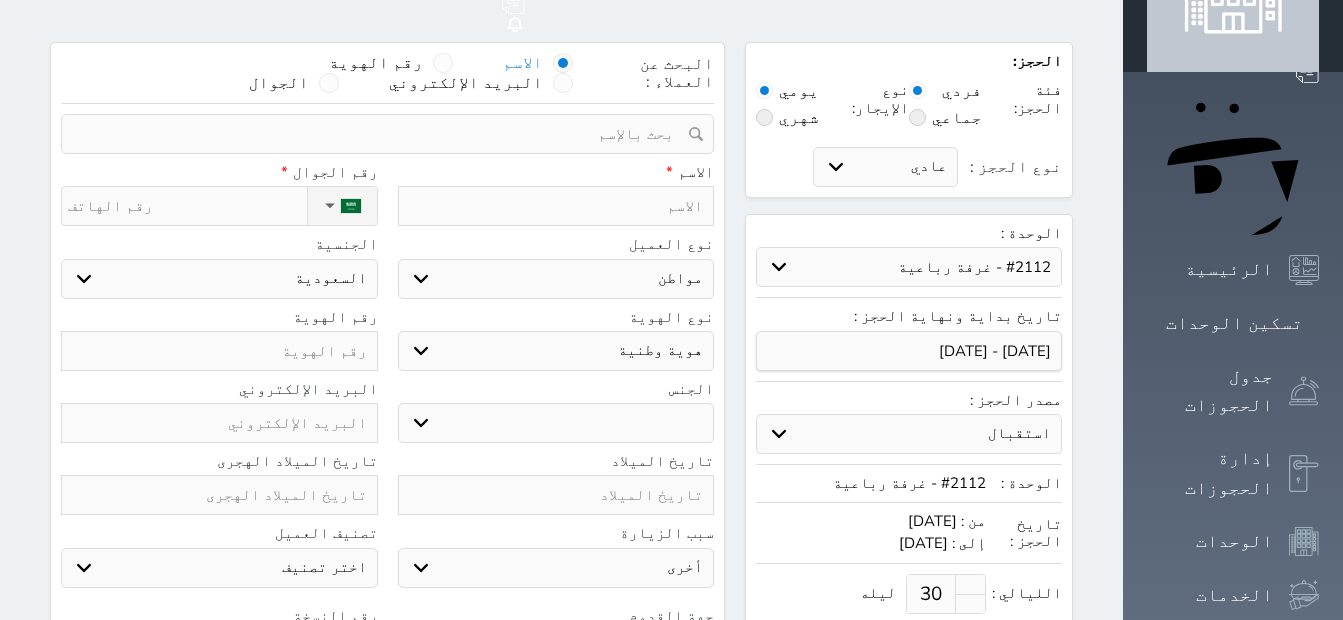 click at bounding box center [380, 134] 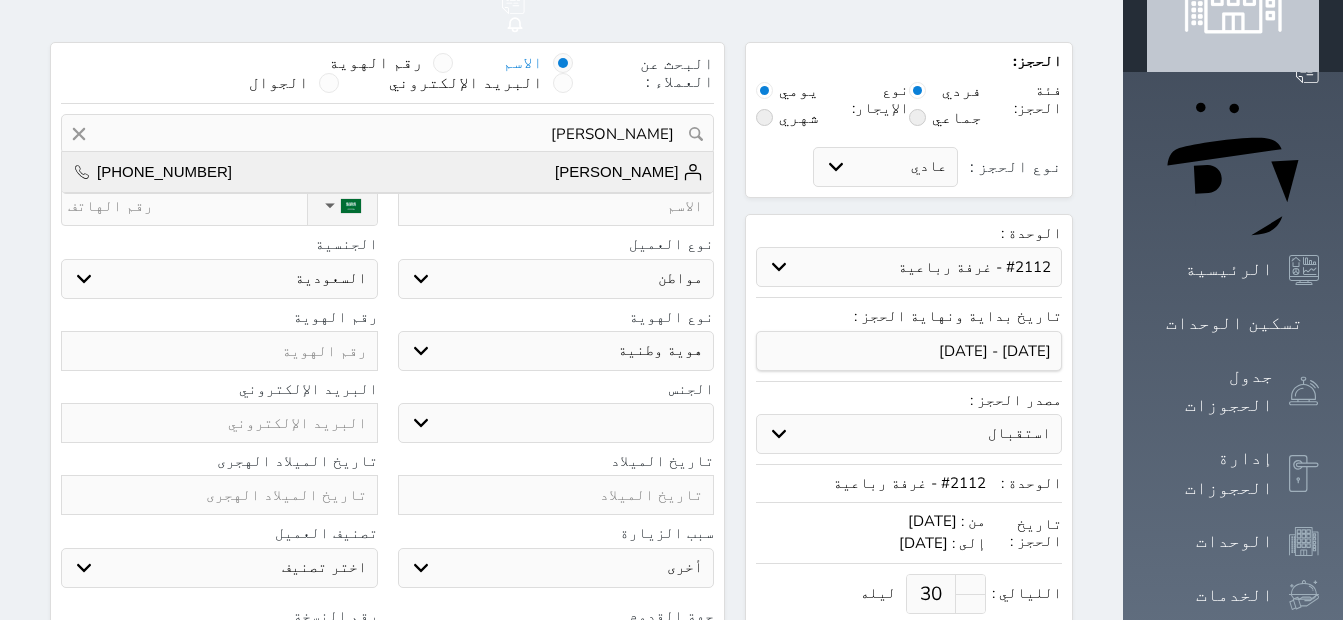 click on "[PERSON_NAME]   [PHONE_NUMBER]" at bounding box center [387, 172] 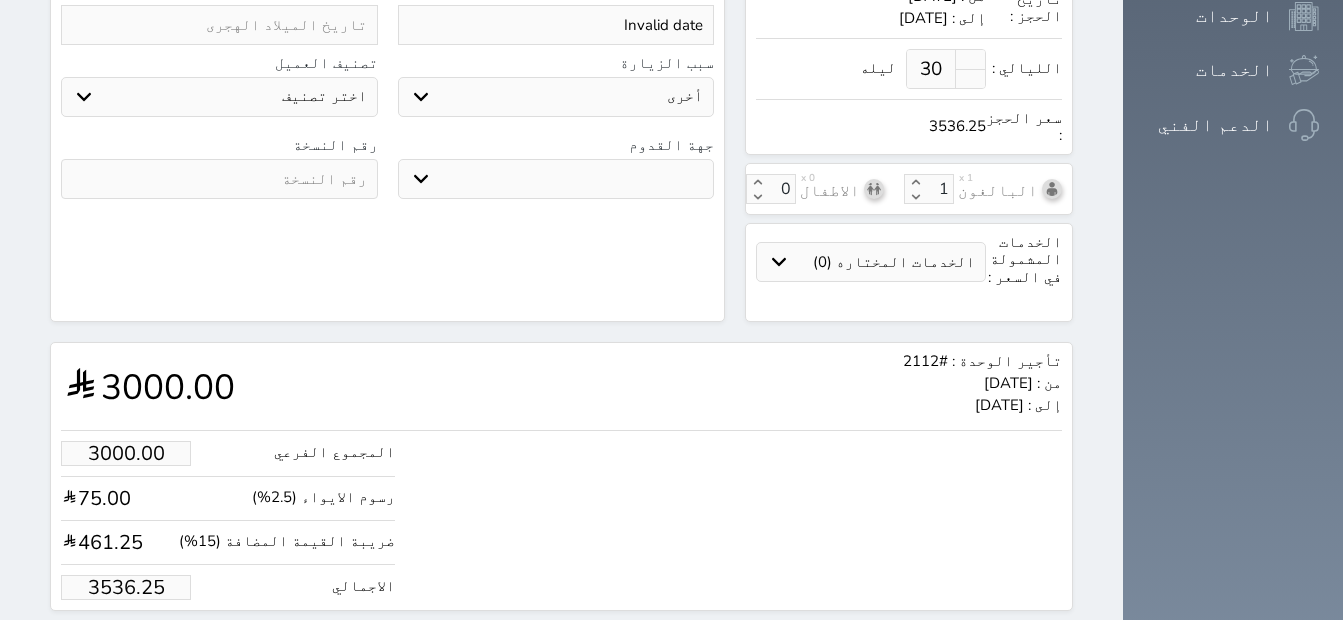 scroll, scrollTop: 639, scrollLeft: 0, axis: vertical 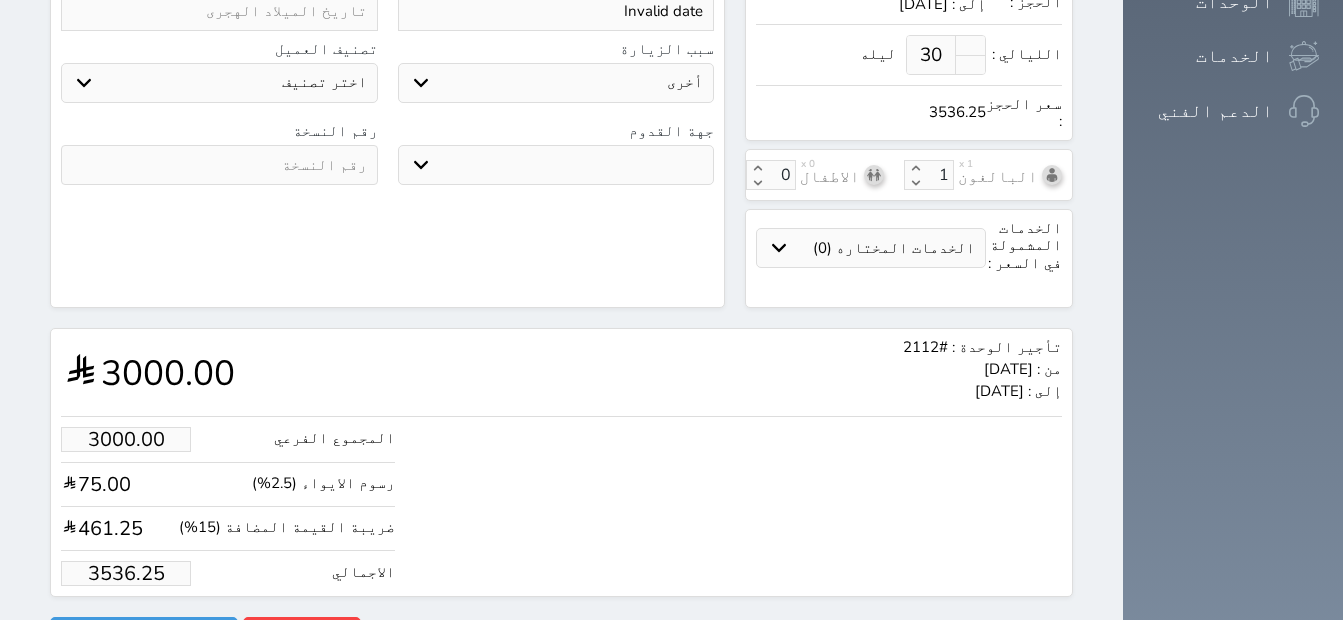 drag, startPoint x: 137, startPoint y: 528, endPoint x: -4, endPoint y: 533, distance: 141.08862 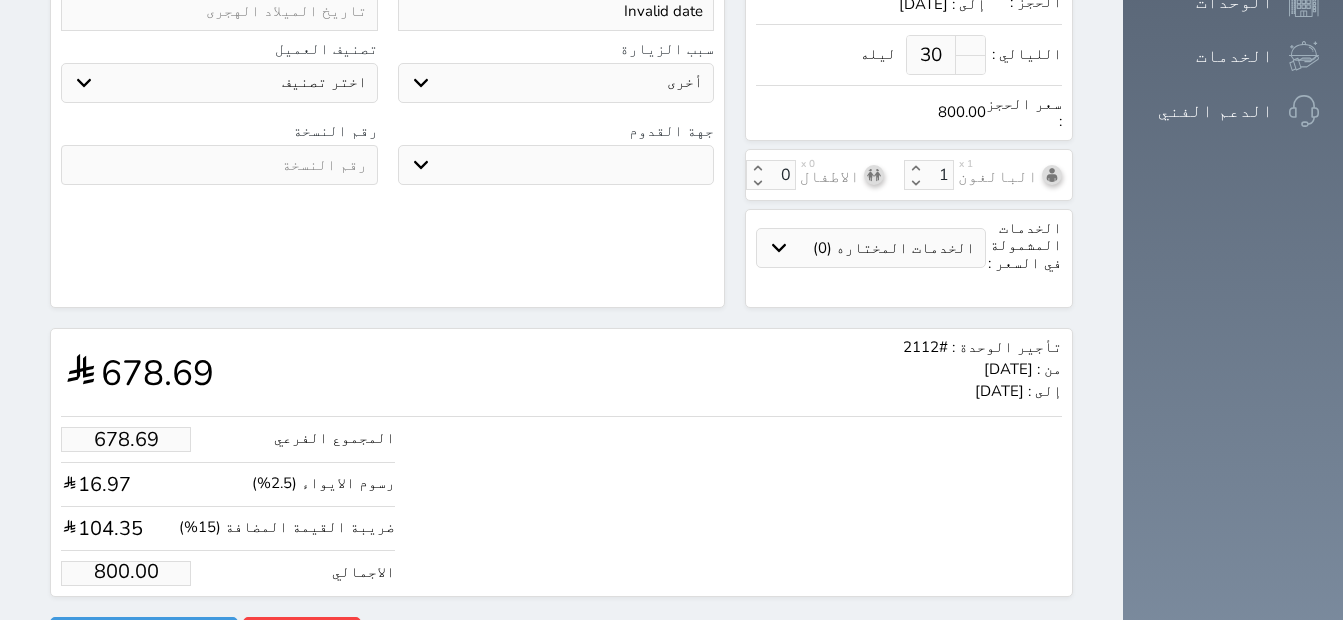 scroll, scrollTop: 0, scrollLeft: 0, axis: both 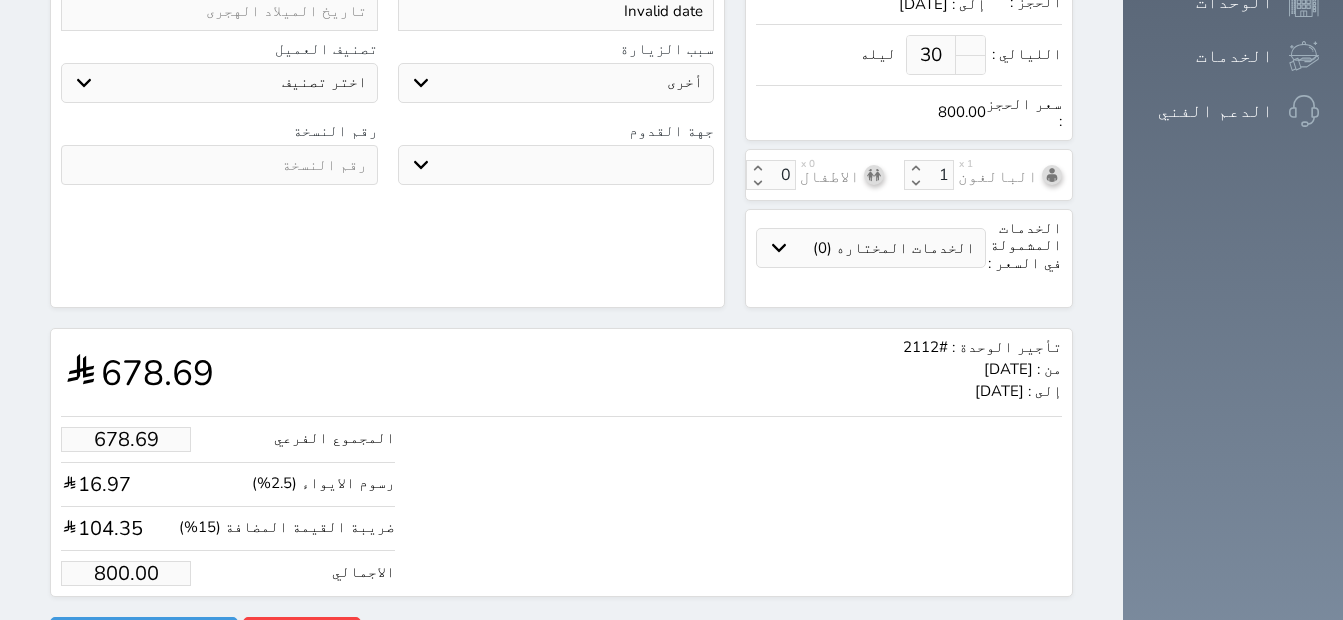 click on "البحث عن العملاء :        الاسم       رقم الهوية       البريد الإلكتروني       الجوال       [PERSON_NAME]  ||  [PHONE_NUMBER]     تغيير العميل                      ملاحظات                   عرض سجل الحجوزات السابقة         سجل حجوزات العميل [PERSON_NAME]                   إجمالى رصيد العميل : 0 ريال     رقم الحجز   الوحدة   من   إلى   نوع الحجز   الرصيد   الاجرائات         النتائج  : من (  ) - إلى  (  )   العدد  :              سجل الكمبيالات الغير محصلة على العميل [PERSON_NAME]                 رقم الحجز   المبلغ الكلى    المبلغ المحصل    المبلغ المتبقى    تاريخ الإستحقاق         النتائج  : من (  ) - إلى  (  )   العدد  : 0     الاسم *   [PERSON_NAME]   رقم الجوال *" at bounding box center [387, -95] 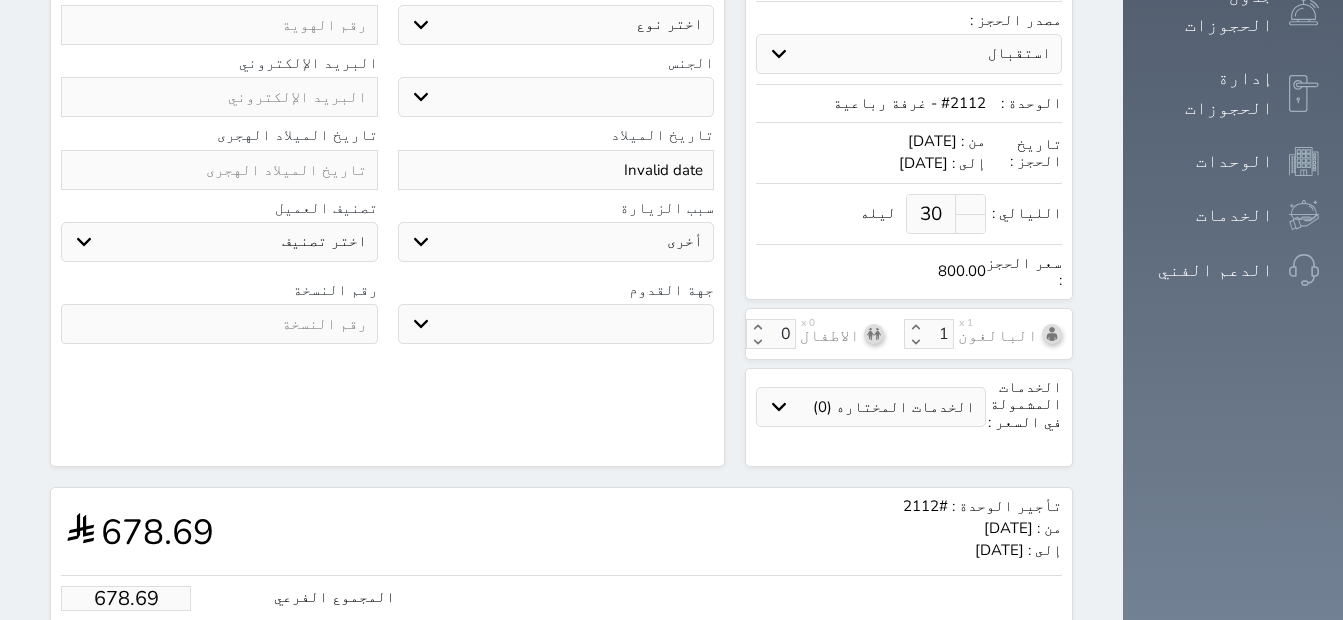 scroll, scrollTop: 639, scrollLeft: 0, axis: vertical 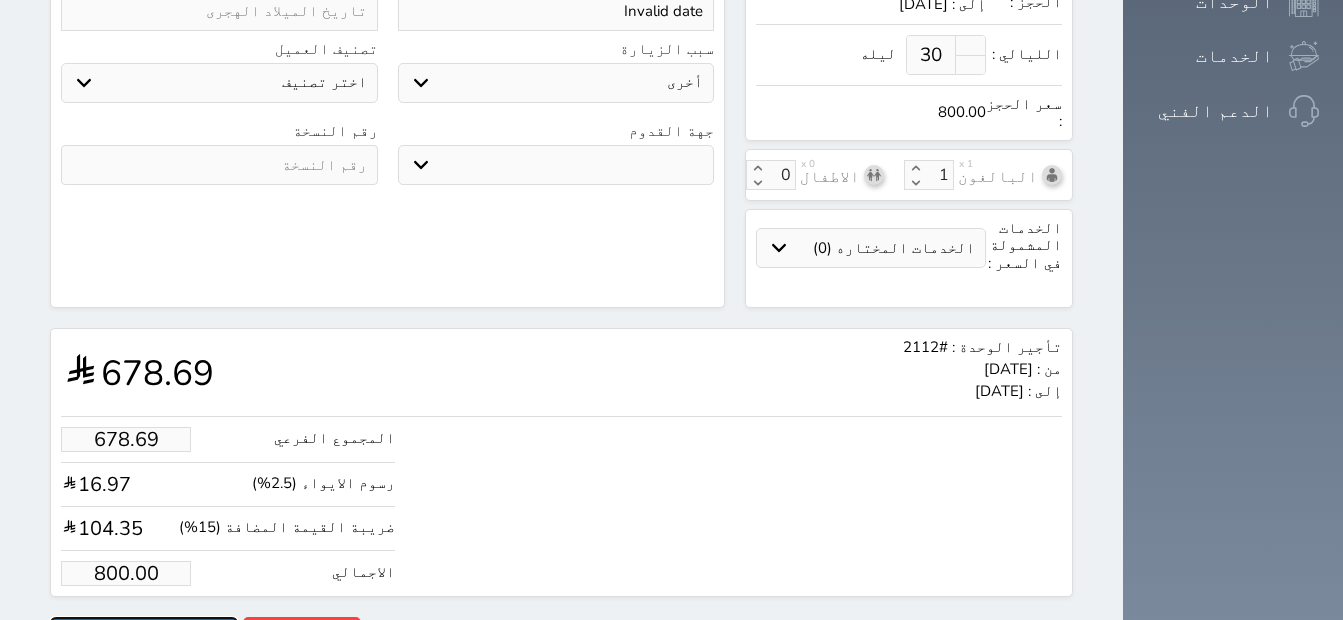 click on "حجز" at bounding box center (144, 634) 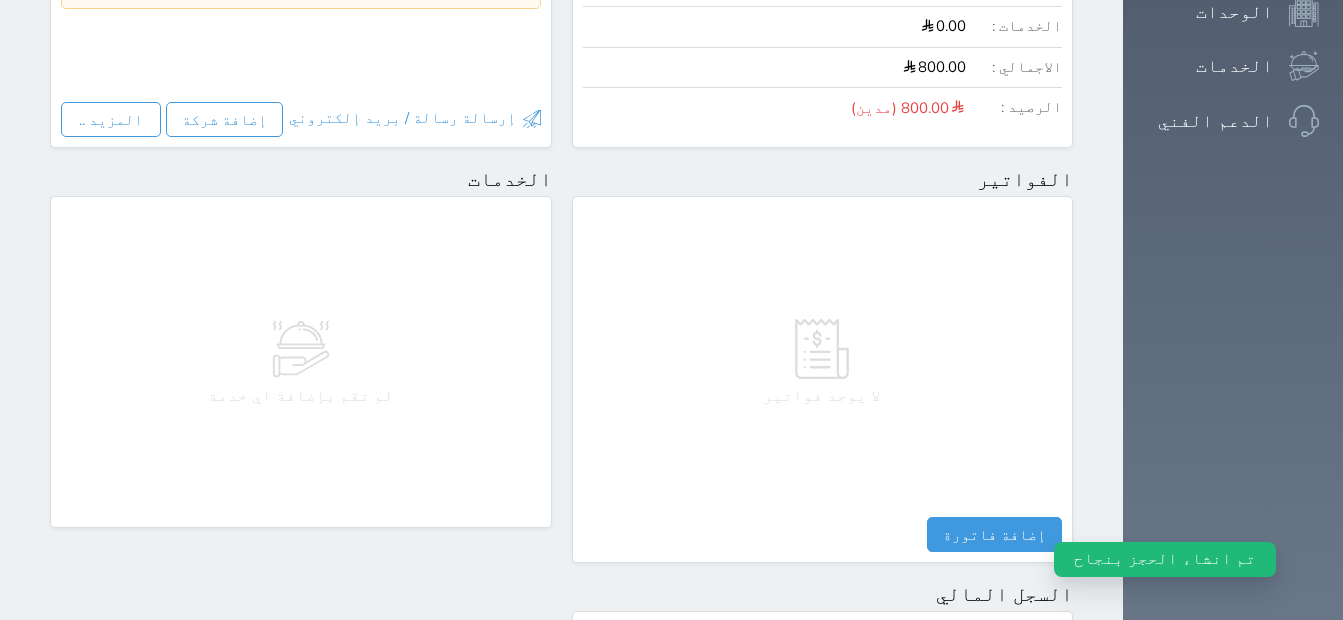 scroll, scrollTop: 1100, scrollLeft: 0, axis: vertical 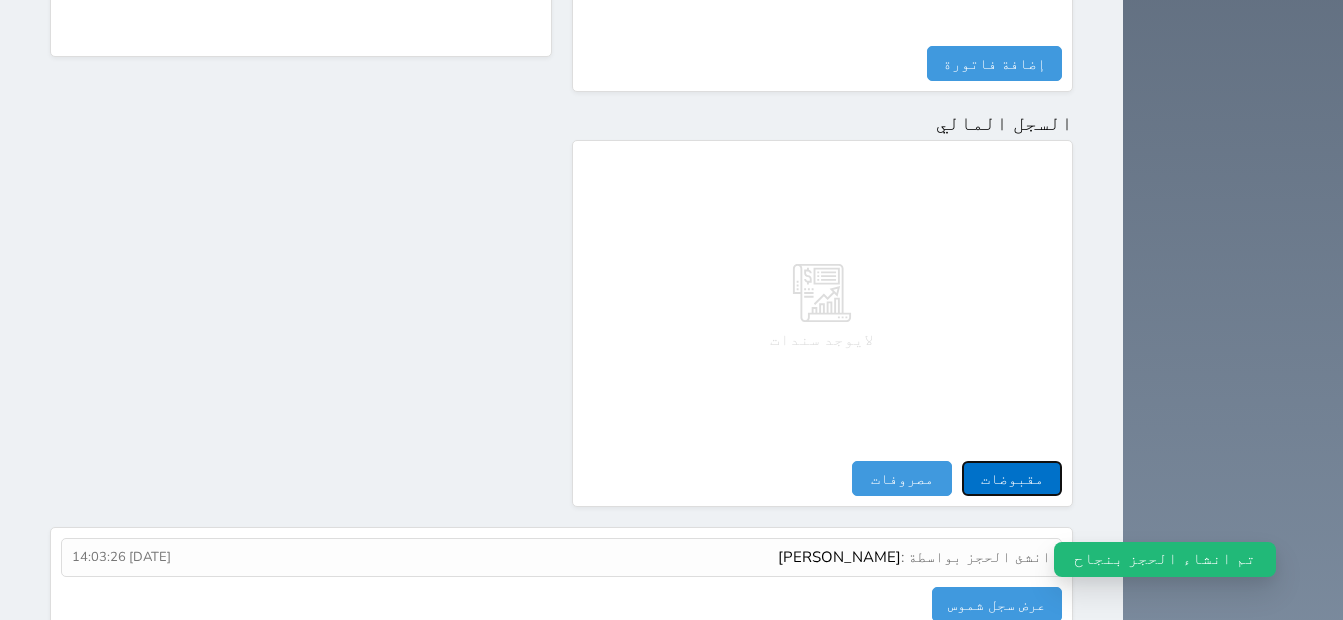 click on "مقبوضات" at bounding box center [1012, 478] 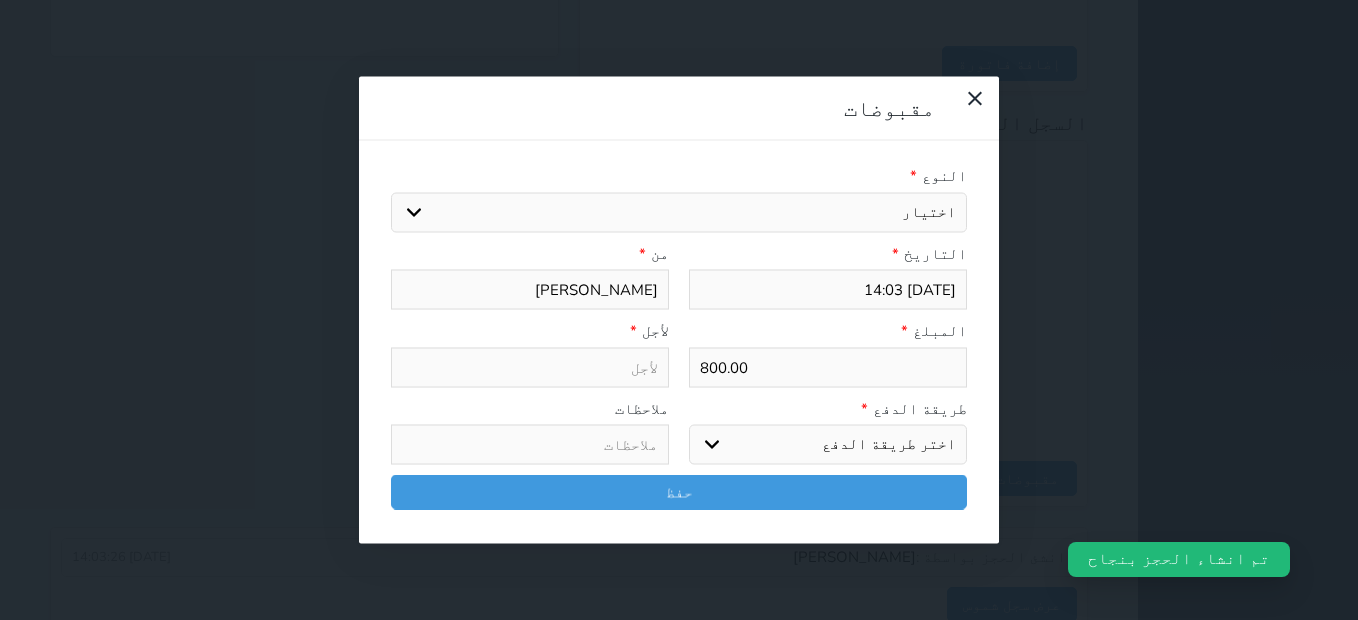 click on "اختيار   مقبوضات عامة قيمة إيجار فواتير تامين عربون لا ينطبق آخر مغسلة واي فاي - الإنترنت مواقف السيارات طعام الأغذية والمشروبات مشروبات المشروبات الباردة المشروبات الساخنة الإفطار غداء عشاء مخبز و كعك حمام سباحة الصالة الرياضية سبا و خدمات الجمال اختيار وإسقاط (خدمات النقل) ميني بار كابل - تلفزيون سرير إضافي تصفيف الشعر التسوق خدمات الجولات السياحية المنظمة خدمات الدليل السياحي" at bounding box center (679, 212) 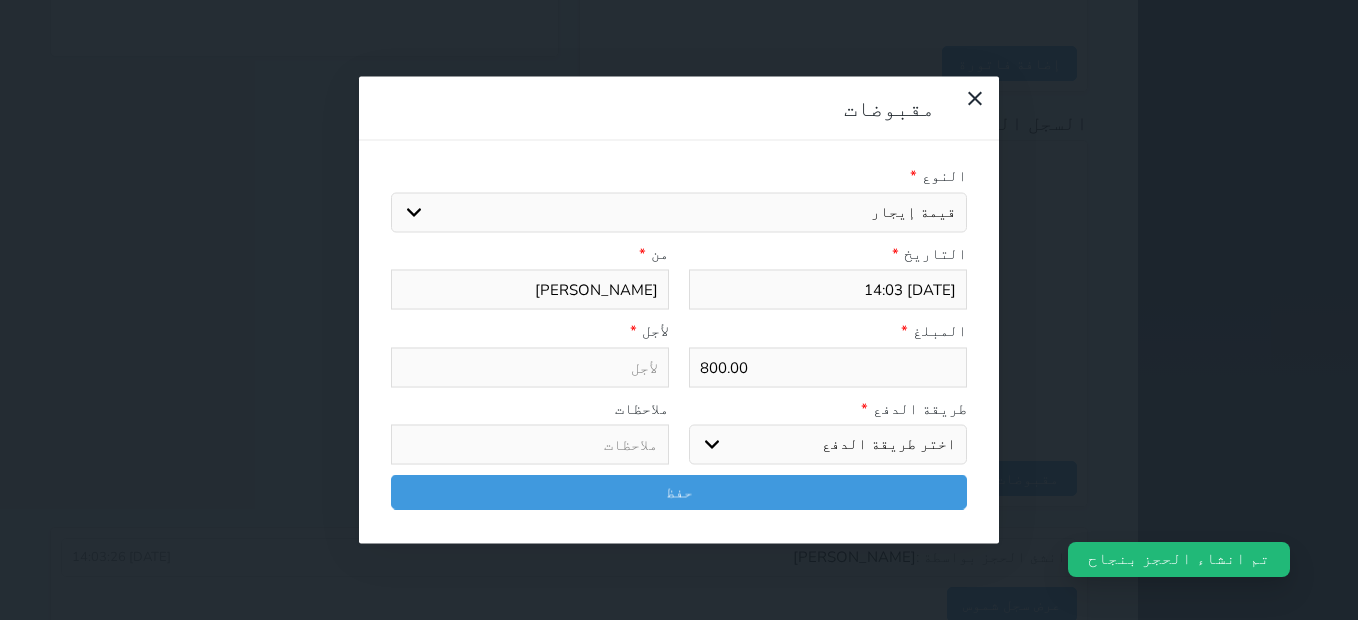 click on "اختيار   مقبوضات عامة قيمة إيجار فواتير تامين عربون لا ينطبق آخر مغسلة واي فاي - الإنترنت مواقف السيارات طعام الأغذية والمشروبات مشروبات المشروبات الباردة المشروبات الساخنة الإفطار غداء عشاء مخبز و كعك حمام سباحة الصالة الرياضية سبا و خدمات الجمال اختيار وإسقاط (خدمات النقل) ميني بار كابل - تلفزيون سرير إضافي تصفيف الشعر التسوق خدمات الجولات السياحية المنظمة خدمات الدليل السياحي" at bounding box center [679, 212] 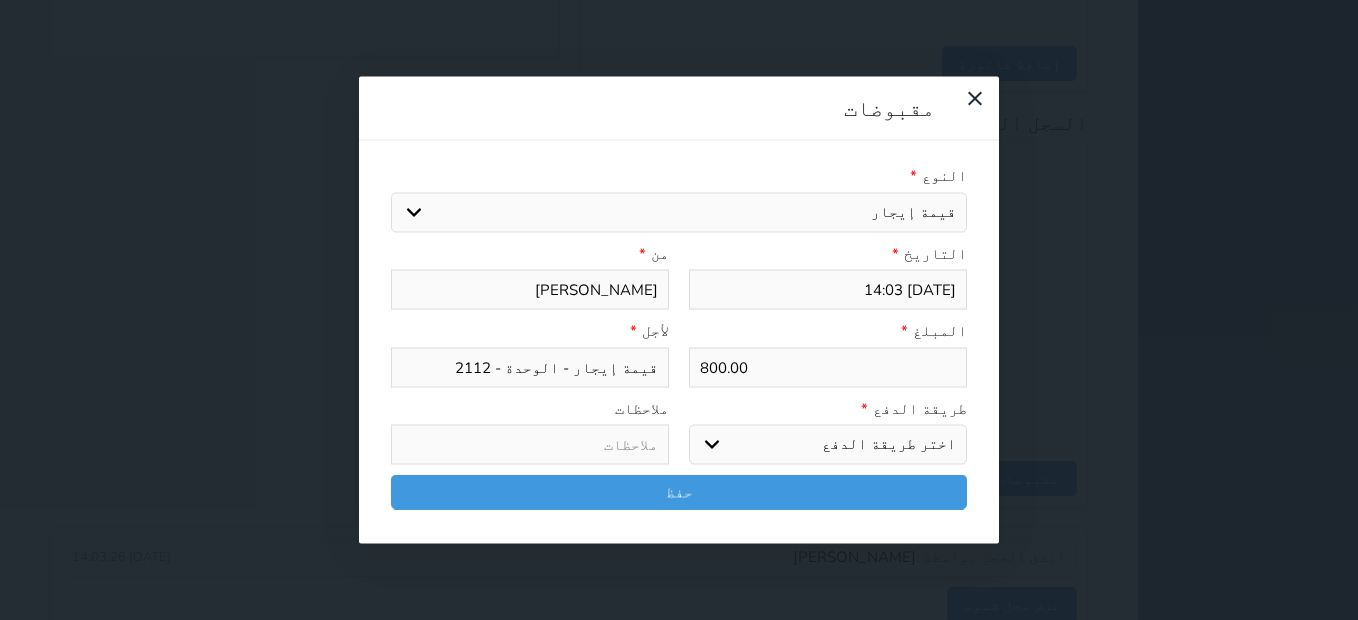 click on "اختر طريقة الدفع   دفع نقدى   تحويل بنكى   مدى   بطاقة ائتمان   آجل" at bounding box center [828, 445] 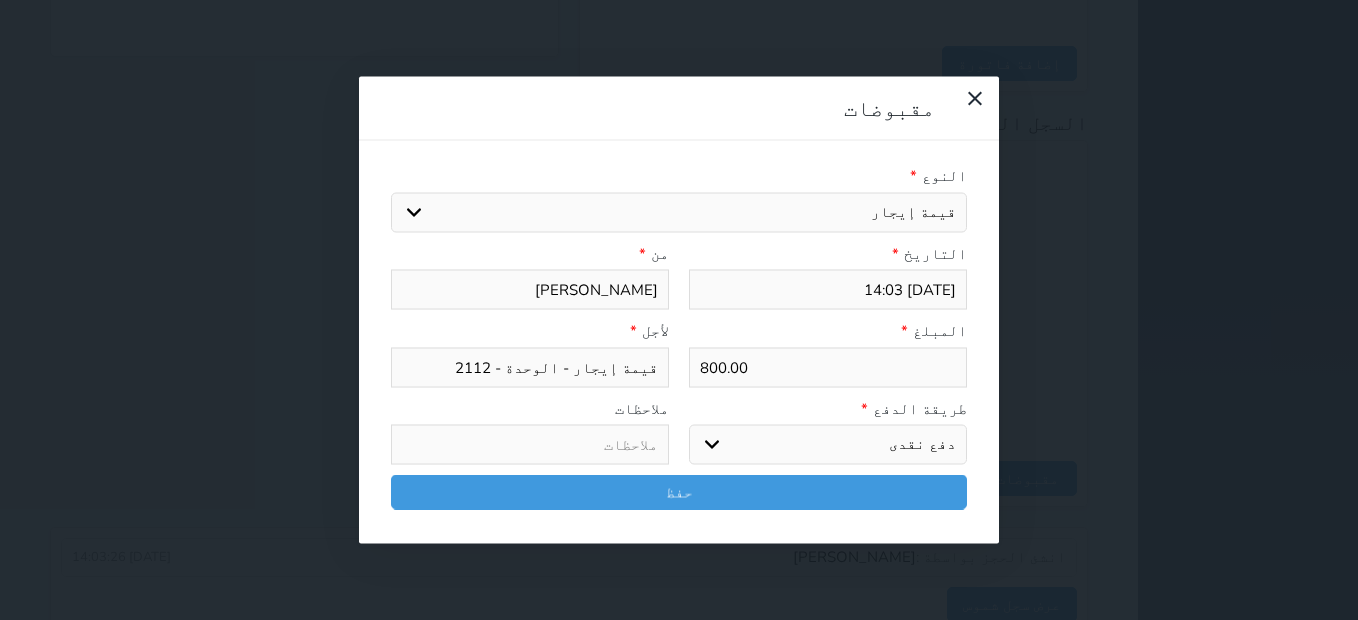 click on "اختر طريقة الدفع   دفع نقدى   تحويل بنكى   مدى   بطاقة ائتمان   آجل" at bounding box center [828, 445] 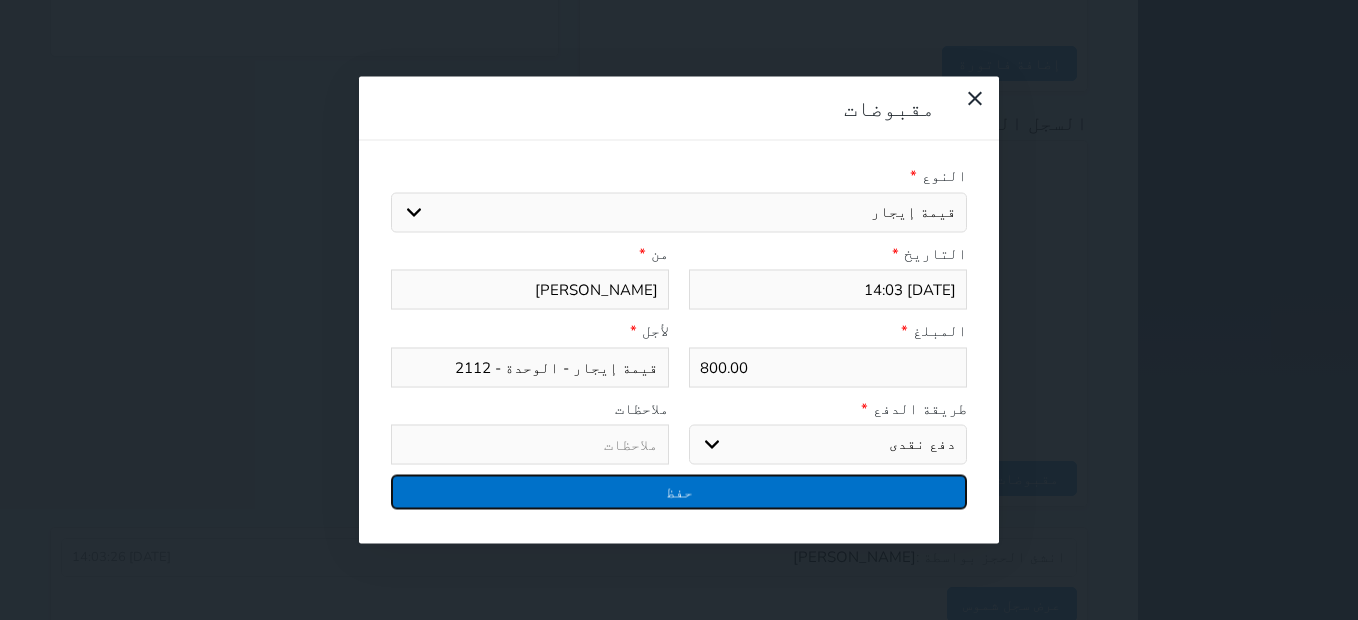click on "حفظ" at bounding box center (679, 492) 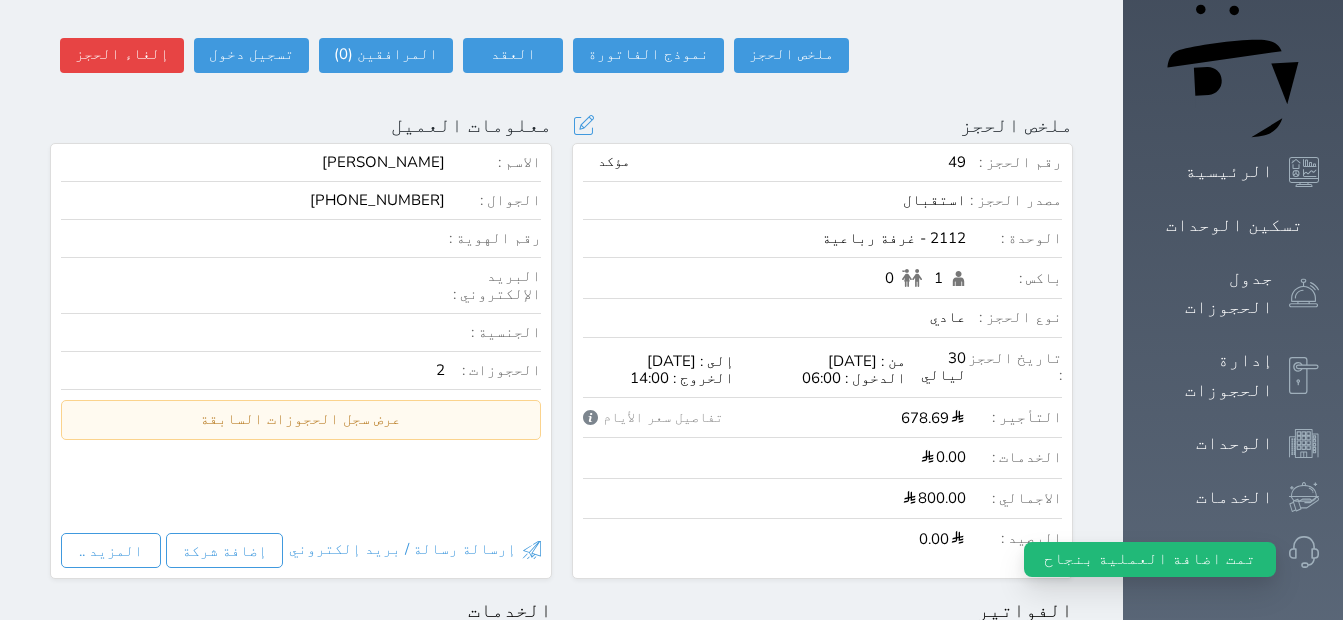 scroll, scrollTop: 0, scrollLeft: 0, axis: both 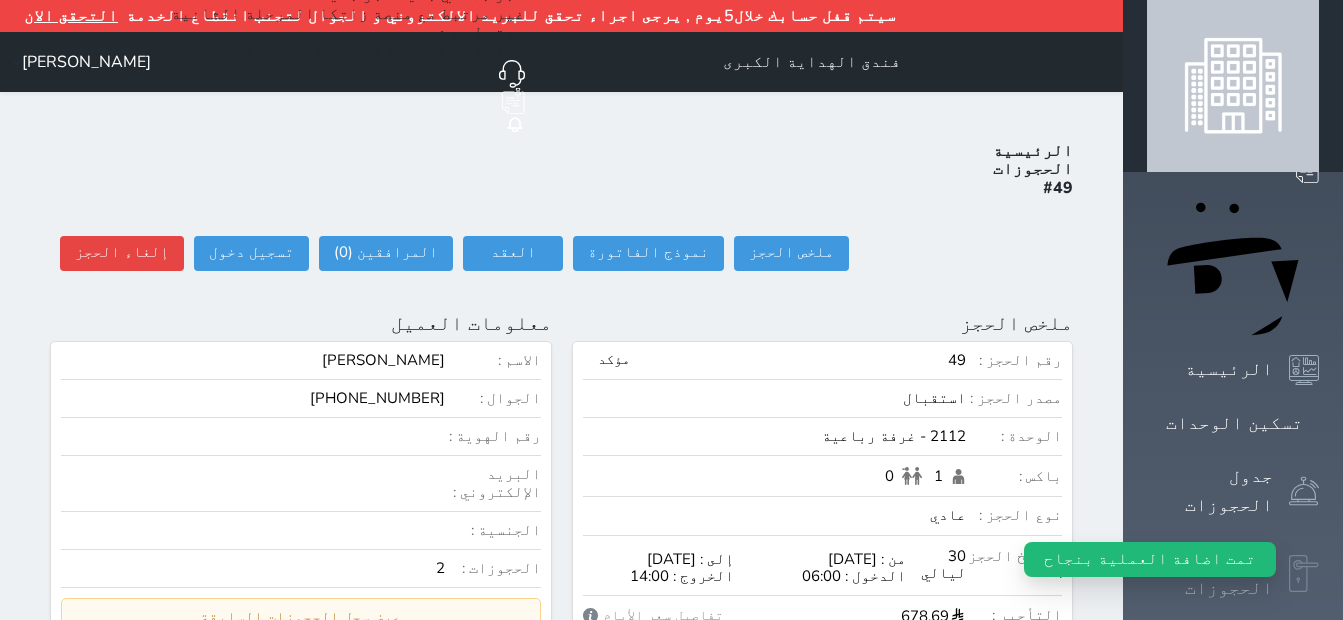 click on "إدارة الحجوزات" at bounding box center (1233, 573) 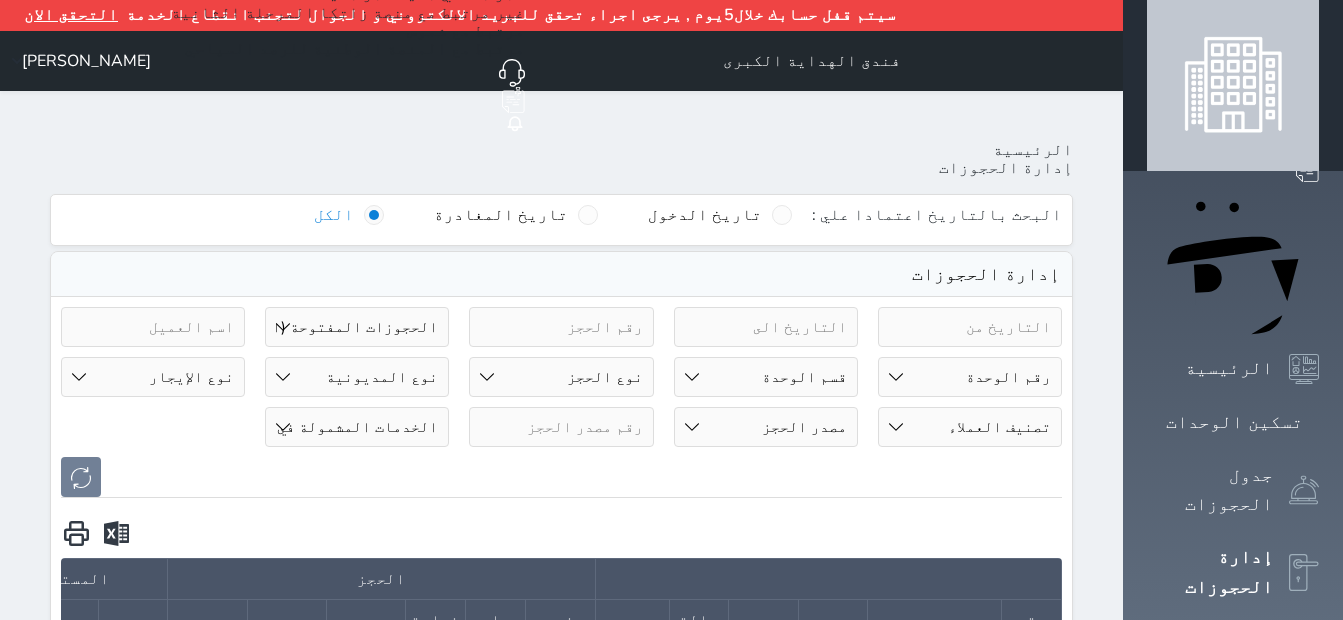 scroll, scrollTop: 0, scrollLeft: 0, axis: both 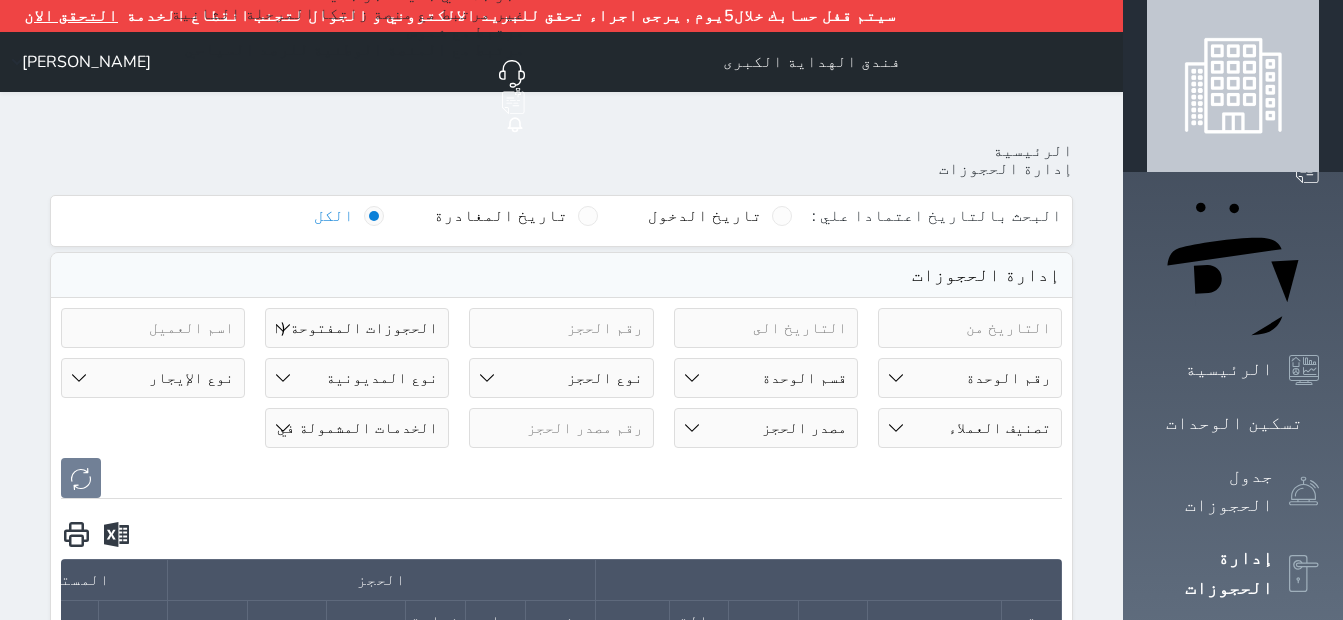 click on "حجز جديد" at bounding box center (356, -5) 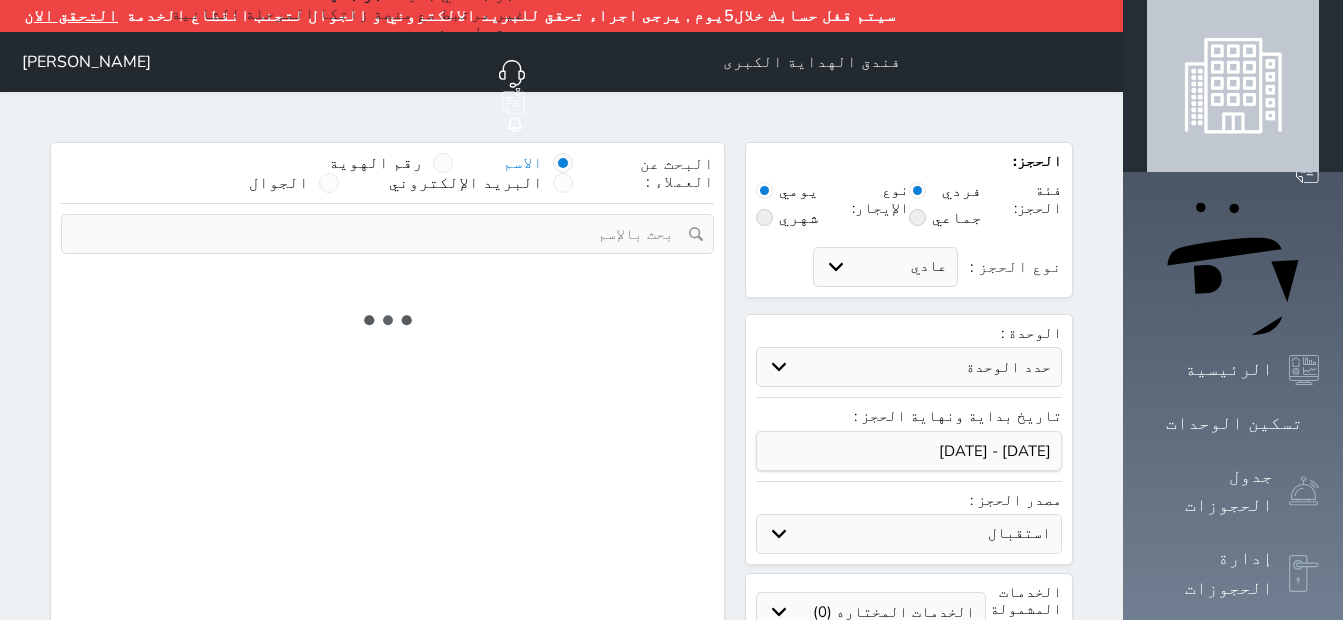 click at bounding box center (380, 234) 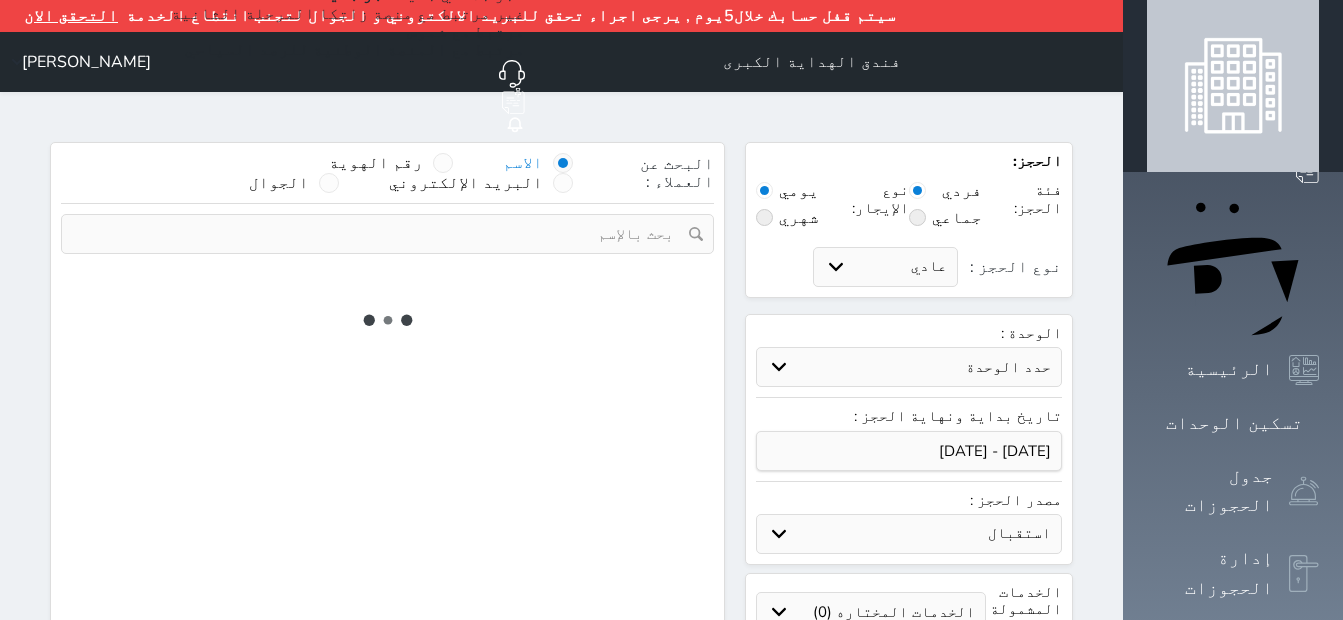 paste on "[PERSON_NAME]" 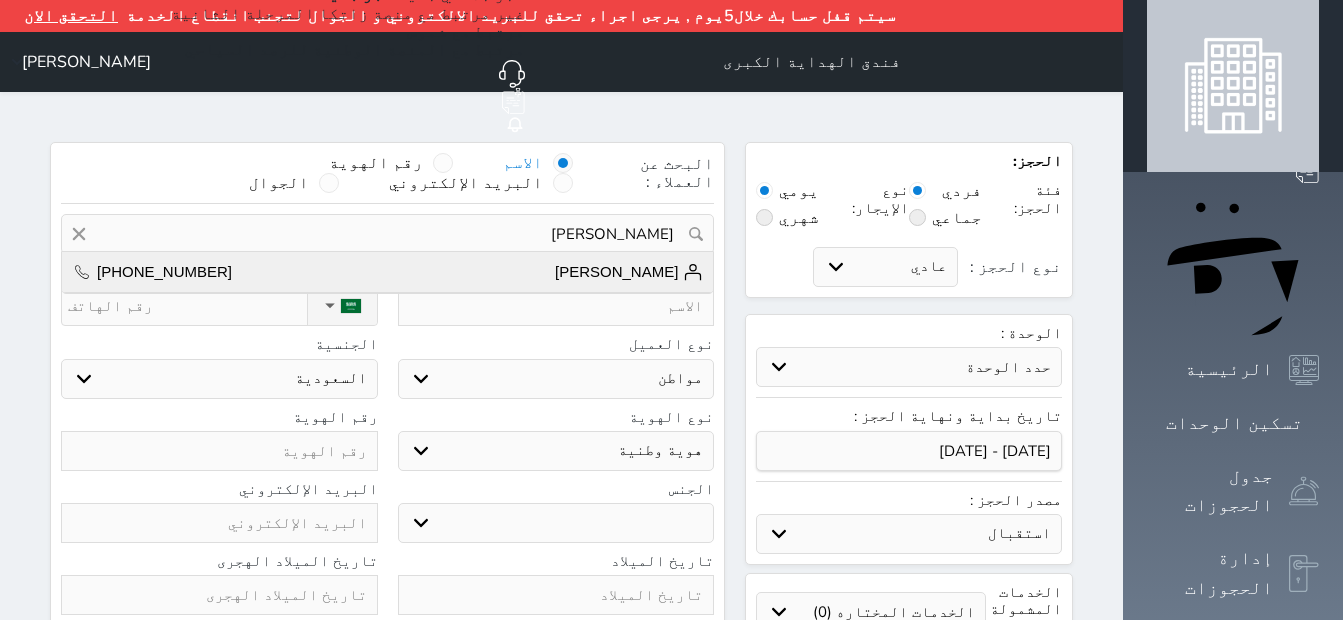 click on "[PERSON_NAME]   [PHONE_NUMBER]" at bounding box center [387, 272] 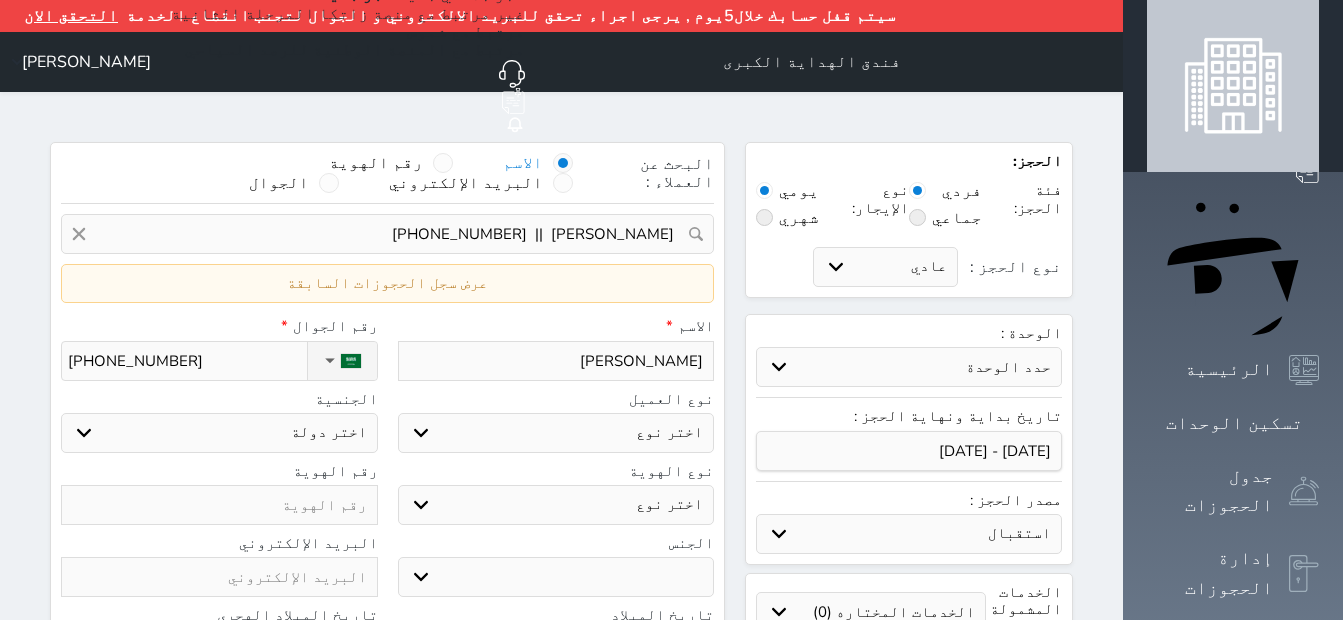 click on "حدد الوحدة
#2502 - غرفة رباعية
#2501 - غرفة رباعية
#2445 - غرفة خماسية
#2444 - غرفة رباعية
#2443 - غرفة رباعية
#2442 - غرفة رباعية
#2441 - غرفة رباعية
#2435 - غرفة رباعية
#2433 - غرفة ثلاثية
#2432 - غرفة رباعية
#2426 - غرفة رباعية
#2425 - غرفة رباعية
#2424 - غرفة رباعية
#2423 - غرفة رباعية
#2422 - غرفة خماسية
#2421 - غرفة خماسية" at bounding box center (909, 367) 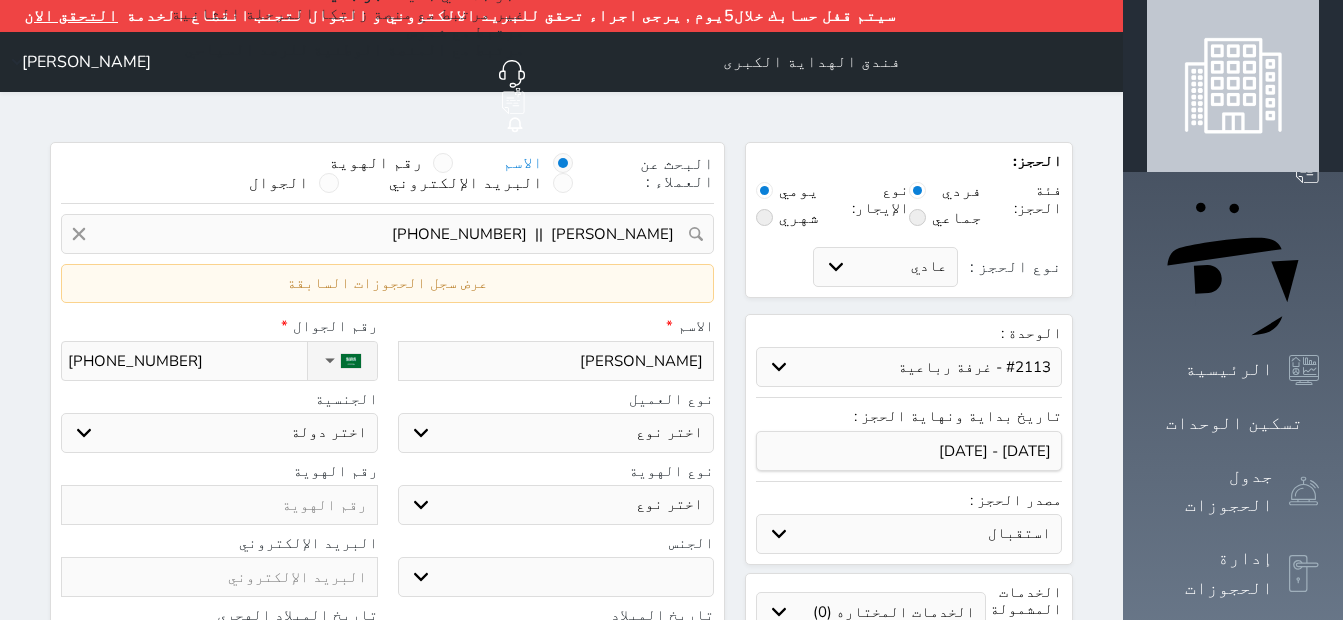 click on "حدد الوحدة
#2502 - غرفة رباعية
#2501 - غرفة رباعية
#2445 - غرفة خماسية
#2444 - غرفة رباعية
#2443 - غرفة رباعية
#2442 - غرفة رباعية
#2441 - غرفة رباعية
#2435 - غرفة رباعية
#2433 - غرفة ثلاثية
#2432 - غرفة رباعية
#2426 - غرفة رباعية
#2425 - غرفة رباعية
#2424 - غرفة رباعية
#2423 - غرفة رباعية
#2422 - غرفة خماسية
#2421 - غرفة خماسية" at bounding box center (909, 367) 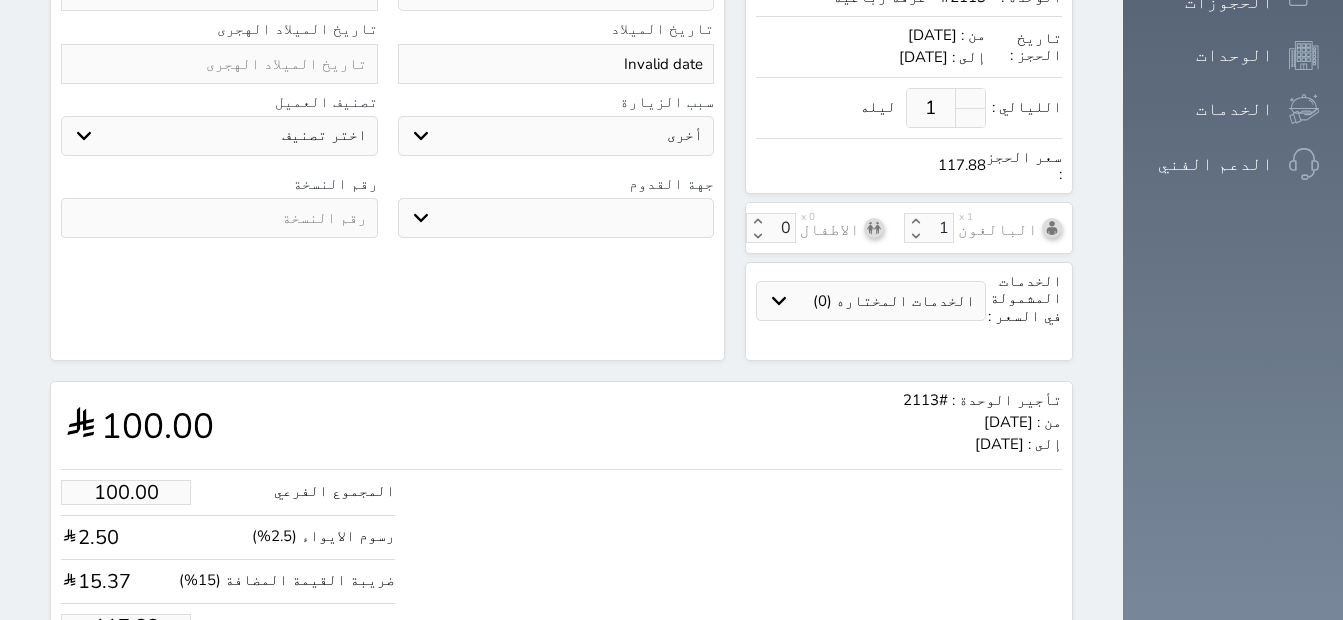 scroll, scrollTop: 639, scrollLeft: 0, axis: vertical 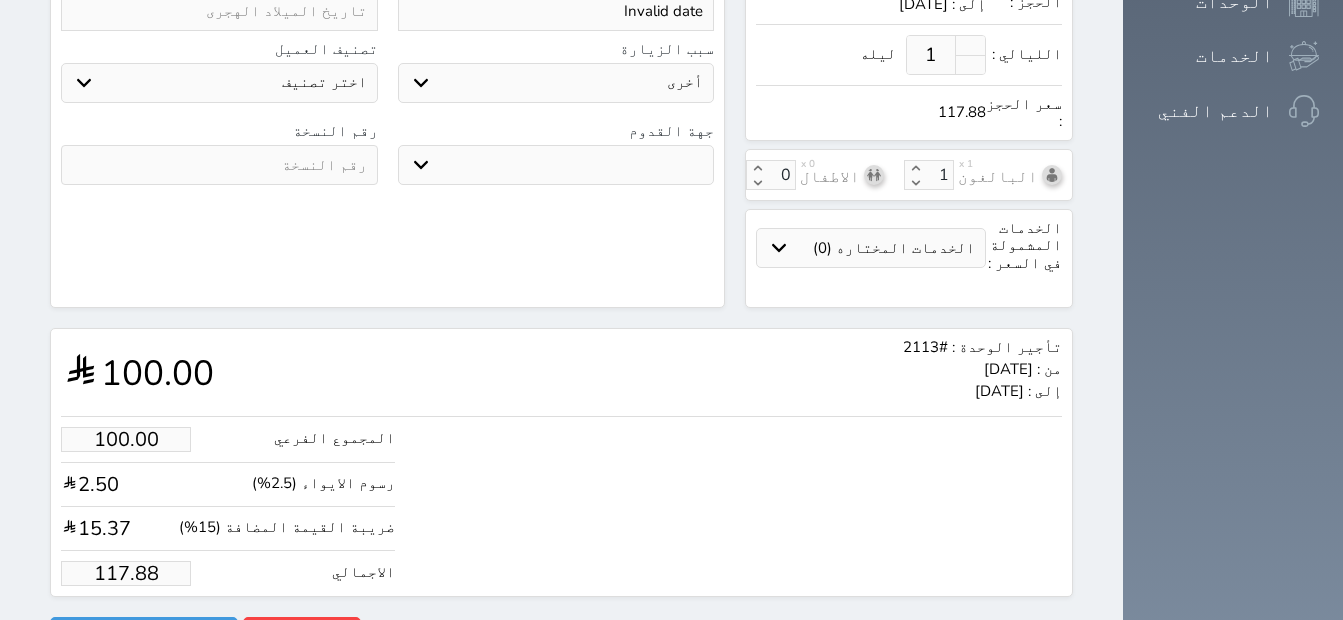 drag, startPoint x: 158, startPoint y: 521, endPoint x: -4, endPoint y: 521, distance: 162 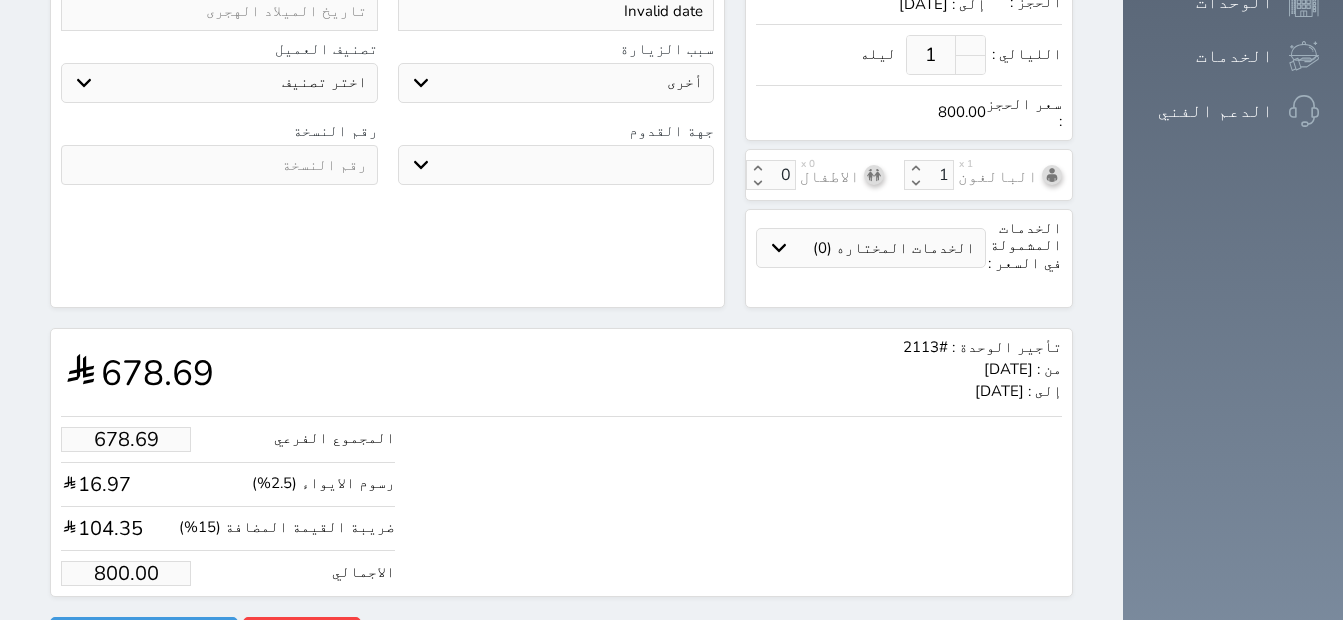 click on "تأجير الوحدة : #2113   من : [DATE]   إلى : [DATE]    678.69" at bounding box center [561, 372] 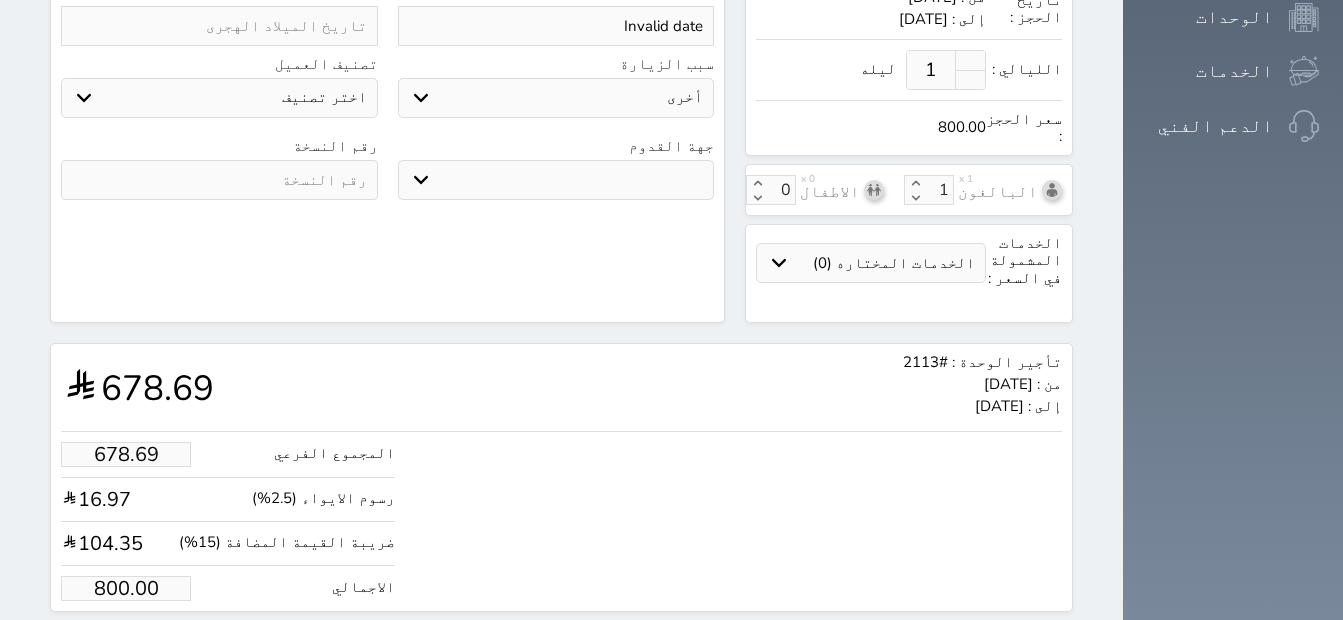 scroll, scrollTop: 339, scrollLeft: 0, axis: vertical 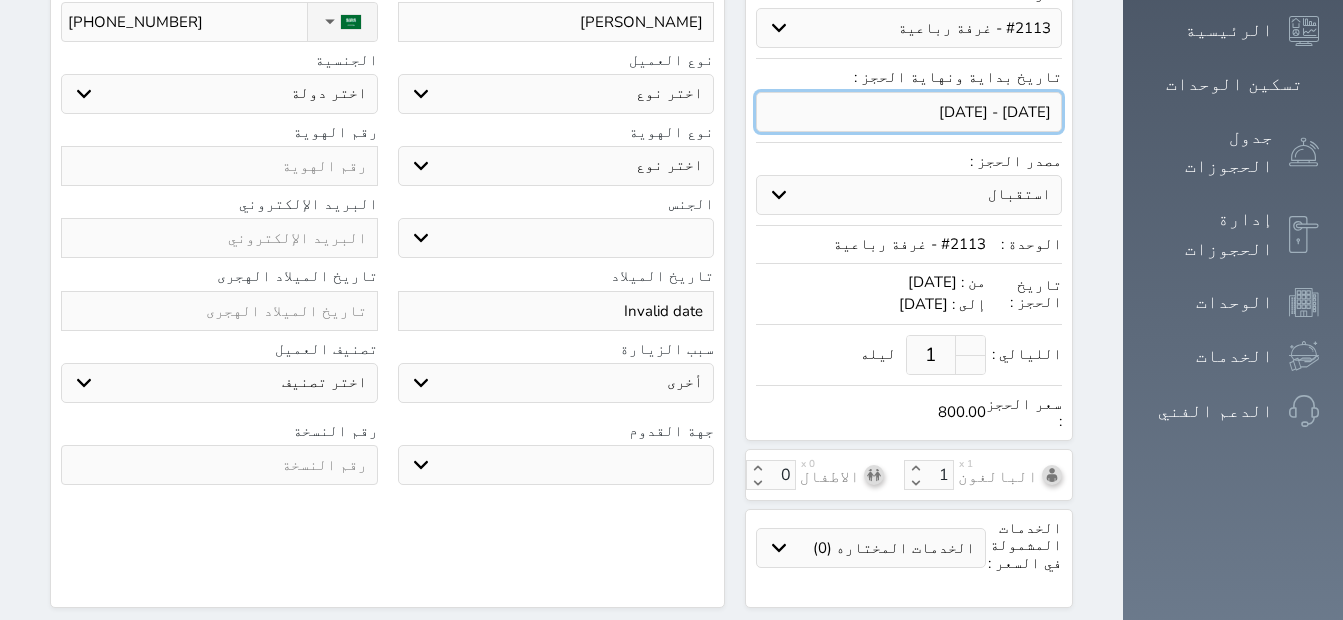 click at bounding box center (909, 112) 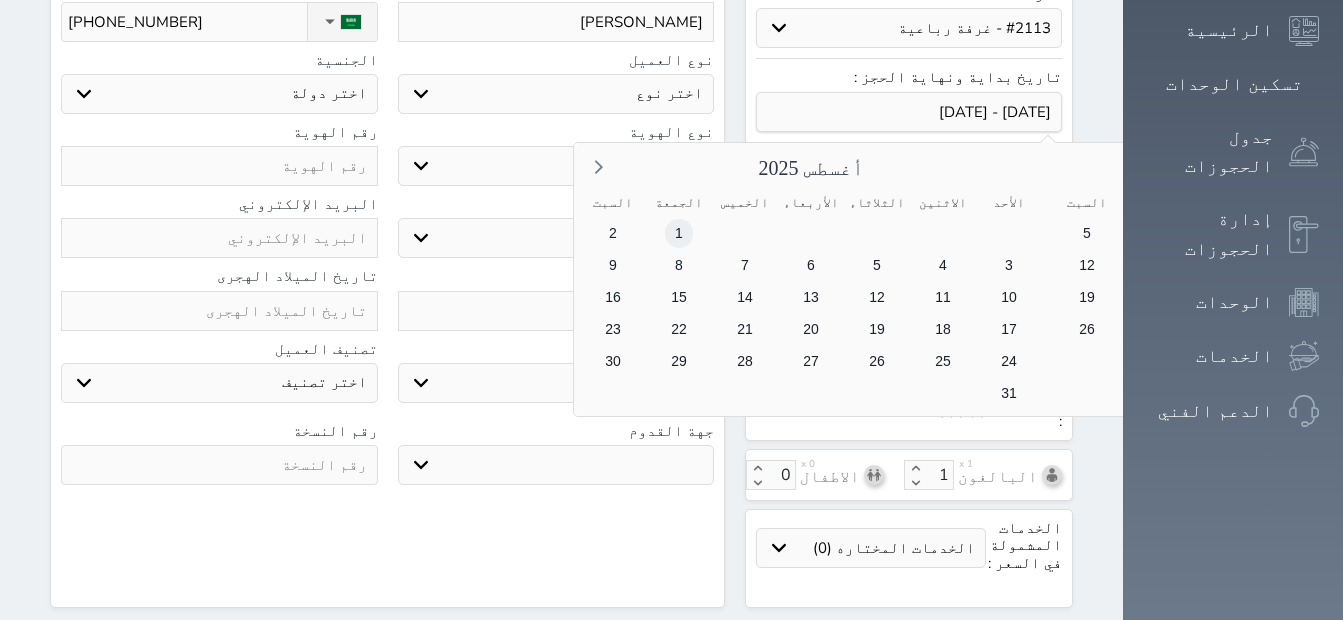 click on "1" at bounding box center [679, 233] 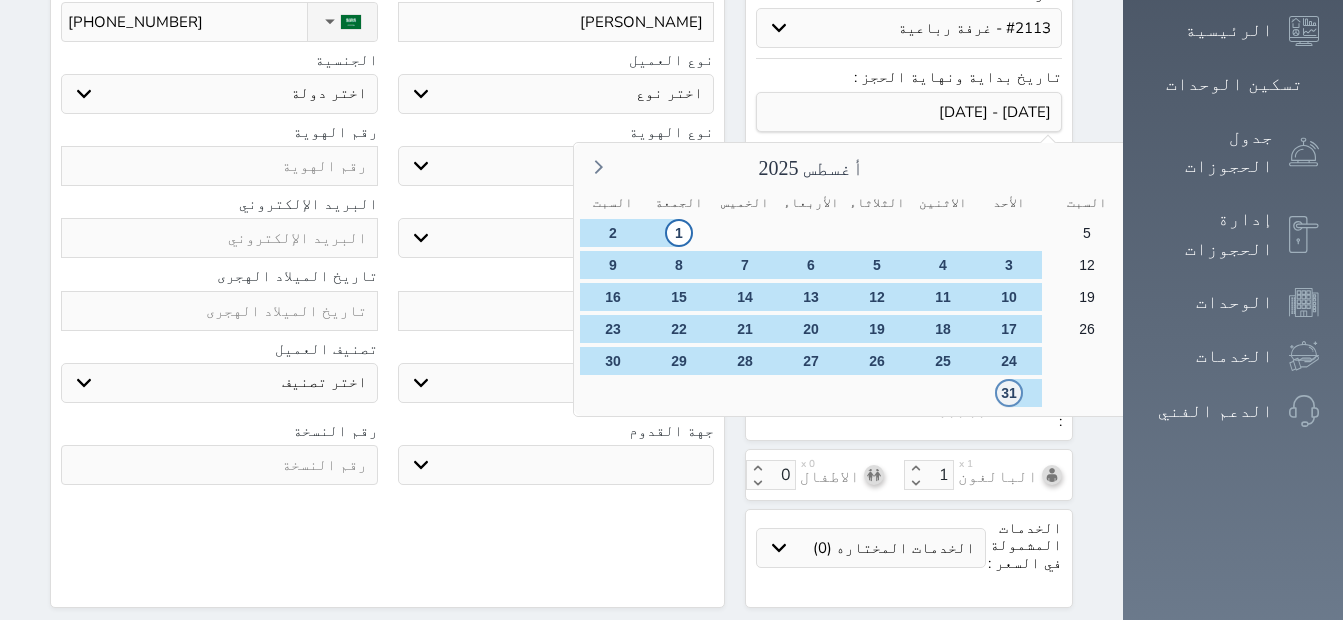 click on "31" at bounding box center (1009, 393) 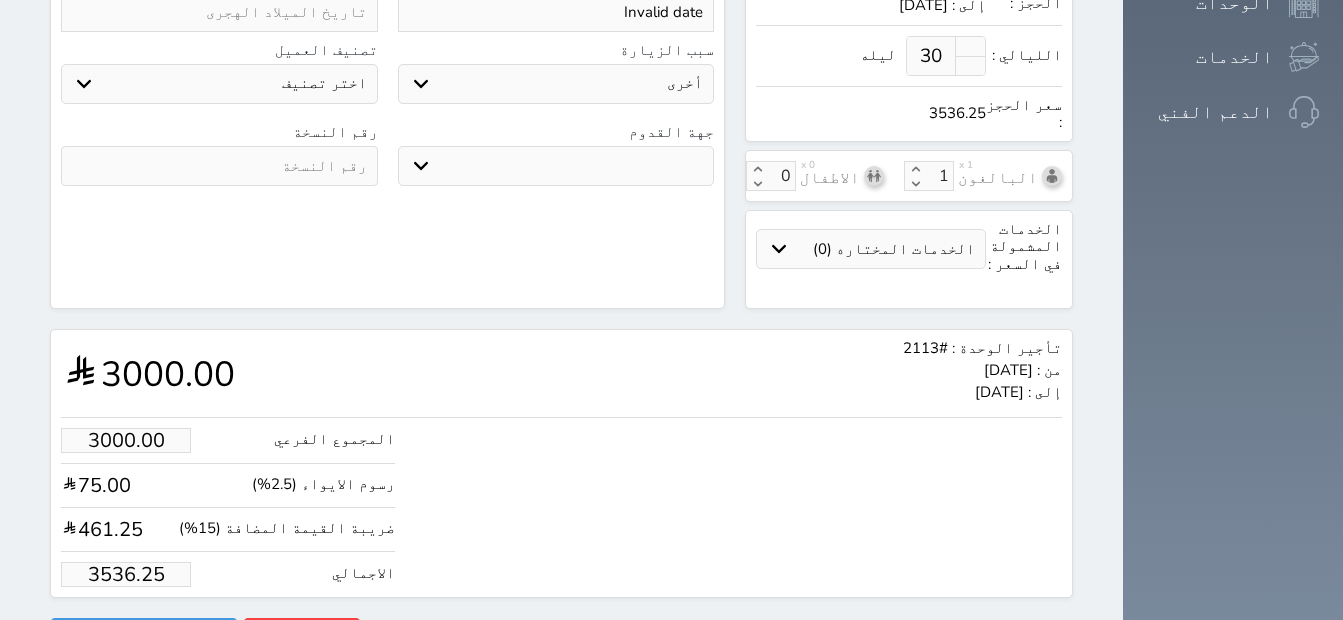 scroll, scrollTop: 639, scrollLeft: 0, axis: vertical 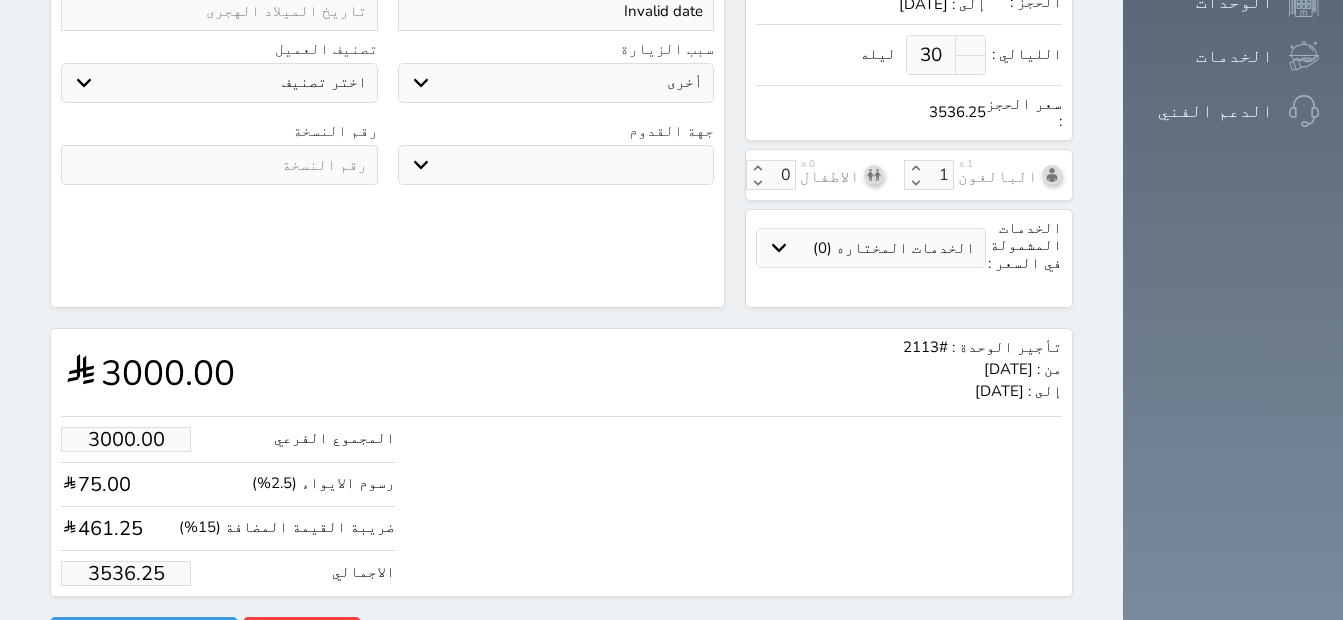 drag, startPoint x: 136, startPoint y: 525, endPoint x: -4, endPoint y: 527, distance: 140.01428 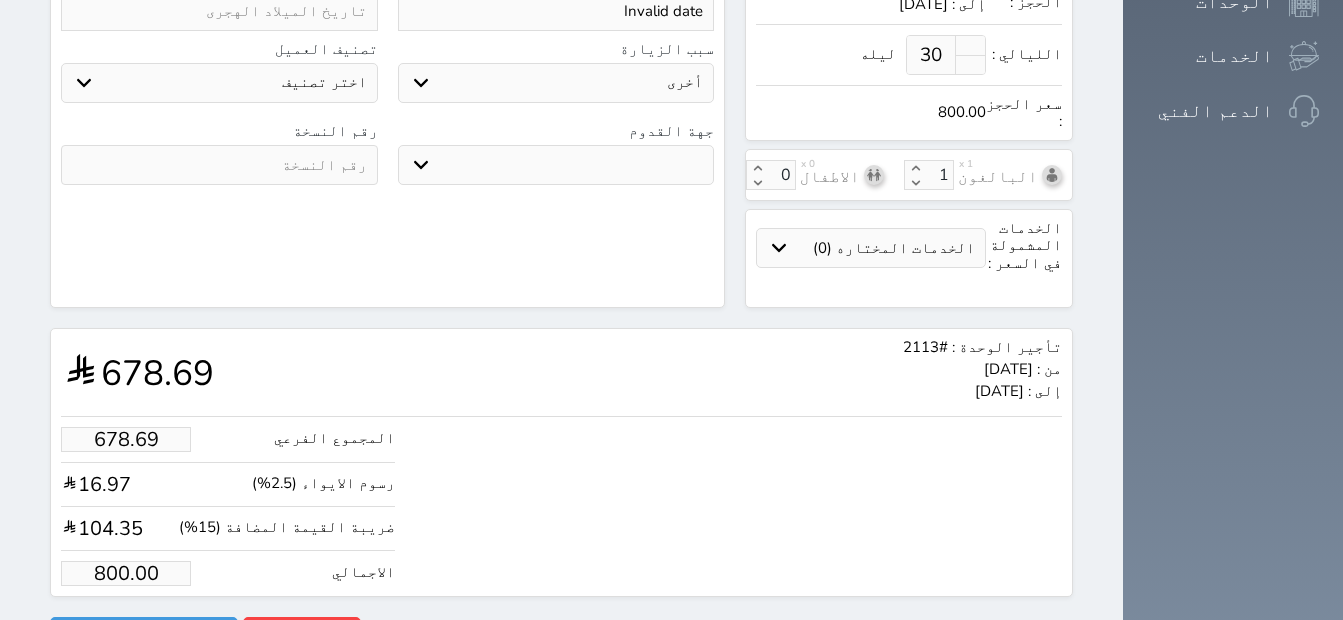 click on "تأجير الوحدة : #2113   من : [DATE]   إلى : [DATE]    678.69" at bounding box center [561, 372] 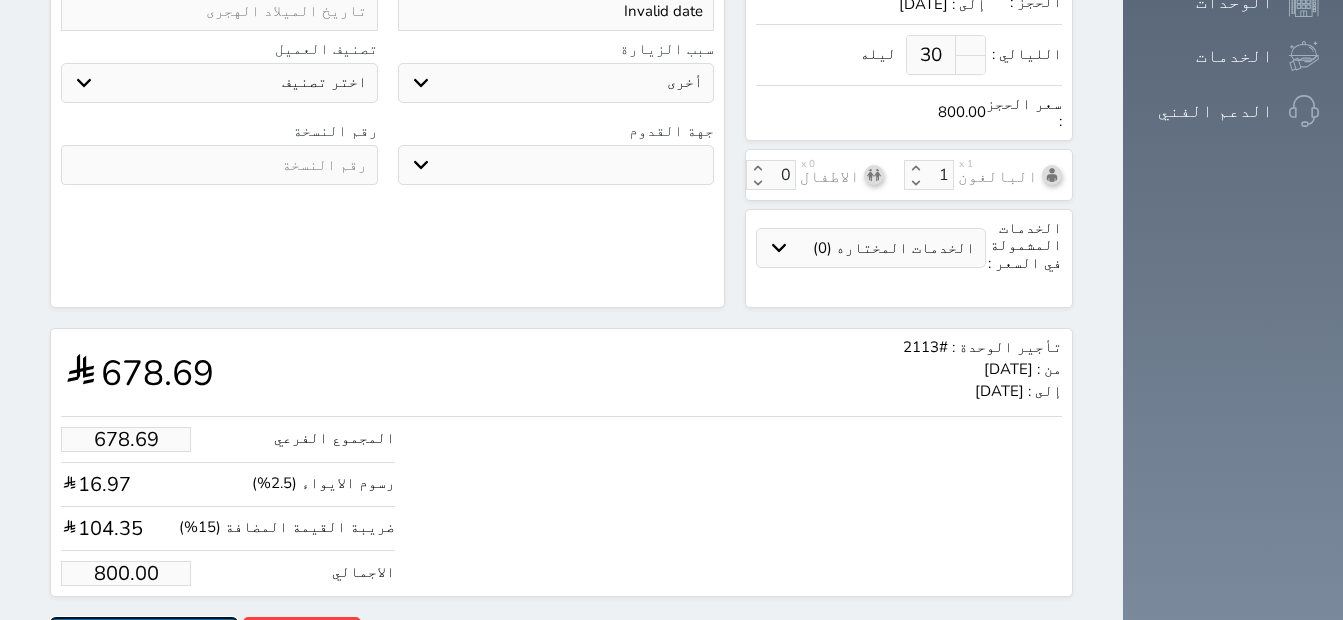 click on "حجز" at bounding box center (144, 634) 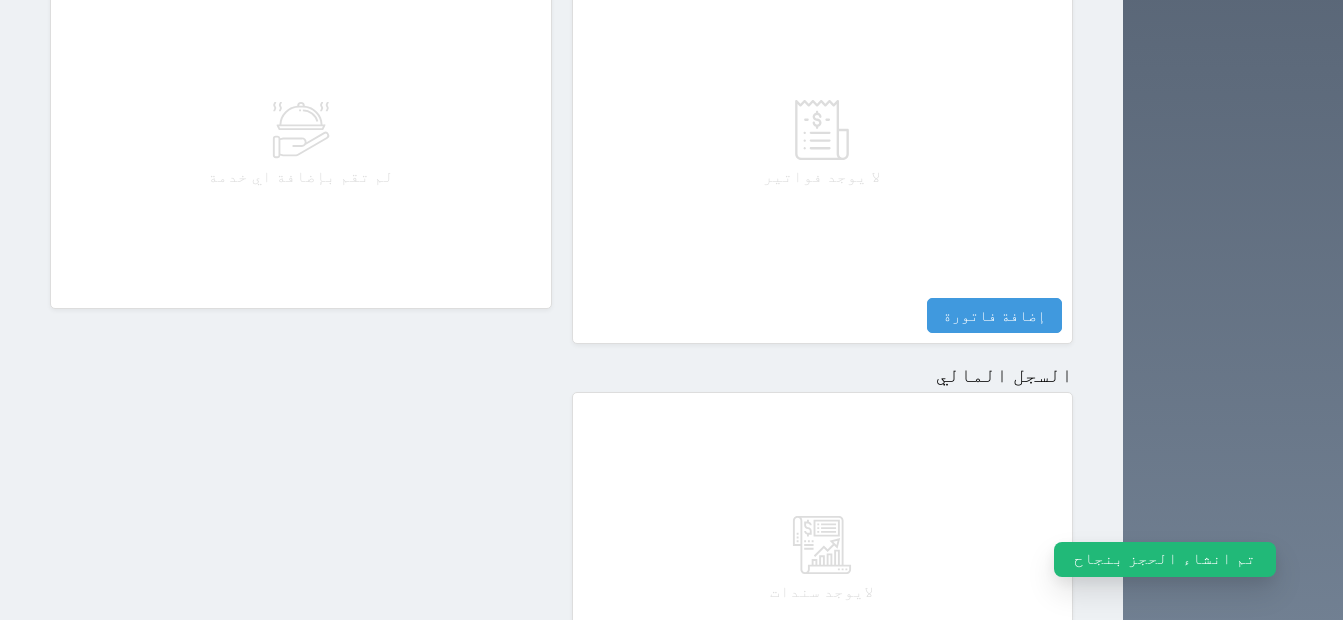 scroll, scrollTop: 1000, scrollLeft: 0, axis: vertical 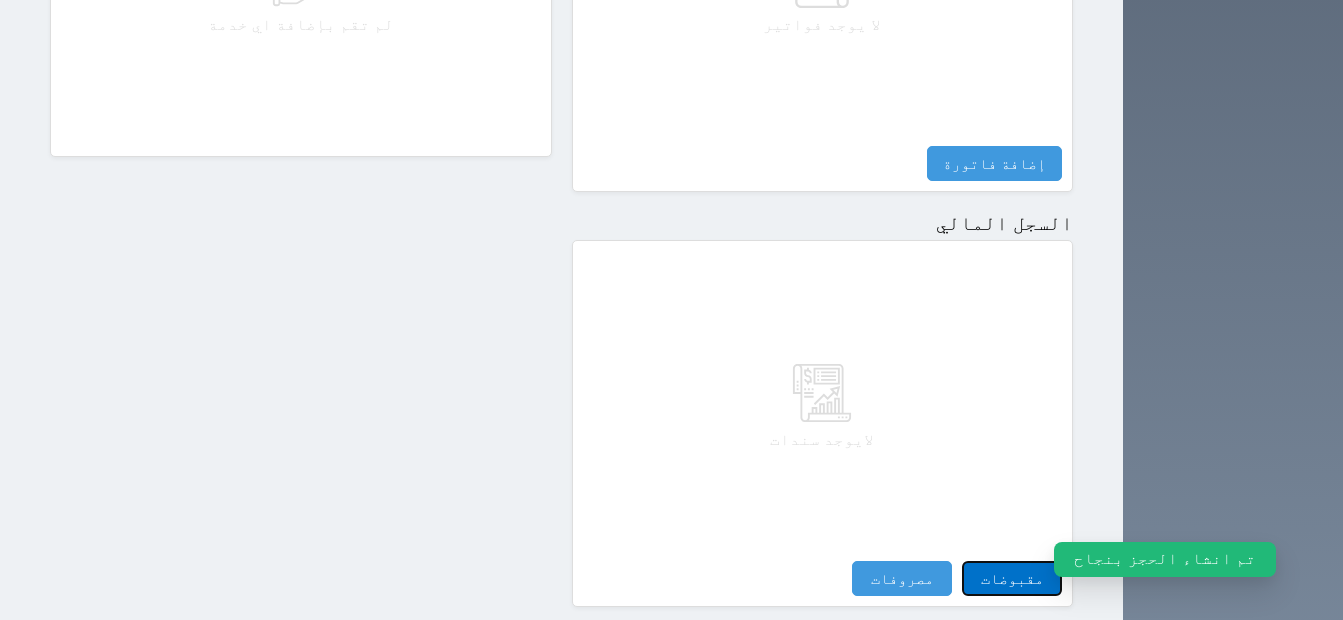 click on "مقبوضات" at bounding box center [1012, 578] 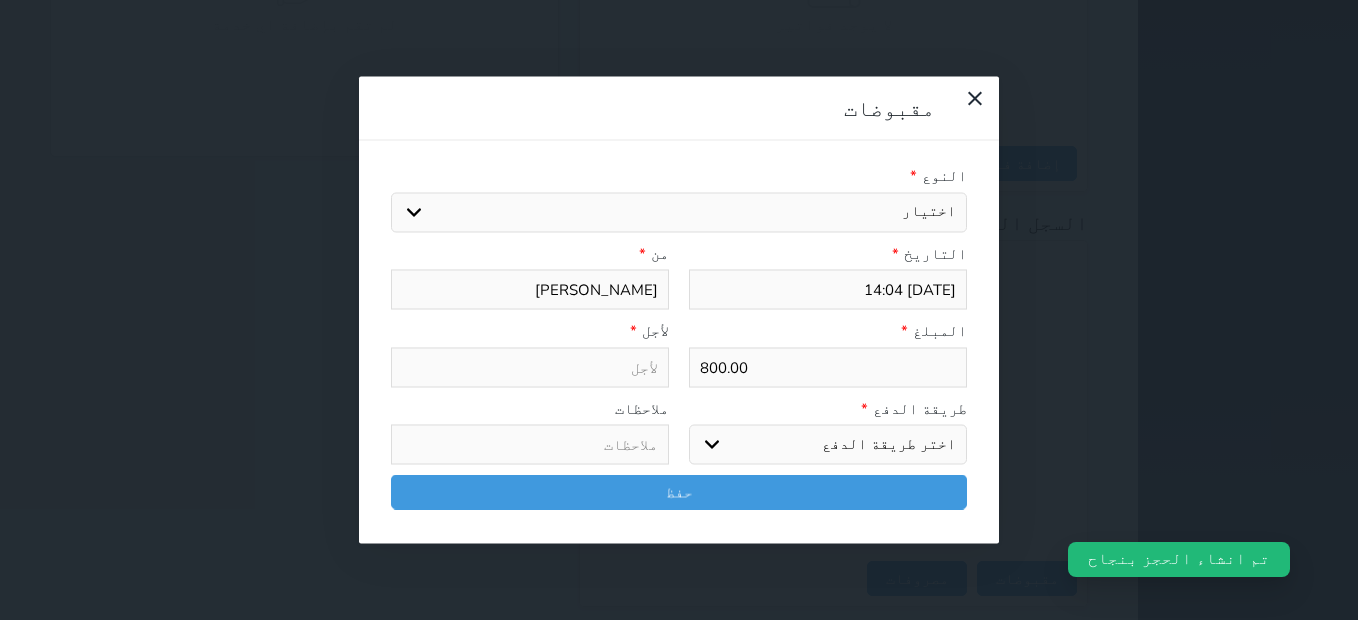 click on "النوع  *    اختيار   مقبوضات عامة قيمة إيجار فواتير تامين عربون لا ينطبق آخر مغسلة واي فاي - الإنترنت مواقف السيارات طعام الأغذية والمشروبات مشروبات المشروبات الباردة المشروبات الساخنة الإفطار غداء عشاء مخبز و كعك حمام سباحة الصالة الرياضية سبا و خدمات الجمال اختيار وإسقاط (خدمات النقل) ميني بار كابل - تلفزيون سرير إضافي تصفيف الشعر التسوق خدمات الجولات السياحية المنظمة خدمات الدليل السياحي   التاريخ *   [DATE] 14:04   من *   [PERSON_NAME]   المبلغ *   800.00   لأجل *     طريقة الدفع *   اختر طريقة الدفع   دفع نقدى   تحويل بنكى   مدى   بطاقة ائتمان   آجل   ملاحظات         حفظ" at bounding box center (679, 342) 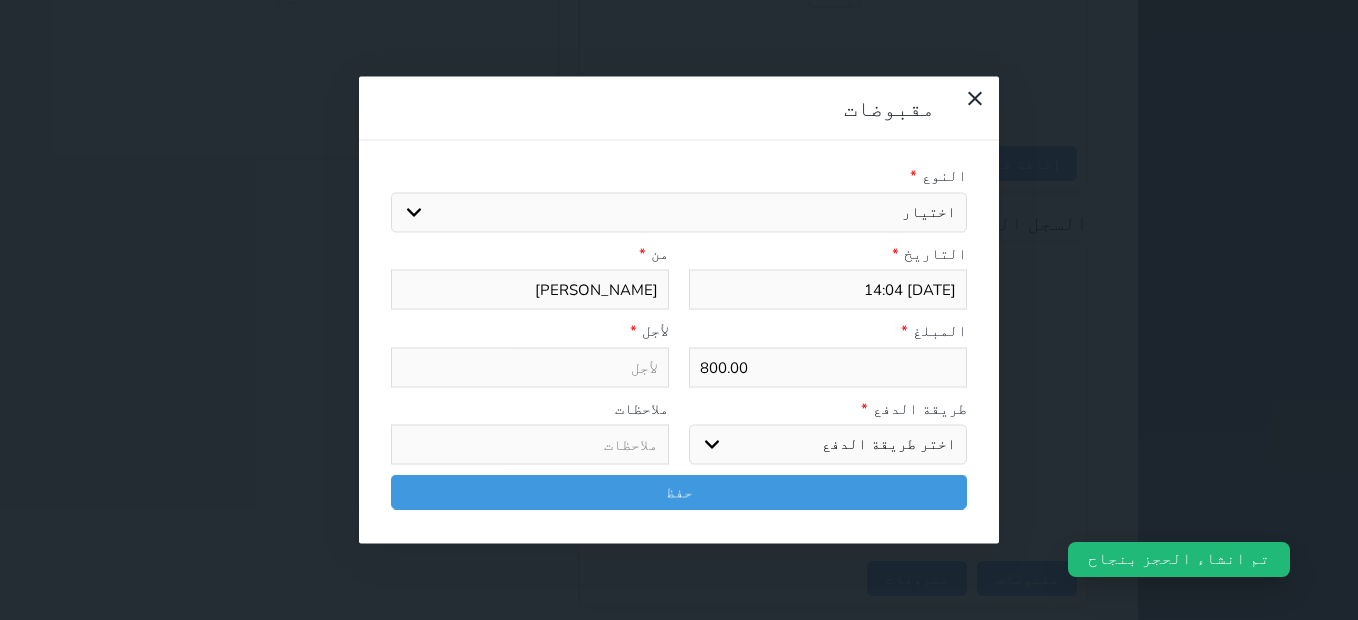 click on "اختيار   مقبوضات عامة قيمة إيجار فواتير تامين عربون لا ينطبق آخر مغسلة واي فاي - الإنترنت مواقف السيارات طعام الأغذية والمشروبات مشروبات المشروبات الباردة المشروبات الساخنة الإفطار غداء عشاء مخبز و كعك حمام سباحة الصالة الرياضية سبا و خدمات الجمال اختيار وإسقاط (خدمات النقل) ميني بار كابل - تلفزيون سرير إضافي تصفيف الشعر التسوق خدمات الجولات السياحية المنظمة خدمات الدليل السياحي" at bounding box center [679, 212] 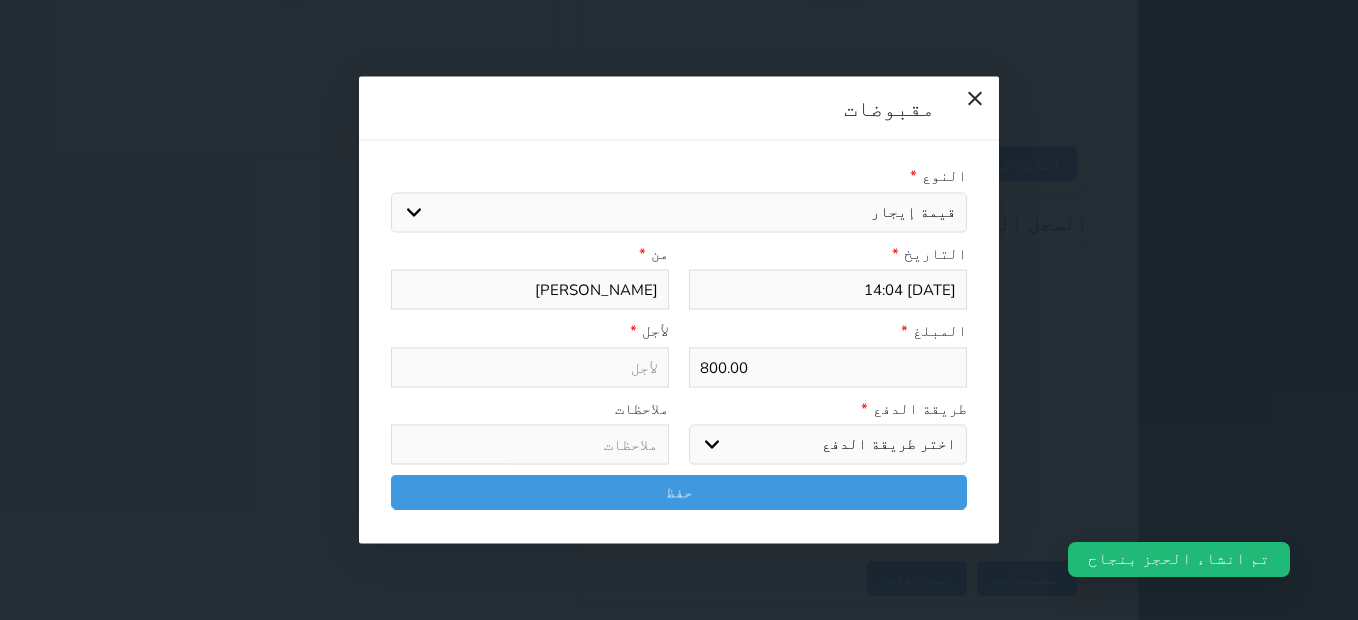 click on "اختيار   مقبوضات عامة قيمة إيجار فواتير تامين عربون لا ينطبق آخر مغسلة واي فاي - الإنترنت مواقف السيارات طعام الأغذية والمشروبات مشروبات المشروبات الباردة المشروبات الساخنة الإفطار غداء عشاء مخبز و كعك حمام سباحة الصالة الرياضية سبا و خدمات الجمال اختيار وإسقاط (خدمات النقل) ميني بار كابل - تلفزيون سرير إضافي تصفيف الشعر التسوق خدمات الجولات السياحية المنظمة خدمات الدليل السياحي" at bounding box center [679, 212] 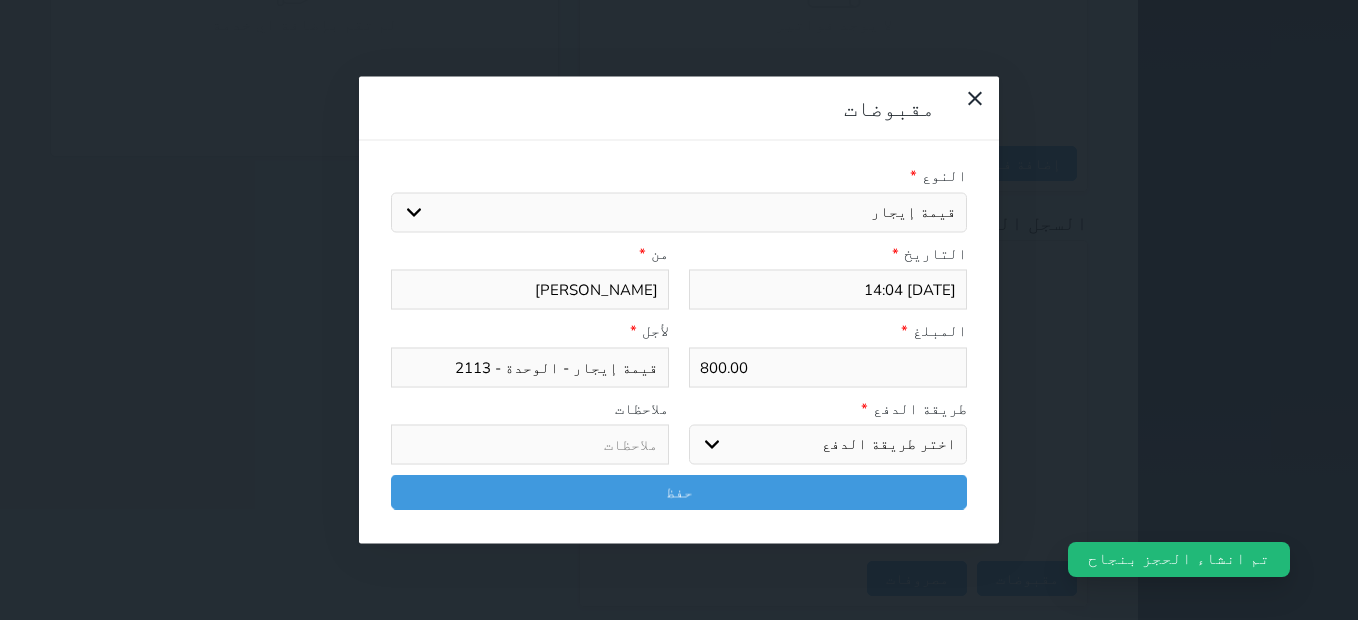 click on "اختر طريقة الدفع   دفع نقدى   تحويل بنكى   مدى   بطاقة ائتمان   آجل" at bounding box center (828, 445) 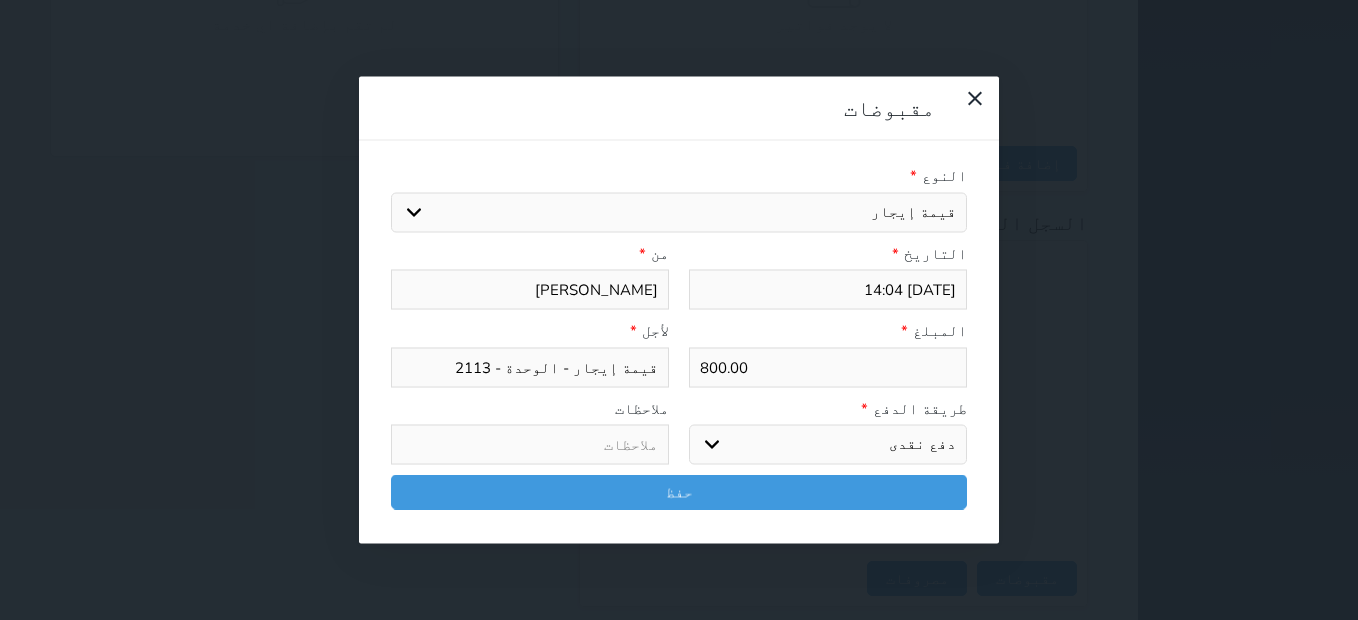click on "اختر طريقة الدفع   دفع نقدى   تحويل بنكى   مدى   بطاقة ائتمان   آجل" at bounding box center (828, 445) 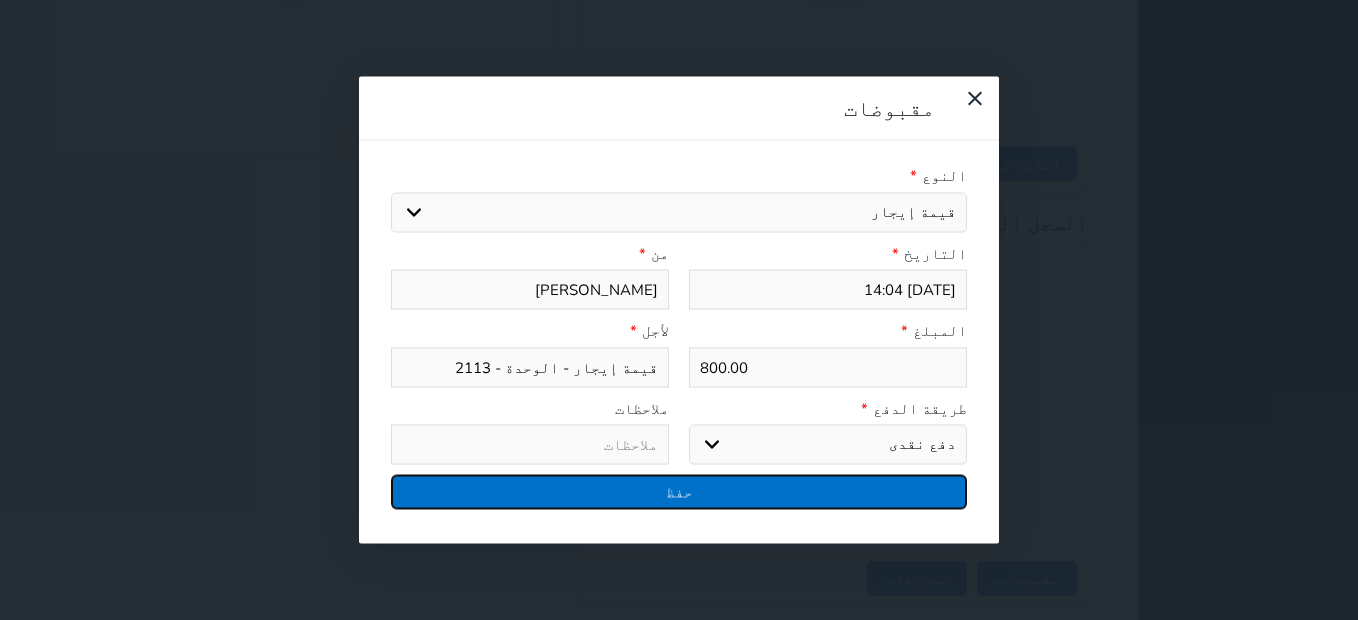 click on "حفظ" at bounding box center [679, 492] 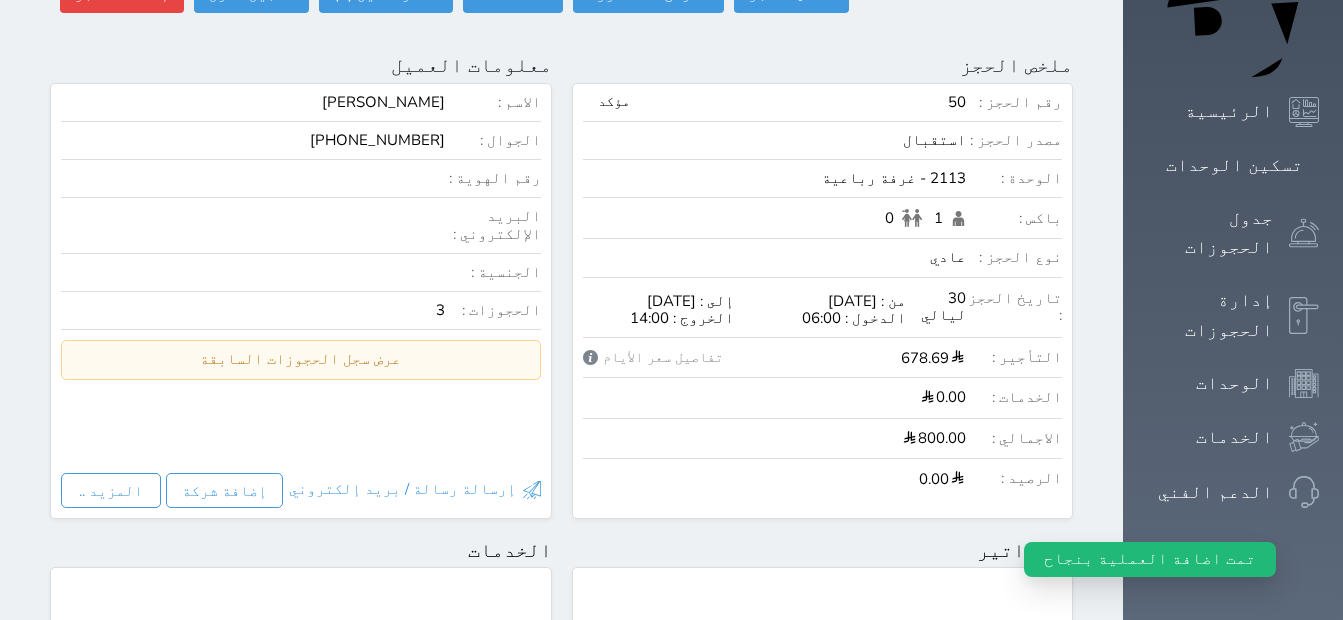 scroll, scrollTop: 0, scrollLeft: 0, axis: both 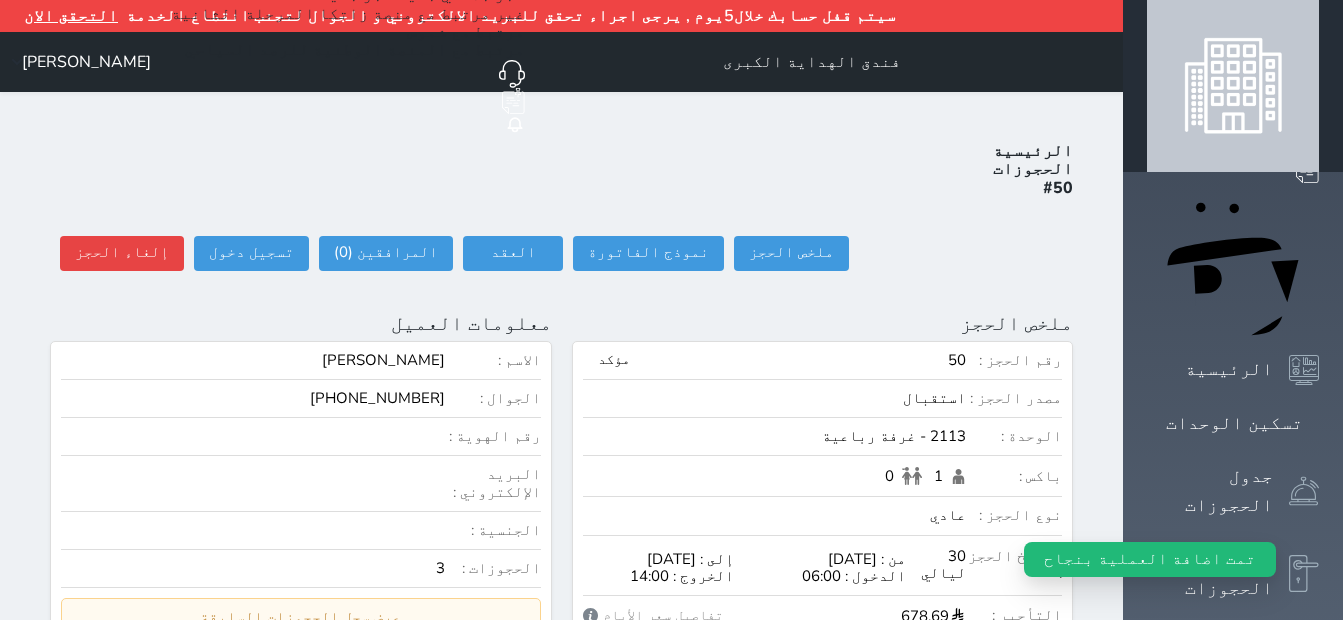 click on "حجز جديد" at bounding box center (356, -5) 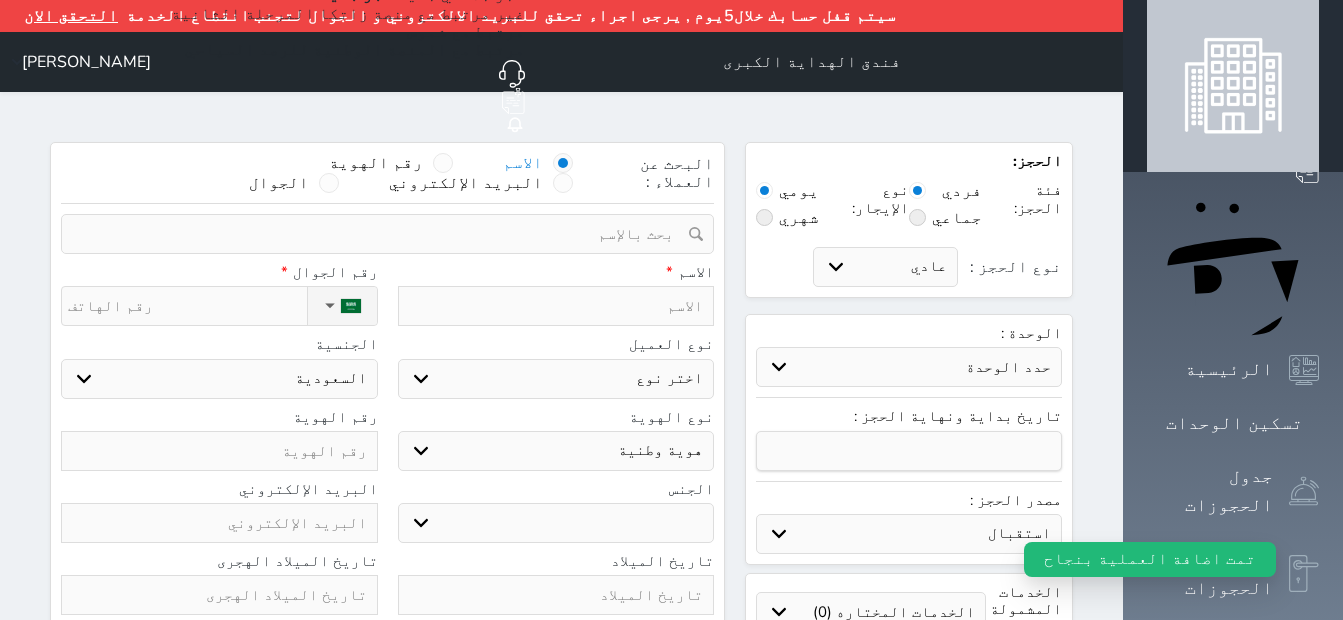 click at bounding box center [380, 234] 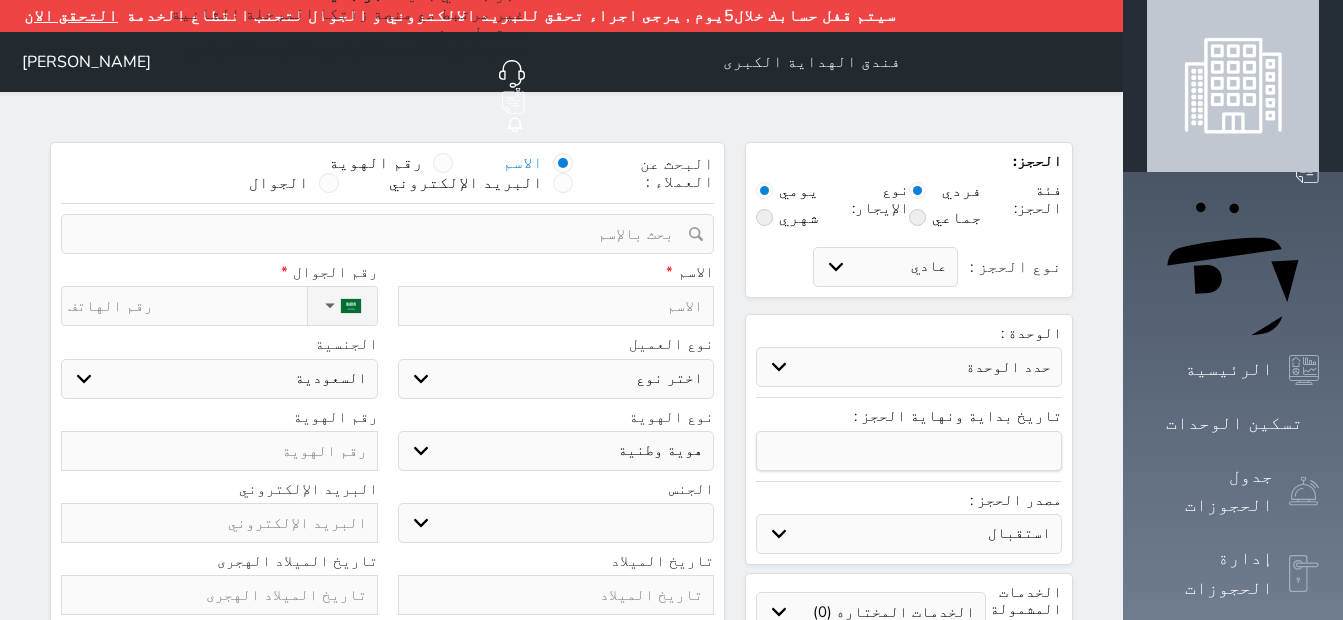 paste on "[PERSON_NAME]" 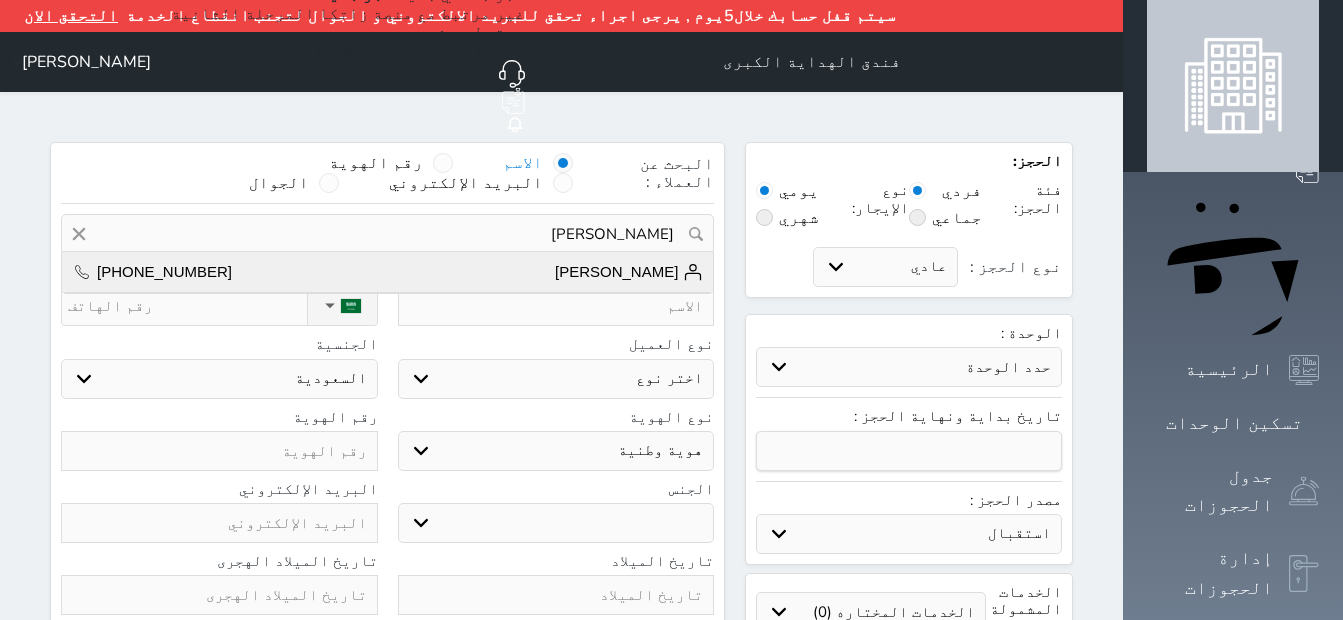 click on "[PERSON_NAME]" at bounding box center (629, 272) 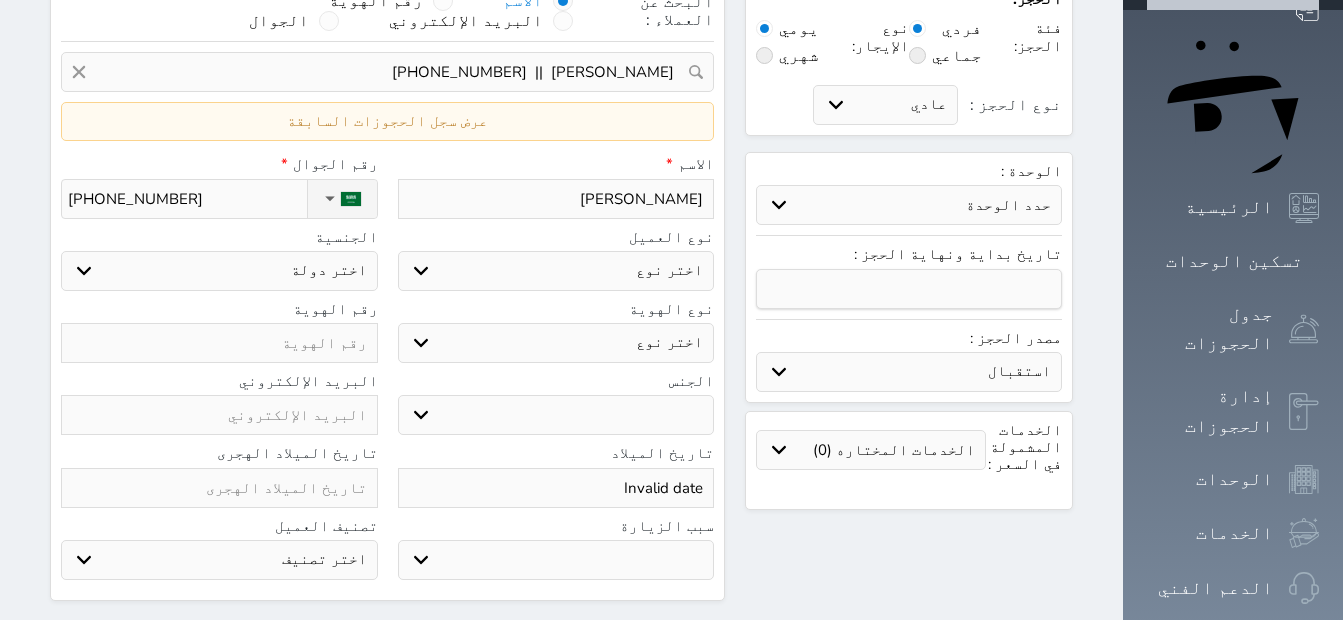 scroll, scrollTop: 164, scrollLeft: 0, axis: vertical 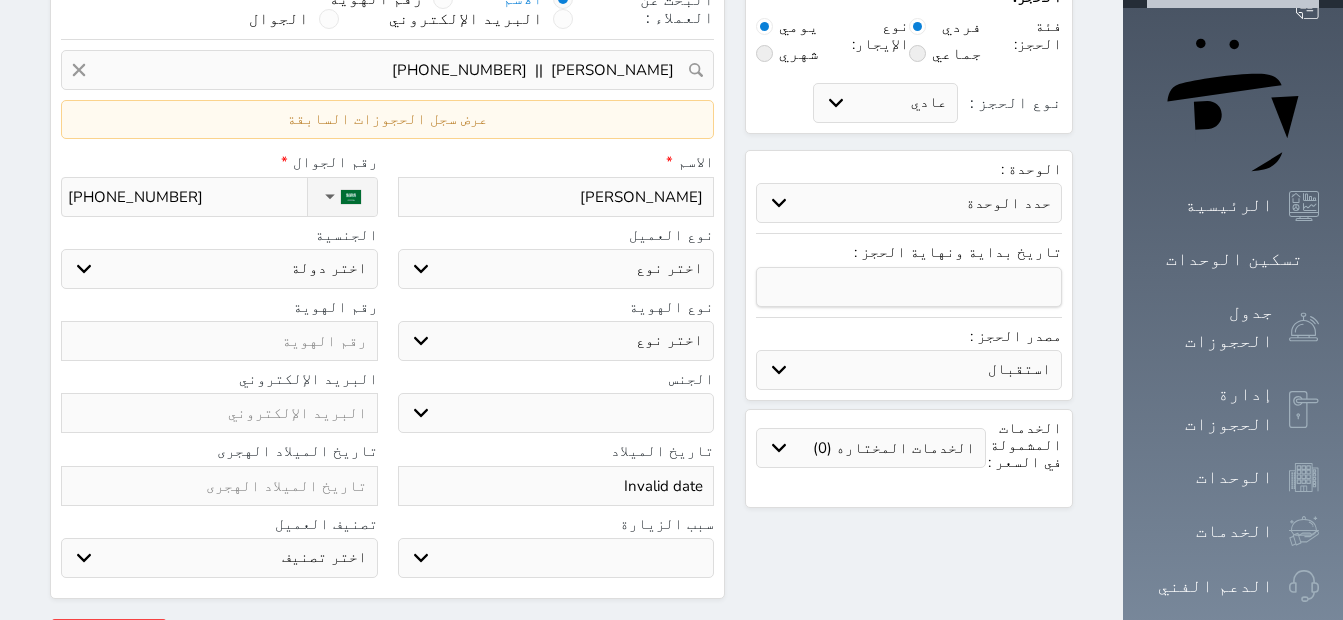 click on "حدد الوحدة" at bounding box center [909, 203] 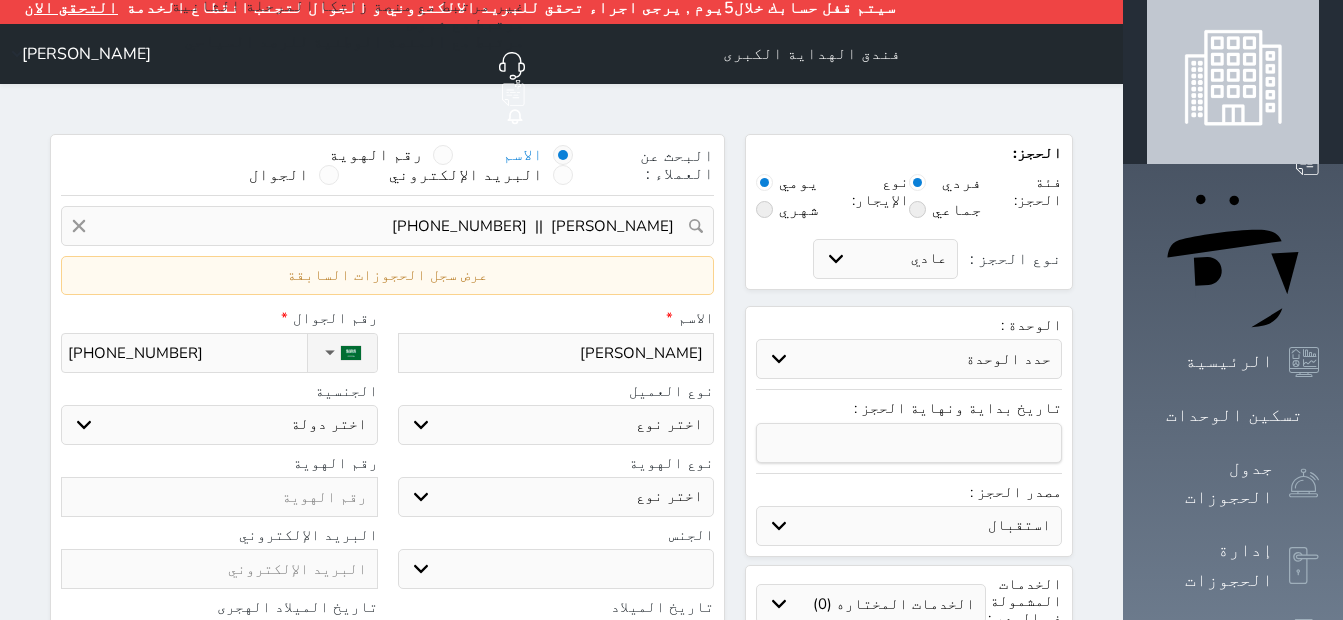 scroll, scrollTop: 0, scrollLeft: 0, axis: both 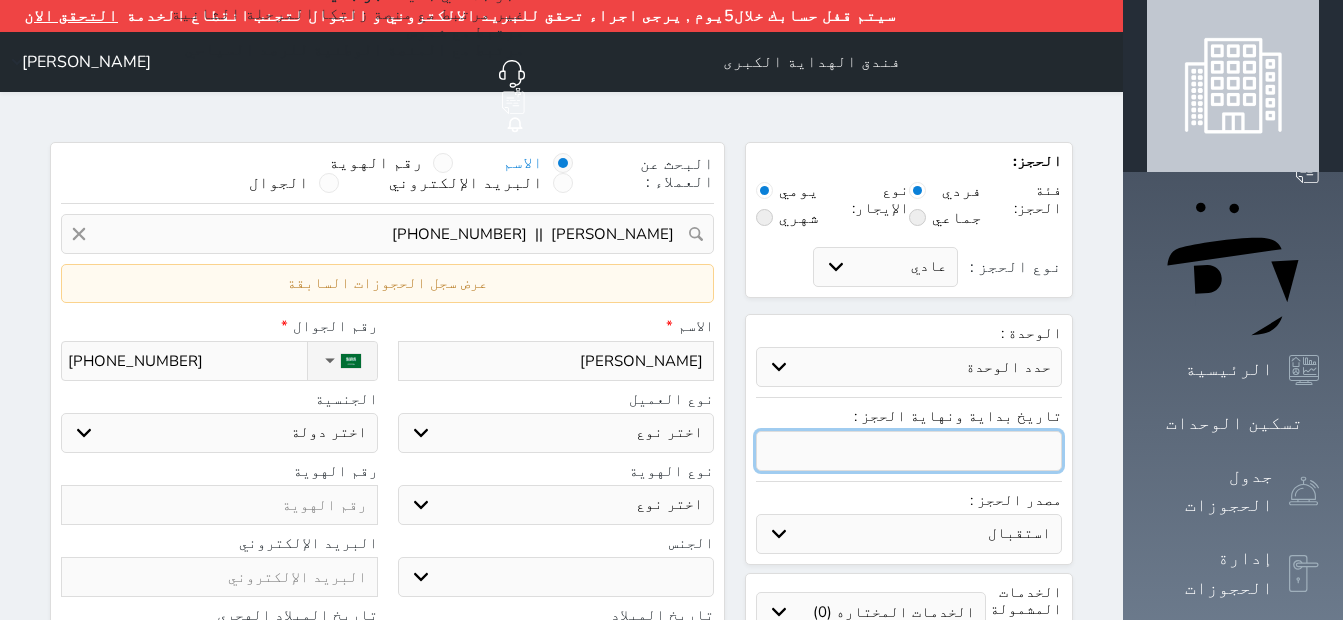 click at bounding box center [909, 451] 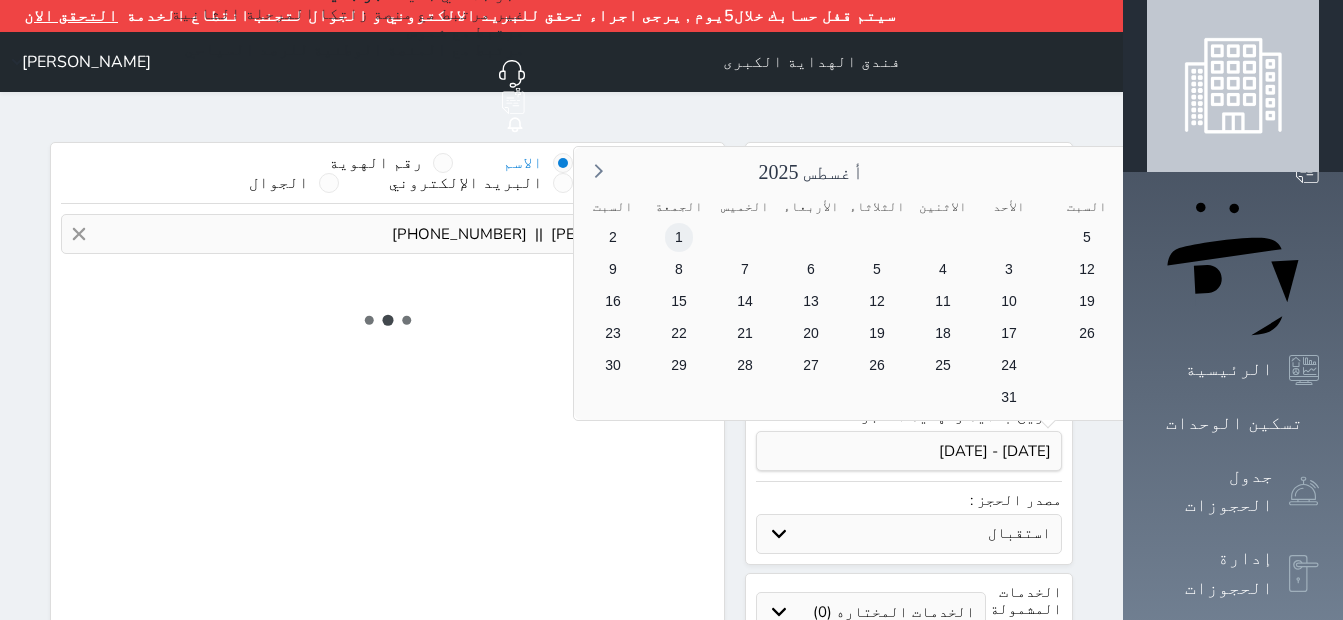 click on "1" at bounding box center (679, 237) 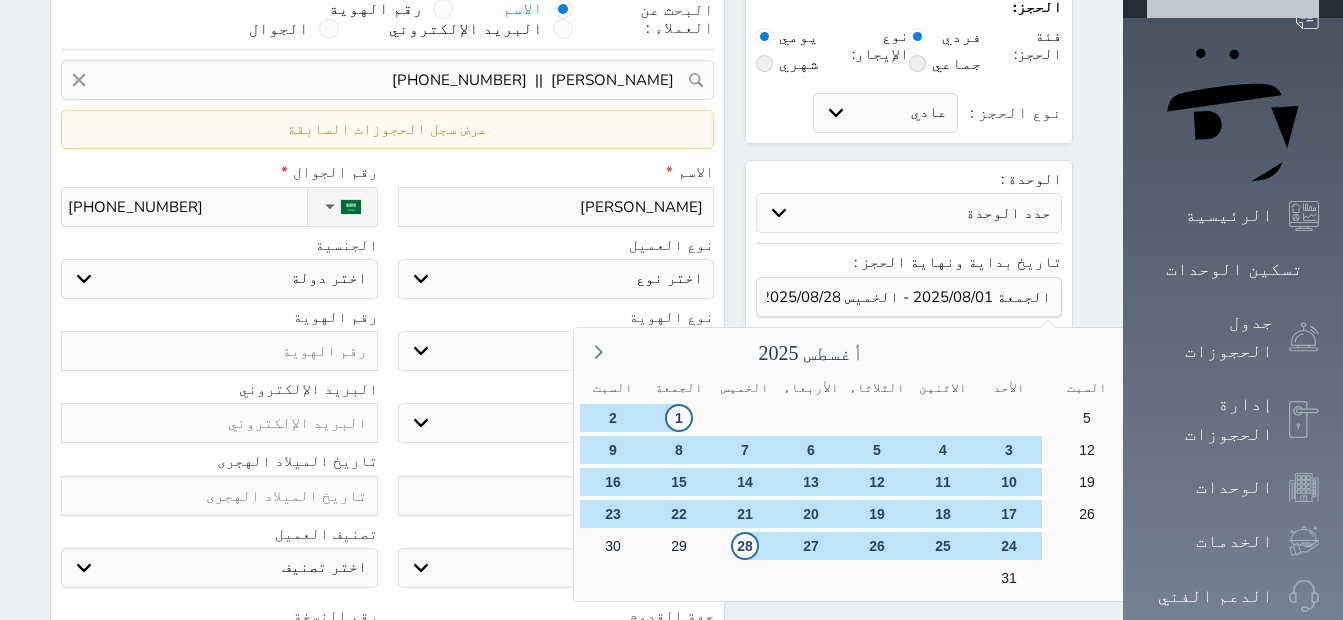scroll, scrollTop: 200, scrollLeft: 0, axis: vertical 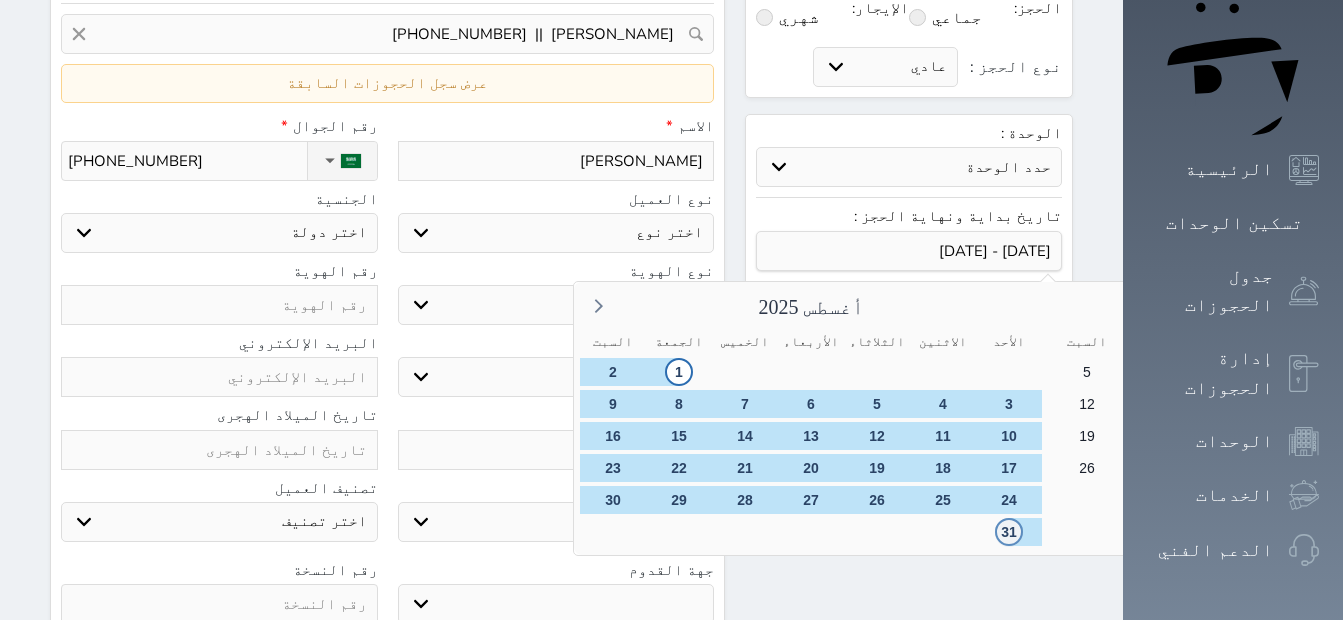 click on "31" at bounding box center (1009, 532) 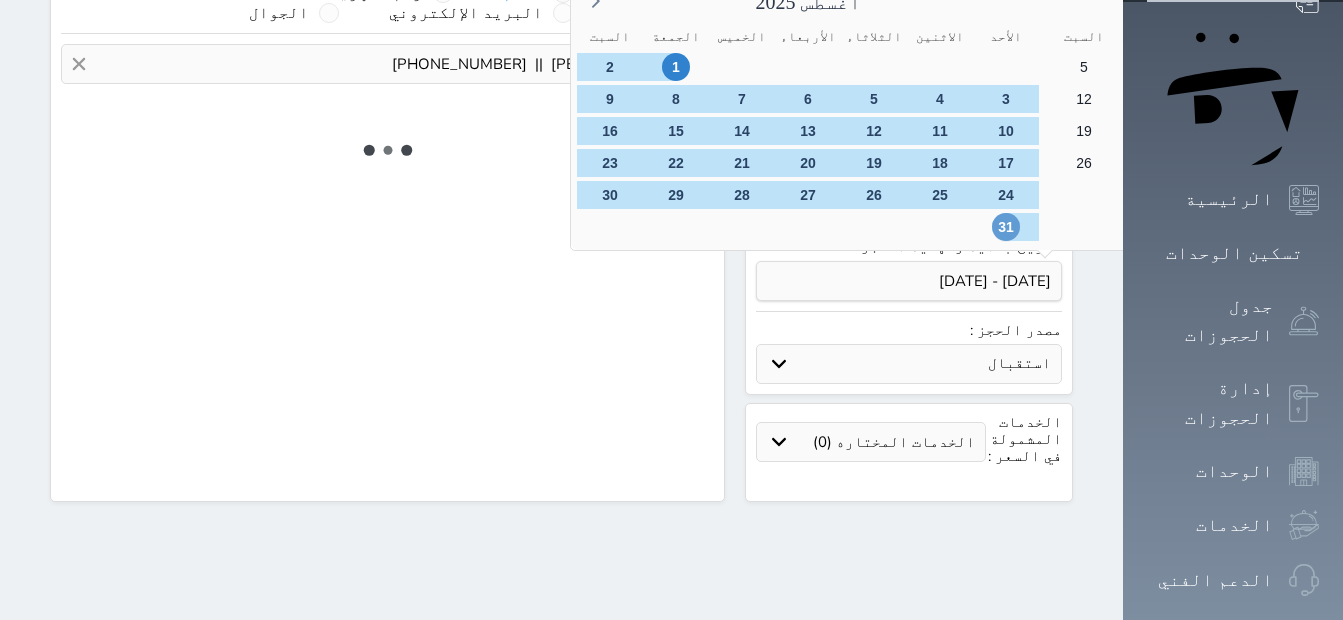 scroll, scrollTop: 83, scrollLeft: 0, axis: vertical 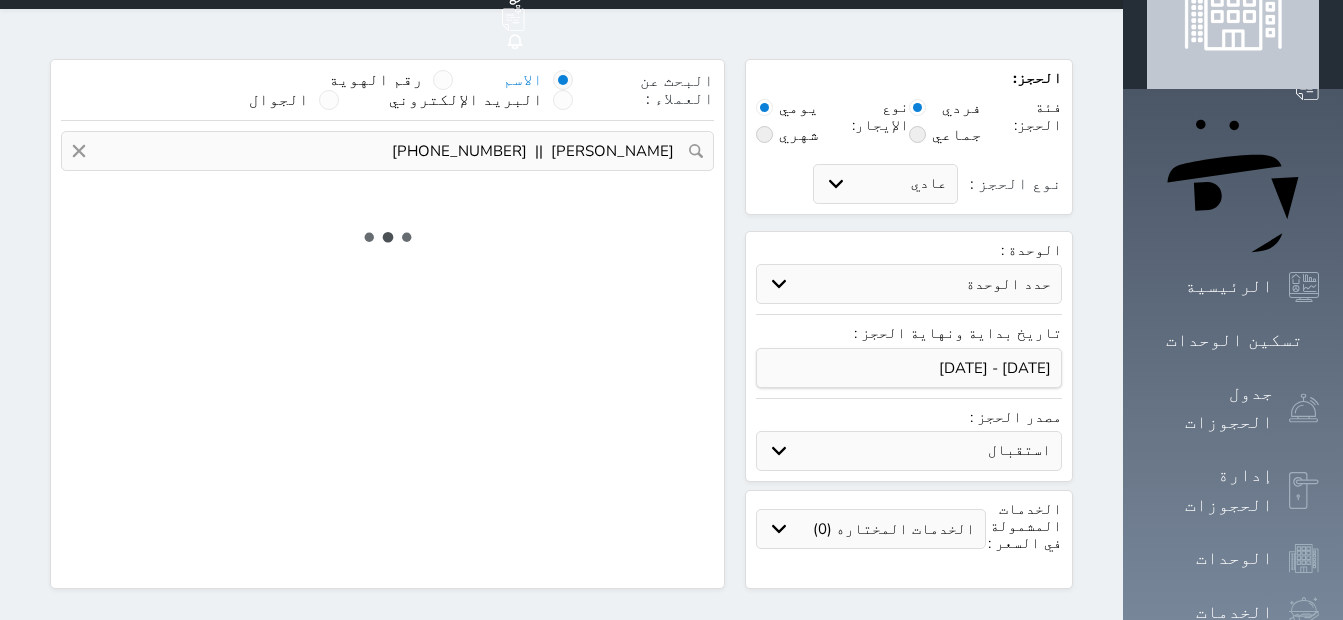 click on "حدد الوحدة
#2502 - غرفة رباعية
#2501 - غرفة رباعية
#2445 - غرفة خماسية
#2444 - غرفة رباعية
#2443 - غرفة رباعية
#2442 - غرفة رباعية
#2441 - غرفة رباعية
#2435 - غرفة رباعية
#2433 - غرفة ثلاثية
#2432 - غرفة رباعية
#2426 - غرفة رباعية
#2425 - غرفة رباعية
#2424 - غرفة رباعية
#2423 - غرفة رباعية
#2422 - غرفة خماسية
#2421 - غرفة خماسية" at bounding box center [909, 284] 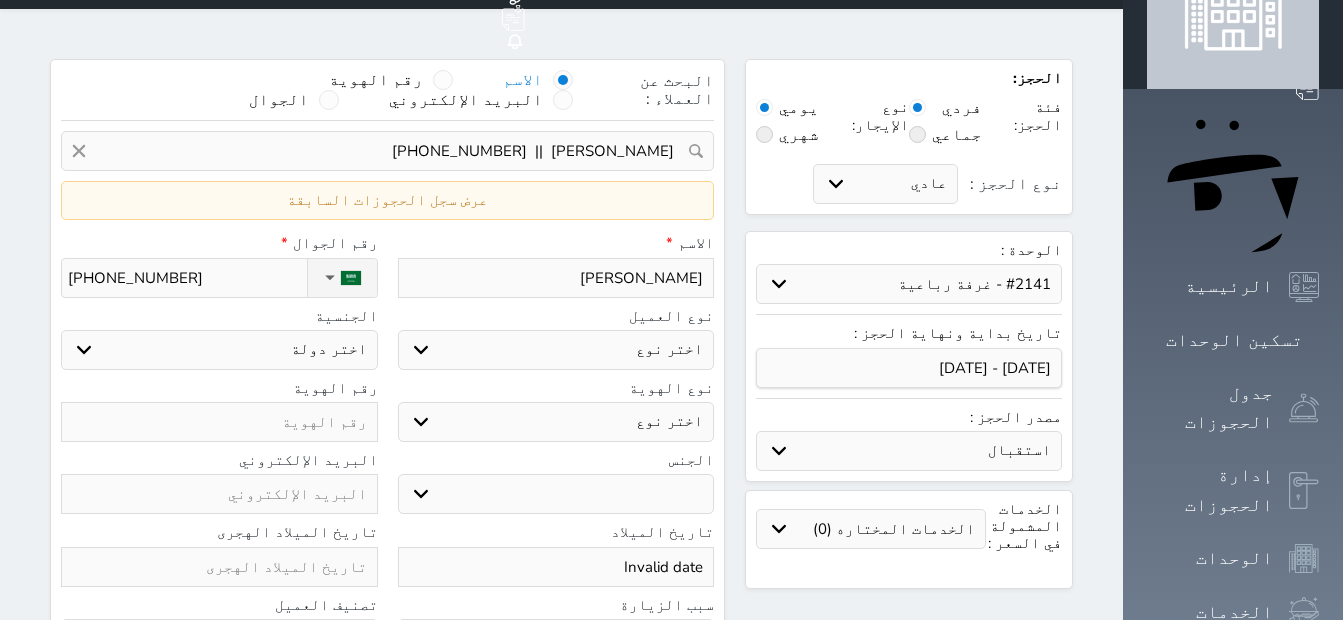 click on "حدد الوحدة
#2502 - غرفة رباعية
#2501 - غرفة رباعية
#2445 - غرفة خماسية
#2444 - غرفة رباعية
#2443 - غرفة رباعية
#2442 - غرفة رباعية
#2441 - غرفة رباعية
#2435 - غرفة رباعية
#2433 - غرفة ثلاثية
#2432 - غرفة رباعية
#2426 - غرفة رباعية
#2425 - غرفة رباعية
#2424 - غرفة رباعية
#2423 - غرفة رباعية
#2422 - غرفة خماسية
#2421 - غرفة خماسية" at bounding box center (909, 284) 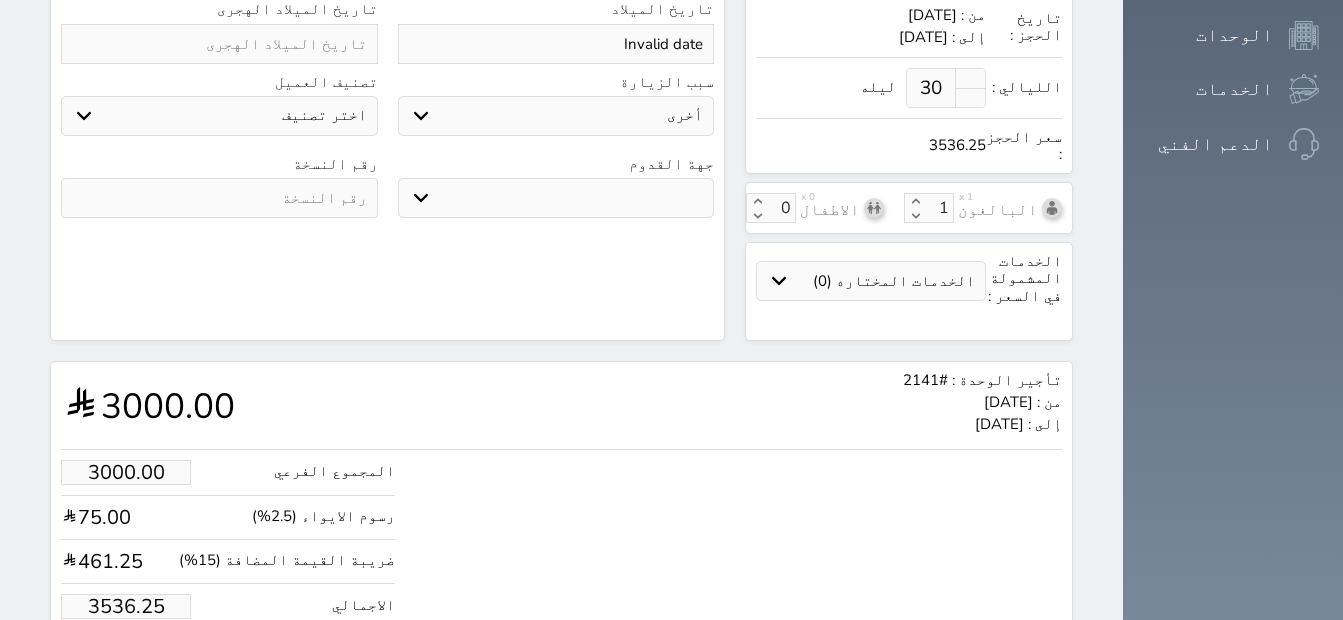 scroll, scrollTop: 639, scrollLeft: 0, axis: vertical 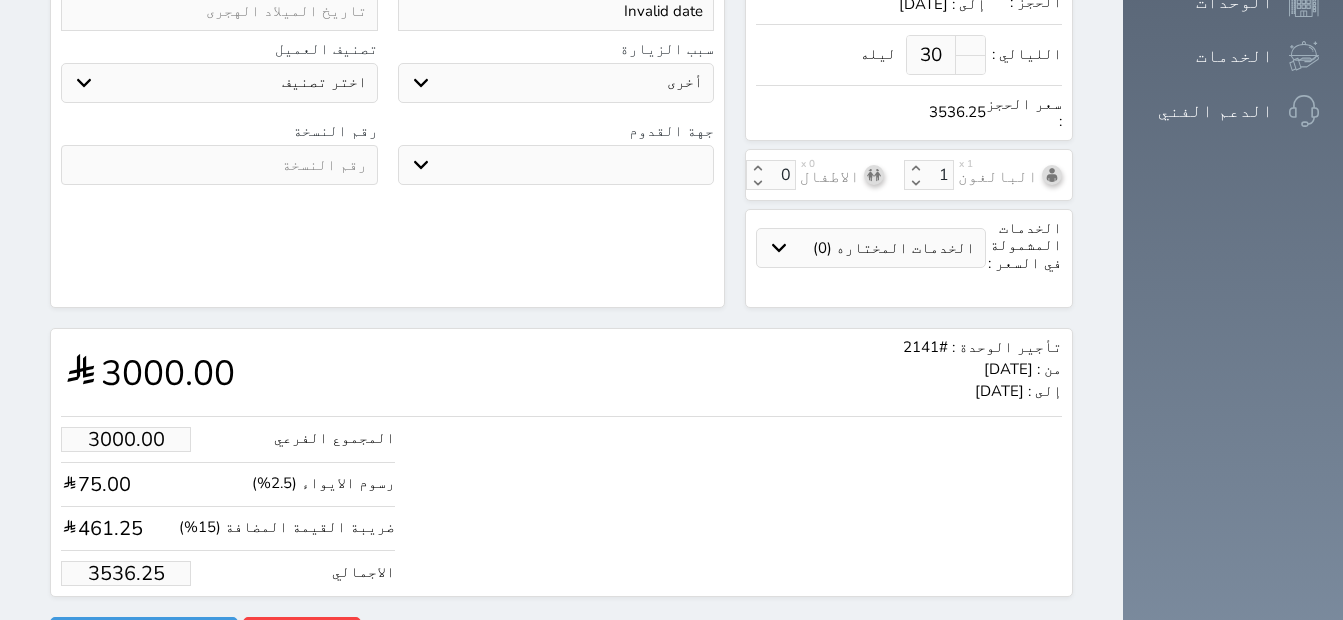 drag, startPoint x: 141, startPoint y: 524, endPoint x: -4, endPoint y: 525, distance: 145.00345 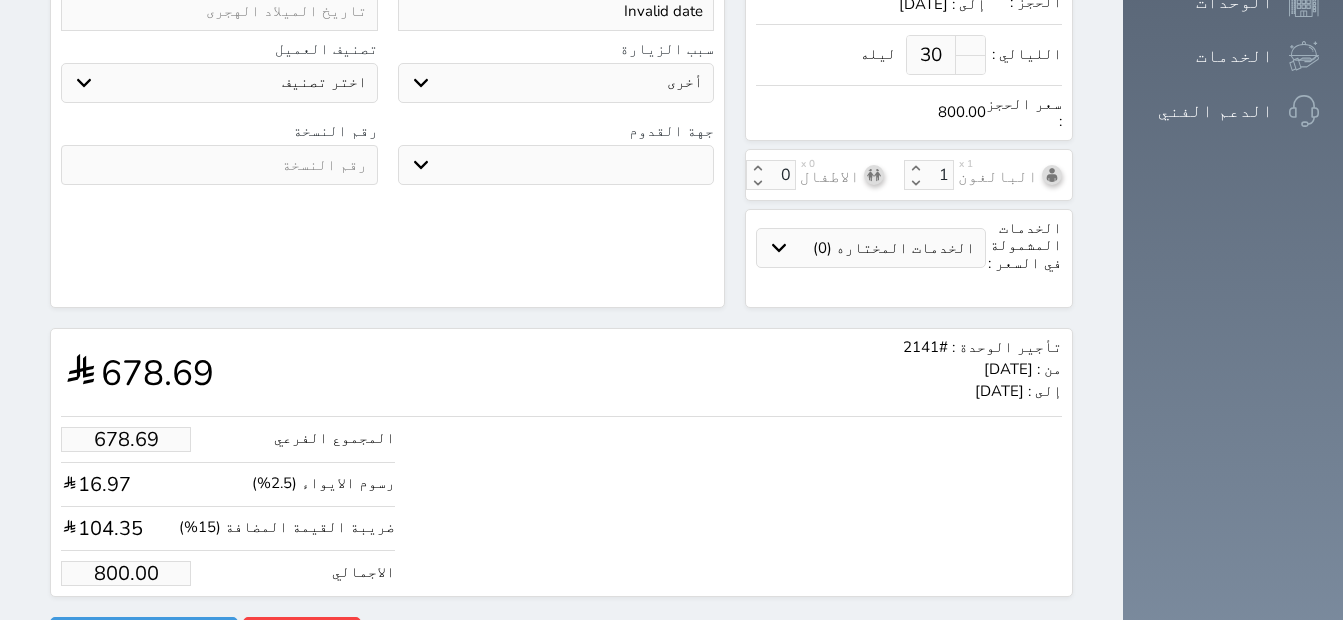 click on "الحجز:   فئة الحجز:       فردي       جماعي   نوع الإيجار:       يومي       شهري     نوع الحجز :
عادي
إقامة مجانية
إستخدام داخلي
إستخدام يومي
الوحدة :   حدد الوحدة
#2502 - غرفة رباعية
#2501 - غرفة رباعية
#2445 - غرفة خماسية
#2444 - غرفة رباعية
#2443 - غرفة رباعية
#2442 - غرفة رباعية
#2441 - غرفة رباعية
#2435 - غرفة رباعية
#2433 - غرفة ثلاثية
بوكينج" at bounding box center [561, -85] 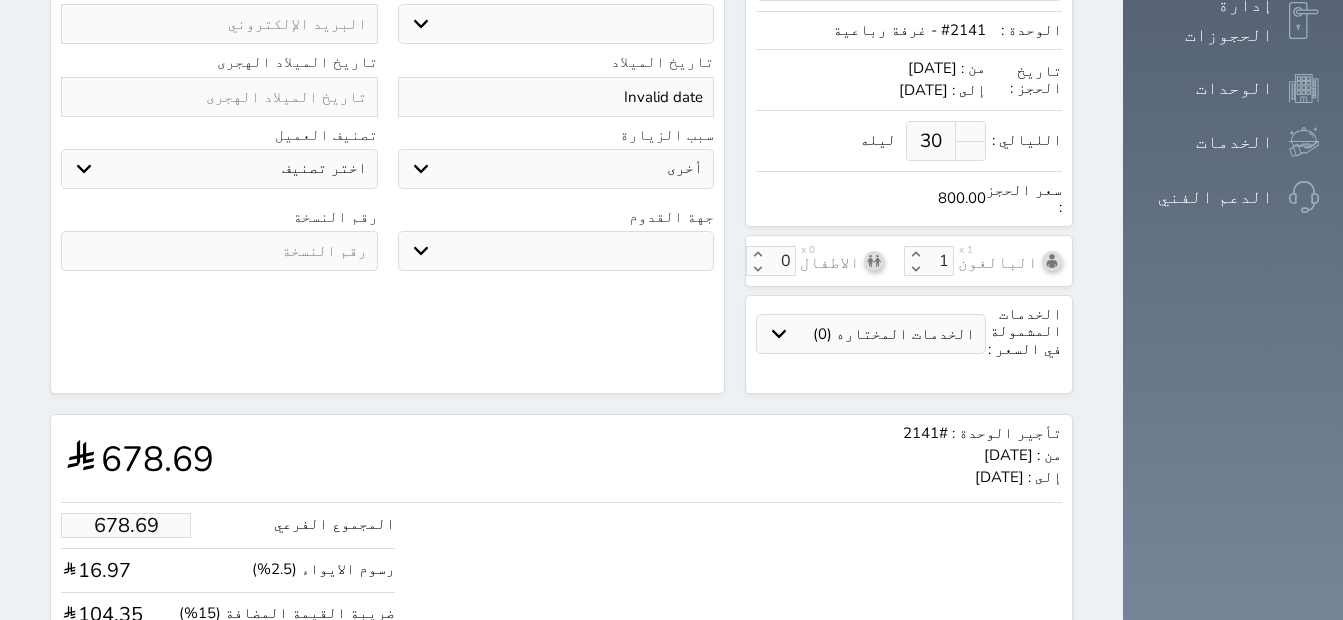 scroll, scrollTop: 639, scrollLeft: 0, axis: vertical 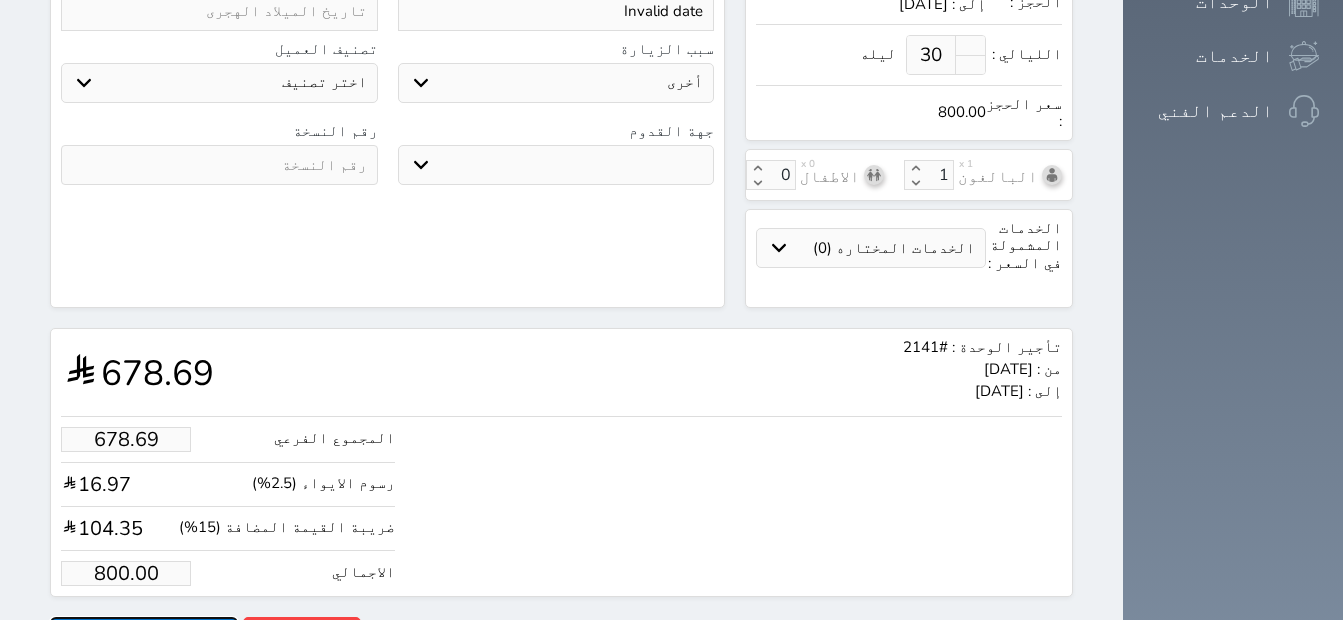 click on "حجز" at bounding box center (144, 634) 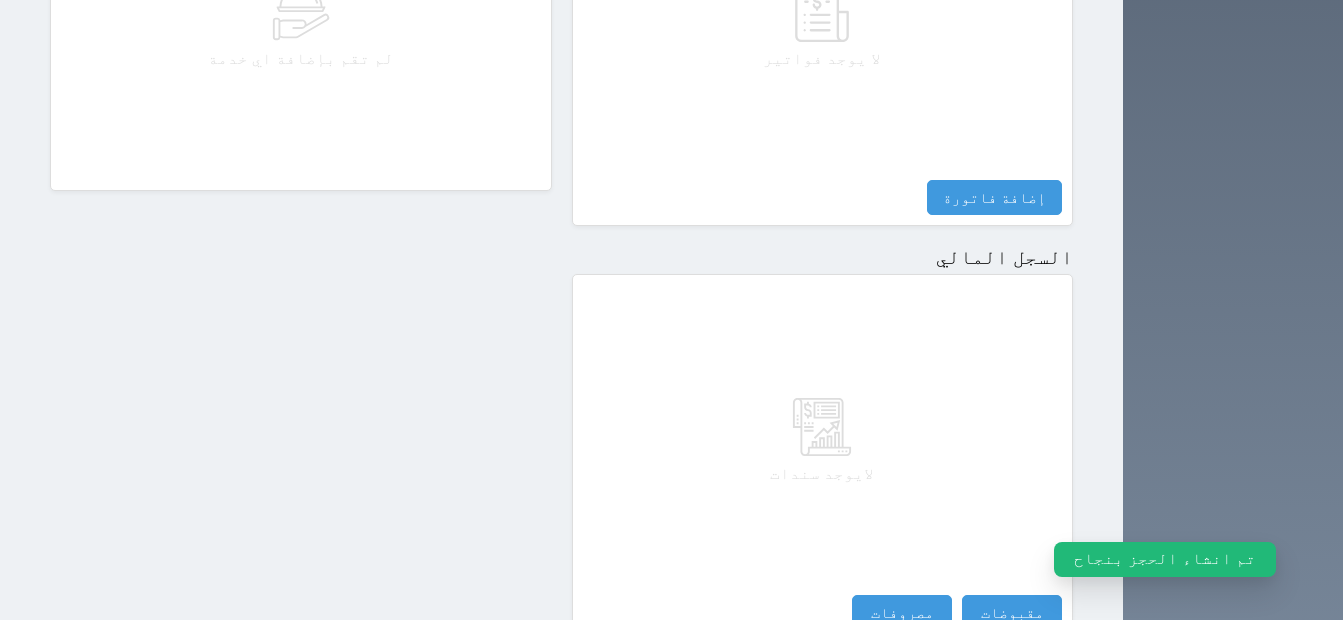 scroll, scrollTop: 1000, scrollLeft: 0, axis: vertical 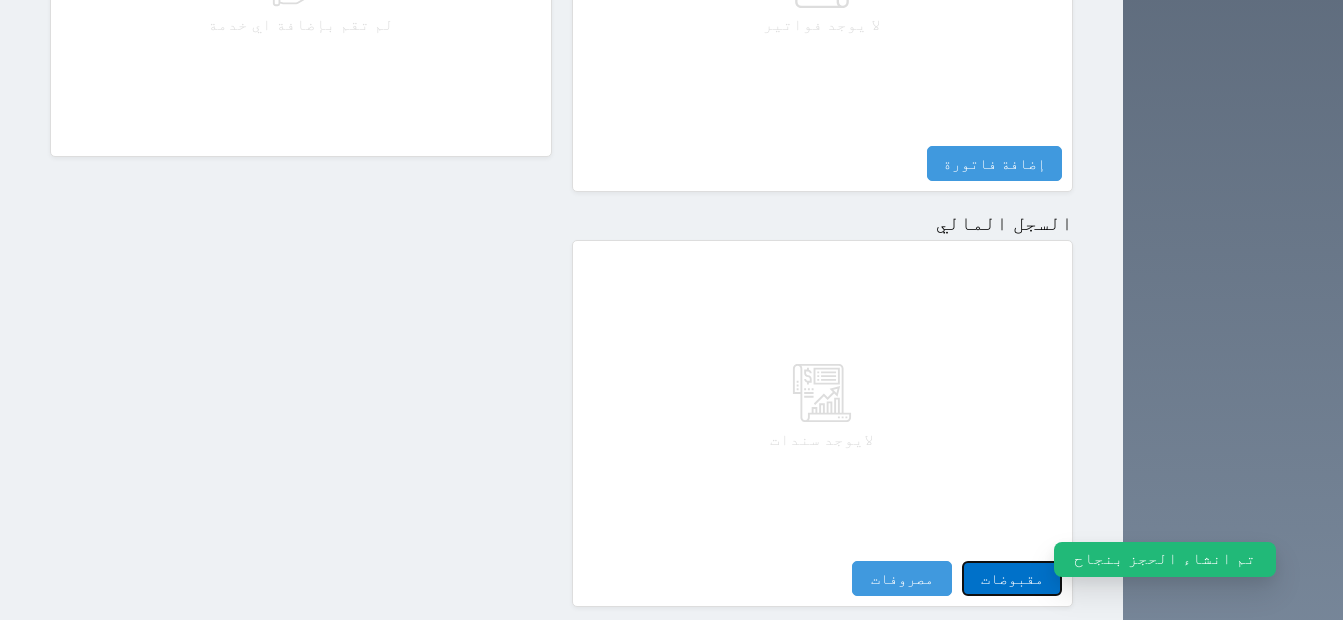 click on "مقبوضات" at bounding box center (1012, 578) 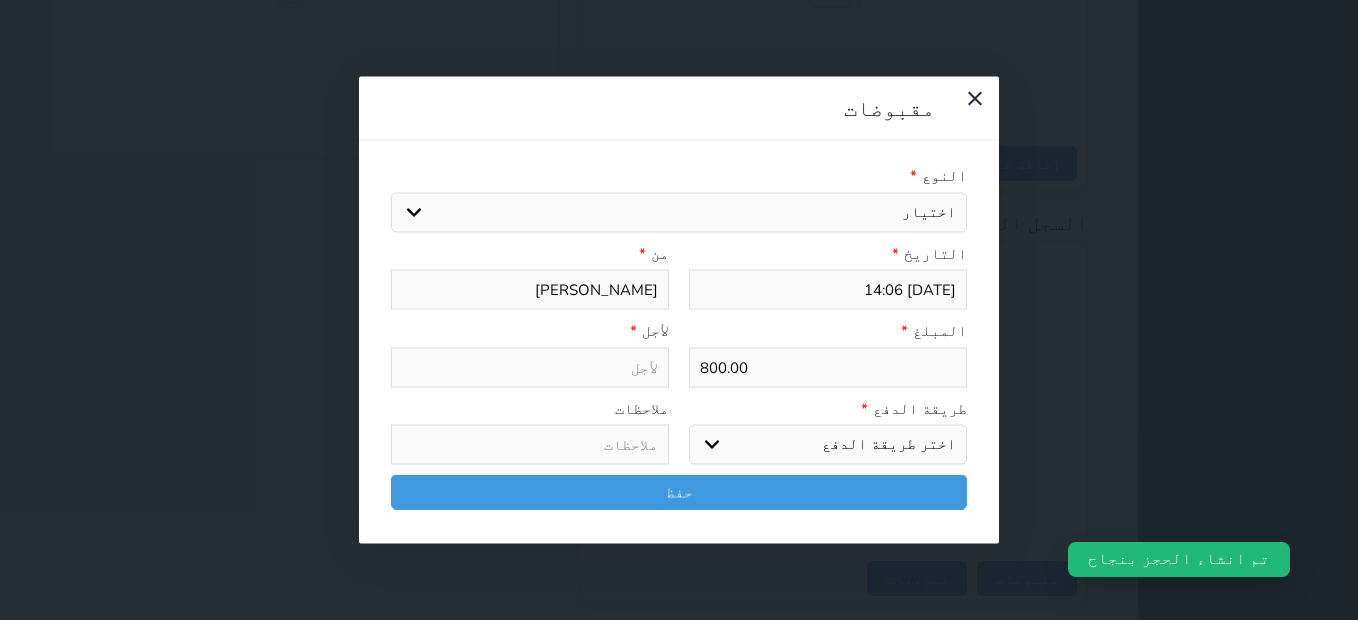 click on "اختيار   مقبوضات عامة قيمة إيجار فواتير تامين عربون لا ينطبق آخر مغسلة واي فاي - الإنترنت مواقف السيارات طعام الأغذية والمشروبات مشروبات المشروبات الباردة المشروبات الساخنة الإفطار غداء عشاء مخبز و كعك حمام سباحة الصالة الرياضية سبا و خدمات الجمال اختيار وإسقاط (خدمات النقل) ميني بار كابل - تلفزيون سرير إضافي تصفيف الشعر التسوق خدمات الجولات السياحية المنظمة خدمات الدليل السياحي" at bounding box center [679, 212] 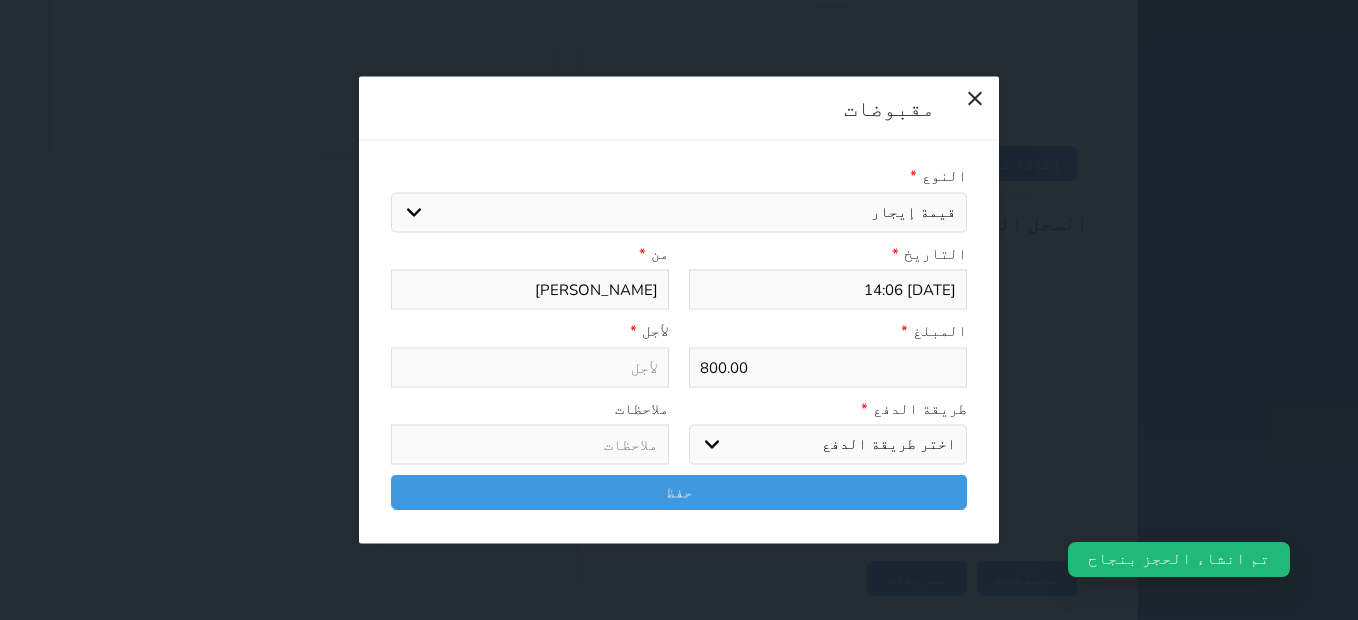 click on "اختيار   مقبوضات عامة قيمة إيجار فواتير تامين عربون لا ينطبق آخر مغسلة واي فاي - الإنترنت مواقف السيارات طعام الأغذية والمشروبات مشروبات المشروبات الباردة المشروبات الساخنة الإفطار غداء عشاء مخبز و كعك حمام سباحة الصالة الرياضية سبا و خدمات الجمال اختيار وإسقاط (خدمات النقل) ميني بار كابل - تلفزيون سرير إضافي تصفيف الشعر التسوق خدمات الجولات السياحية المنظمة خدمات الدليل السياحي" at bounding box center (679, 212) 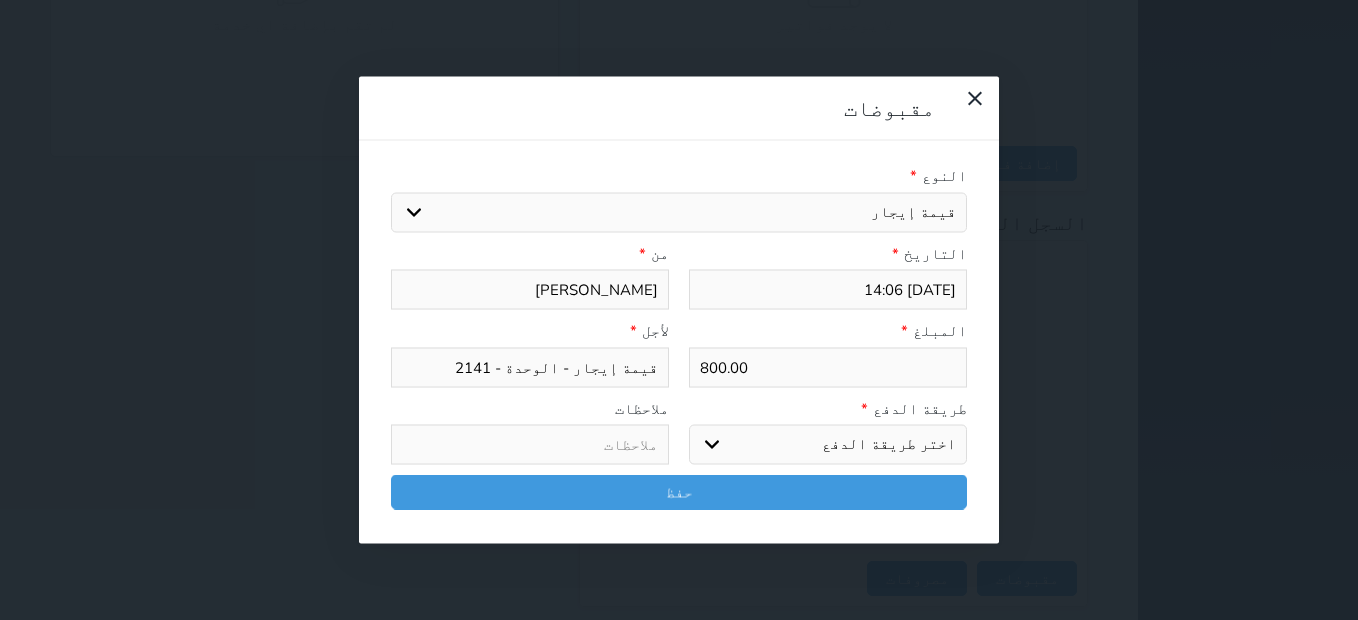 click on "اختر طريقة الدفع   دفع نقدى   تحويل بنكى   مدى   بطاقة ائتمان   آجل" at bounding box center [828, 445] 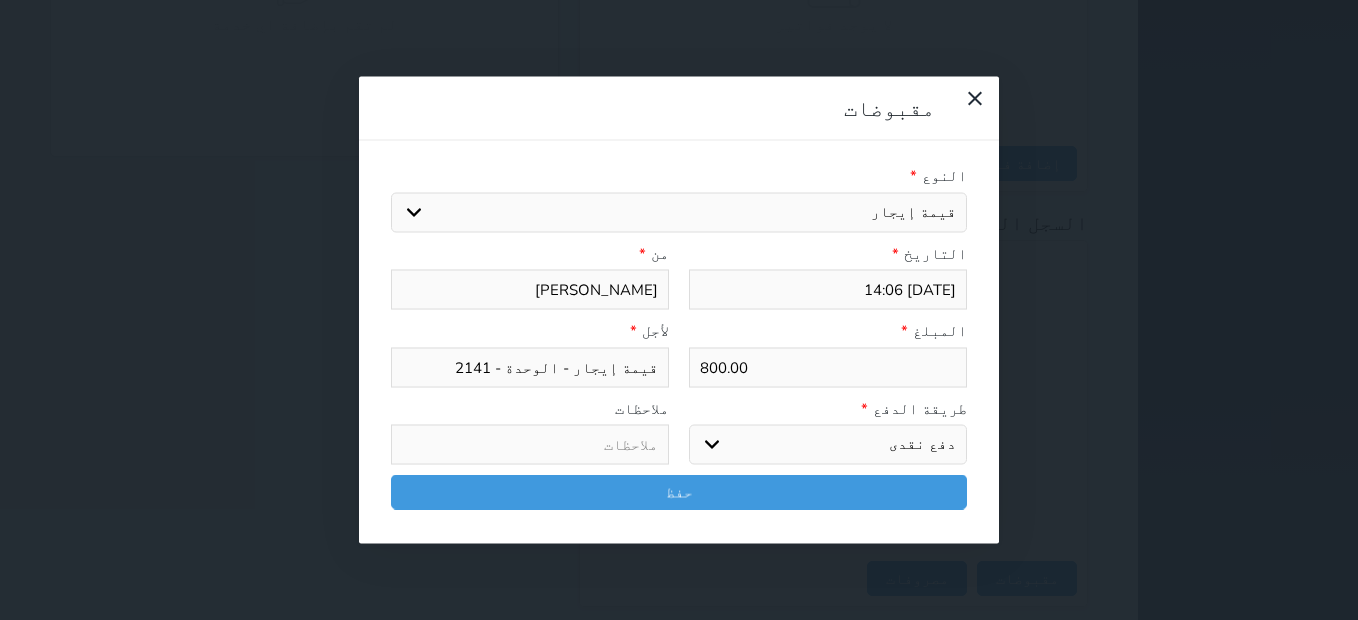 click on "اختر طريقة الدفع   دفع نقدى   تحويل بنكى   مدى   بطاقة ائتمان   آجل" at bounding box center [828, 445] 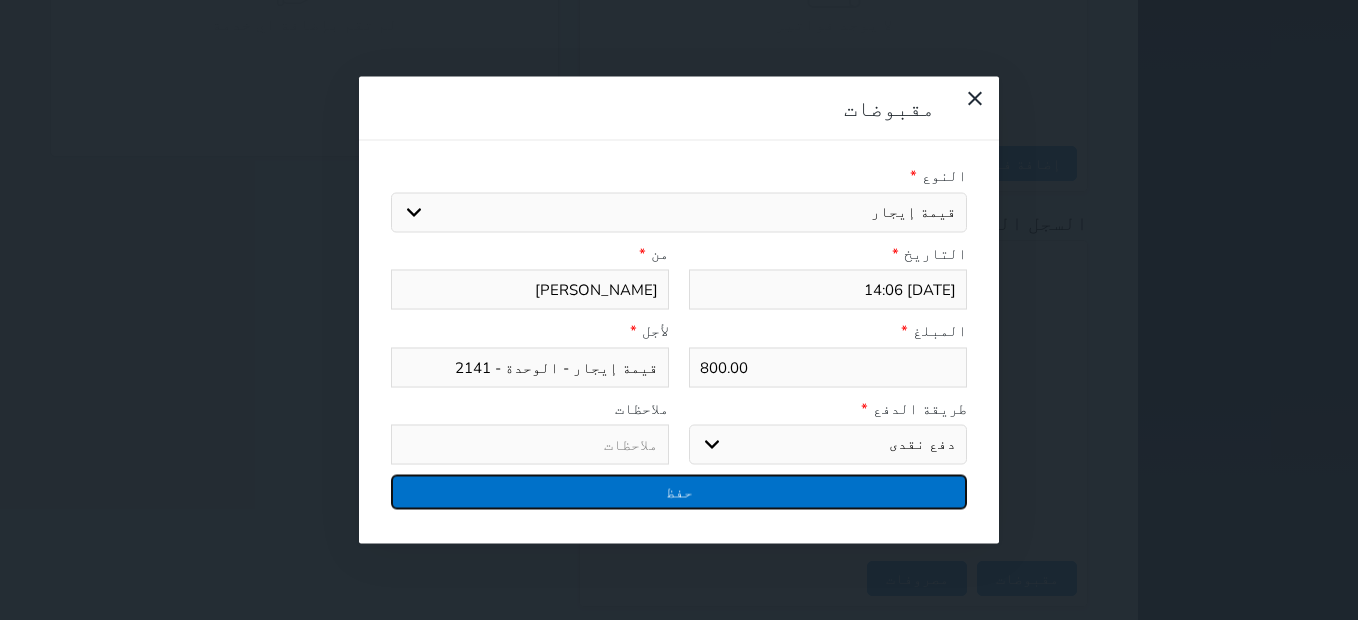 click on "حفظ" at bounding box center (679, 492) 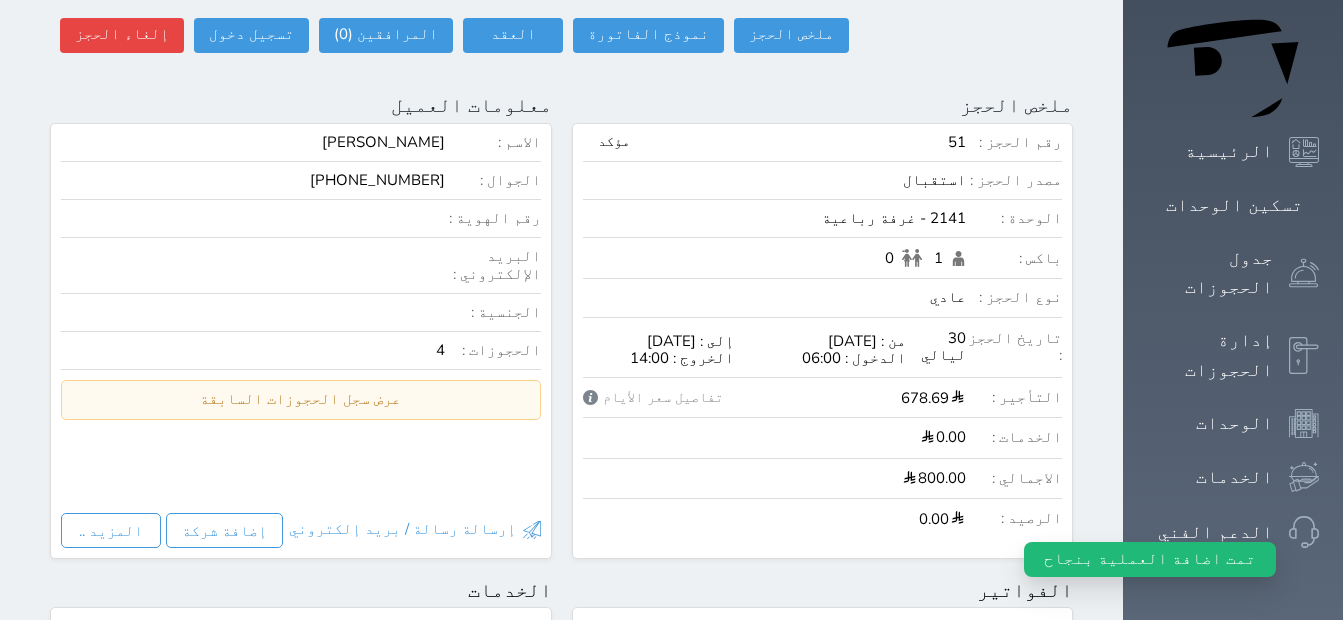 scroll, scrollTop: 0, scrollLeft: 0, axis: both 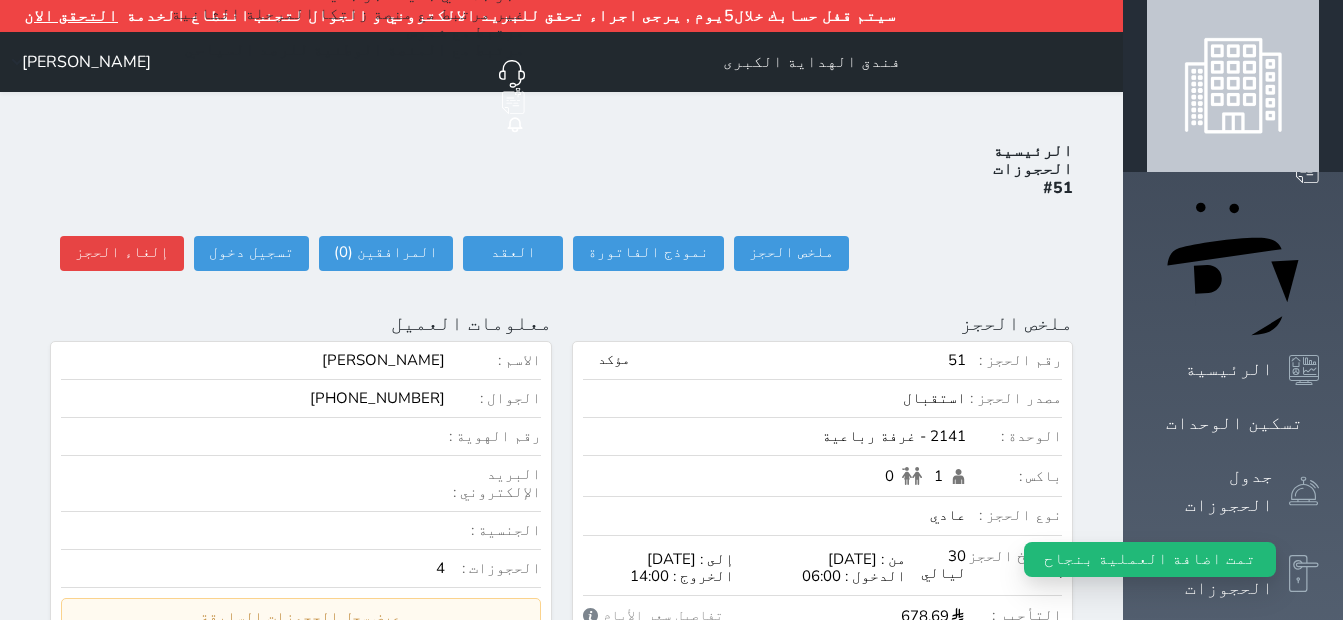 click on "حجز جديد" at bounding box center [356, -5] 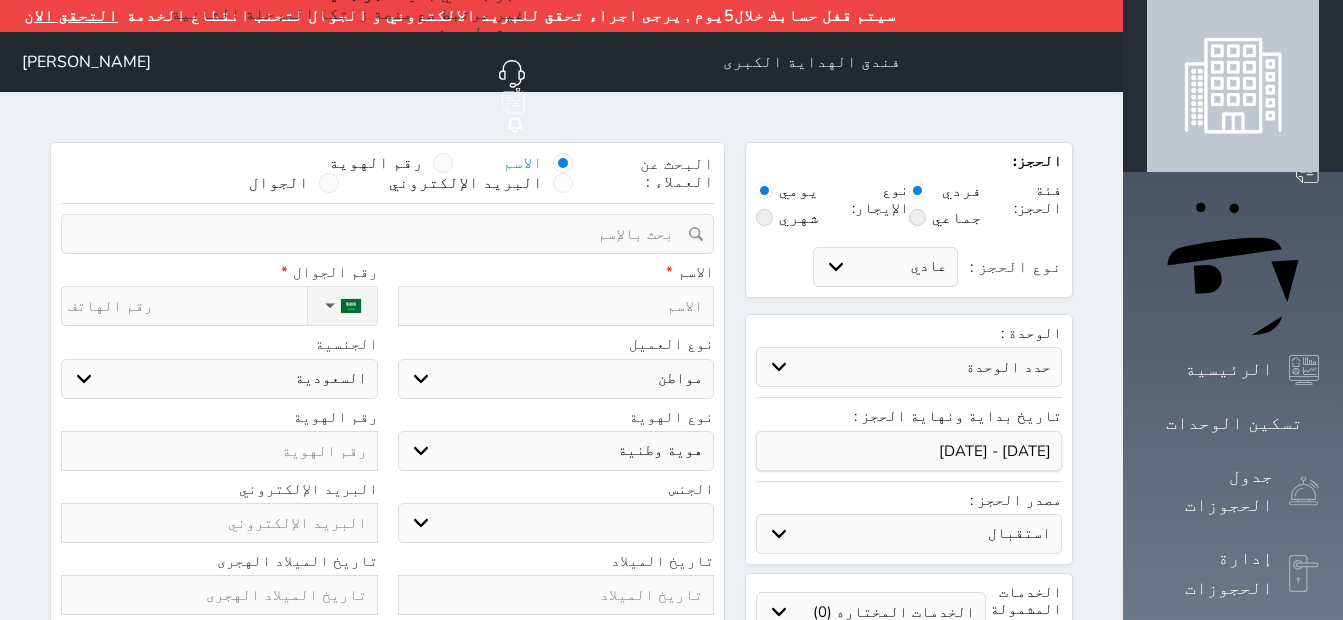 click on "حدد الوحدة
#2502 - غرفة رباعية
#2501 - غرفة رباعية
#2445 - غرفة خماسية
#2444 - غرفة رباعية
#2443 - غرفة رباعية
#2442 - غرفة رباعية
#2441 - غرفة رباعية
#2435 - غرفة رباعية
#2433 - غرفة ثلاثية
#2432 - غرفة رباعية
#2426 - غرفة رباعية
#2425 - غرفة رباعية
#2424 - غرفة رباعية
#2423 - غرفة رباعية
#2422 - غرفة خماسية
#2421 - غرفة خماسية" at bounding box center [909, 367] 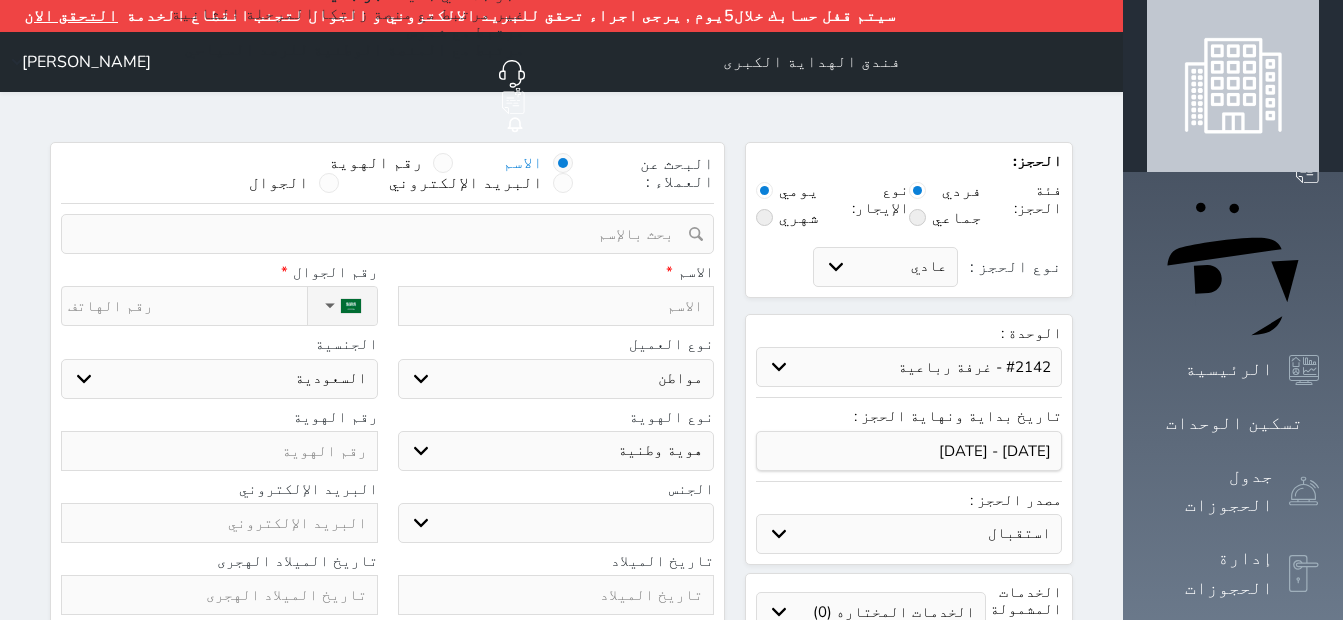 click on "حدد الوحدة
#2502 - غرفة رباعية
#2501 - غرفة رباعية
#2445 - غرفة خماسية
#2444 - غرفة رباعية
#2443 - غرفة رباعية
#2442 - غرفة رباعية
#2441 - غرفة رباعية
#2435 - غرفة رباعية
#2433 - غرفة ثلاثية
#2432 - غرفة رباعية
#2426 - غرفة رباعية
#2425 - غرفة رباعية
#2424 - غرفة رباعية
#2423 - غرفة رباعية
#2422 - غرفة خماسية
#2421 - غرفة خماسية" at bounding box center (909, 367) 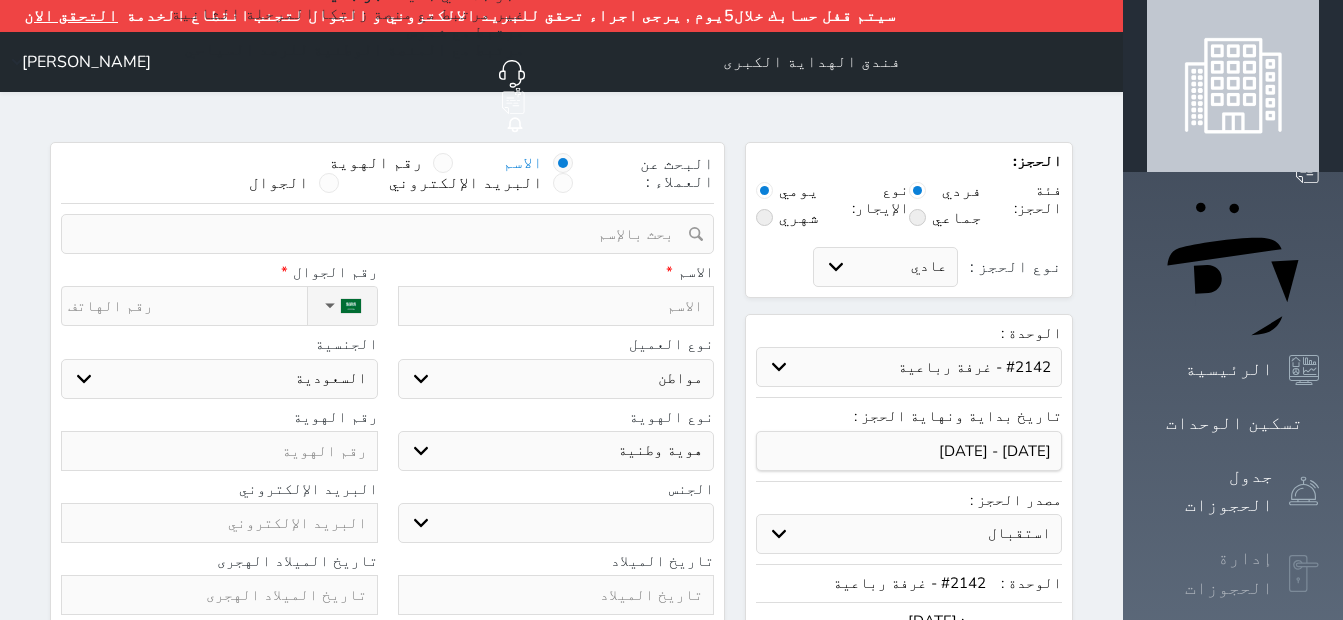 click 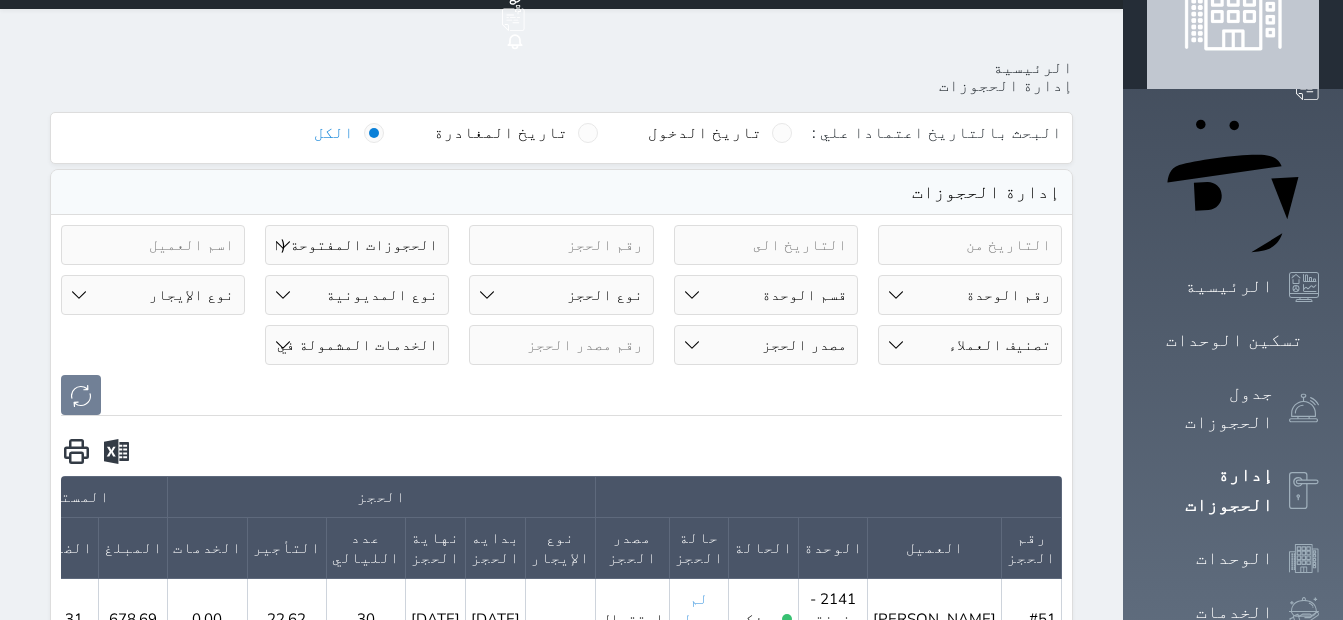 scroll, scrollTop: 0, scrollLeft: 0, axis: both 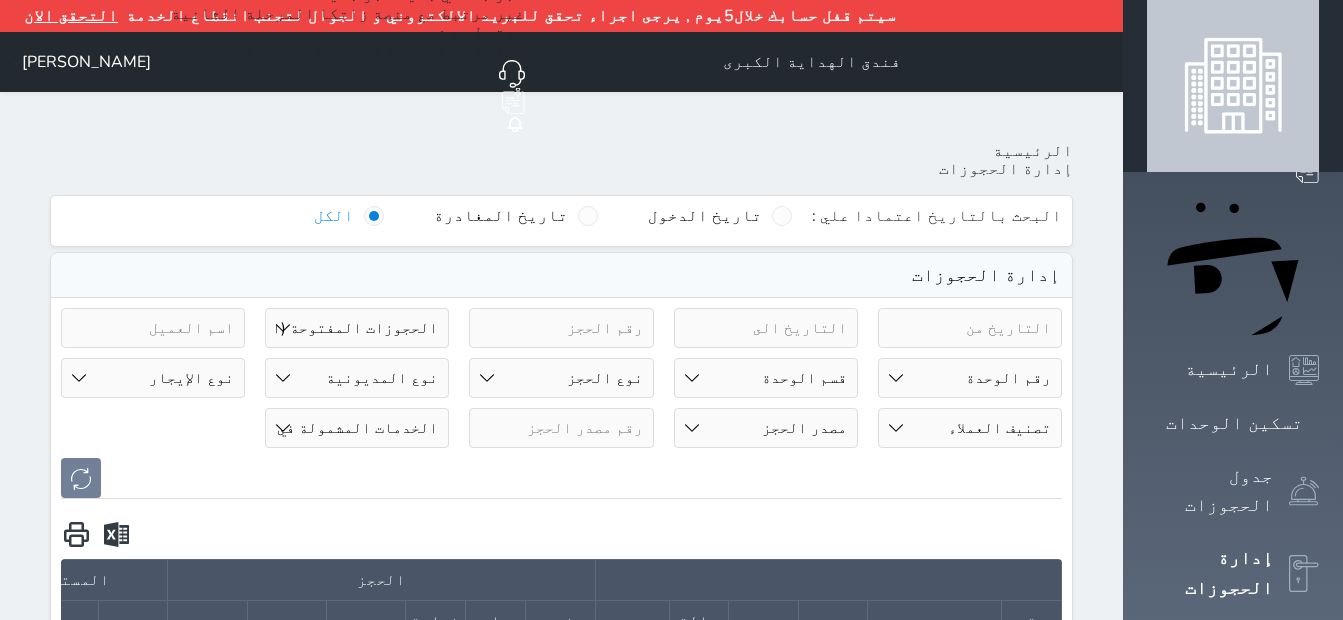 click on "حجز جديد" at bounding box center (356, -5) 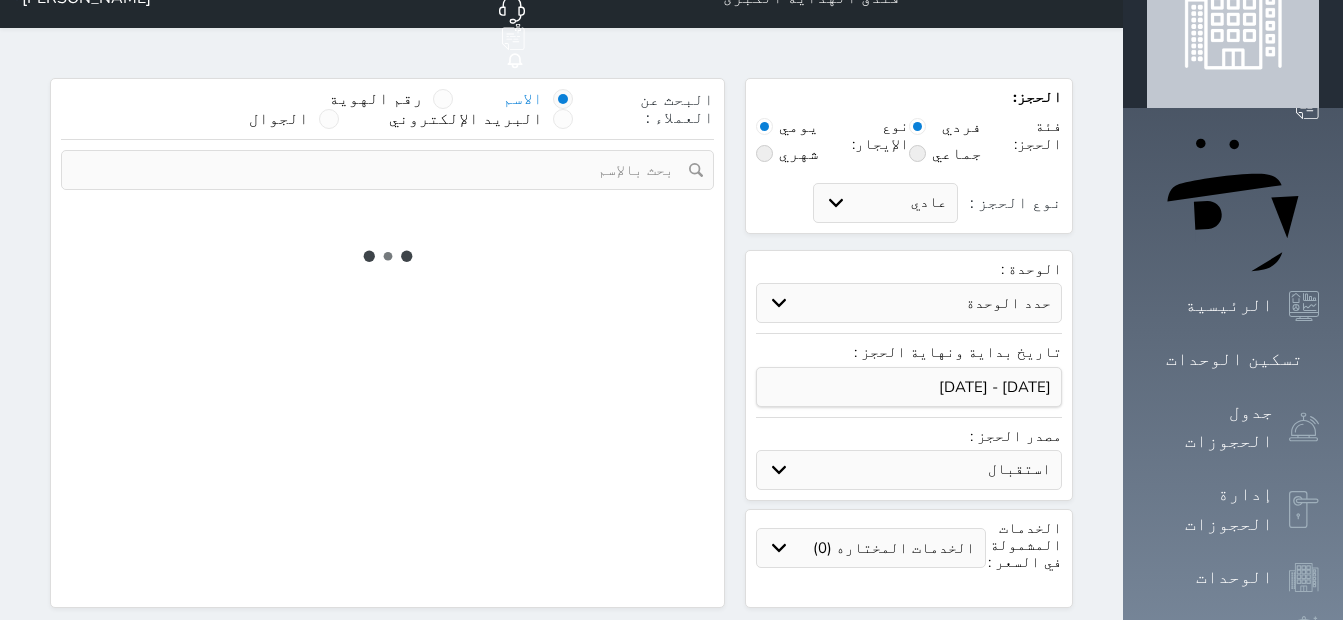 scroll, scrollTop: 83, scrollLeft: 0, axis: vertical 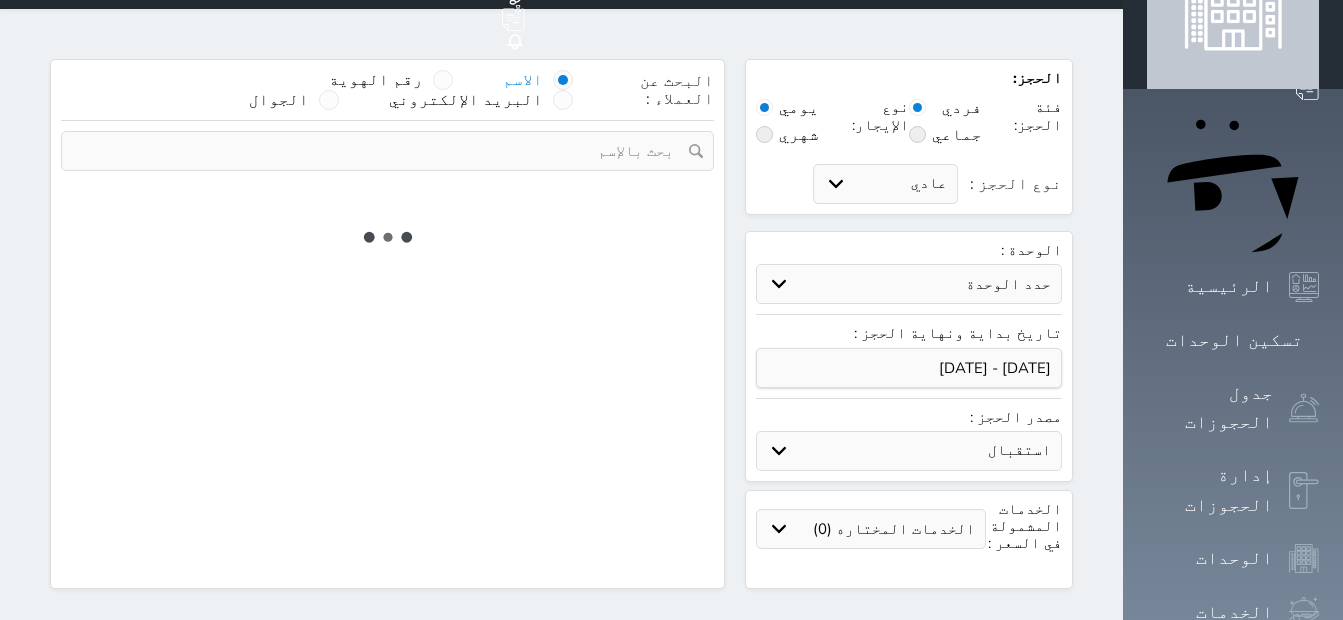 click on "حدد الوحدة" at bounding box center (909, 284) 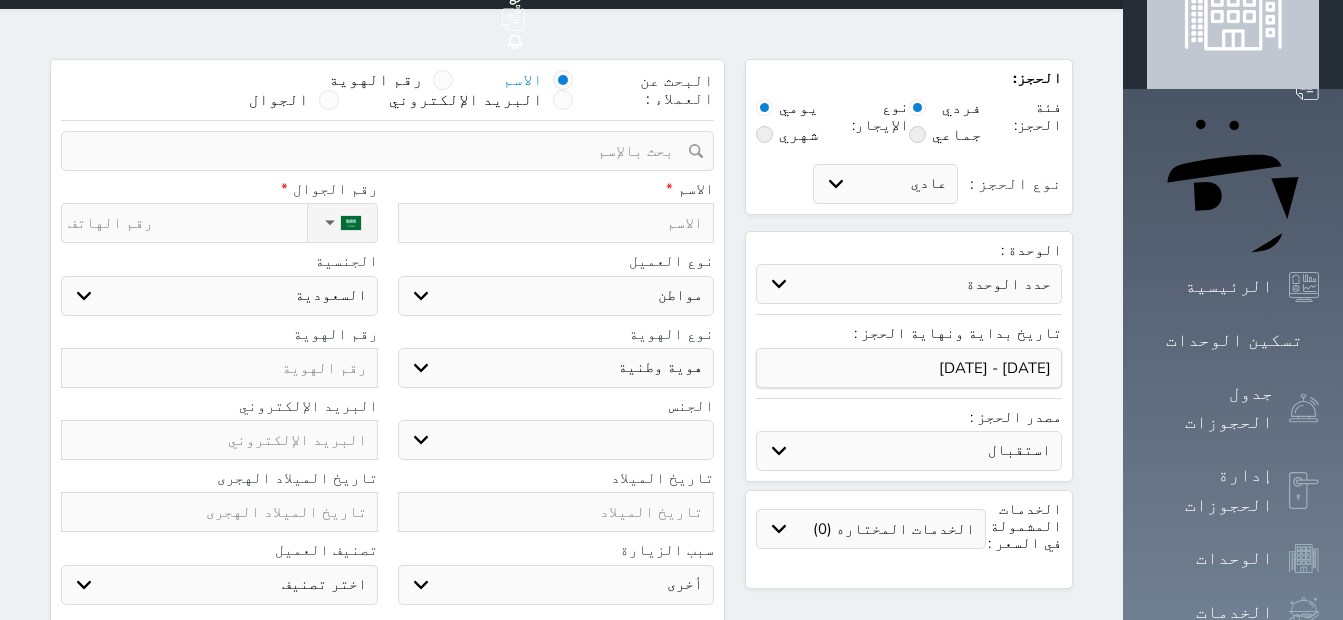 click on "حدد الوحدة
#2502 - غرفة رباعية
#2501 - غرفة رباعية
#2445 - غرفة خماسية
#2444 - غرفة رباعية
#2443 - غرفة رباعية
#2442 - غرفة رباعية
#2441 - غرفة رباعية
#2435 - غرفة رباعية
#2433 - غرفة ثلاثية
#2432 - غرفة رباعية
#2426 - غرفة رباعية
#2425 - غرفة رباعية
#2424 - غرفة رباعية
#2423 - غرفة رباعية
#2422 - غرفة خماسية
#2421 - غرفة خماسية" at bounding box center (909, 284) 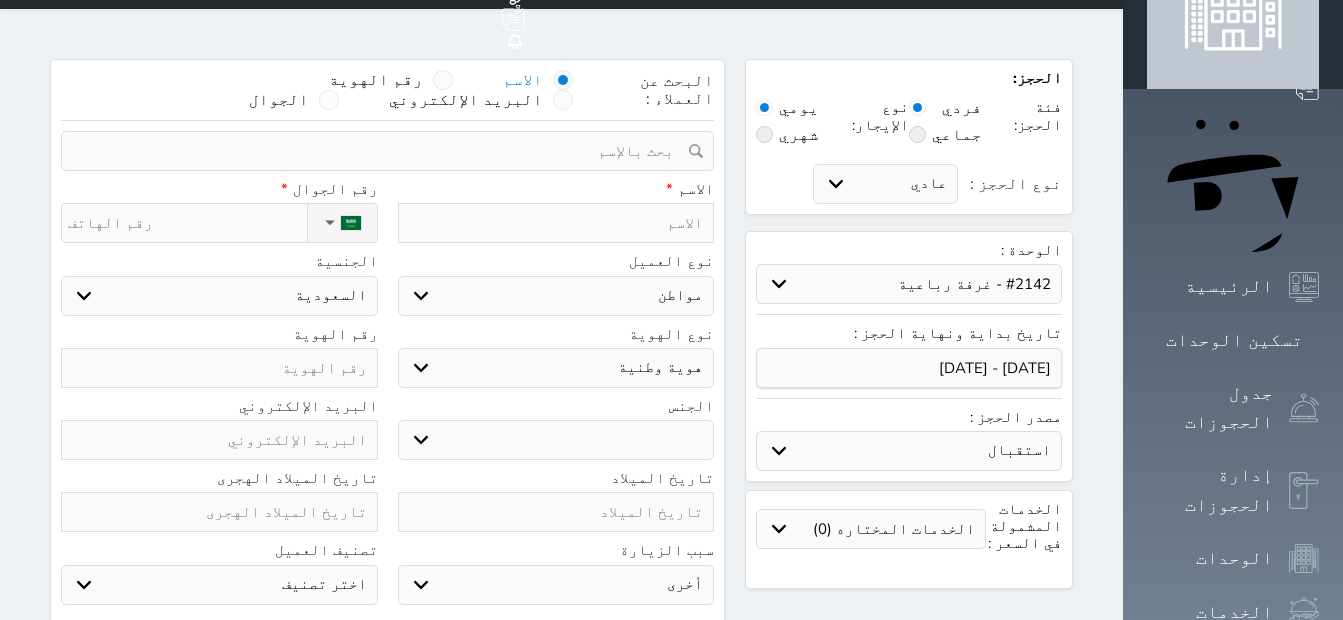 click on "حدد الوحدة
#2502 - غرفة رباعية
#2501 - غرفة رباعية
#2445 - غرفة خماسية
#2444 - غرفة رباعية
#2443 - غرفة رباعية
#2442 - غرفة رباعية
#2441 - غرفة رباعية
#2435 - غرفة رباعية
#2433 - غرفة ثلاثية
#2432 - غرفة رباعية
#2426 - غرفة رباعية
#2425 - غرفة رباعية
#2424 - غرفة رباعية
#2423 - غرفة رباعية
#2422 - غرفة خماسية
#2421 - غرفة خماسية" at bounding box center (909, 284) 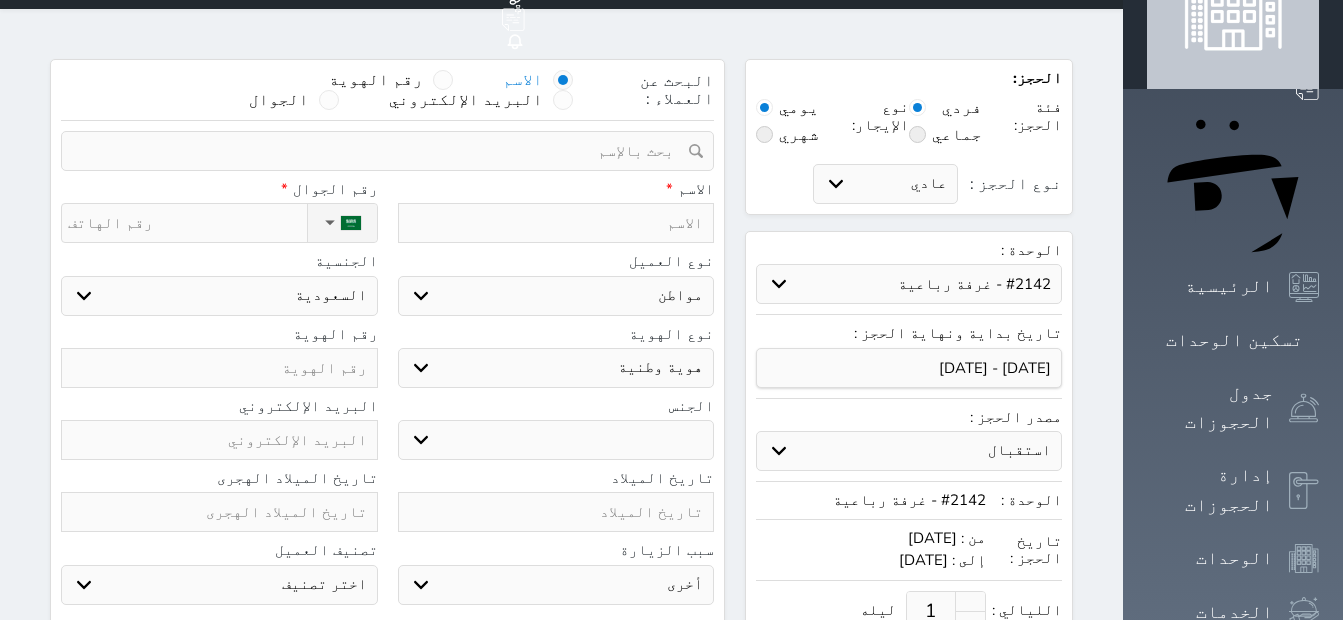 click at bounding box center [380, 151] 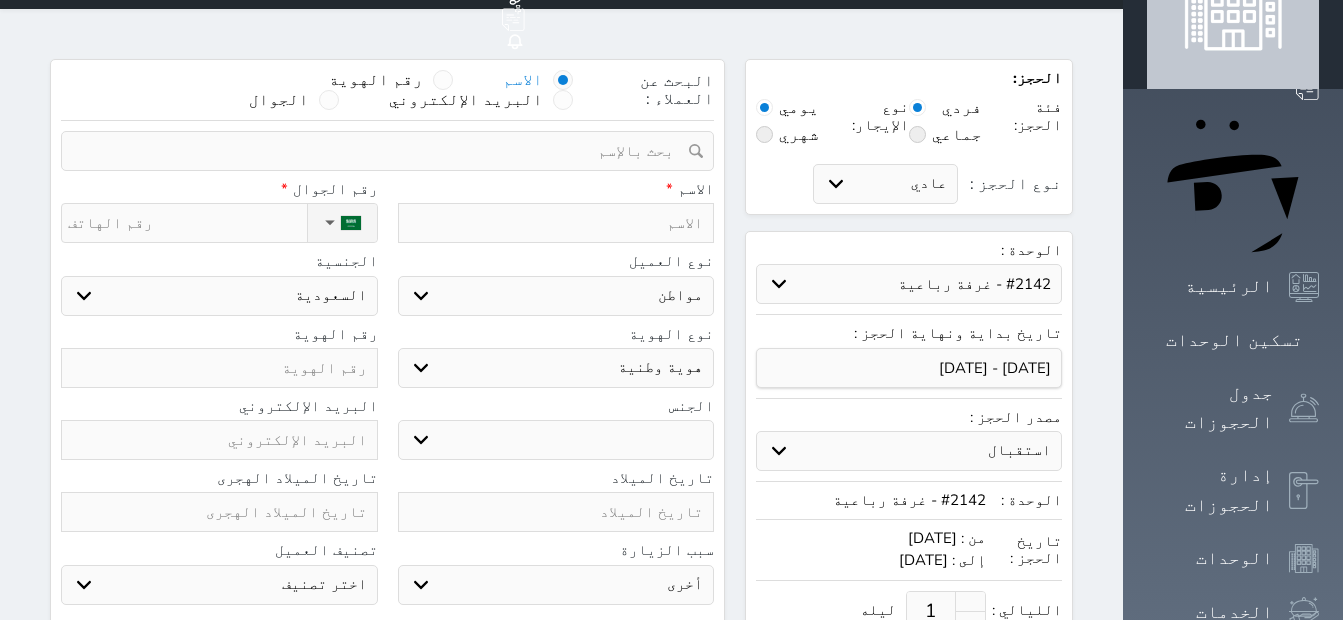 paste on "[PERSON_NAME]" 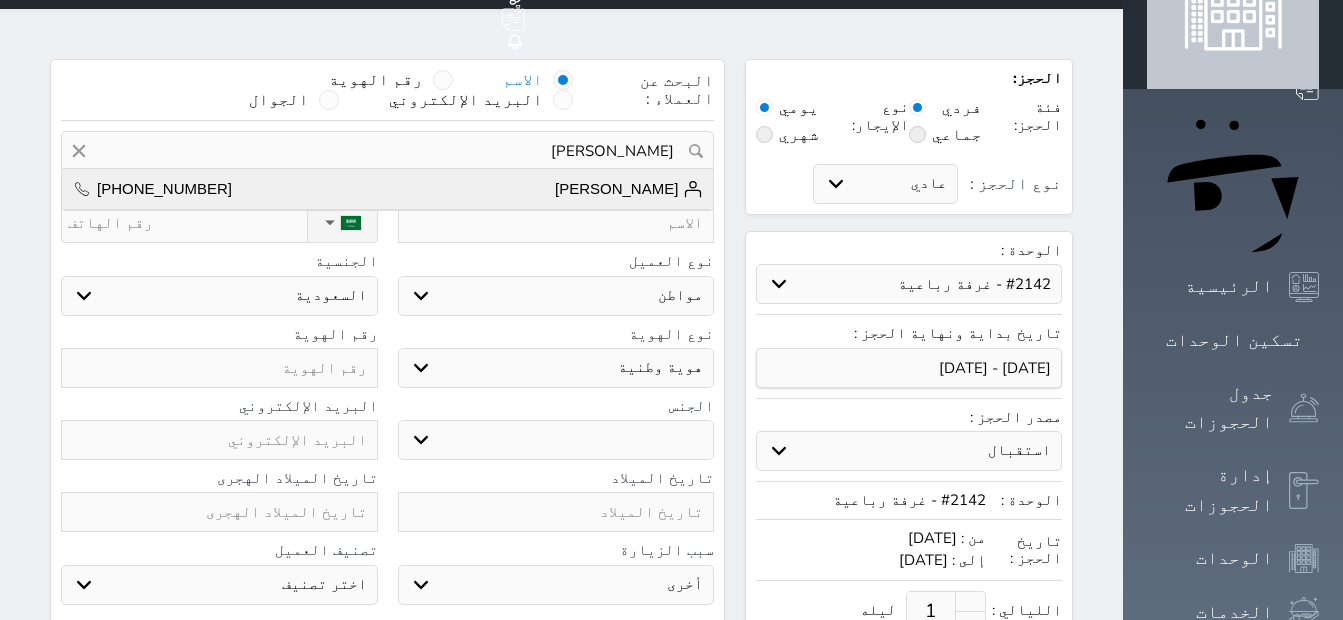 click on "[PERSON_NAME]   [PHONE_NUMBER]" at bounding box center (387, 189) 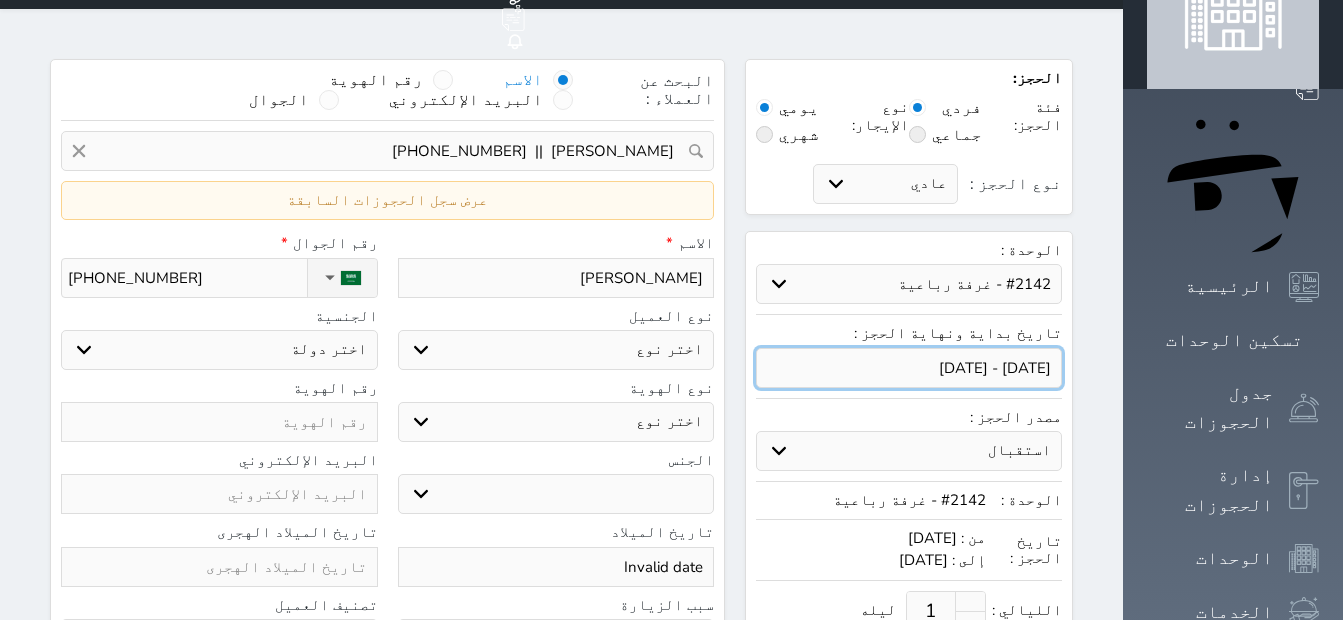 click at bounding box center [909, 368] 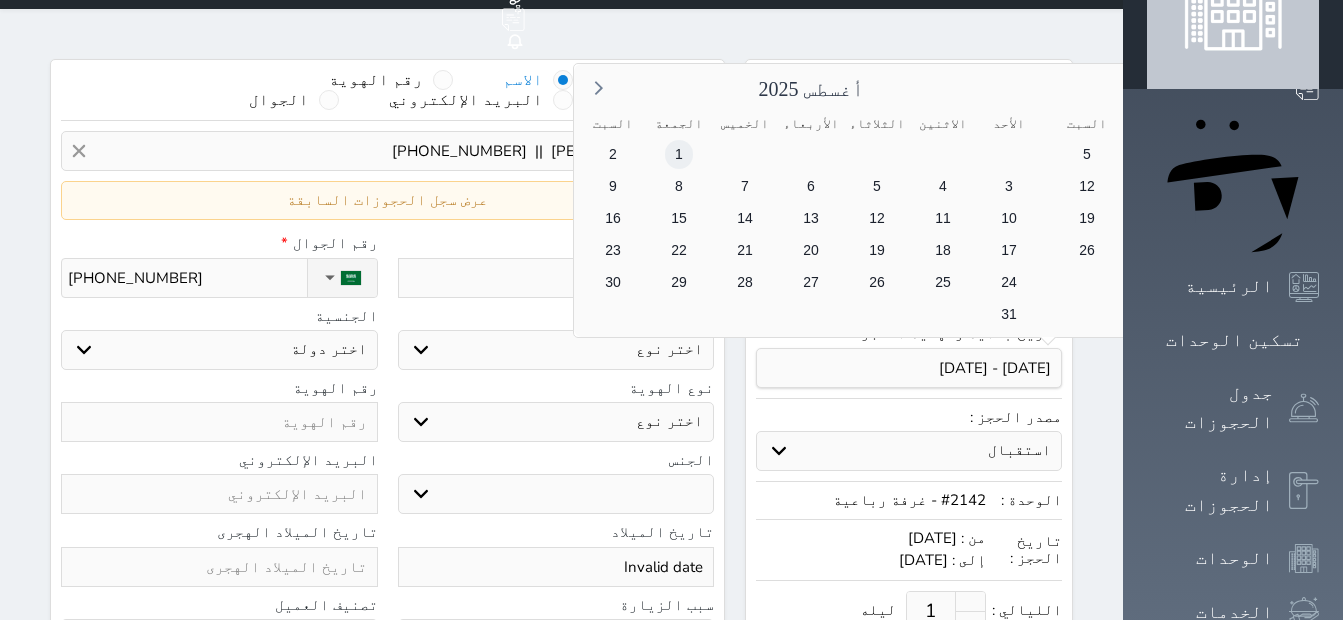 click on "1" at bounding box center (679, 154) 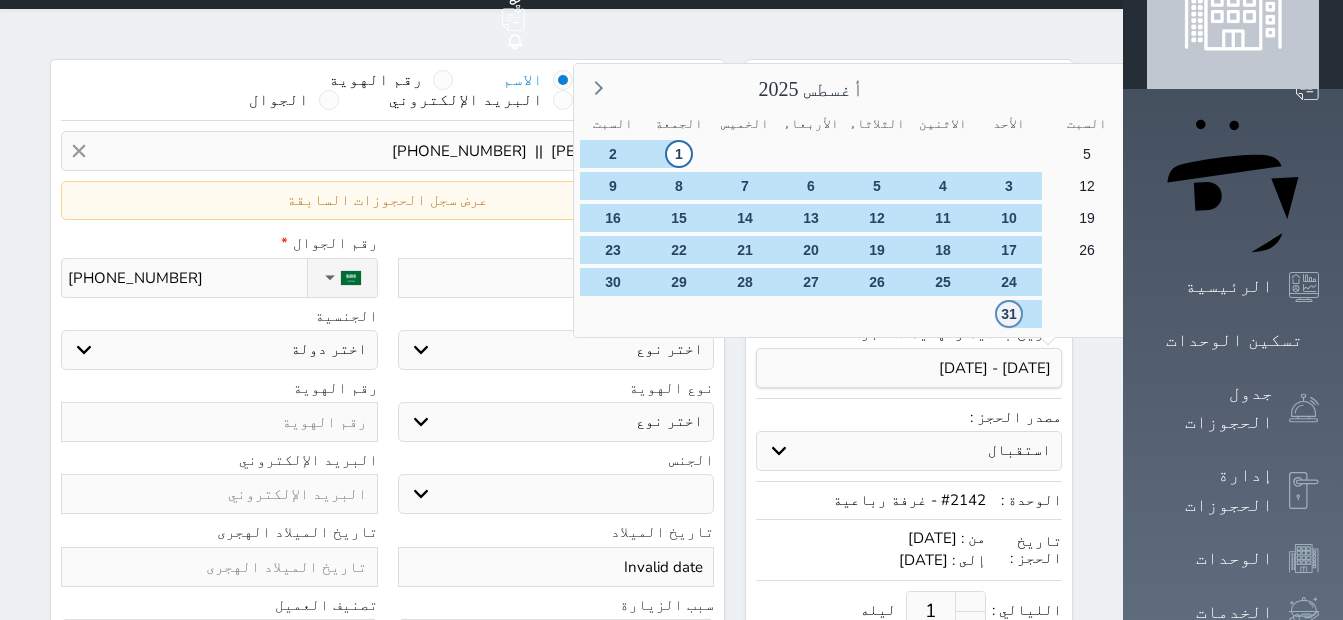 click on "31" at bounding box center [1009, 314] 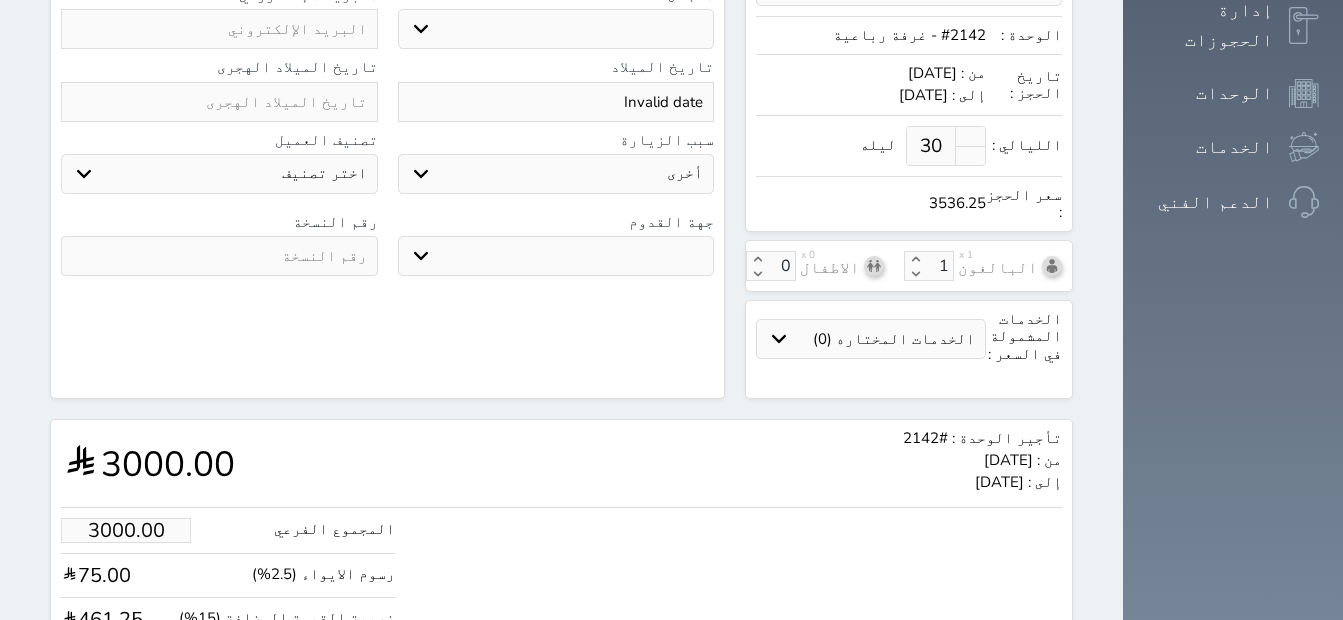 scroll, scrollTop: 583, scrollLeft: 0, axis: vertical 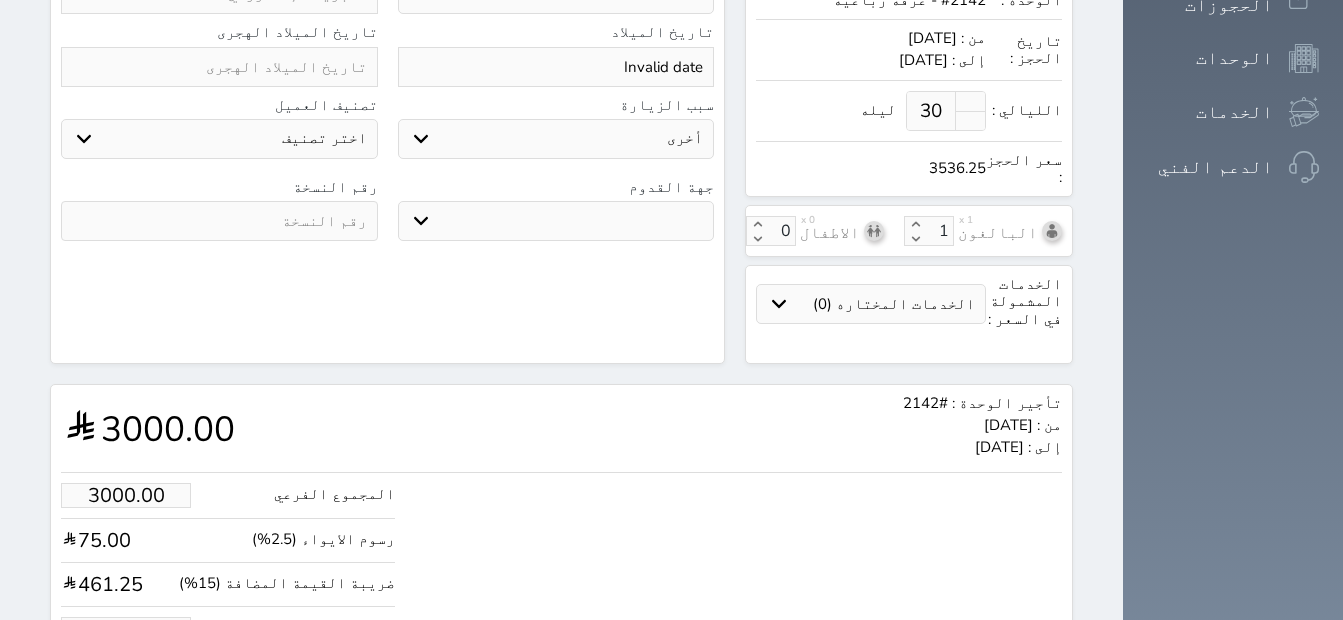drag, startPoint x: 150, startPoint y: 581, endPoint x: -4, endPoint y: 591, distance: 154.32434 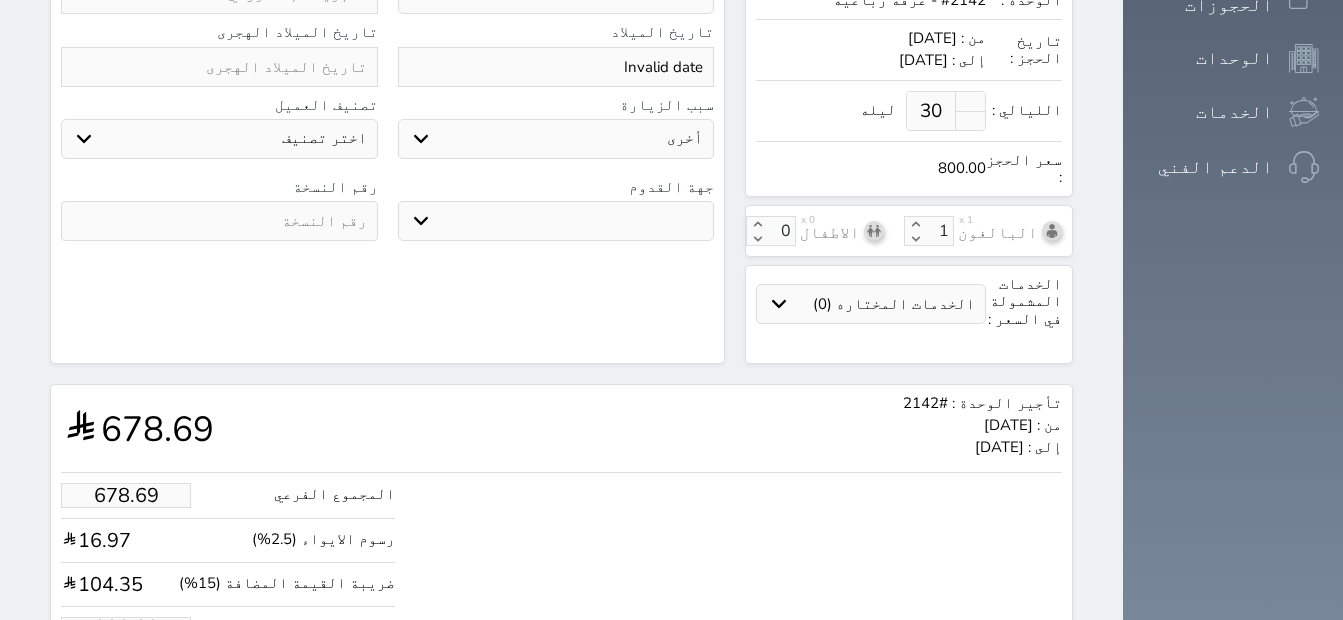 click on "تأجير الوحدة : #2142   من : [DATE]   إلى : [DATE]    678.69" at bounding box center [561, 428] 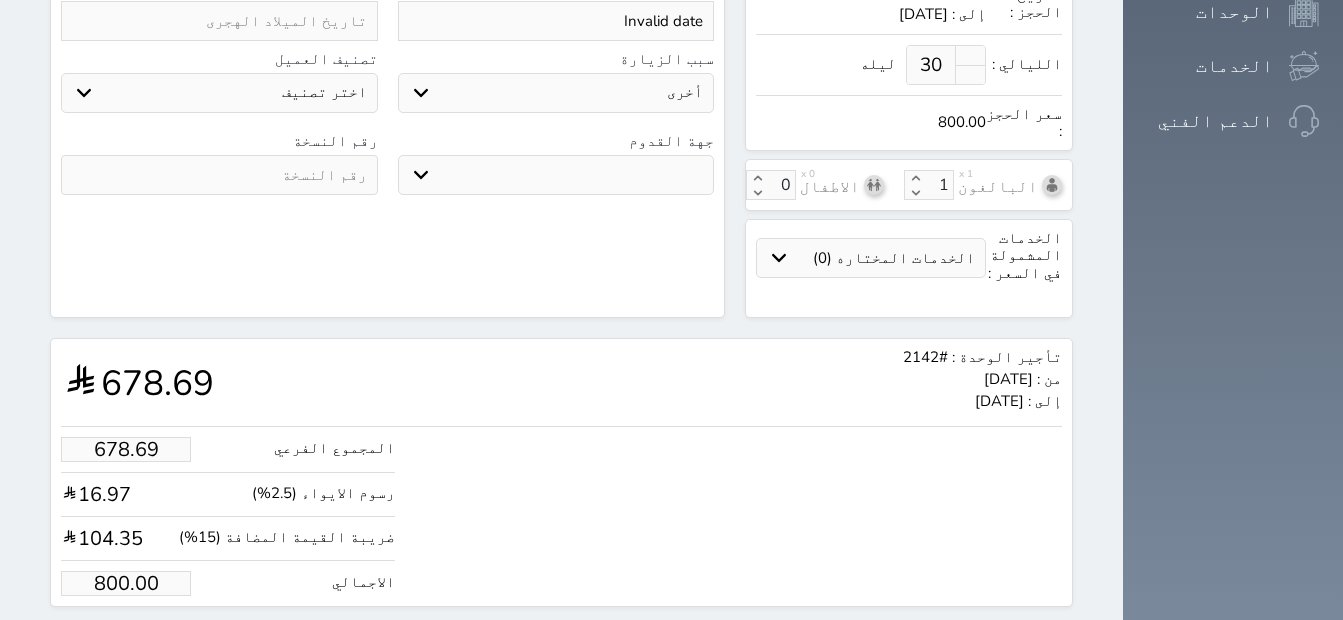 scroll, scrollTop: 639, scrollLeft: 0, axis: vertical 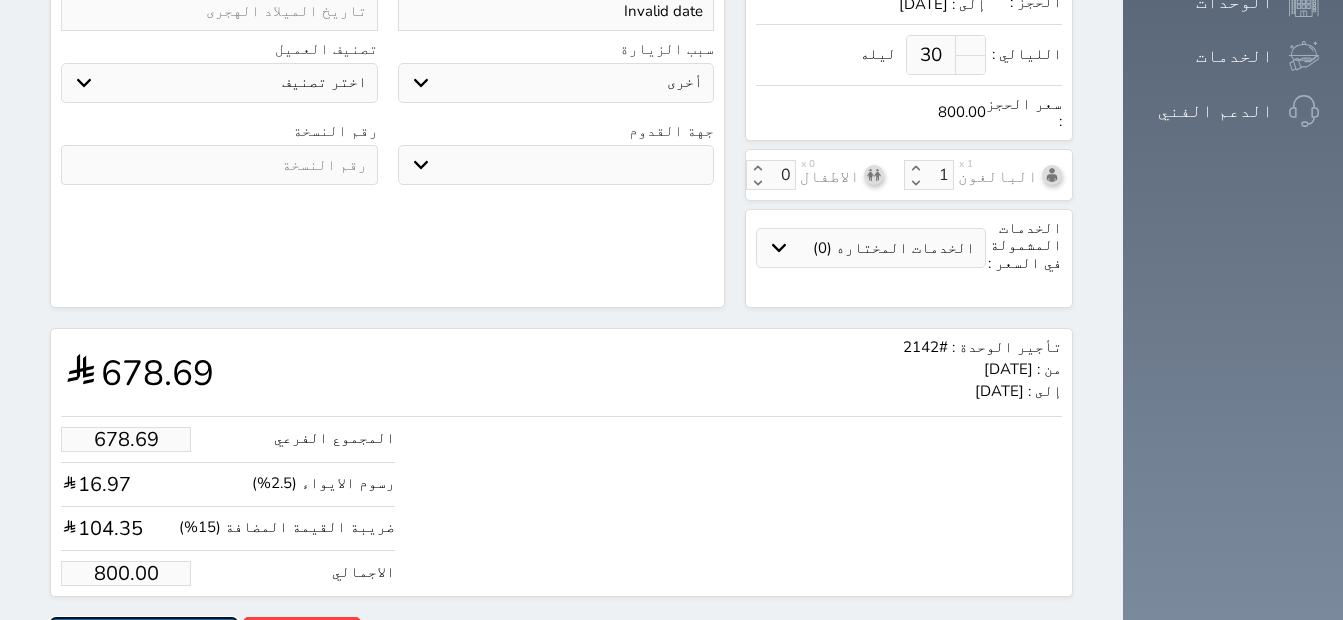 click on "حجز" at bounding box center [144, 634] 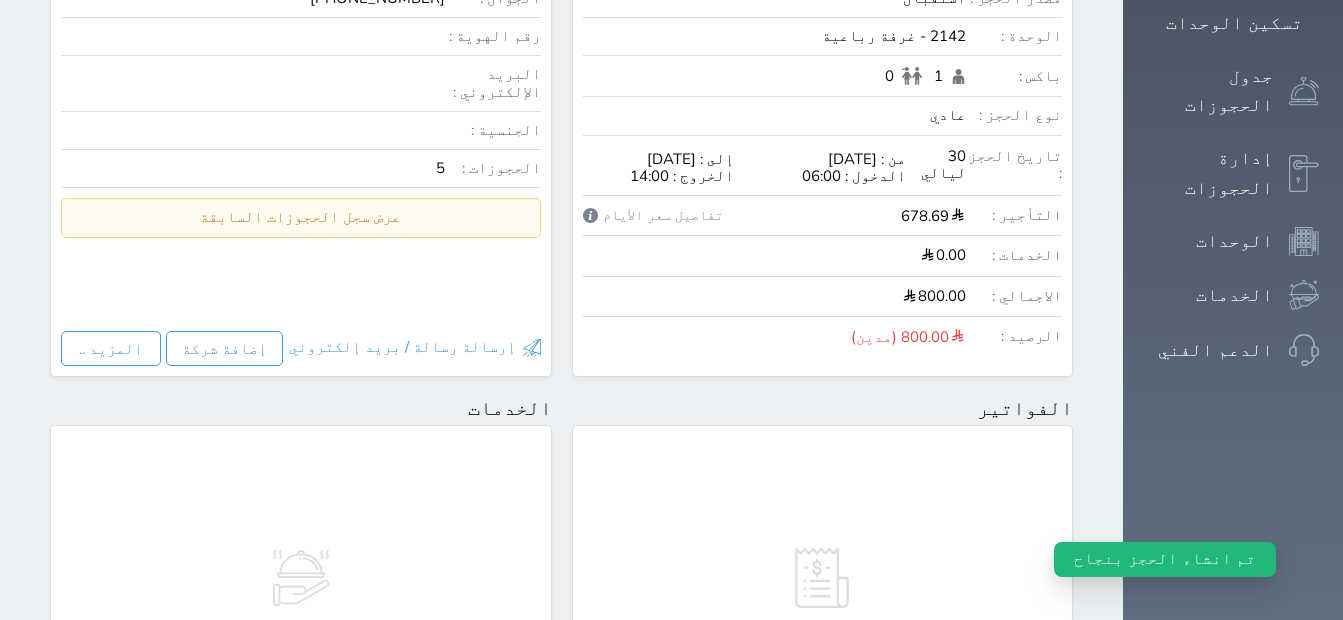 scroll, scrollTop: 1000, scrollLeft: 0, axis: vertical 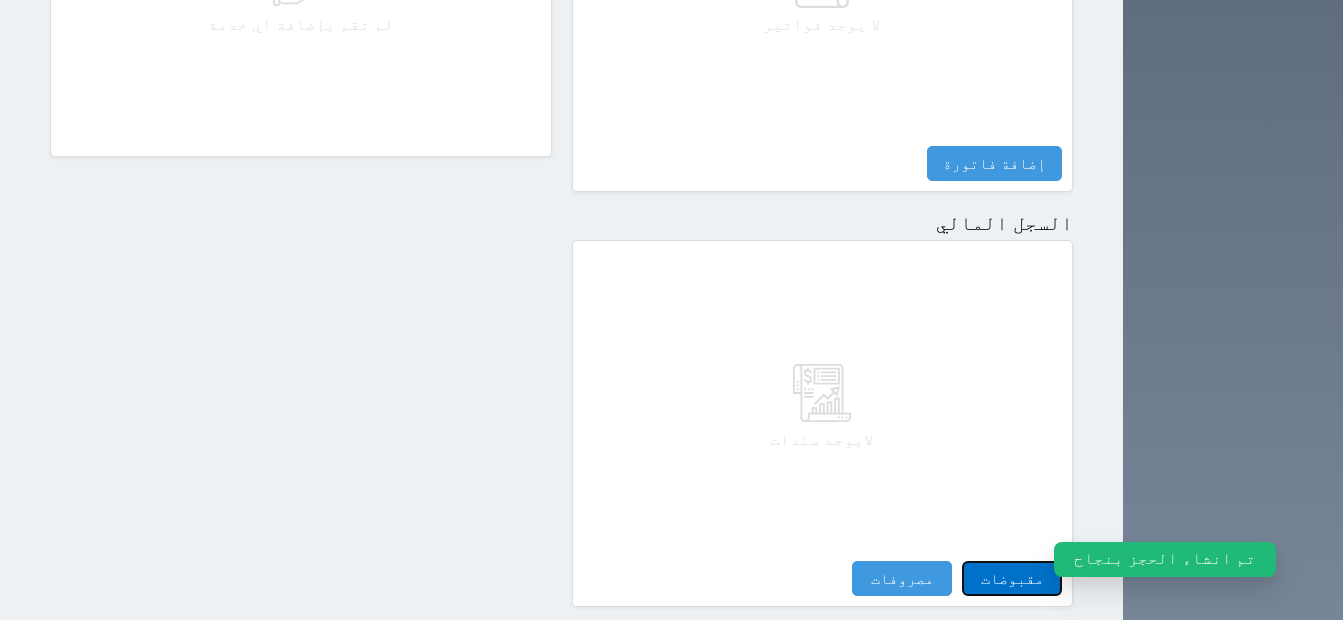 click on "مقبوضات" at bounding box center (1012, 578) 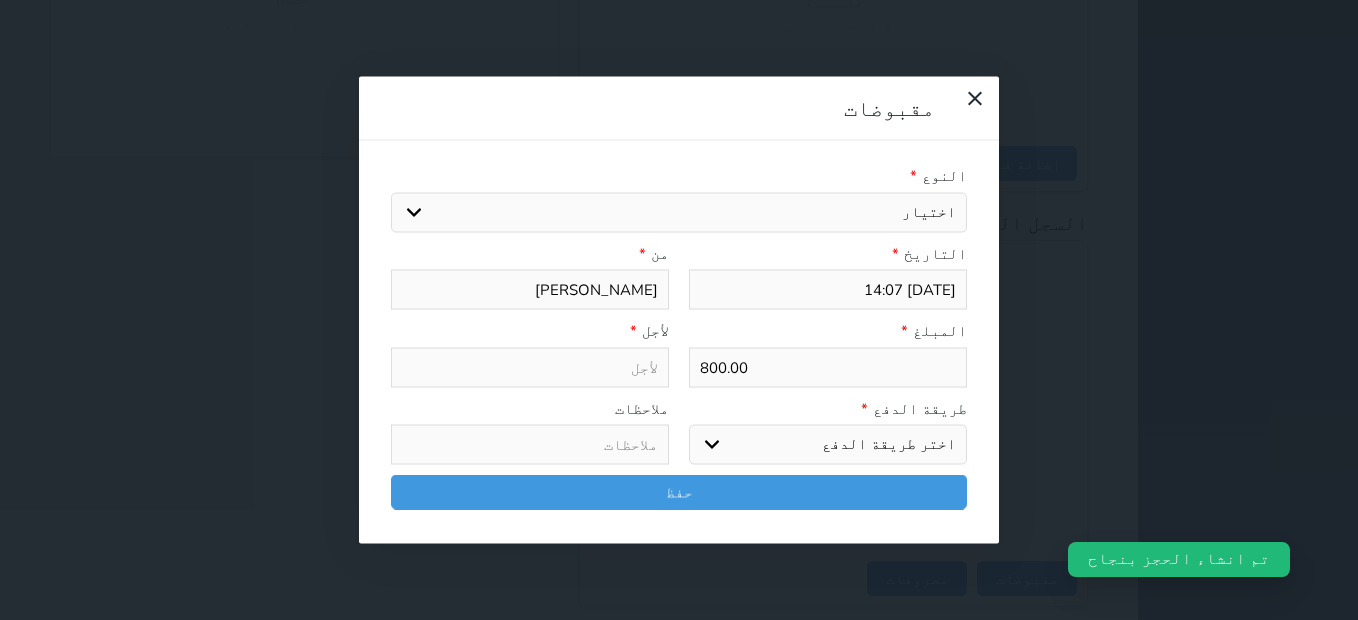 click on "اختيار   مقبوضات عامة قيمة إيجار فواتير تامين عربون لا ينطبق آخر مغسلة واي فاي - الإنترنت مواقف السيارات طعام الأغذية والمشروبات مشروبات المشروبات الباردة المشروبات الساخنة الإفطار غداء عشاء مخبز و كعك حمام سباحة الصالة الرياضية سبا و خدمات الجمال اختيار وإسقاط (خدمات النقل) ميني بار كابل - تلفزيون سرير إضافي تصفيف الشعر التسوق خدمات الجولات السياحية المنظمة خدمات الدليل السياحي" at bounding box center [679, 212] 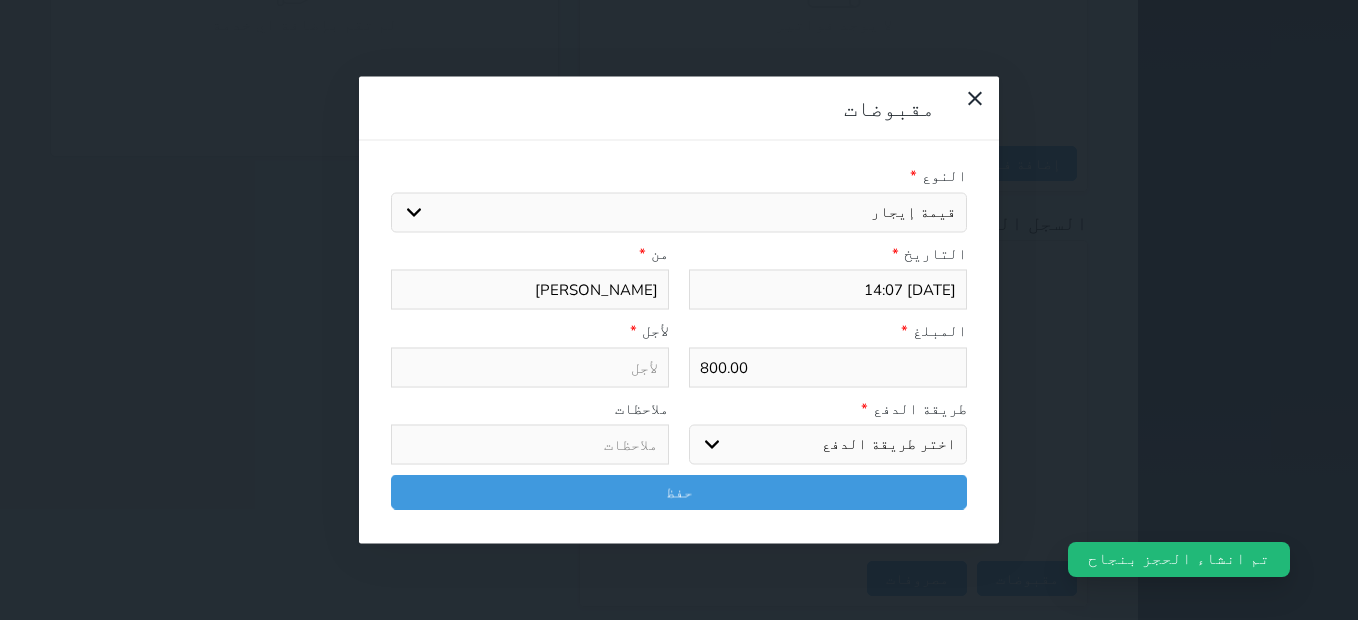 click on "اختيار   مقبوضات عامة قيمة إيجار فواتير تامين عربون لا ينطبق آخر مغسلة واي فاي - الإنترنت مواقف السيارات طعام الأغذية والمشروبات مشروبات المشروبات الباردة المشروبات الساخنة الإفطار غداء عشاء مخبز و كعك حمام سباحة الصالة الرياضية سبا و خدمات الجمال اختيار وإسقاط (خدمات النقل) ميني بار كابل - تلفزيون سرير إضافي تصفيف الشعر التسوق خدمات الجولات السياحية المنظمة خدمات الدليل السياحي" at bounding box center (679, 212) 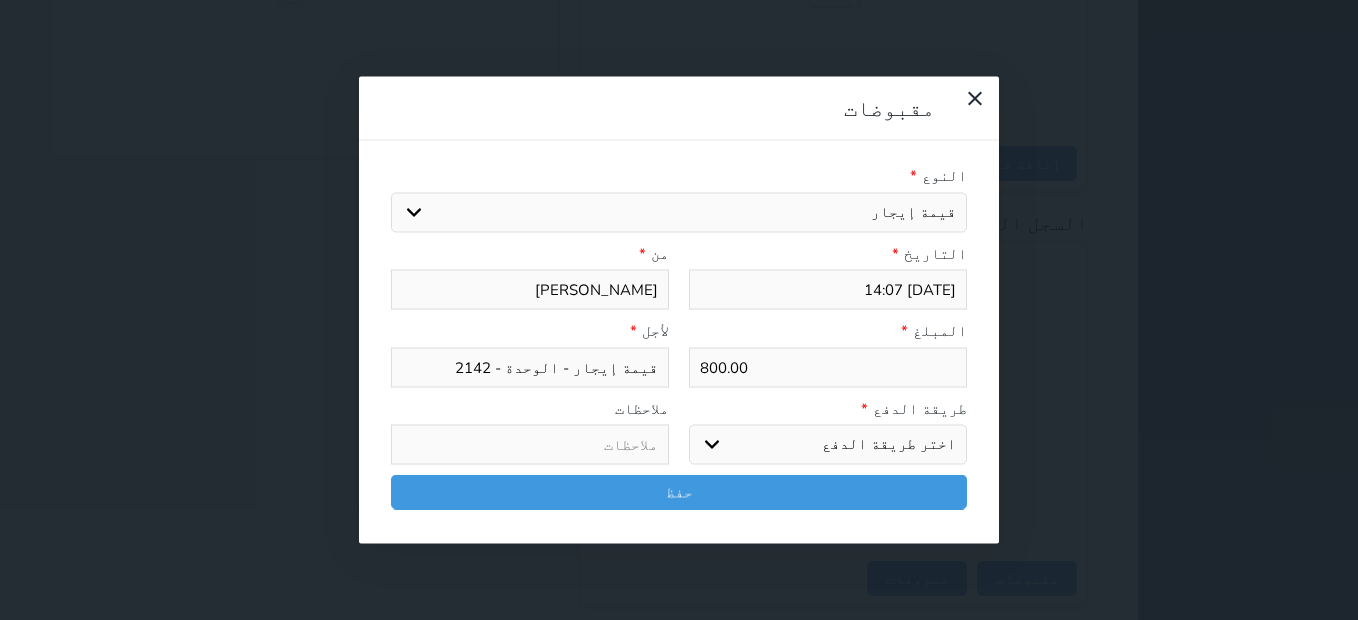 click on "اختر طريقة الدفع   دفع نقدى   تحويل بنكى   مدى   بطاقة ائتمان   آجل" at bounding box center [828, 445] 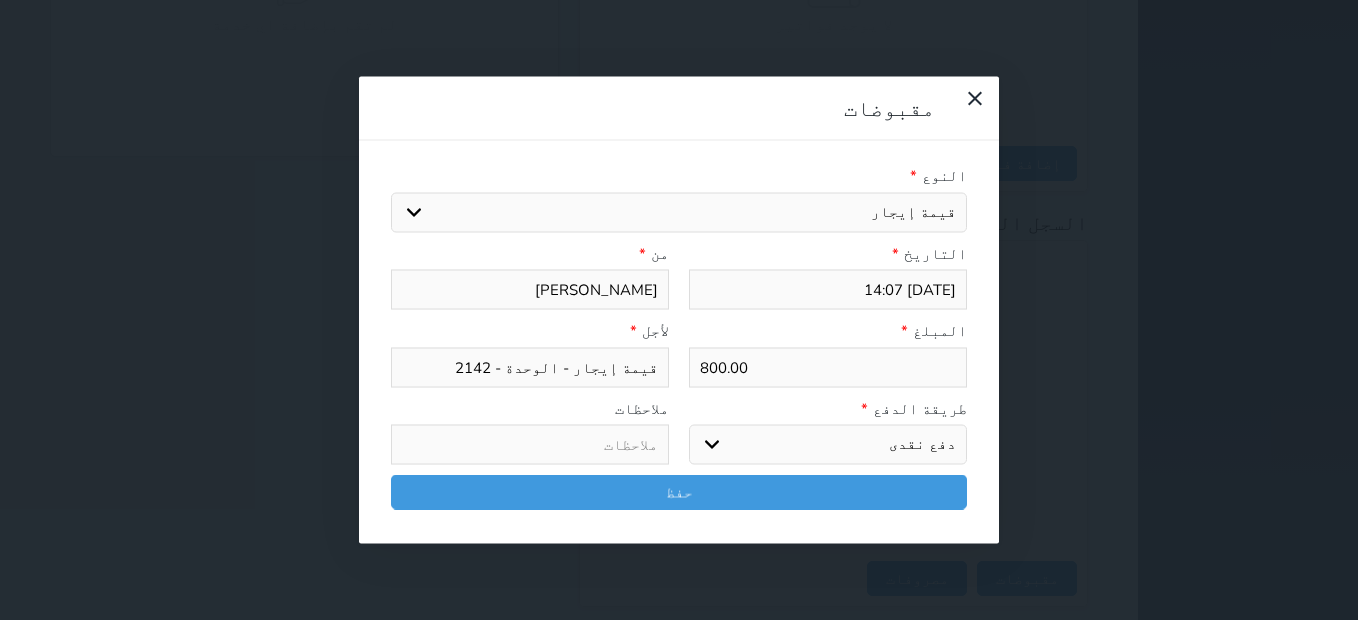 click on "اختر طريقة الدفع   دفع نقدى   تحويل بنكى   مدى   بطاقة ائتمان   آجل" at bounding box center [828, 445] 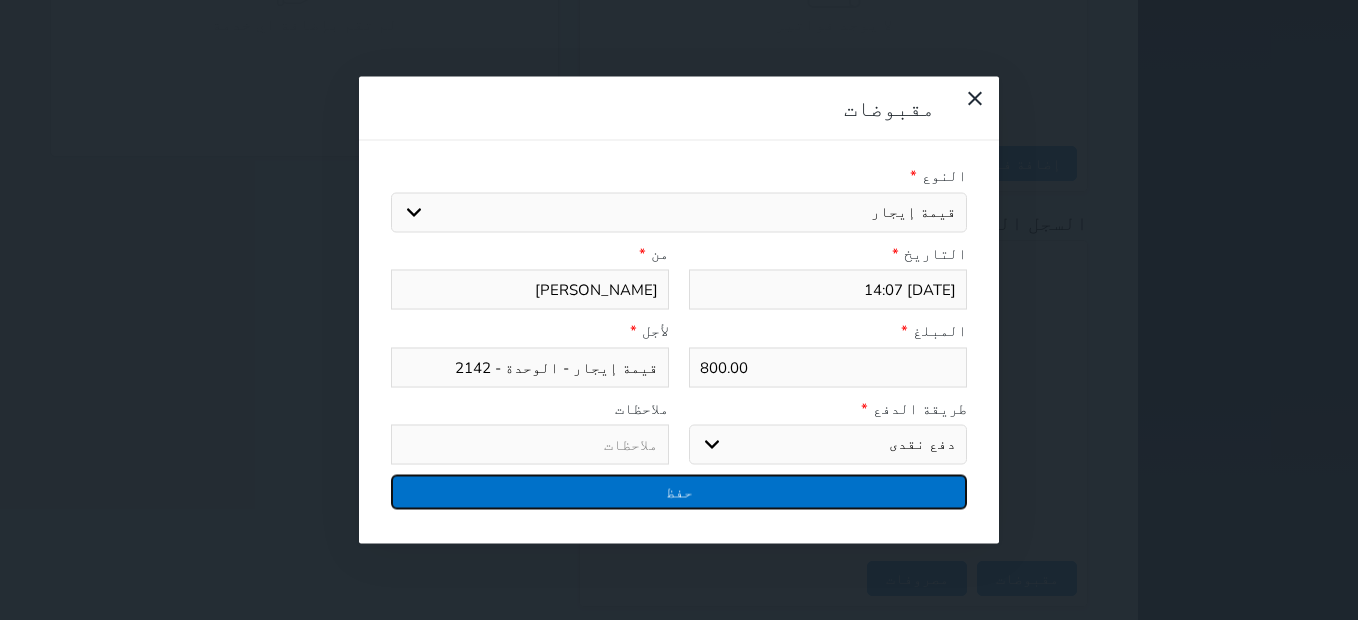 click on "حفظ" at bounding box center [679, 492] 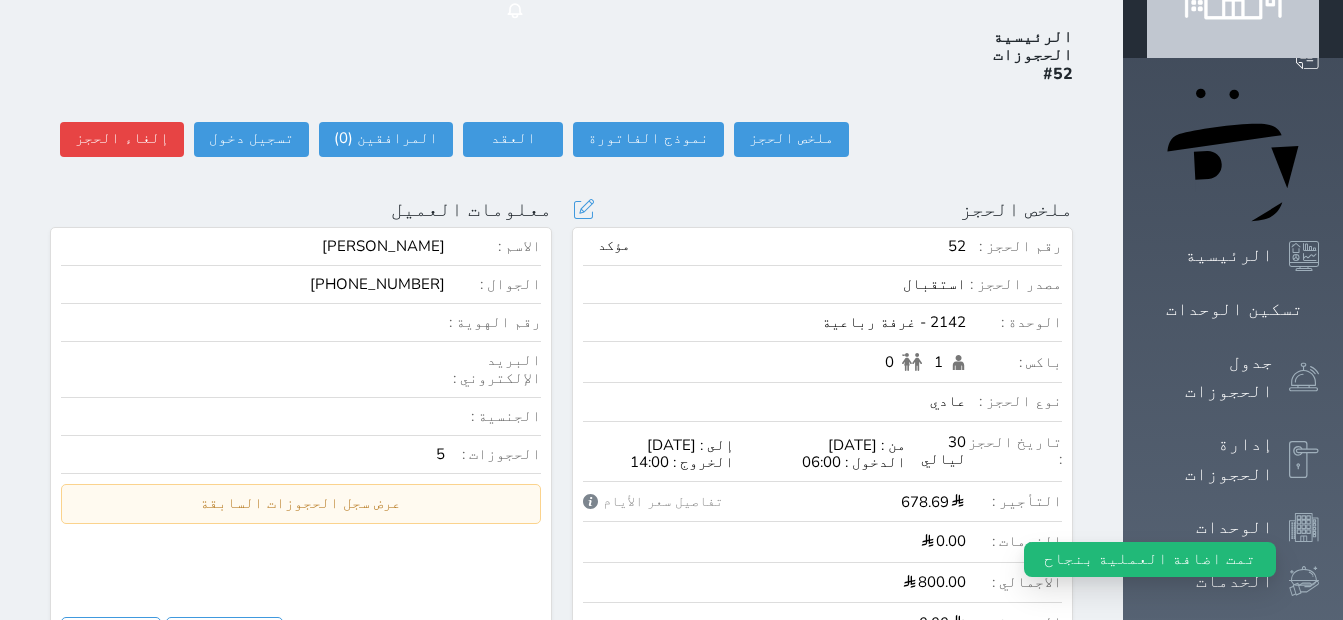 scroll, scrollTop: 0, scrollLeft: 0, axis: both 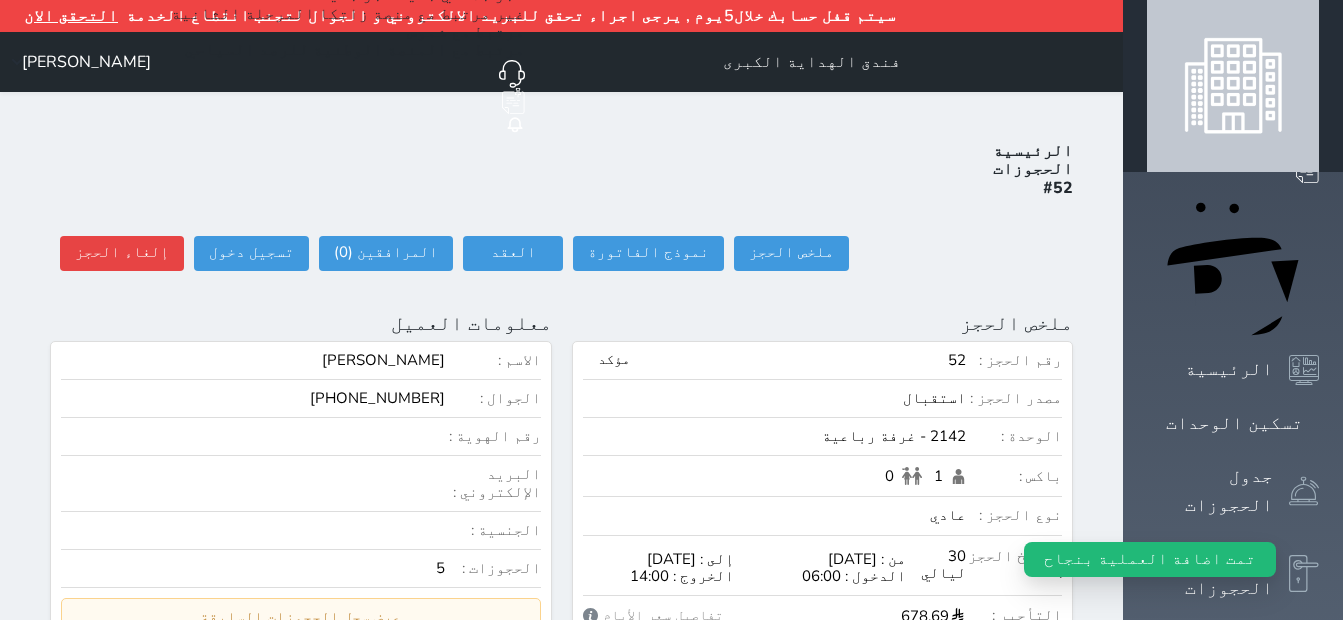 click on "حجز جديد" at bounding box center (356, -5) 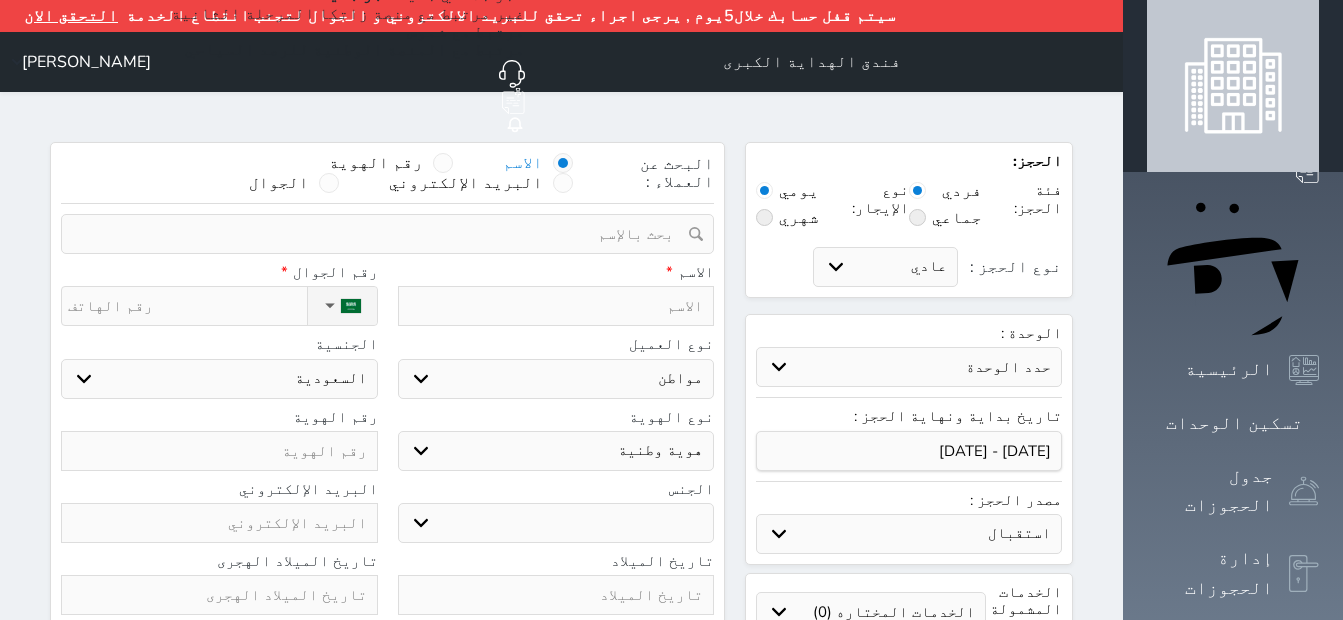 click on "حدد الوحدة
#2502 - غرفة رباعية
#2501 - غرفة رباعية
#2445 - غرفة خماسية
#2444 - غرفة رباعية
#2443 - غرفة رباعية
#2442 - غرفة رباعية
#2441 - غرفة رباعية
#2435 - غرفة رباعية
#2433 - غرفة ثلاثية
#2432 - غرفة رباعية
#2426 - غرفة رباعية
#2425 - غرفة رباعية
#2424 - غرفة رباعية
#2423 - غرفة رباعية
#2422 - غرفة خماسية
#2421 - غرفة خماسية" at bounding box center [909, 367] 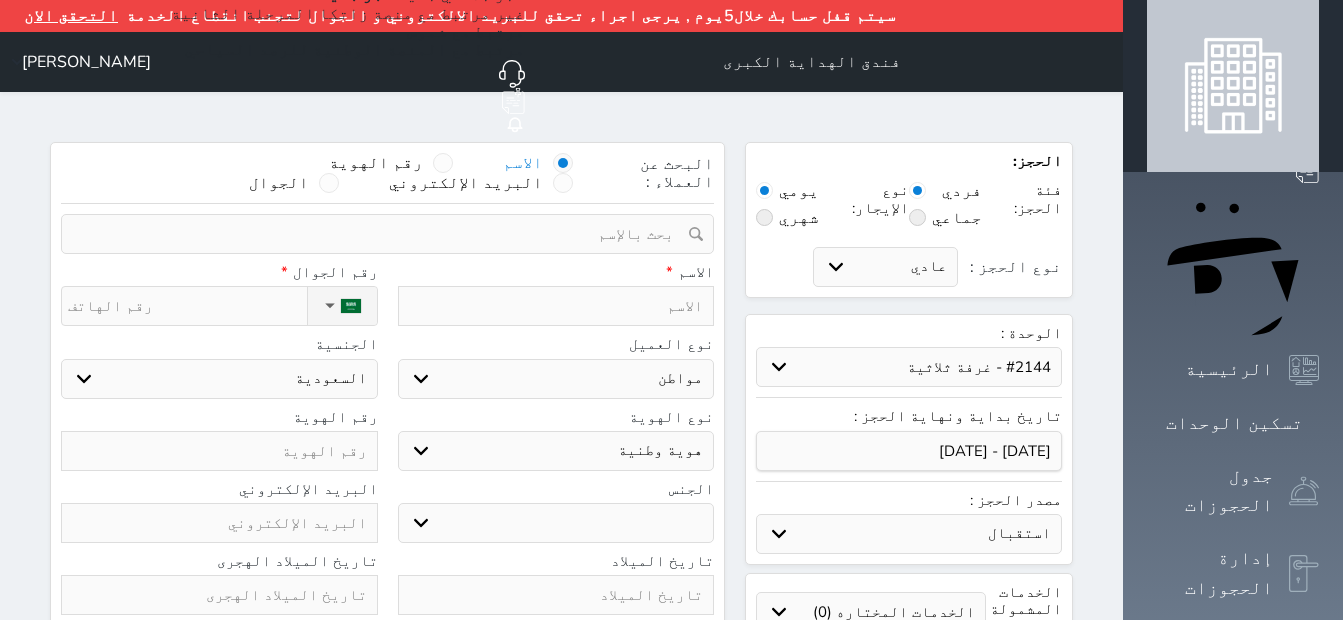 click on "حدد الوحدة
#2502 - غرفة رباعية
#2501 - غرفة رباعية
#2445 - غرفة خماسية
#2444 - غرفة رباعية
#2443 - غرفة رباعية
#2442 - غرفة رباعية
#2441 - غرفة رباعية
#2435 - غرفة رباعية
#2433 - غرفة ثلاثية
#2432 - غرفة رباعية
#2426 - غرفة رباعية
#2425 - غرفة رباعية
#2424 - غرفة رباعية
#2423 - غرفة رباعية
#2422 - غرفة خماسية
#2421 - غرفة خماسية" at bounding box center (909, 367) 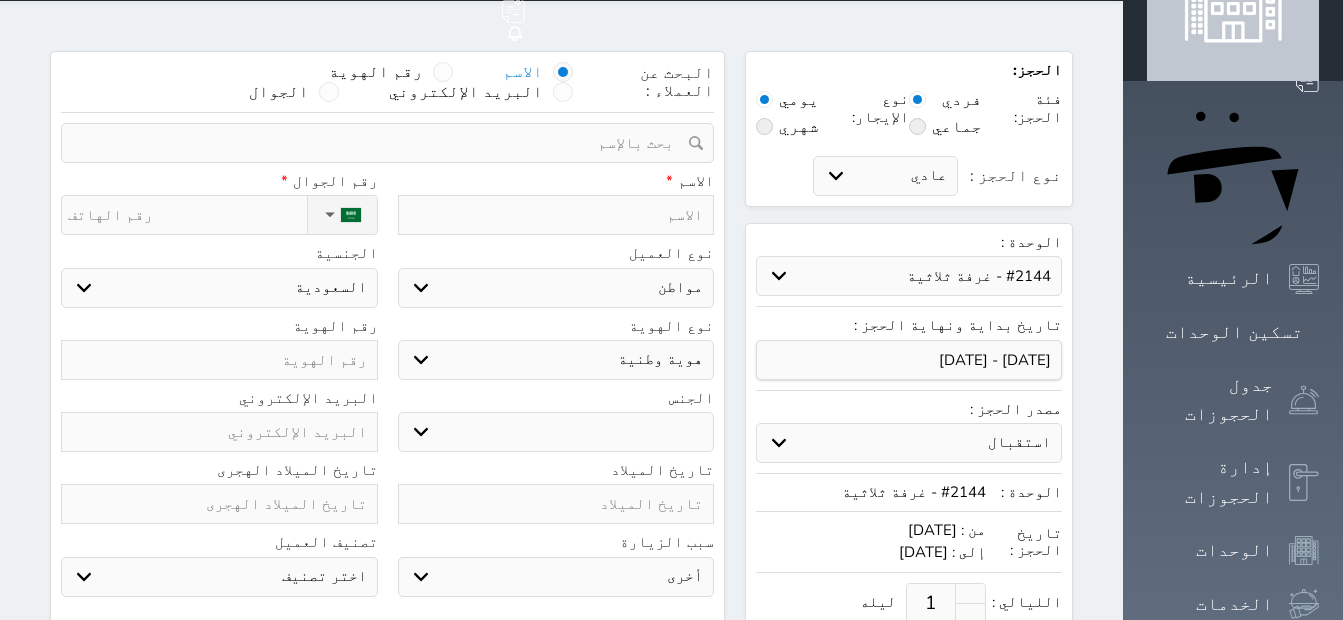 scroll, scrollTop: 0, scrollLeft: 0, axis: both 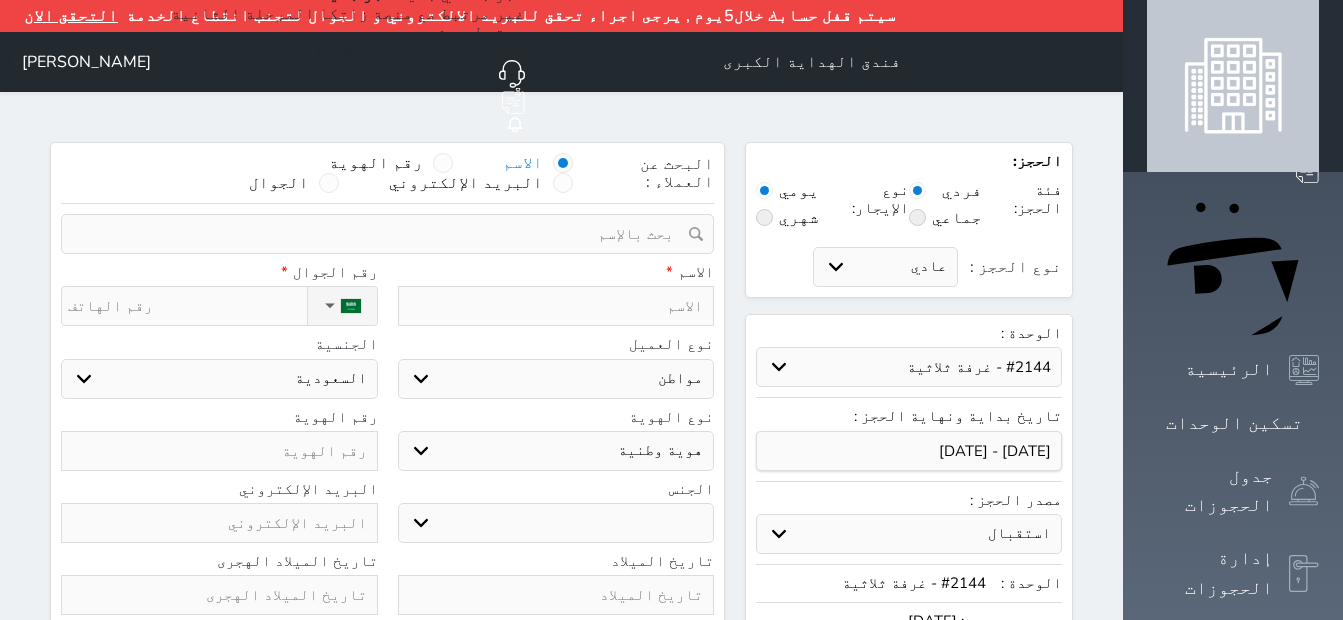 click at bounding box center (380, 234) 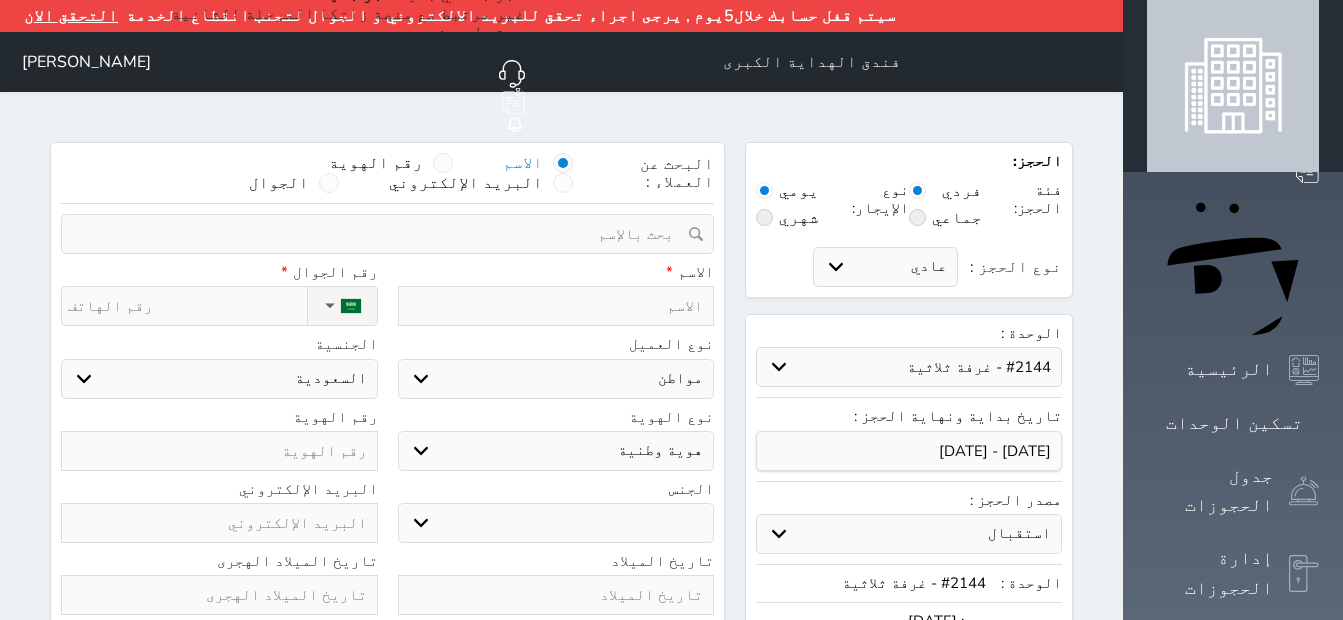 paste on "[PERSON_NAME]" 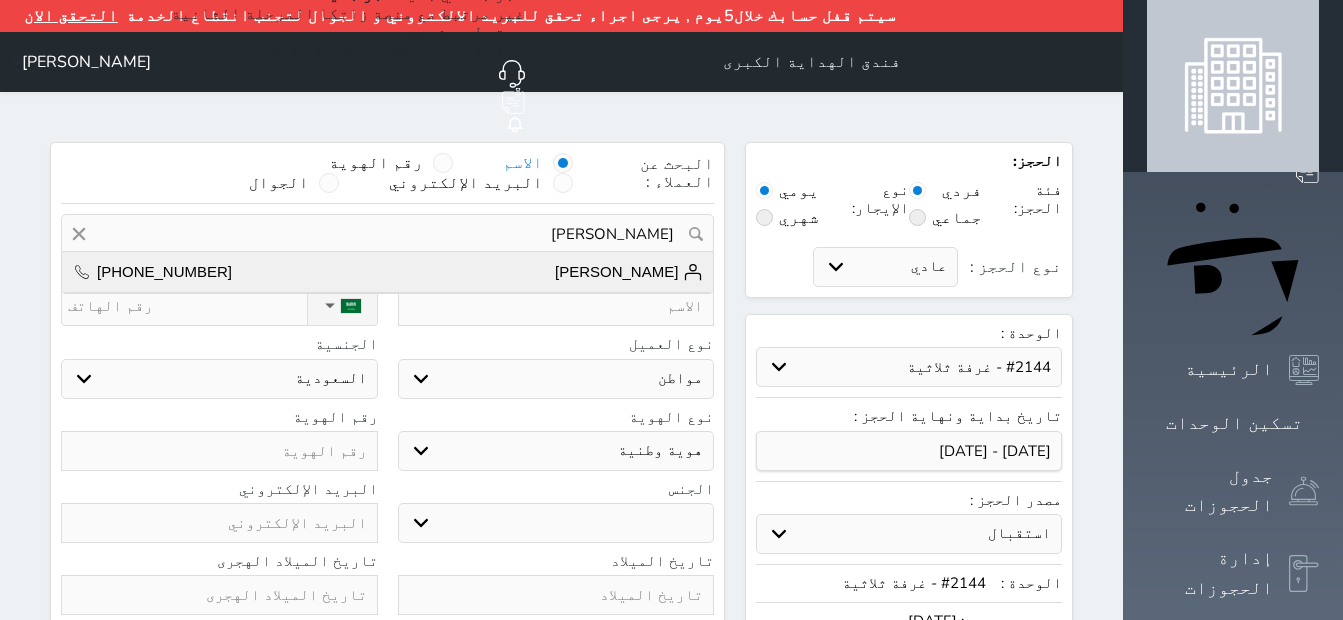click on "[PERSON_NAME]" at bounding box center (629, 272) 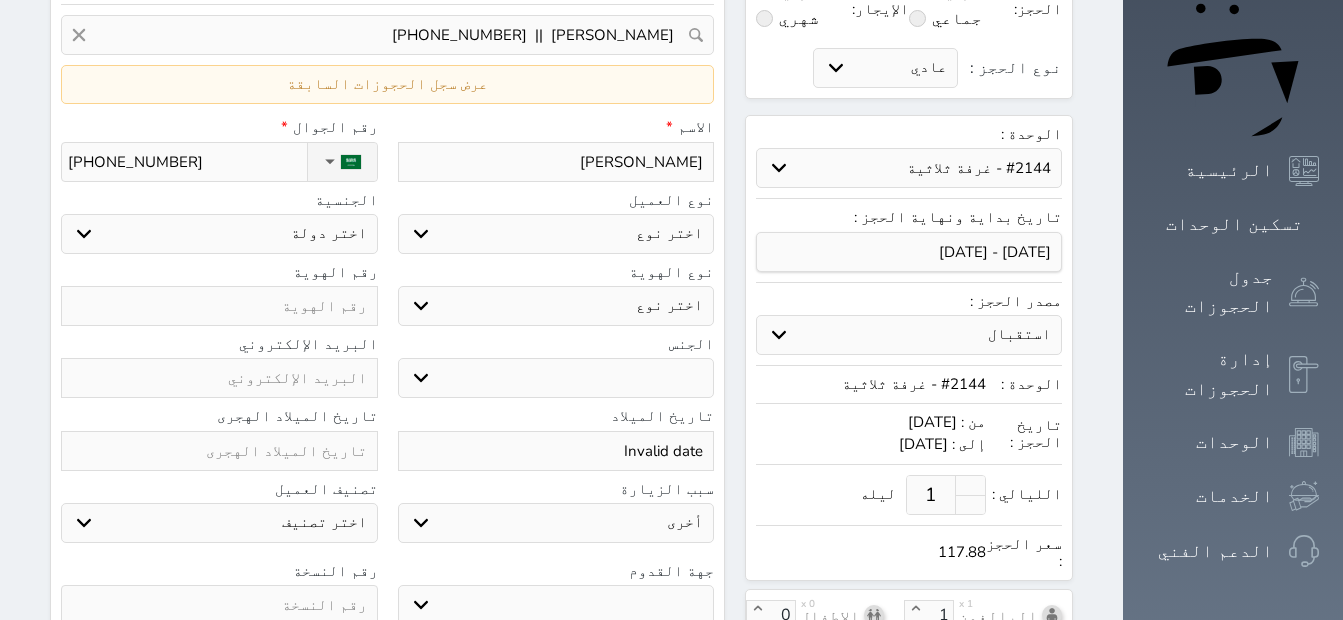 scroll, scrollTop: 200, scrollLeft: 0, axis: vertical 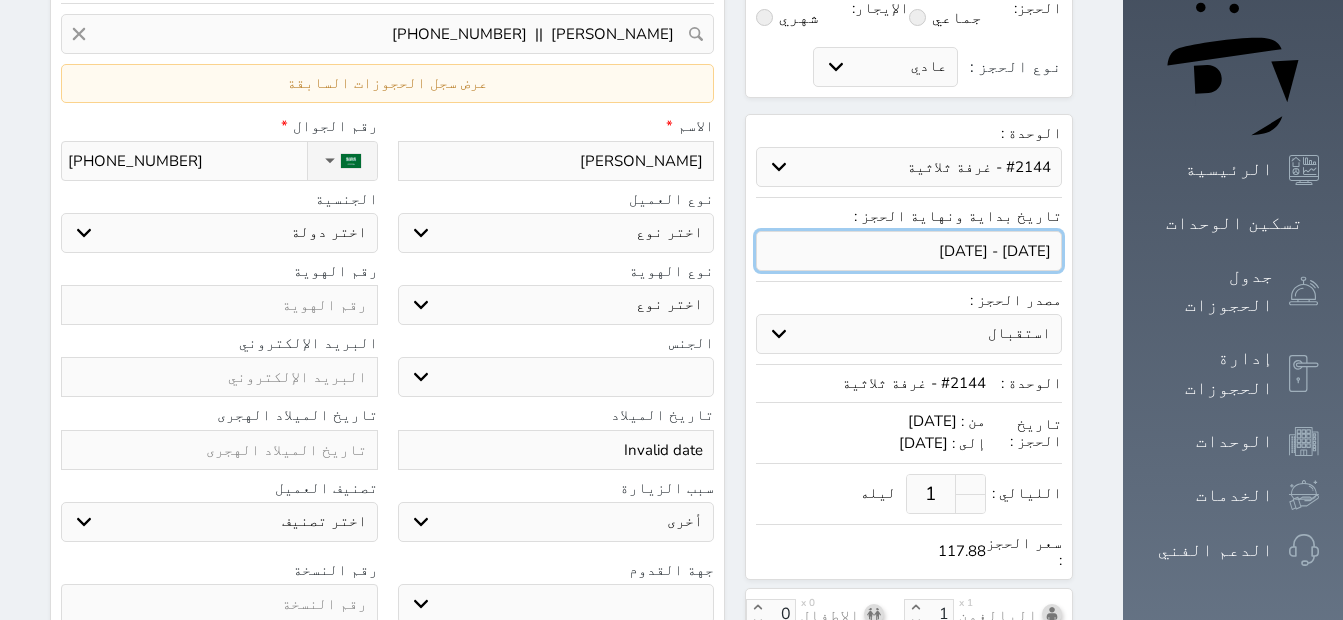 click at bounding box center (909, 251) 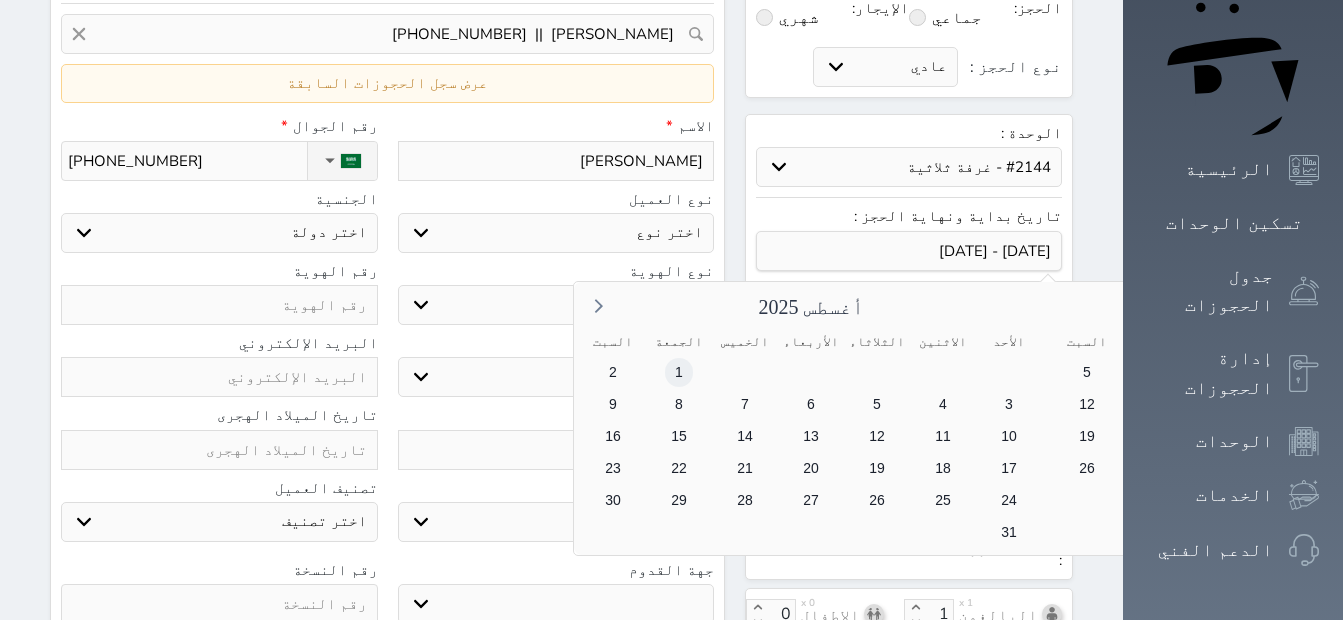 click on "1" at bounding box center [679, 372] 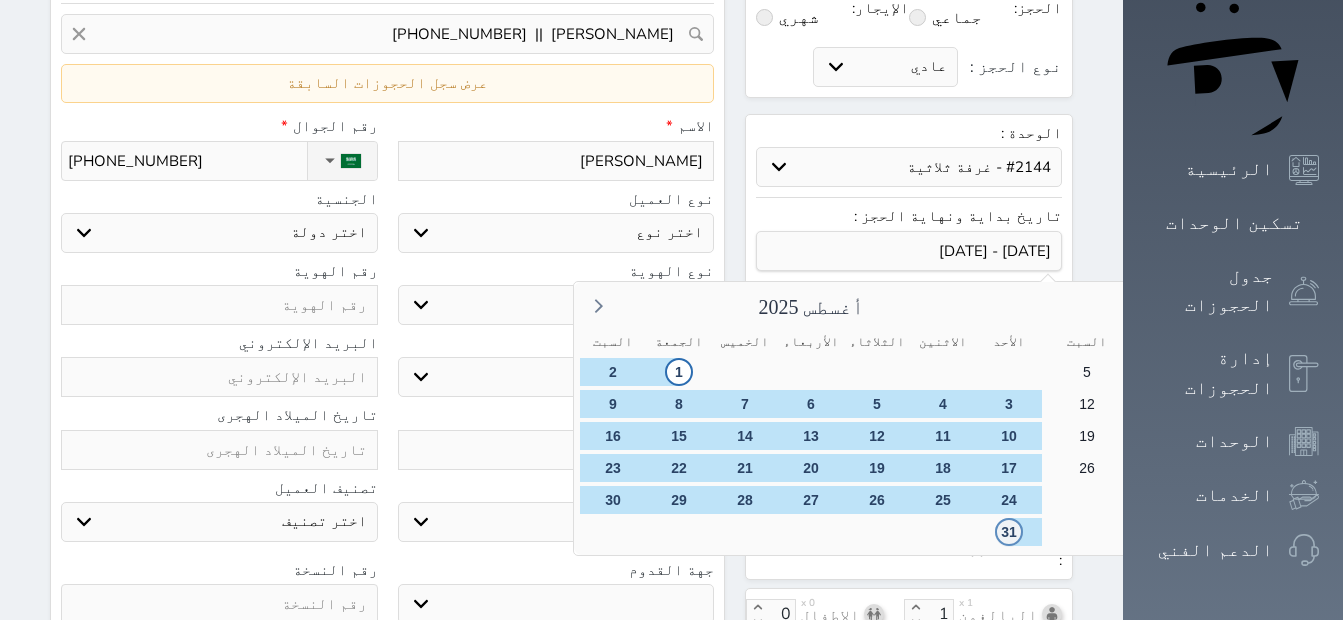 click on "31" at bounding box center (1009, 532) 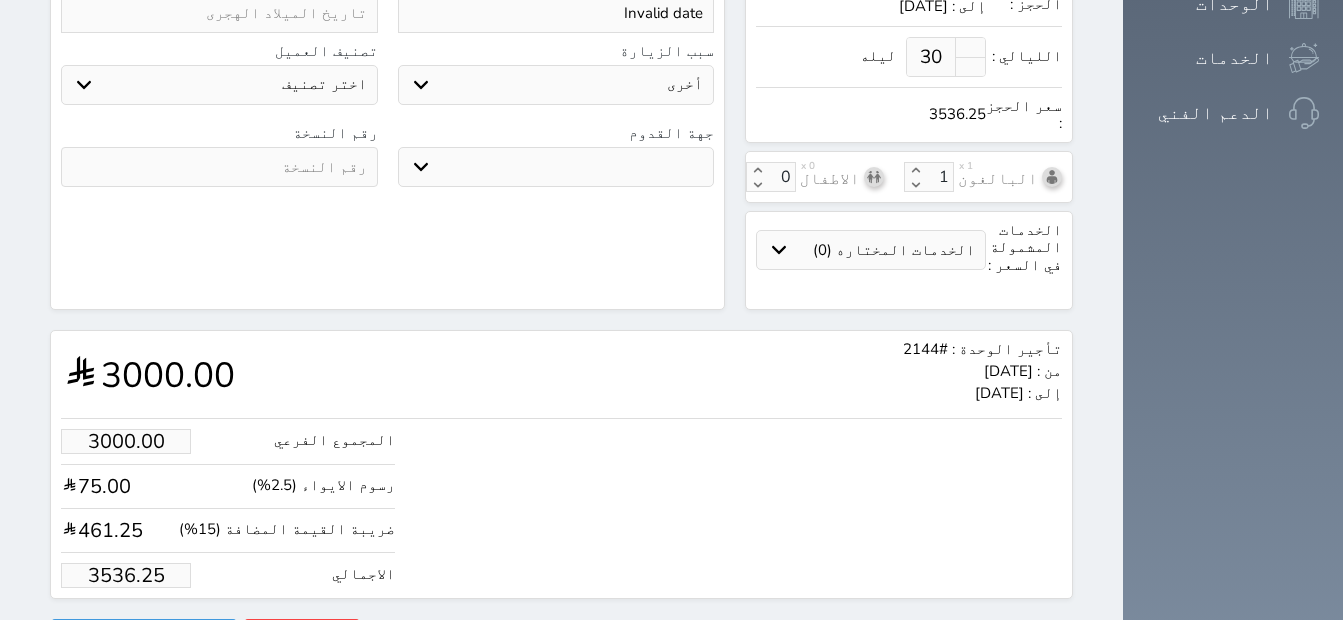 scroll, scrollTop: 639, scrollLeft: 0, axis: vertical 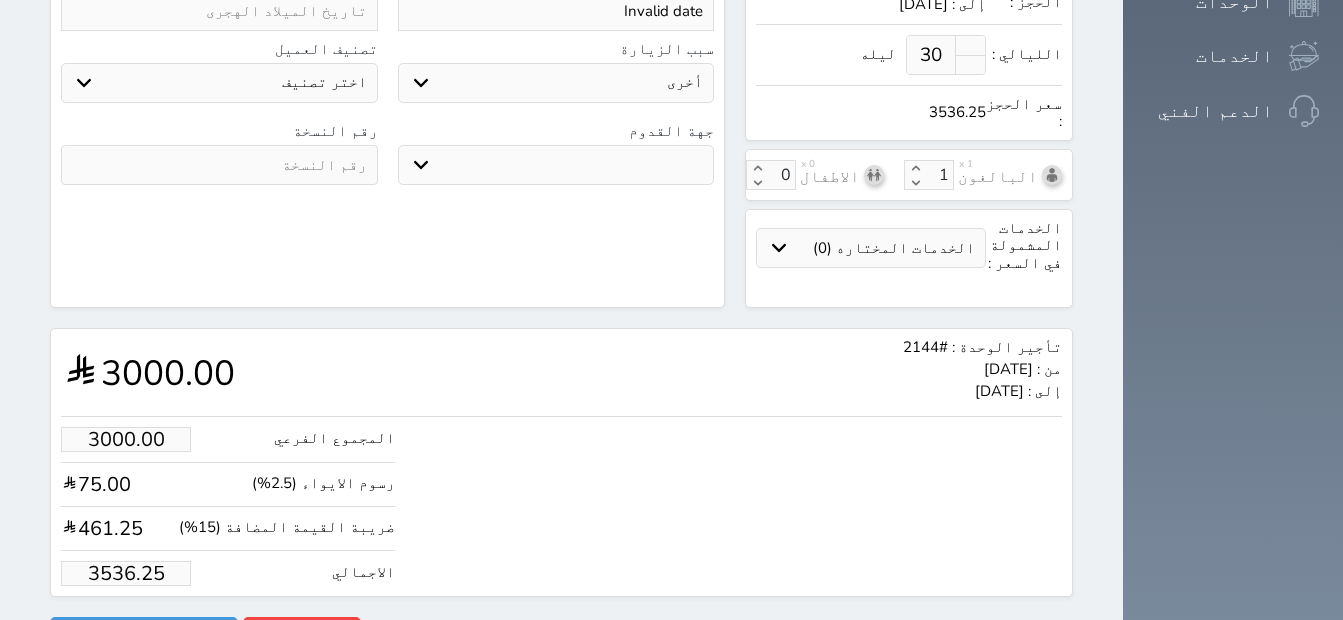 drag, startPoint x: 120, startPoint y: 529, endPoint x: 7, endPoint y: 519, distance: 113.44161 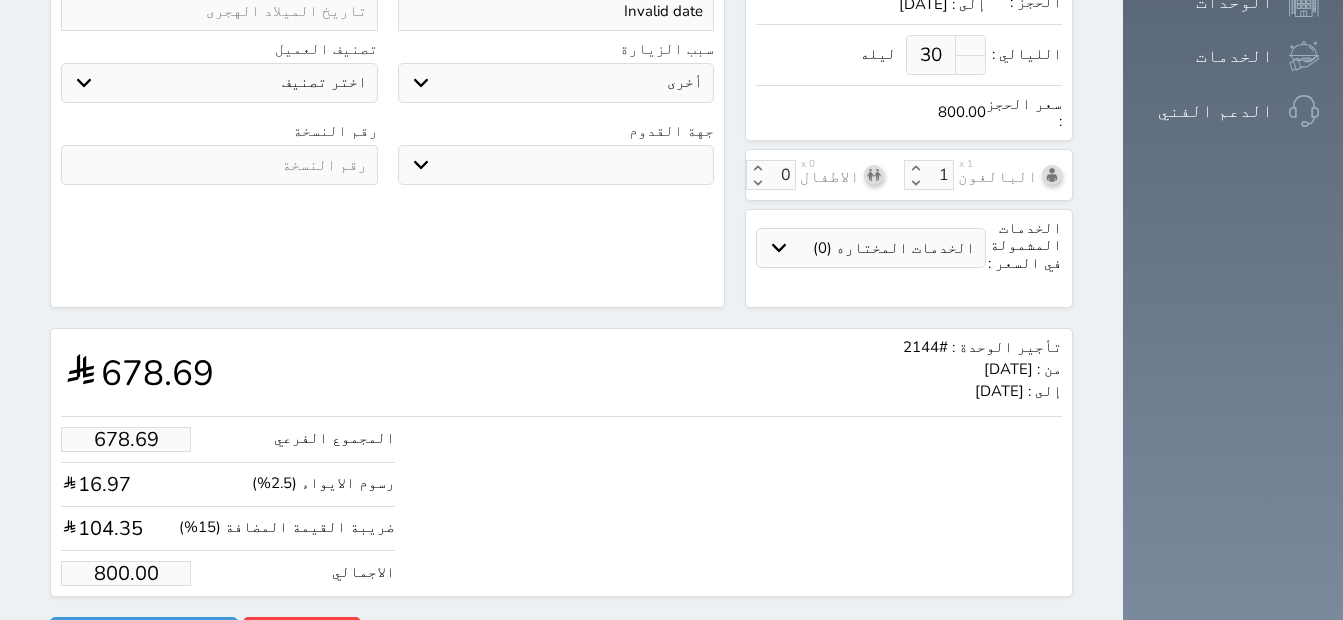 click on "تأجير الوحدة : #2144   من : [DATE]   إلى : [DATE]    678.69" at bounding box center (561, 372) 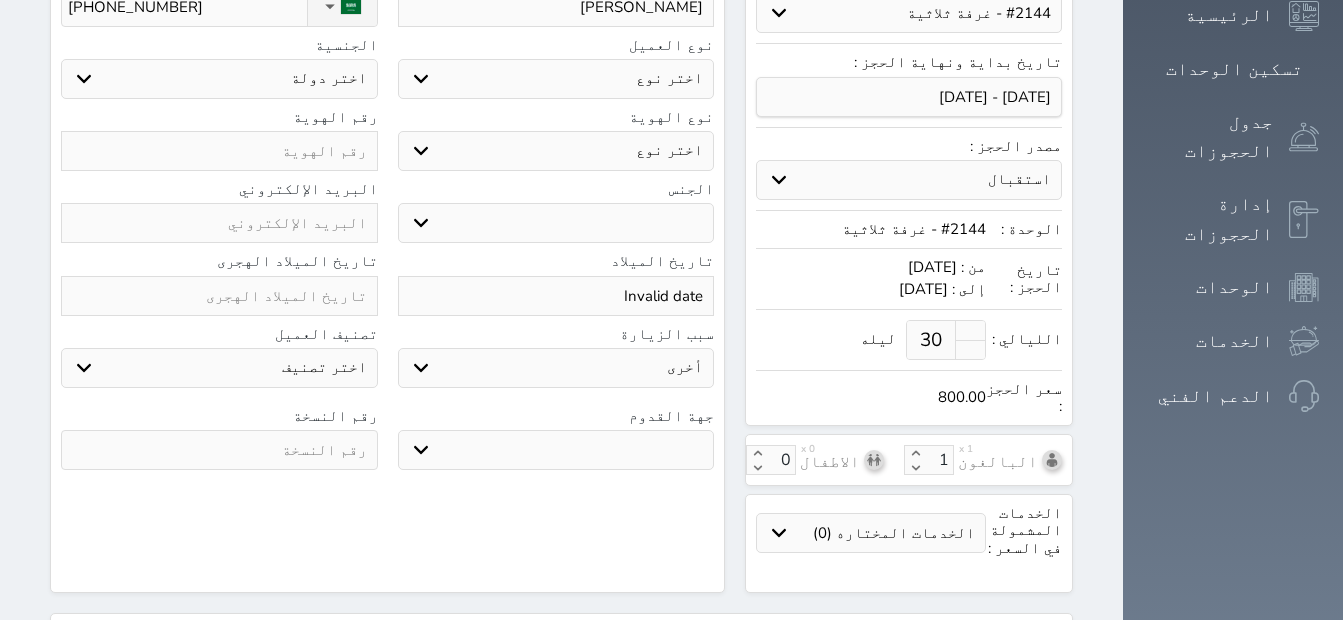 scroll, scrollTop: 639, scrollLeft: 0, axis: vertical 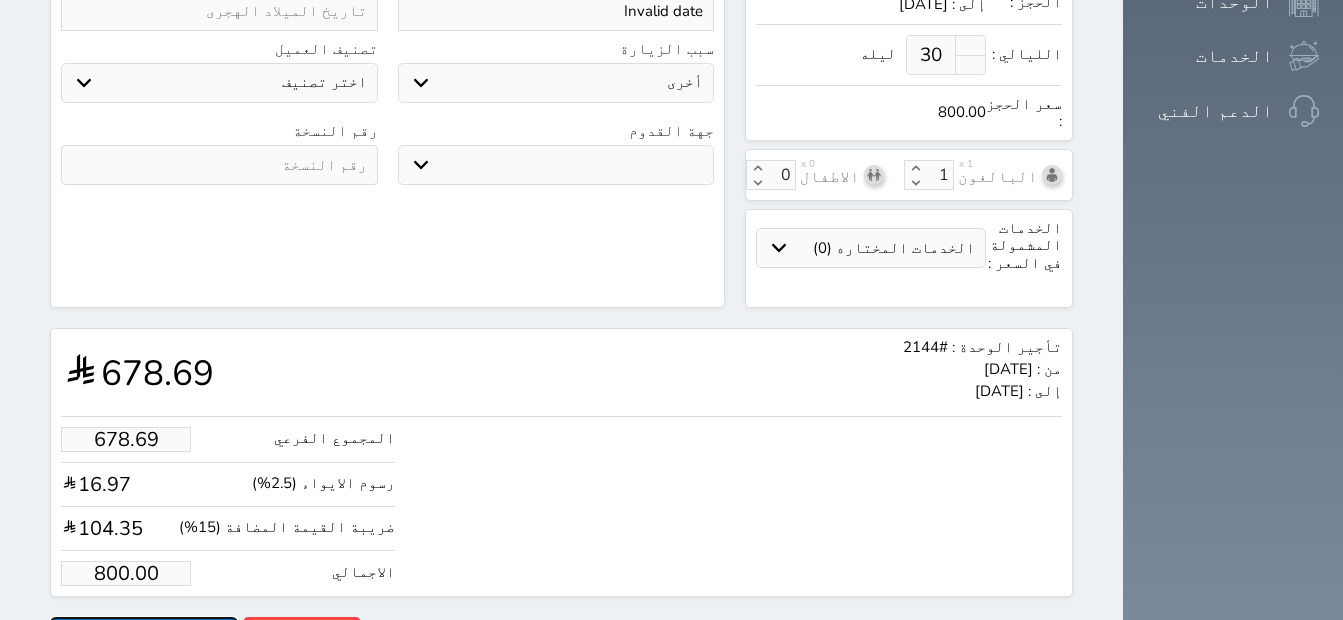 click on "حجز" at bounding box center (144, 634) 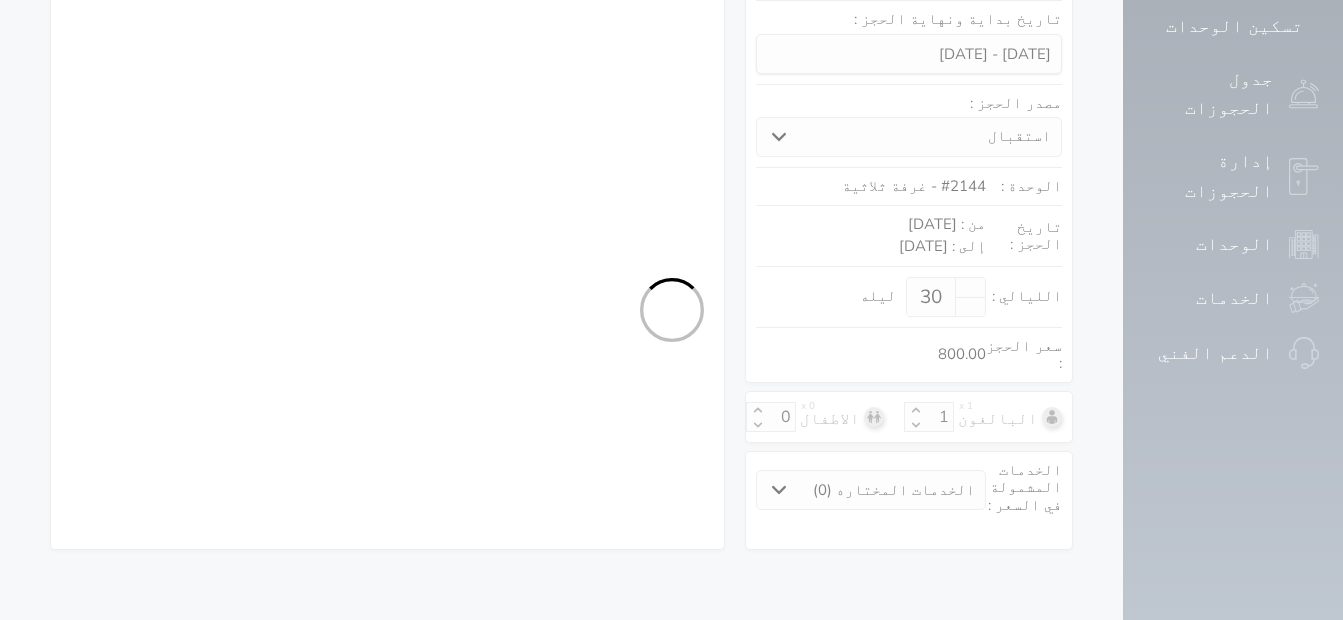 scroll, scrollTop: 316, scrollLeft: 0, axis: vertical 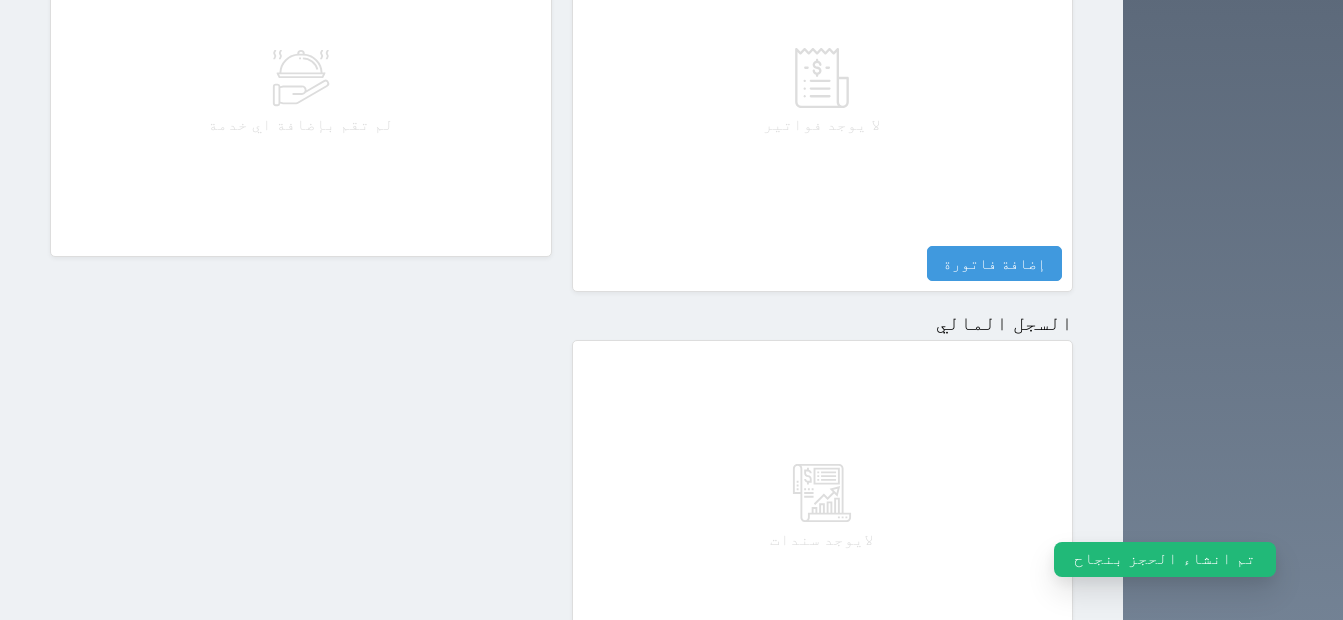 click on "مقبوضات" at bounding box center (1012, 678) 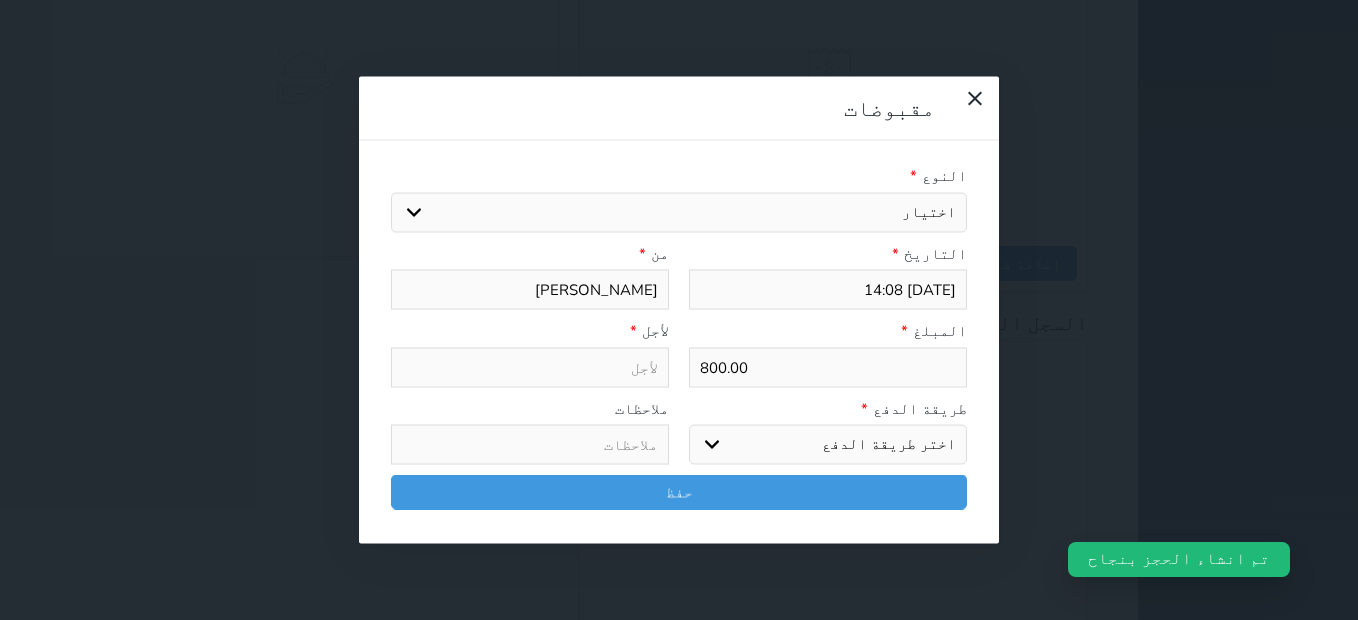 click on "اختيار   مقبوضات عامة قيمة إيجار فواتير تامين عربون لا ينطبق آخر مغسلة واي فاي - الإنترنت مواقف السيارات طعام الأغذية والمشروبات مشروبات المشروبات الباردة المشروبات الساخنة الإفطار غداء عشاء مخبز و كعك حمام سباحة الصالة الرياضية سبا و خدمات الجمال اختيار وإسقاط (خدمات النقل) ميني بار كابل - تلفزيون سرير إضافي تصفيف الشعر التسوق خدمات الجولات السياحية المنظمة خدمات الدليل السياحي" at bounding box center [679, 212] 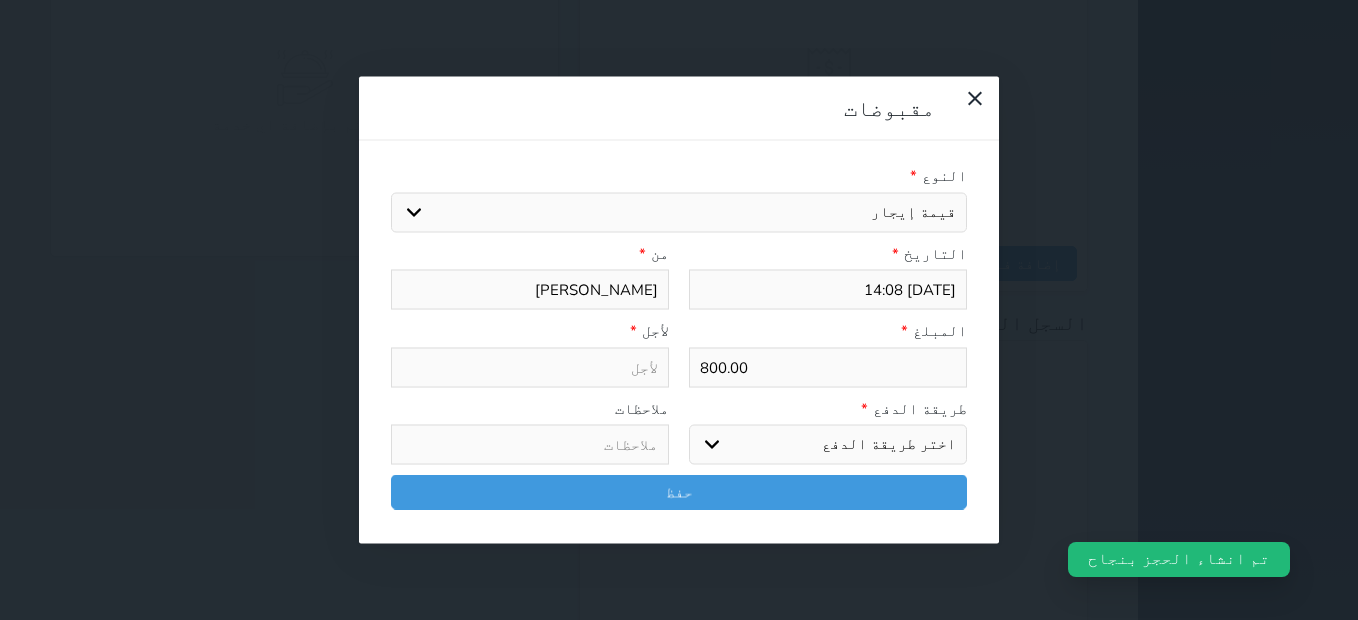 click on "اختيار   مقبوضات عامة قيمة إيجار فواتير تامين عربون لا ينطبق آخر مغسلة واي فاي - الإنترنت مواقف السيارات طعام الأغذية والمشروبات مشروبات المشروبات الباردة المشروبات الساخنة الإفطار غداء عشاء مخبز و كعك حمام سباحة الصالة الرياضية سبا و خدمات الجمال اختيار وإسقاط (خدمات النقل) ميني بار كابل - تلفزيون سرير إضافي تصفيف الشعر التسوق خدمات الجولات السياحية المنظمة خدمات الدليل السياحي" at bounding box center [679, 212] 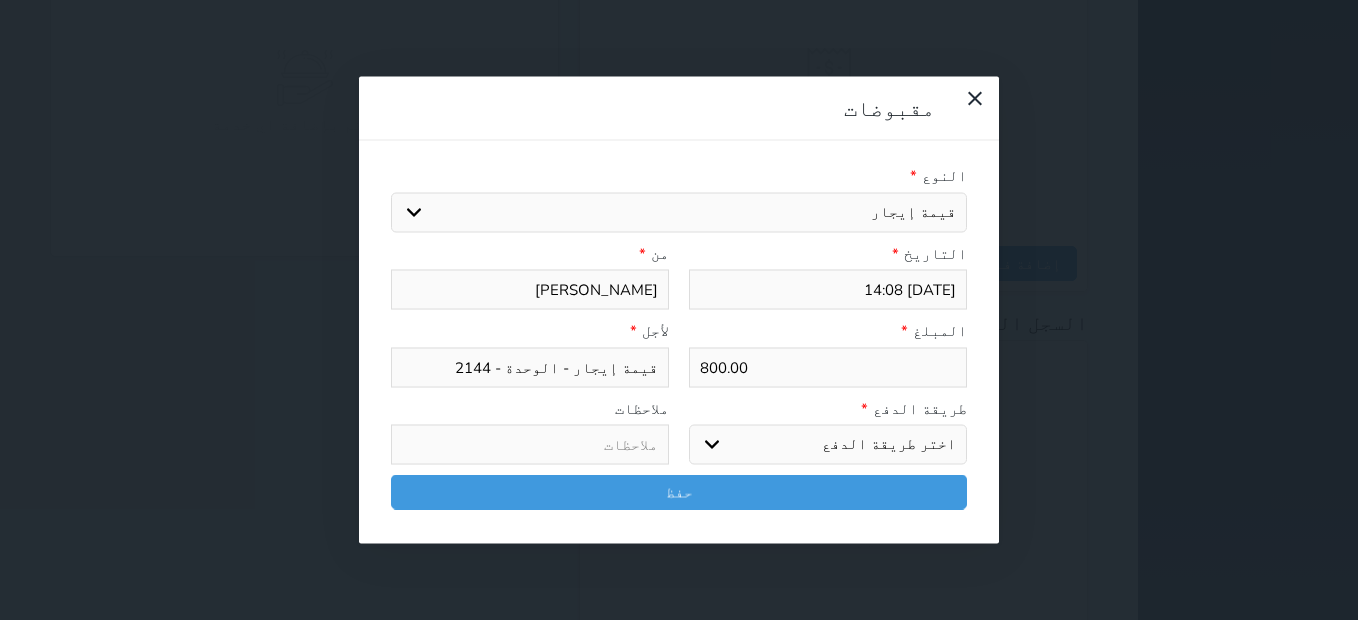 click on "اختر طريقة الدفع   دفع نقدى   تحويل بنكى   مدى   بطاقة ائتمان   آجل" at bounding box center (828, 445) 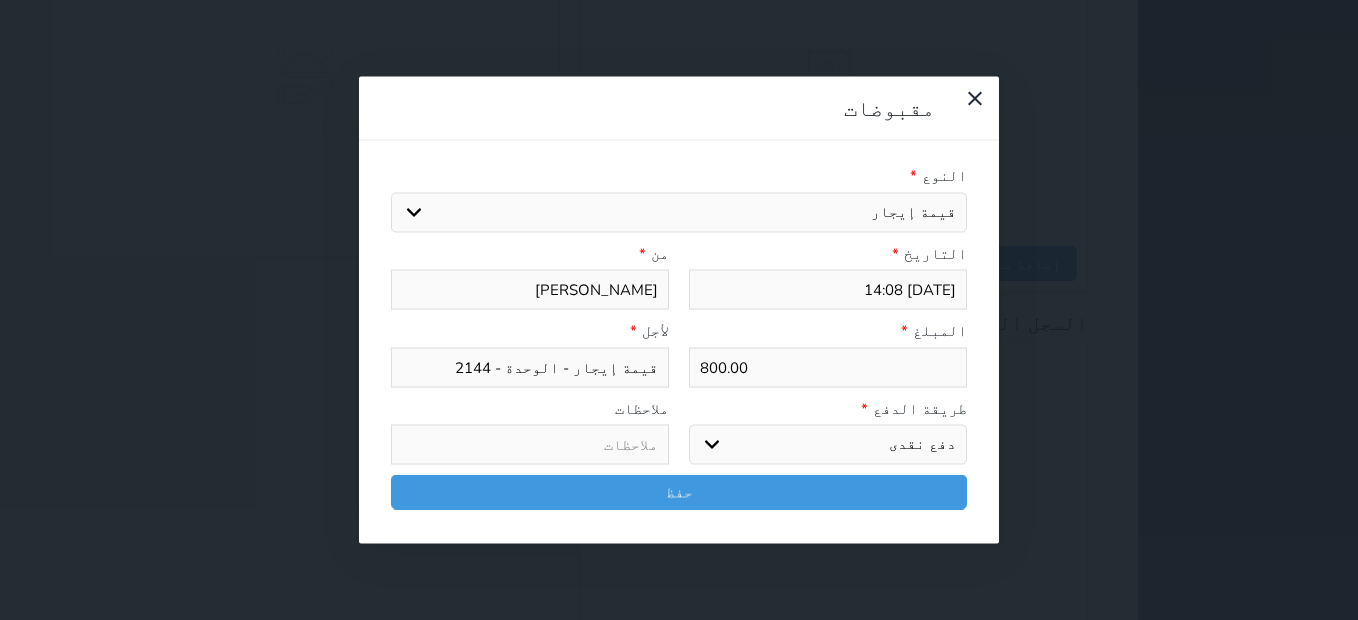 click on "اختر طريقة الدفع   دفع نقدى   تحويل بنكى   مدى   بطاقة ائتمان   آجل" at bounding box center [828, 445] 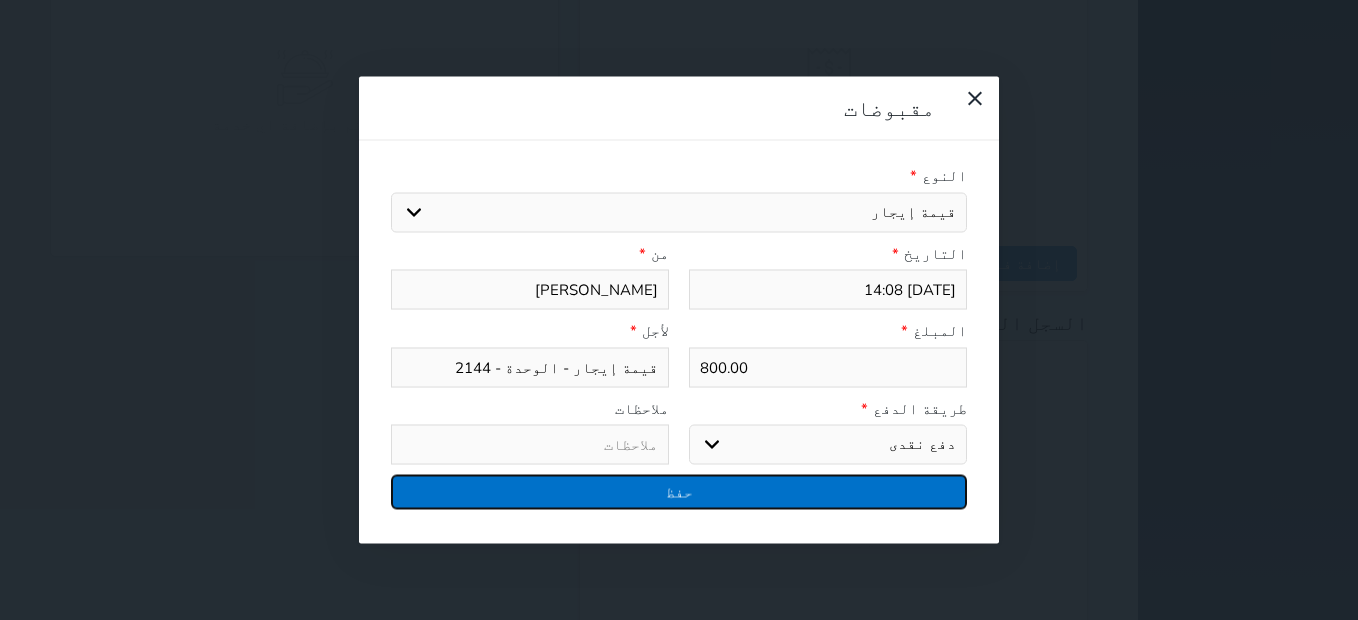 click on "حفظ" at bounding box center (679, 492) 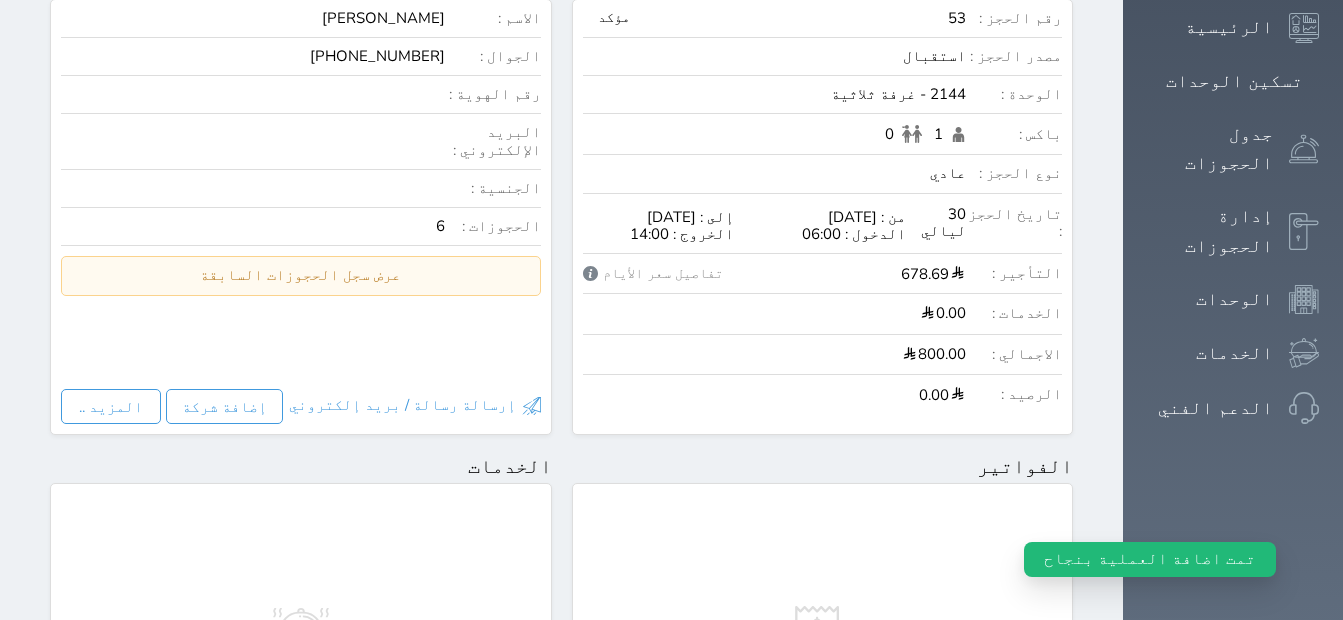 scroll, scrollTop: 0, scrollLeft: 0, axis: both 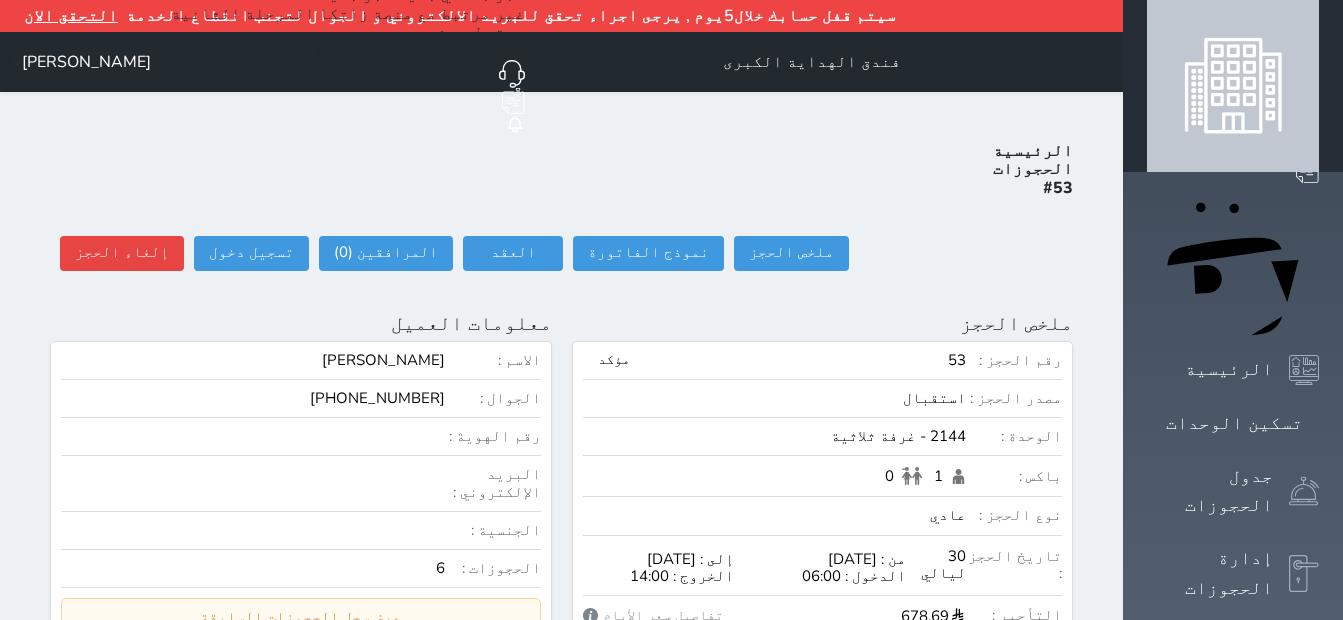 drag, startPoint x: 436, startPoint y: 76, endPoint x: 438, endPoint y: 66, distance: 10.198039 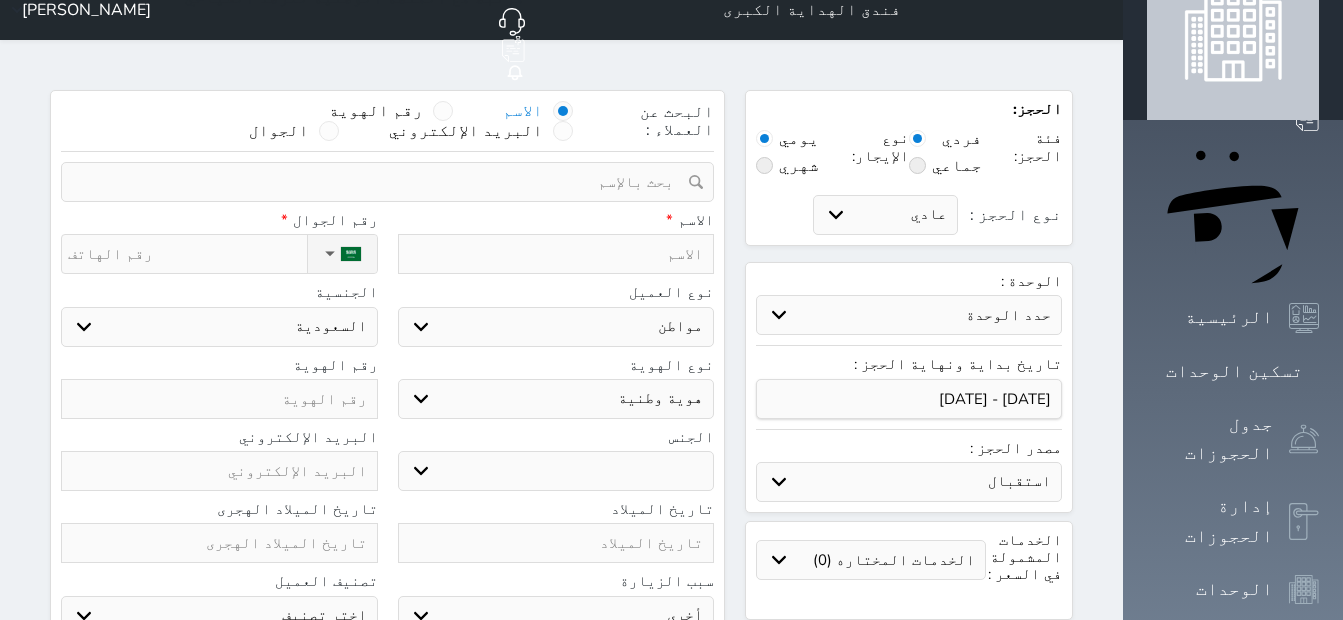 scroll, scrollTop: 100, scrollLeft: 0, axis: vertical 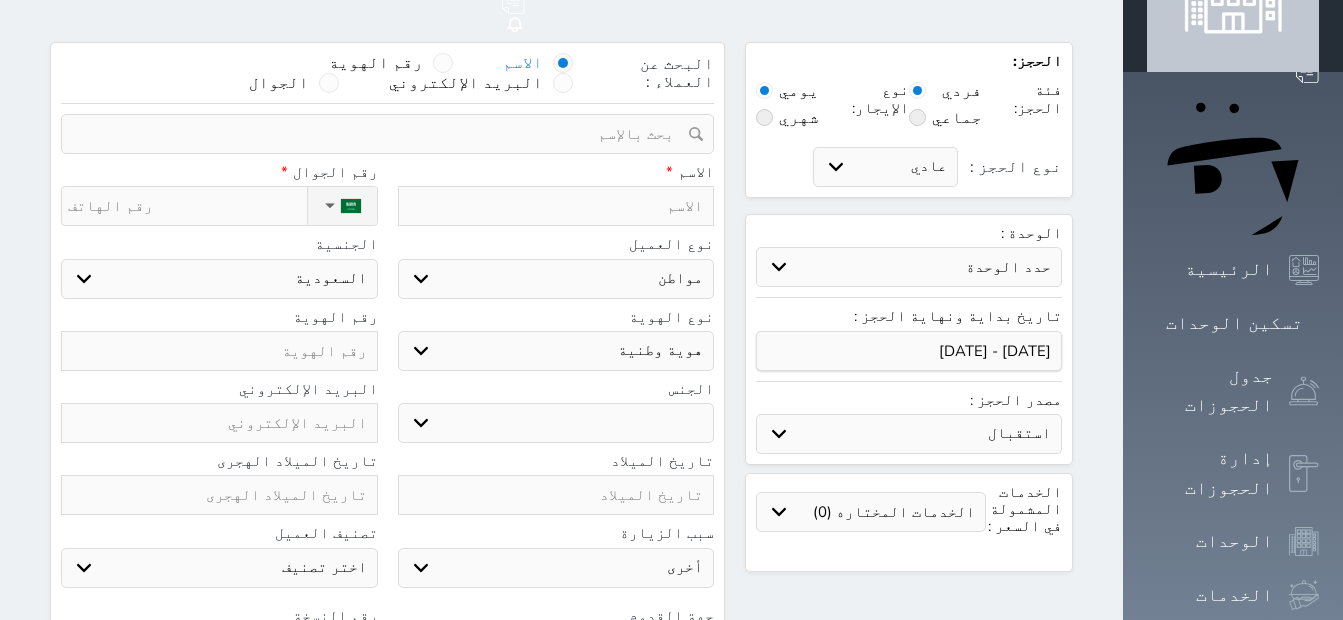 click on "حدد الوحدة
#2502 - غرفة رباعية
#2501 - غرفة رباعية
#2445 - غرفة خماسية
#2444 - غرفة رباعية
#2443 - غرفة رباعية
#2442 - غرفة رباعية
#2441 - غرفة رباعية
#2435 - غرفة رباعية
#2433 - غرفة ثلاثية
#2432 - غرفة رباعية
#2426 - غرفة رباعية
#2425 - غرفة رباعية
#2424 - غرفة رباعية
#2423 - غرفة رباعية
#2422 - غرفة خماسية
#2421 - غرفة خماسية" at bounding box center [909, 267] 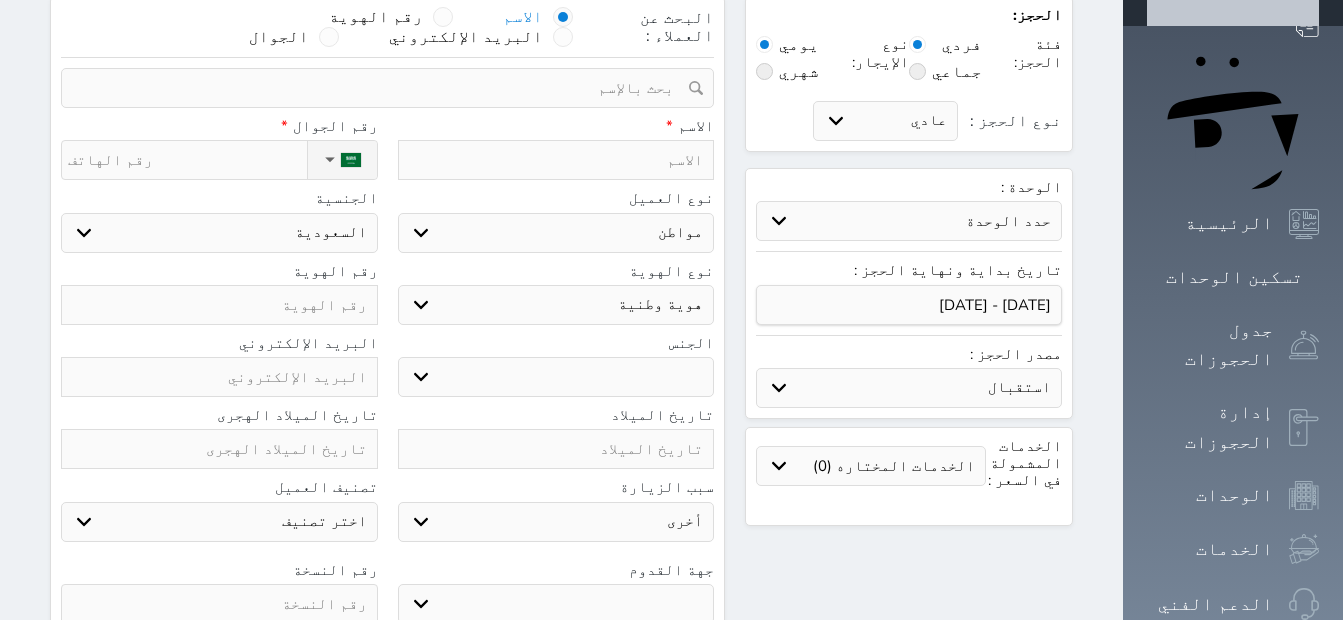 scroll, scrollTop: 182, scrollLeft: 0, axis: vertical 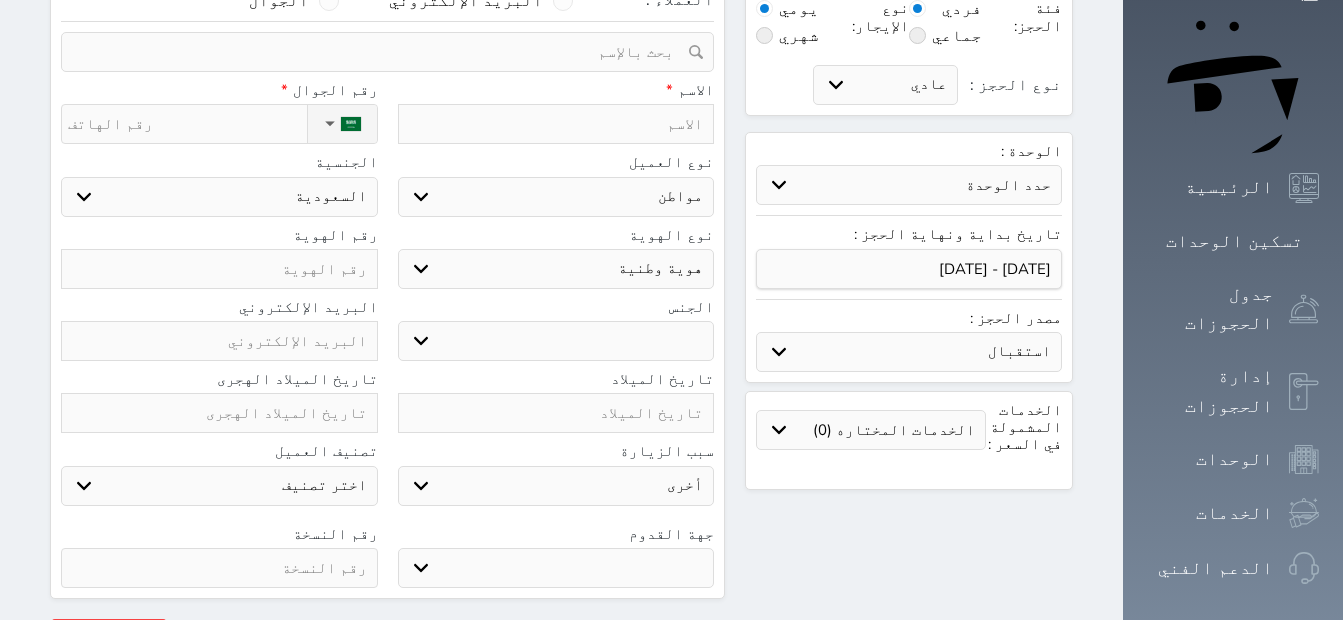 click on "حدد الوحدة
#2502 - غرفة رباعية
#2501 - غرفة رباعية
#2445 - غرفة خماسية
#2444 - غرفة رباعية
#2443 - غرفة رباعية
#2442 - غرفة رباعية
#2441 - غرفة رباعية
#2435 - غرفة رباعية
#2433 - غرفة ثلاثية
#2432 - غرفة رباعية
#2426 - غرفة رباعية
#2425 - غرفة رباعية
#2424 - غرفة رباعية
#2423 - غرفة رباعية
#2422 - غرفة خماسية
#2421 - غرفة خماسية" at bounding box center [909, 185] 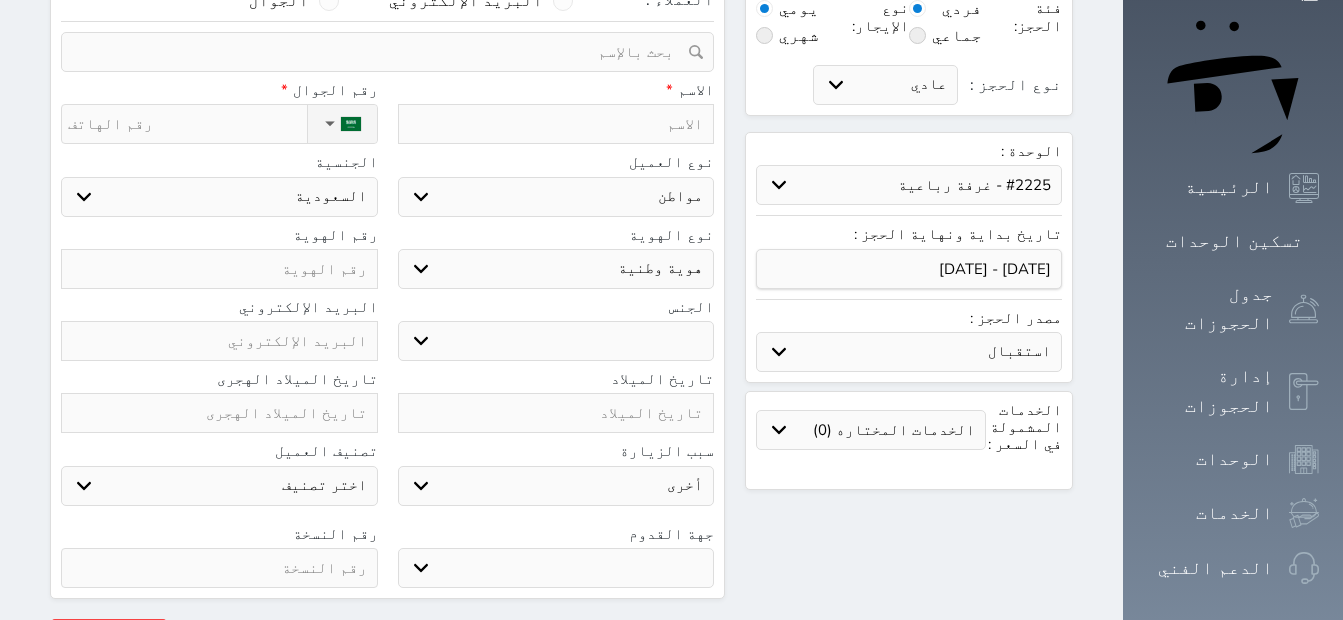 click on "حدد الوحدة
#2502 - غرفة رباعية
#2501 - غرفة رباعية
#2445 - غرفة خماسية
#2444 - غرفة رباعية
#2443 - غرفة رباعية
#2442 - غرفة رباعية
#2441 - غرفة رباعية
#2435 - غرفة رباعية
#2433 - غرفة ثلاثية
#2432 - غرفة رباعية
#2426 - غرفة رباعية
#2425 - غرفة رباعية
#2424 - غرفة رباعية
#2423 - غرفة رباعية
#2422 - غرفة خماسية
#2421 - غرفة خماسية" at bounding box center (909, 185) 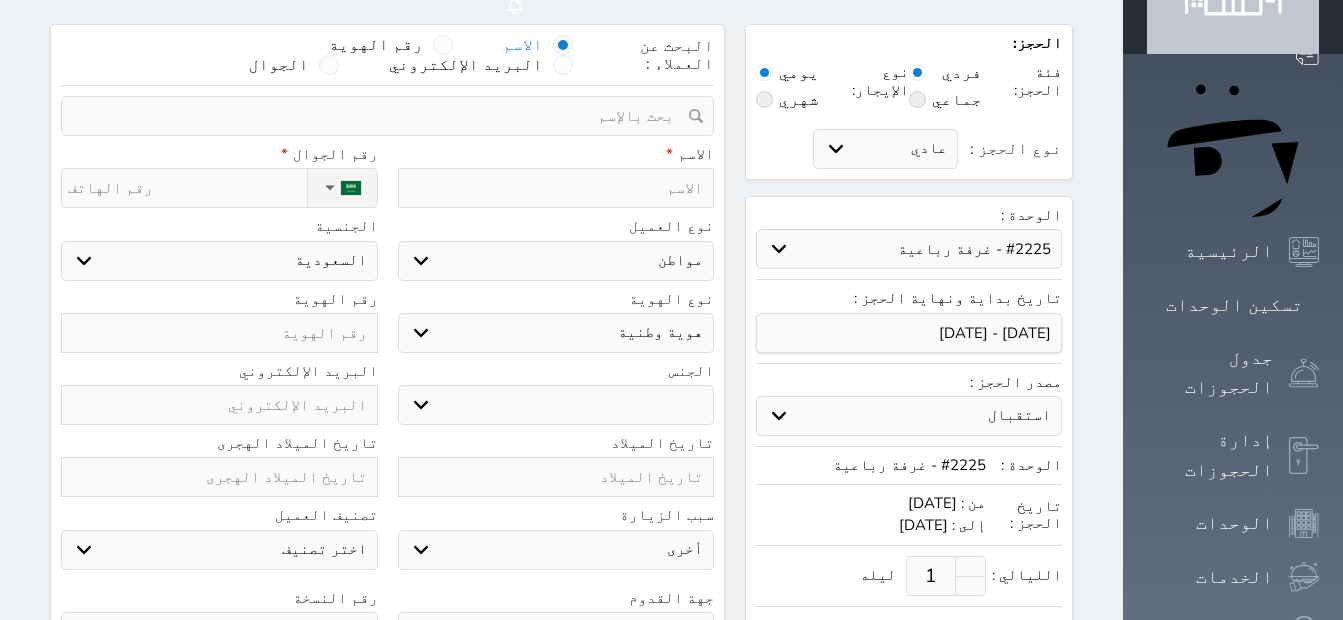 scroll, scrollTop: 182, scrollLeft: 0, axis: vertical 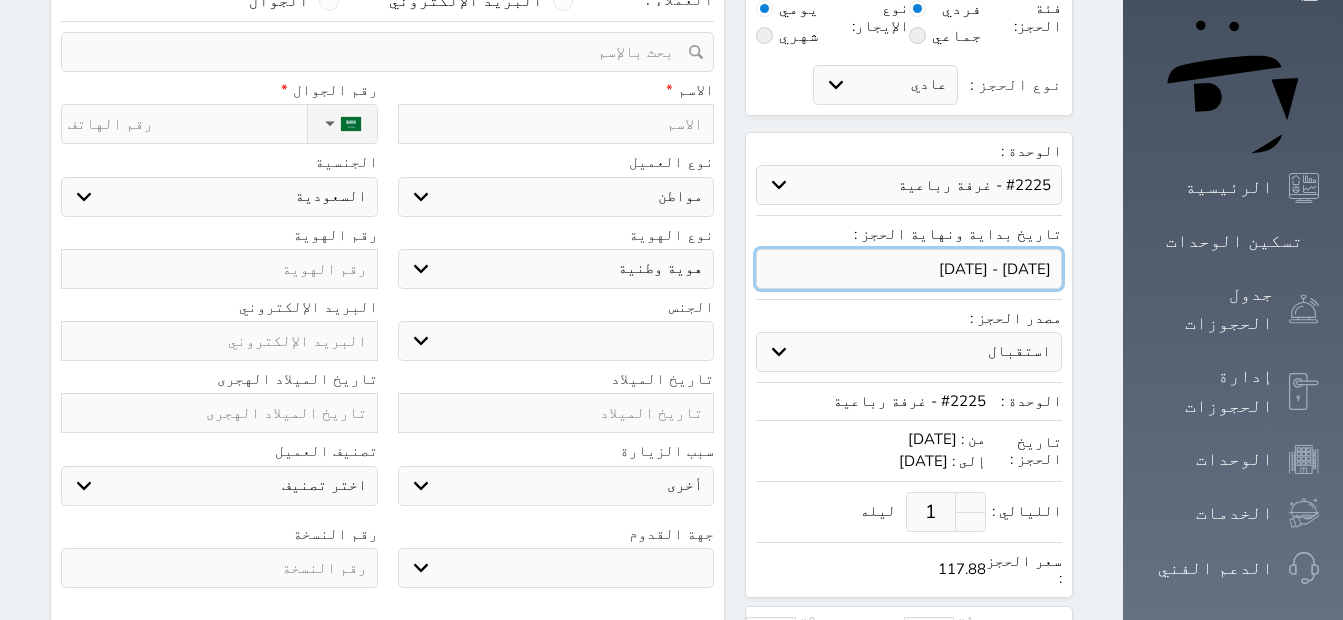 click at bounding box center (909, 269) 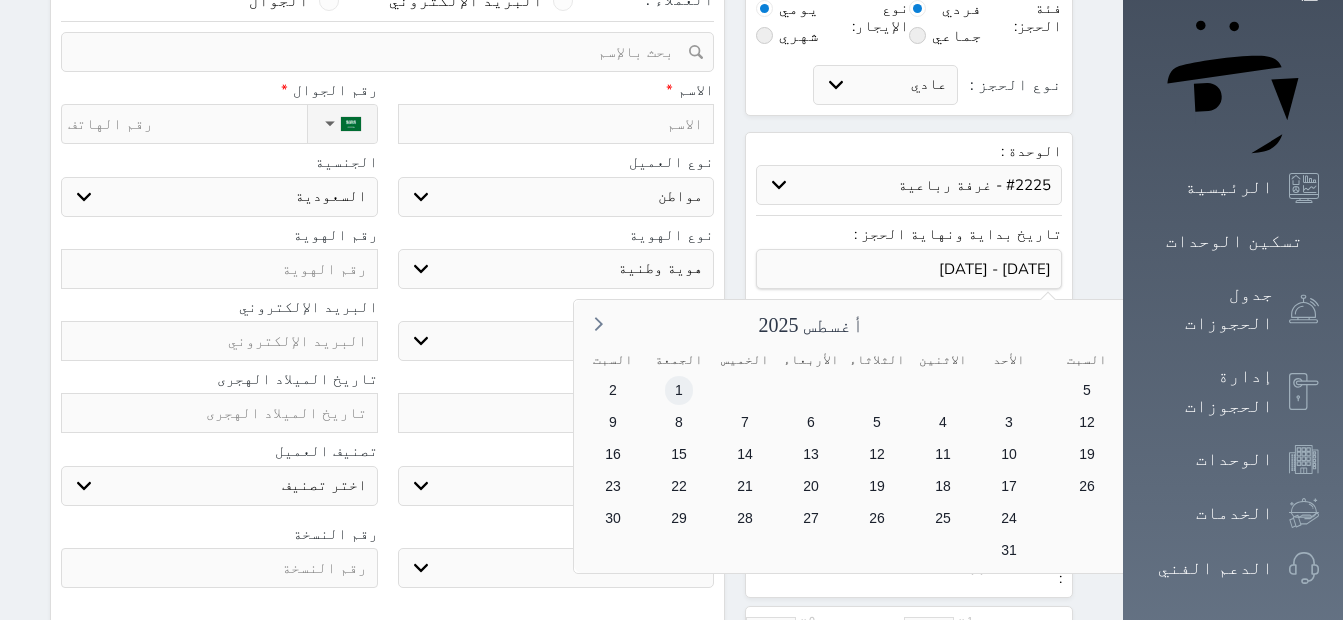 click on "1" at bounding box center [679, 390] 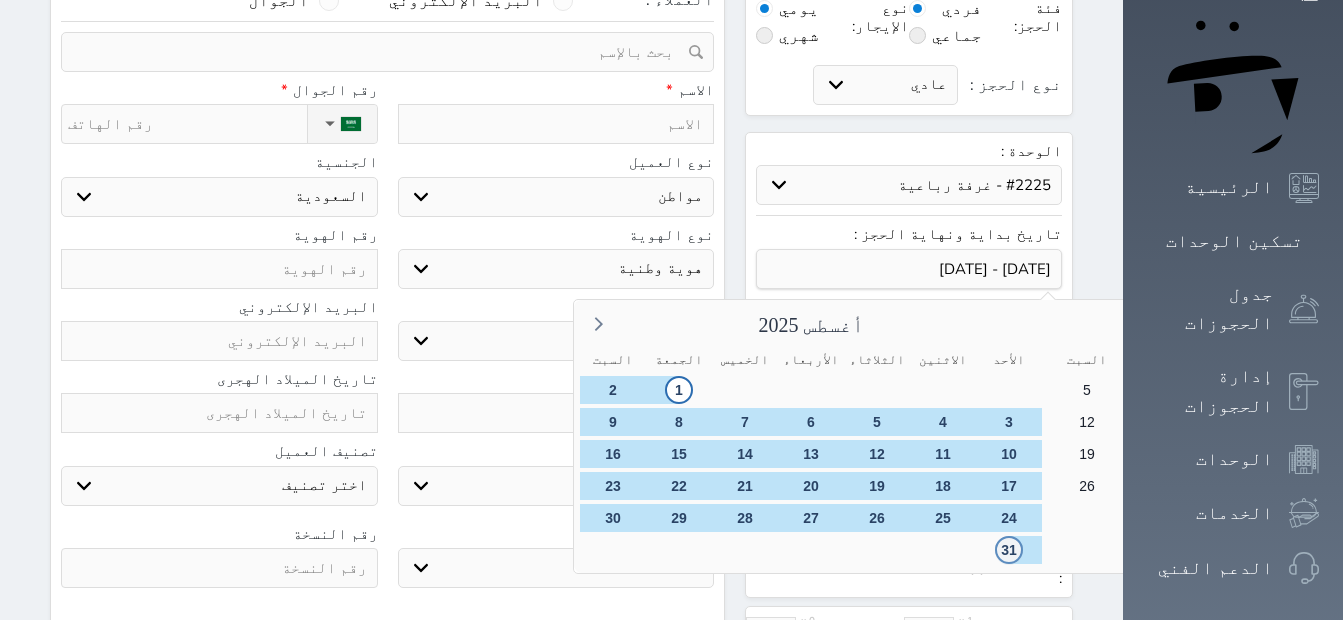 click on "31" at bounding box center (1009, 550) 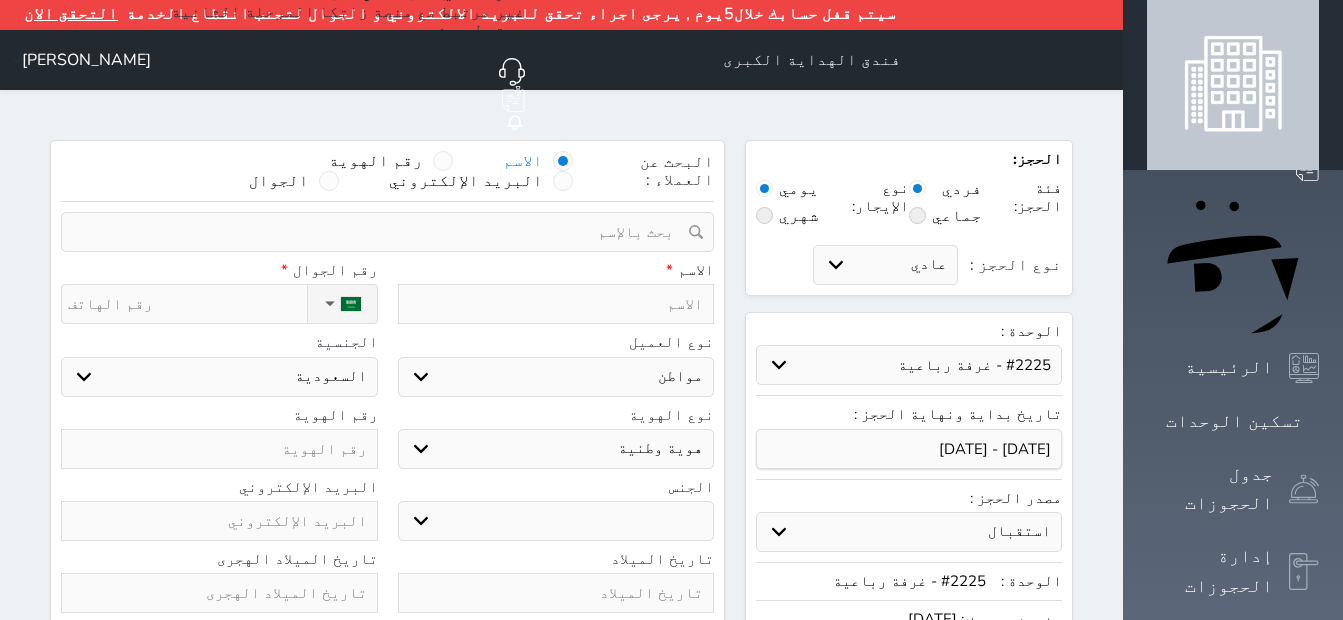 scroll, scrollTop: 0, scrollLeft: 0, axis: both 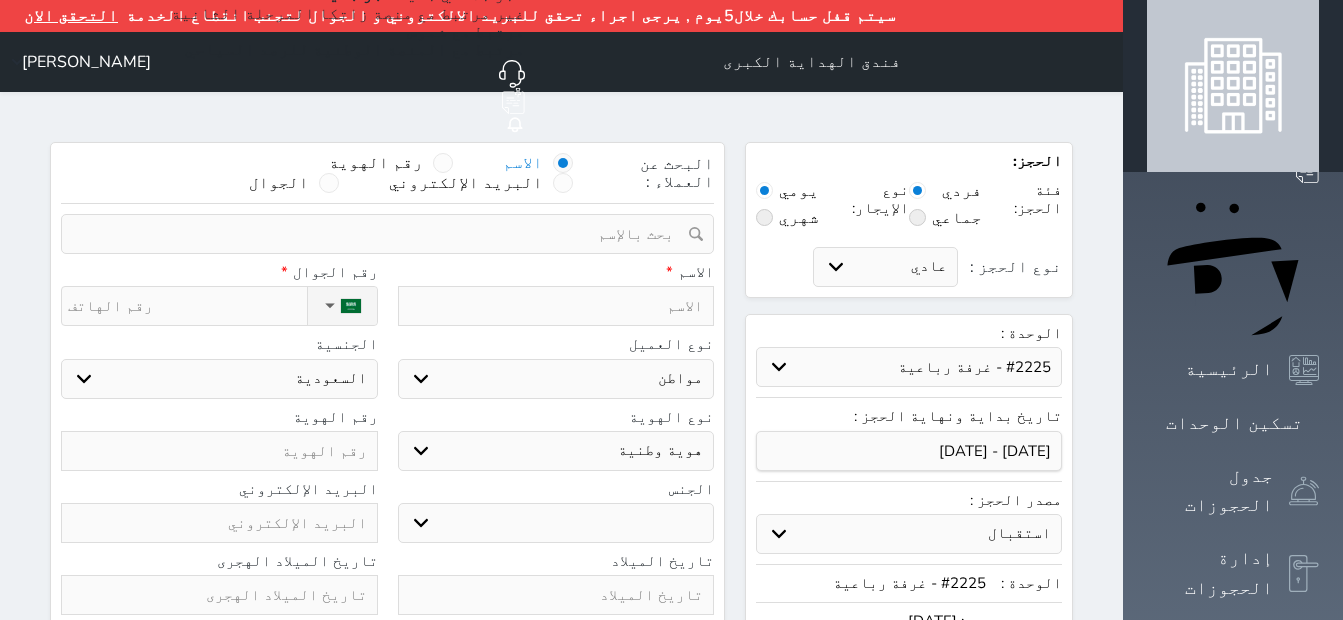 click at bounding box center [380, 234] 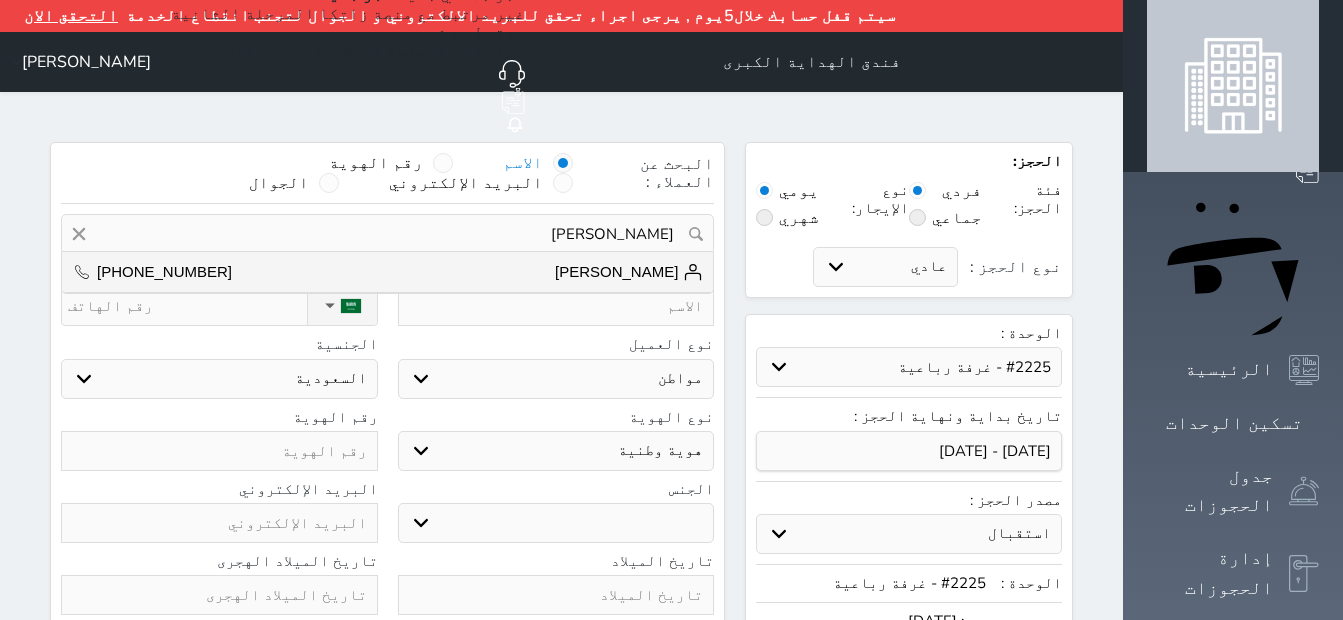 click on "[PERSON_NAME]" at bounding box center [629, 272] 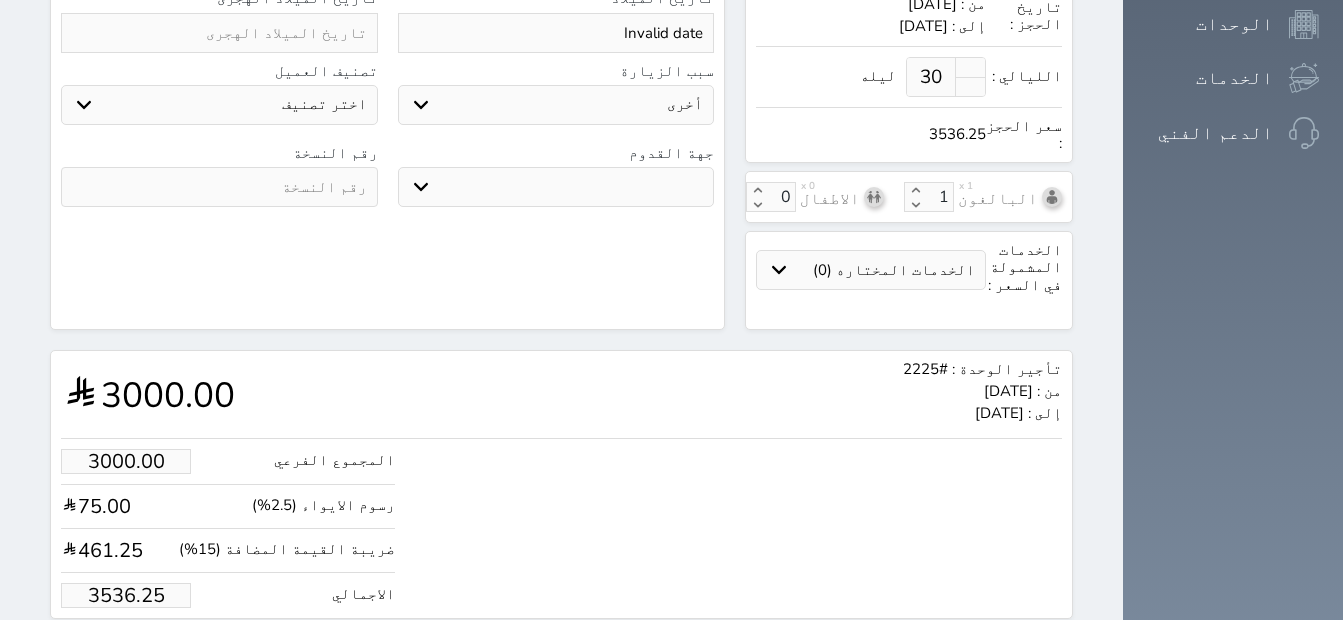 scroll, scrollTop: 639, scrollLeft: 0, axis: vertical 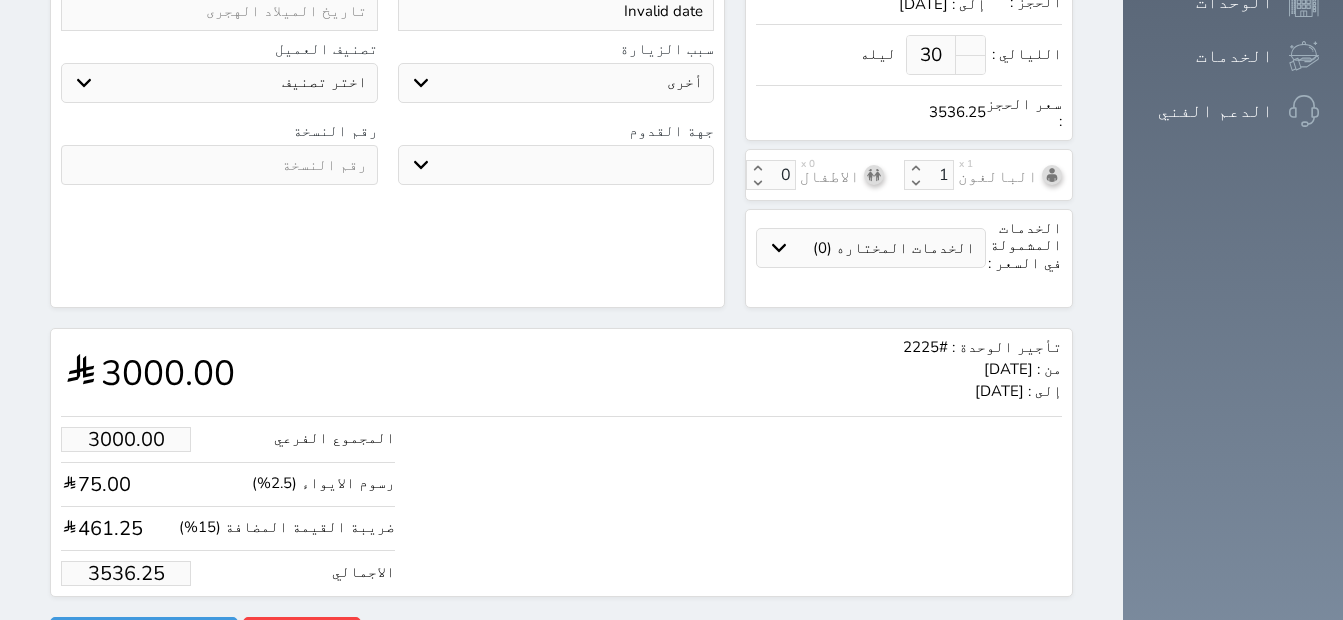 drag, startPoint x: 144, startPoint y: 525, endPoint x: 0, endPoint y: 502, distance: 145.82524 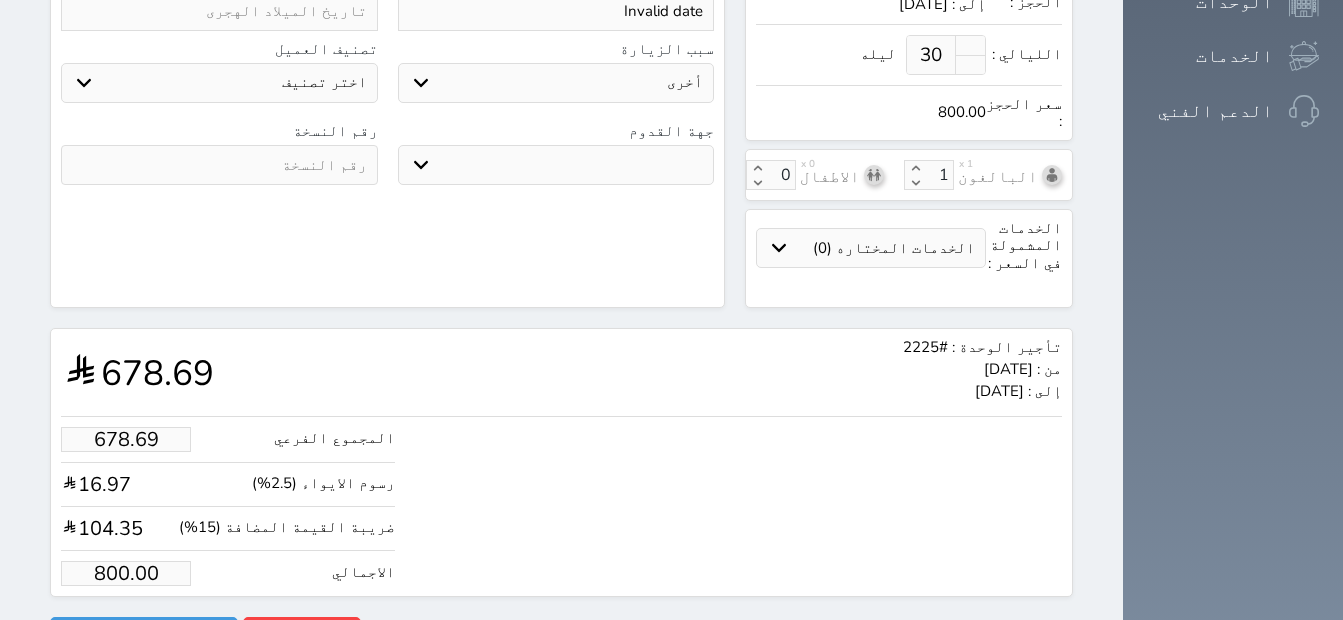 click on "تأجير الوحدة : #2225   من : [DATE]   إلى : [DATE]    678.69" at bounding box center [561, 372] 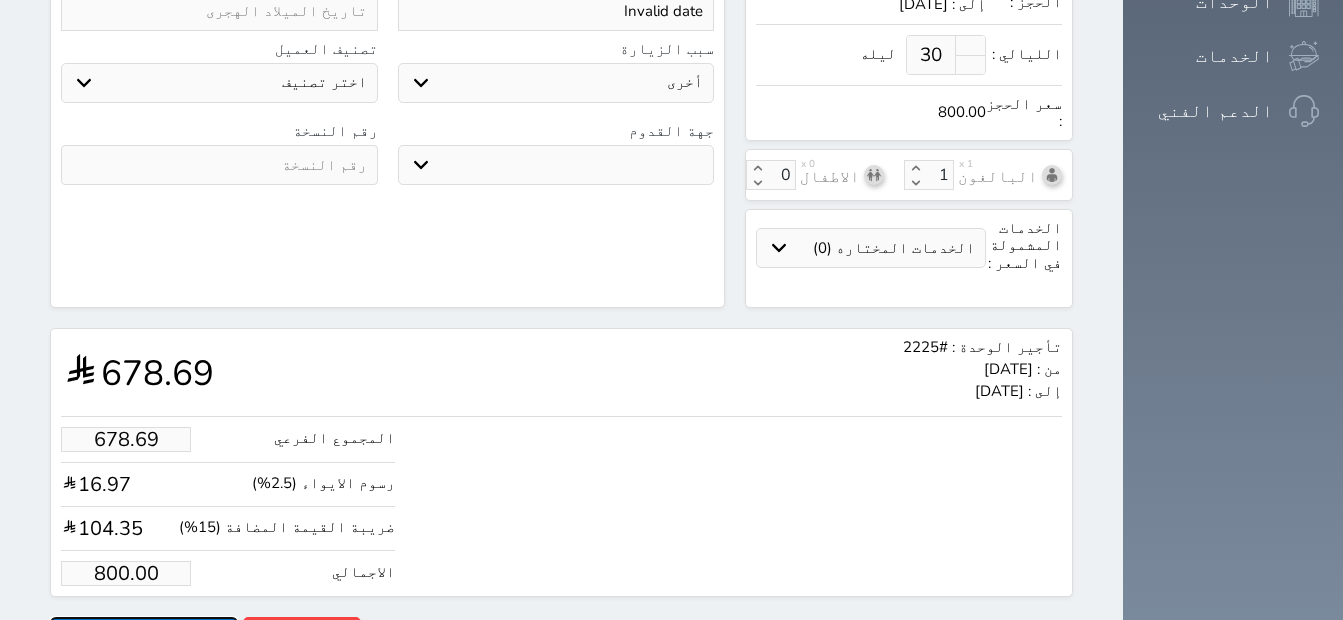 click on "حجز" at bounding box center (144, 634) 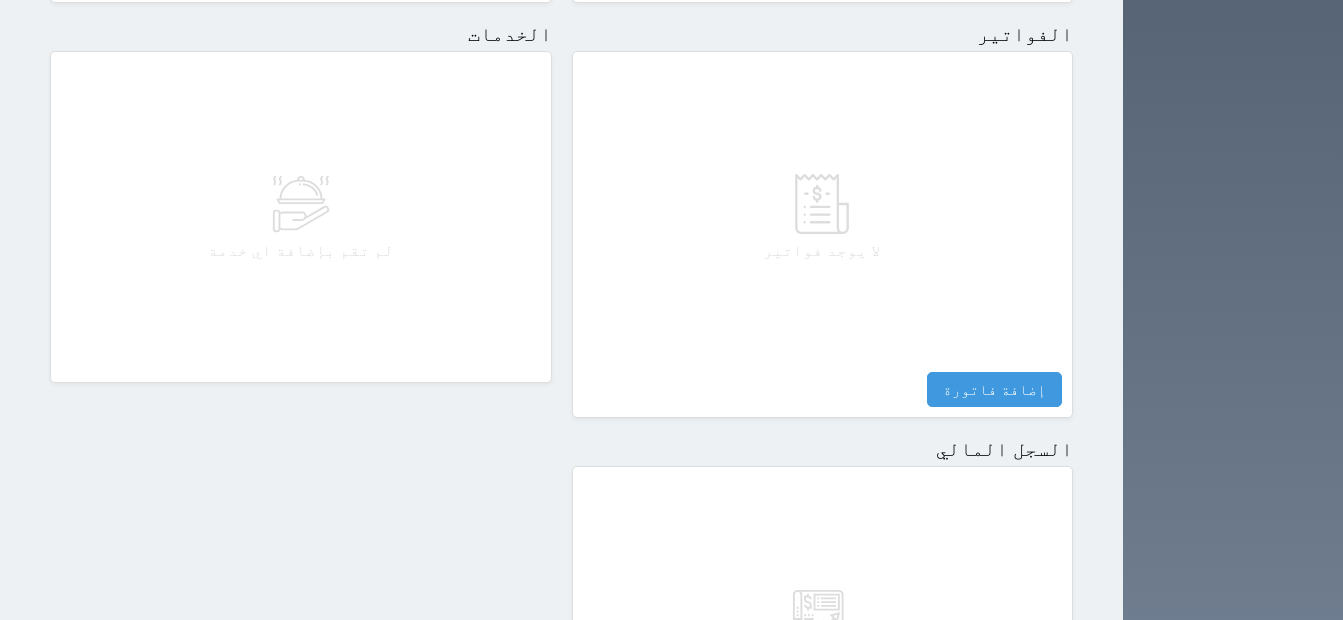 scroll, scrollTop: 1114, scrollLeft: 0, axis: vertical 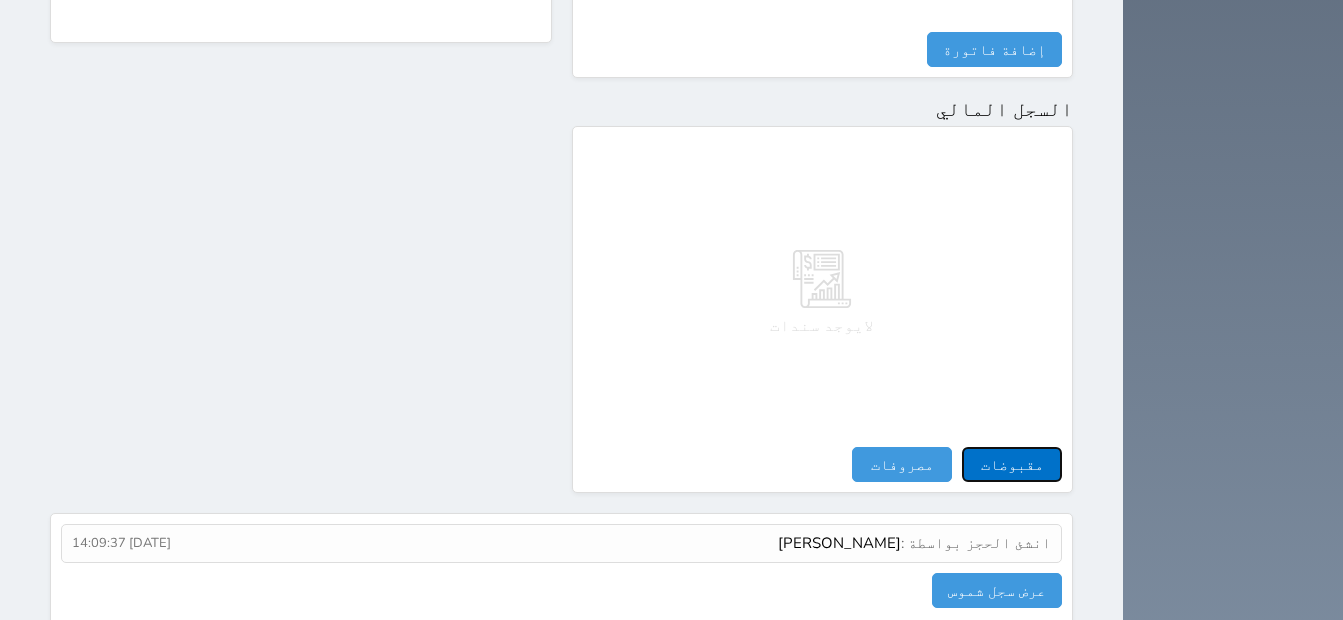 click on "مقبوضات" at bounding box center (1012, 464) 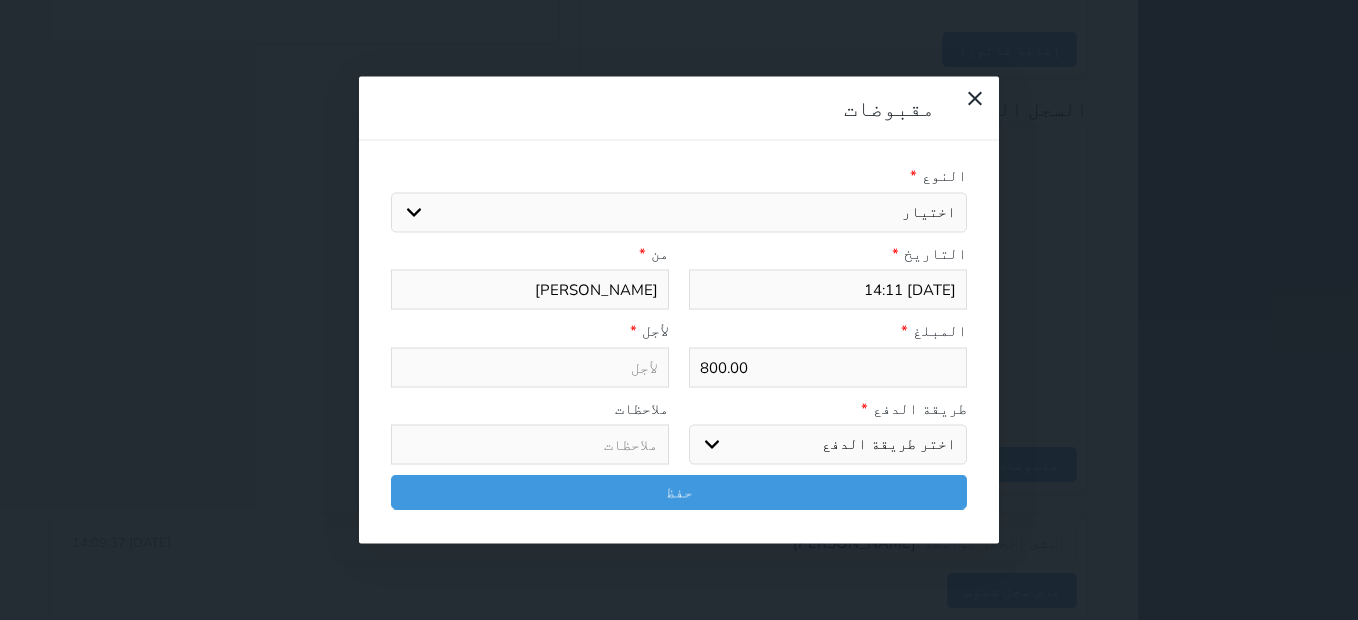 click on "اختيار" at bounding box center [679, 212] 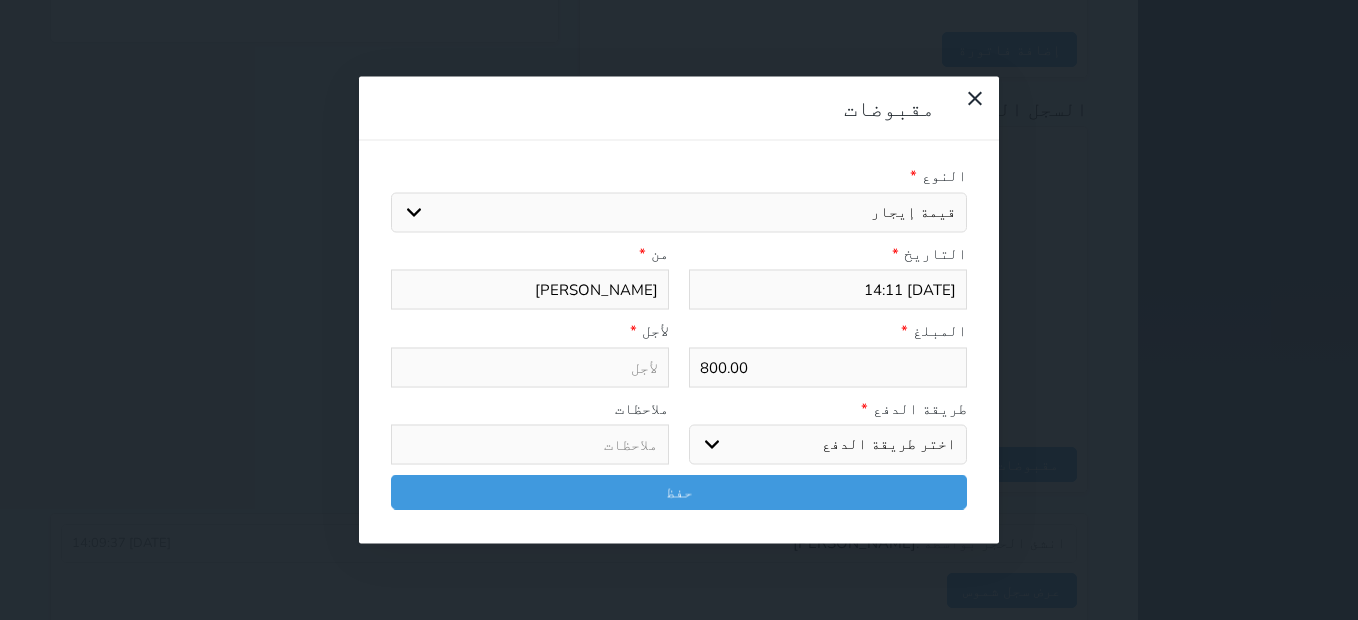 click on "اختيار   مقبوضات عامة قيمة إيجار فواتير تامين عربون لا ينطبق آخر مغسلة واي فاي - الإنترنت مواقف السيارات طعام الأغذية والمشروبات مشروبات المشروبات الباردة المشروبات الساخنة الإفطار غداء عشاء مخبز و كعك حمام سباحة الصالة الرياضية سبا و خدمات الجمال اختيار وإسقاط (خدمات النقل) ميني بار كابل - تلفزيون سرير إضافي تصفيف الشعر التسوق خدمات الجولات السياحية المنظمة خدمات الدليل السياحي" at bounding box center (679, 212) 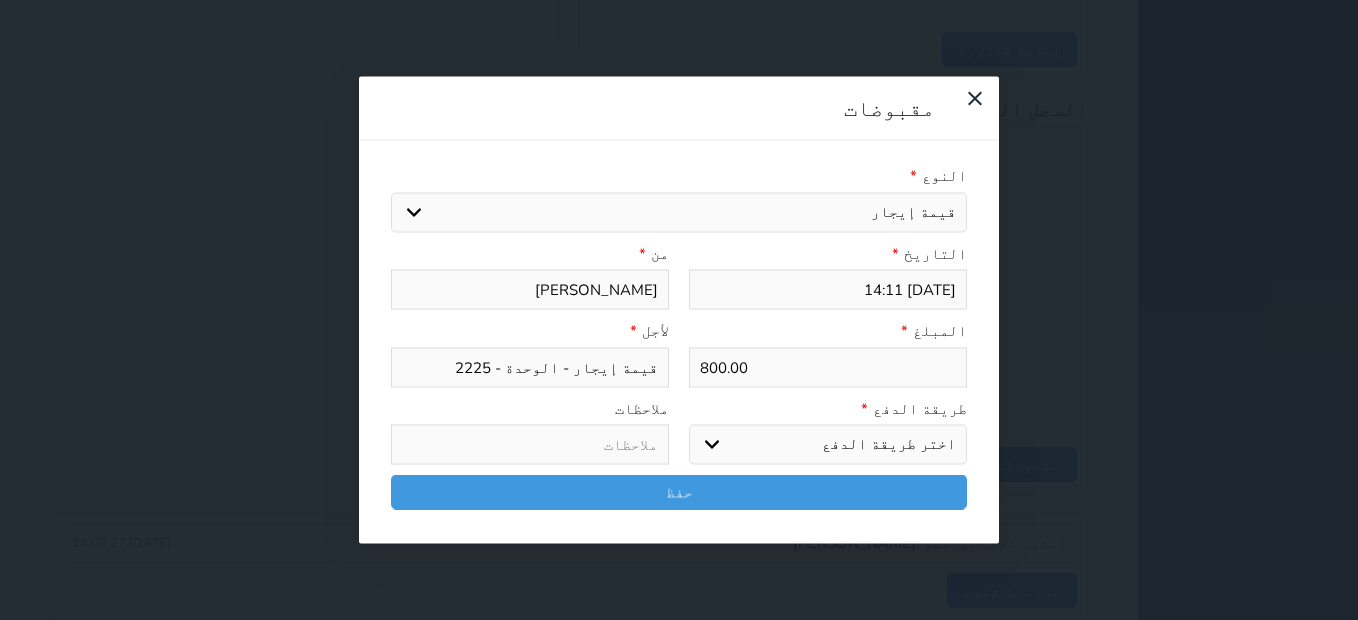 click on "اختر طريقة الدفع   دفع نقدى   تحويل بنكى   مدى   بطاقة ائتمان   آجل" at bounding box center (828, 445) 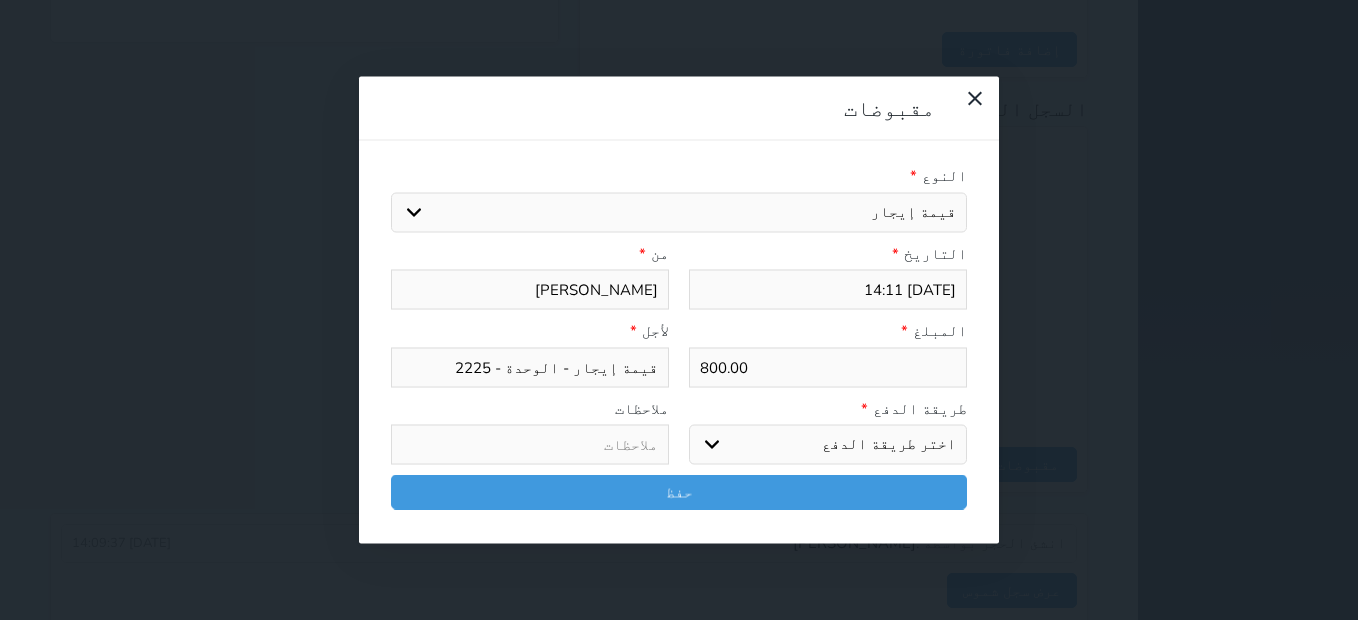 click on "طريقة الدفع *" at bounding box center [828, 408] 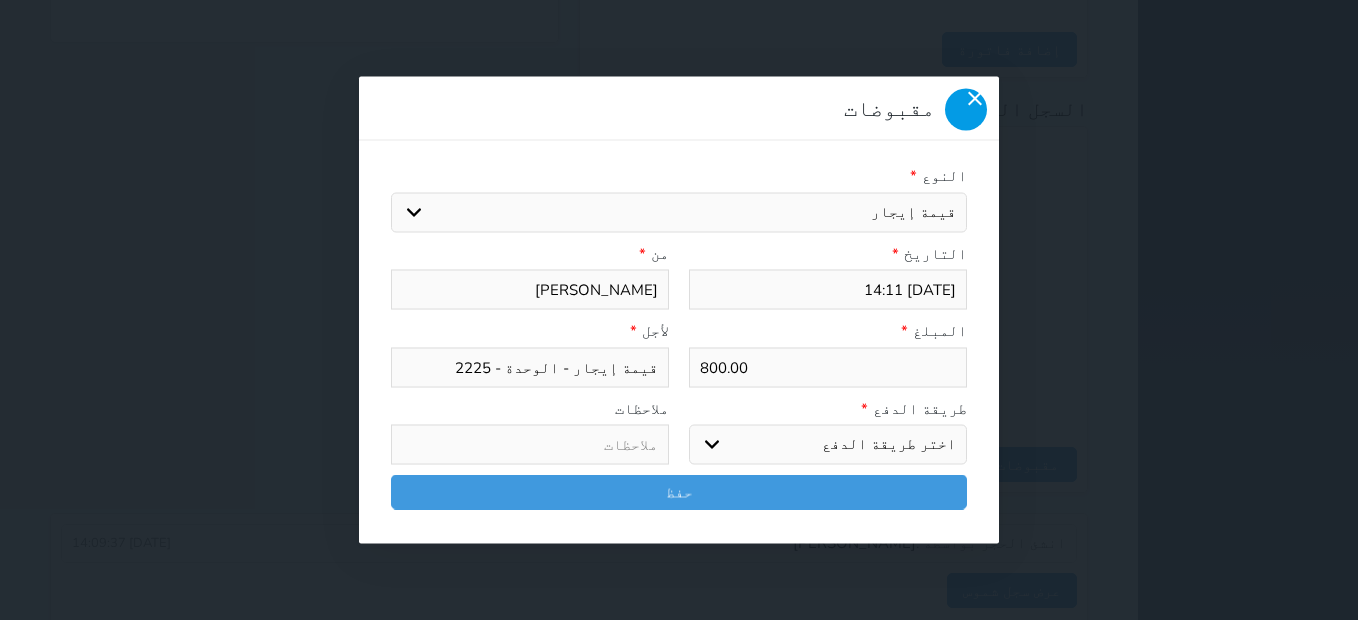 click 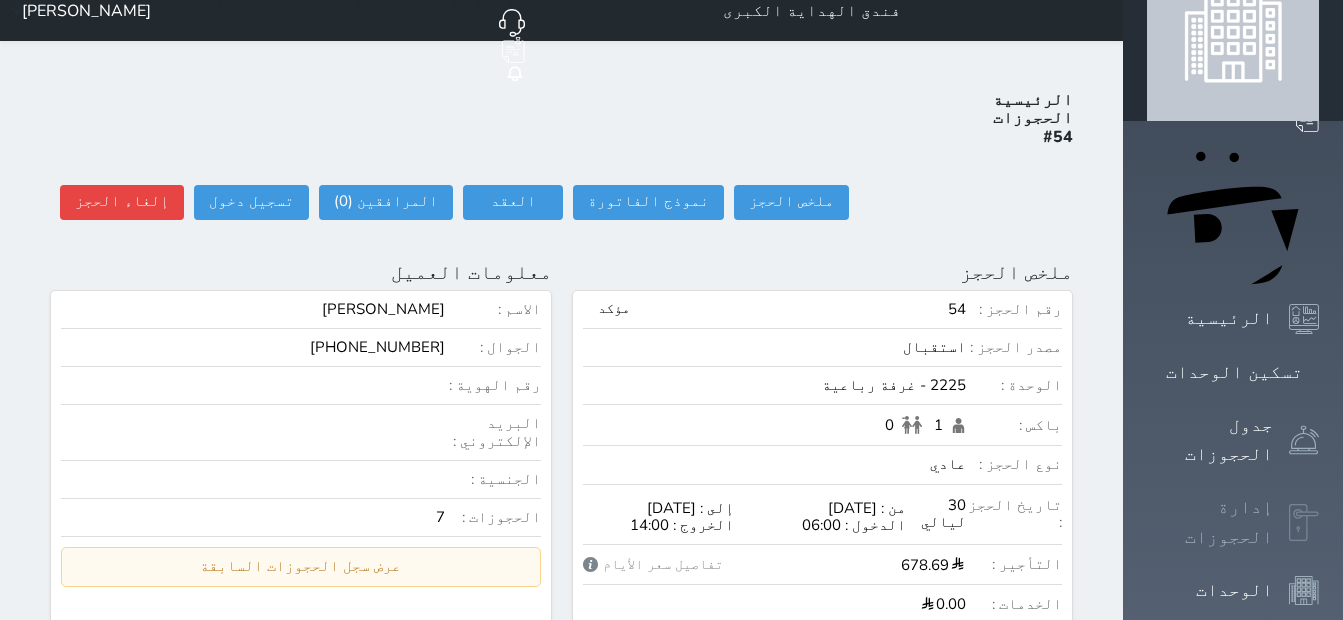 scroll, scrollTop: 100, scrollLeft: 0, axis: vertical 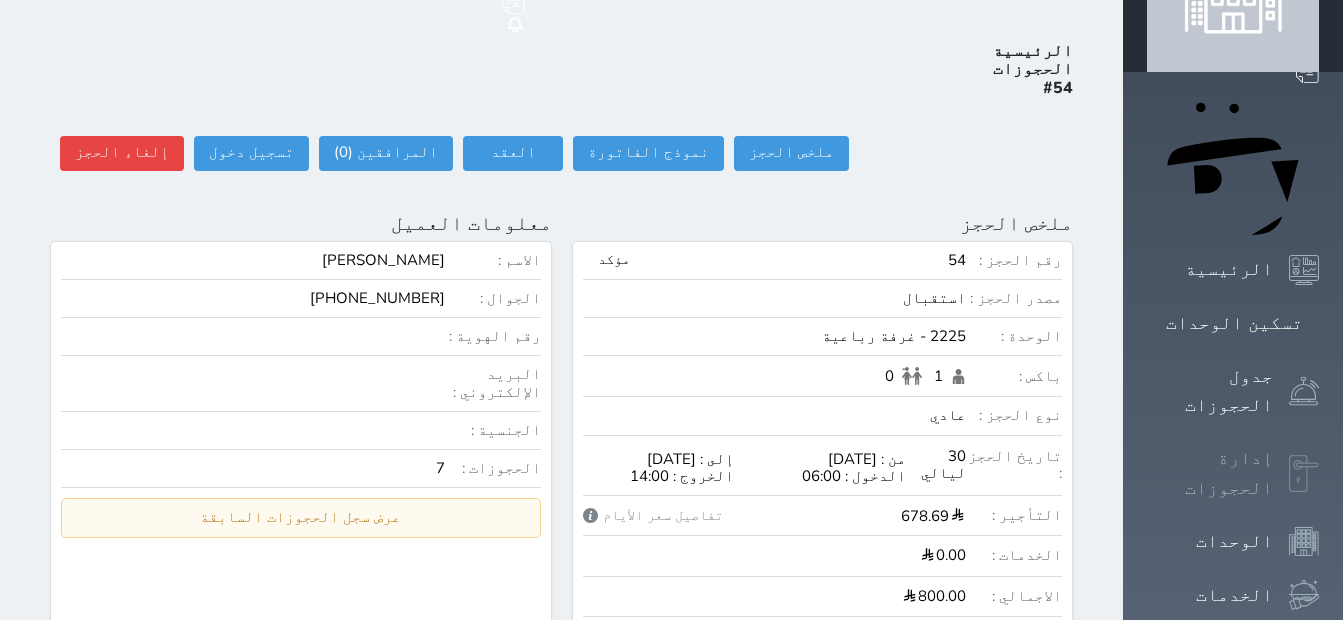 click on "إدارة الحجوزات" at bounding box center (1233, 473) 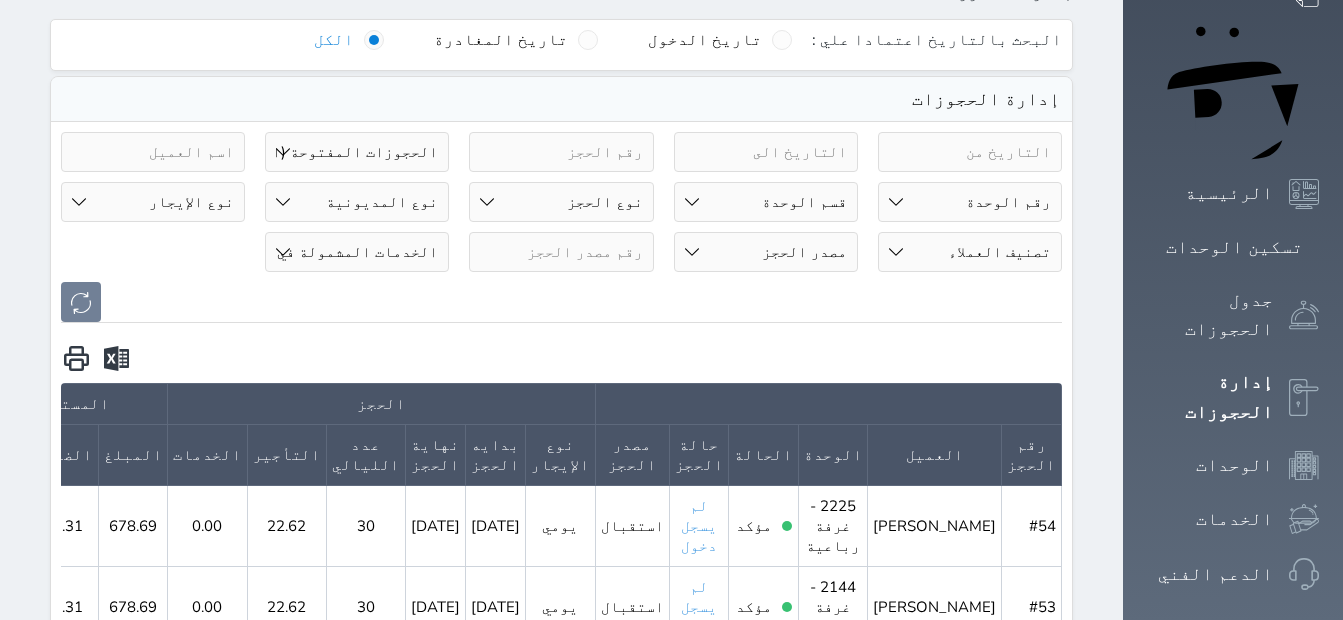 scroll, scrollTop: 0, scrollLeft: 0, axis: both 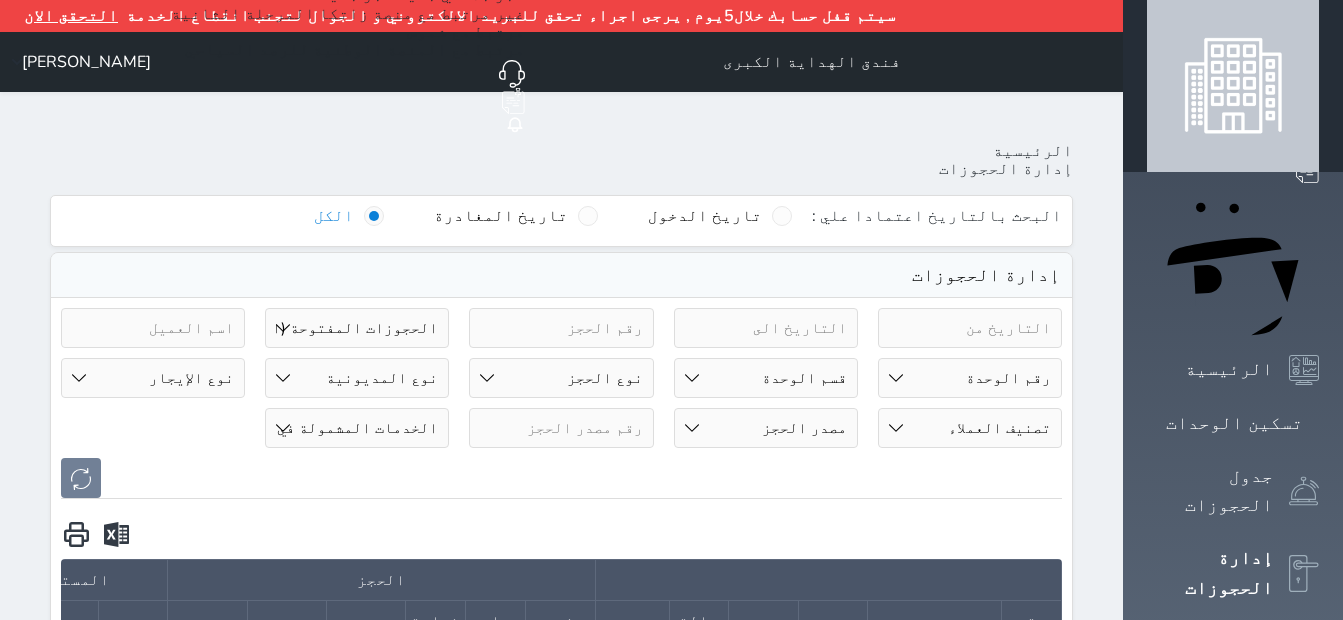 click on "حجز جديد" at bounding box center [356, -5] 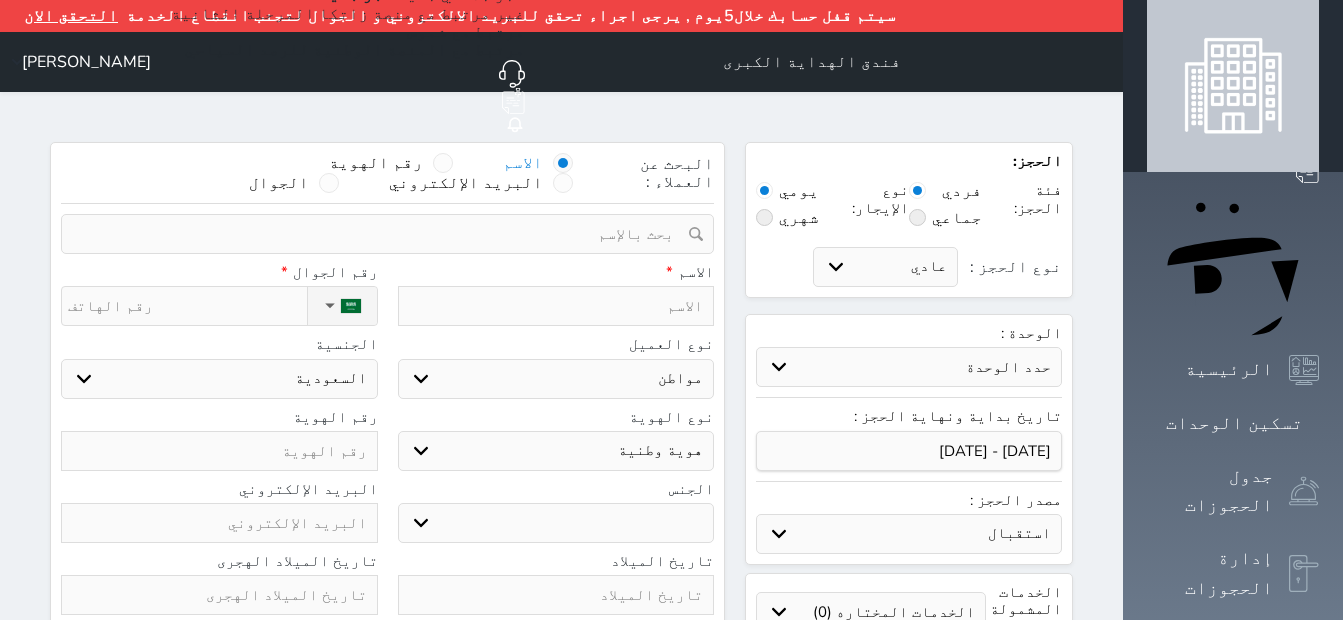 click on "حدد الوحدة
#2502 - غرفة رباعية
#2501 - غرفة رباعية
#2445 - غرفة خماسية
#2444 - غرفة رباعية
#2443 - غرفة رباعية
#2442 - غرفة رباعية
#2441 - غرفة رباعية
#2435 - غرفة رباعية
#2433 - غرفة ثلاثية
#2432 - غرفة رباعية
#2426 - غرفة رباعية
#2425 - غرفة رباعية
#2424 - غرفة رباعية
#2423 - غرفة رباعية
#2422 - غرفة خماسية
#2421 - غرفة خماسية" at bounding box center [909, 367] 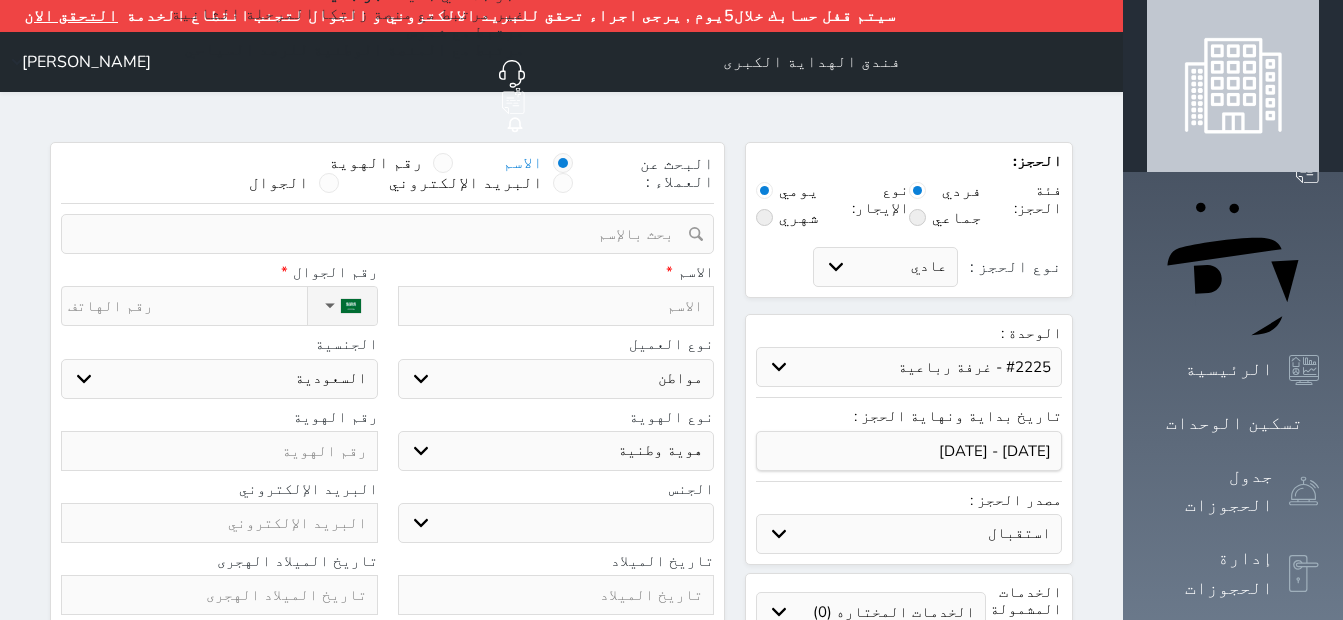 click on "حدد الوحدة
#2502 - غرفة رباعية
#2501 - غرفة رباعية
#2445 - غرفة خماسية
#2444 - غرفة رباعية
#2443 - غرفة رباعية
#2442 - غرفة رباعية
#2441 - غرفة رباعية
#2435 - غرفة رباعية
#2433 - غرفة ثلاثية
#2432 - غرفة رباعية
#2426 - غرفة رباعية
#2425 - غرفة رباعية
#2424 - غرفة رباعية
#2423 - غرفة رباعية
#2422 - غرفة خماسية
#2421 - غرفة خماسية" at bounding box center [909, 367] 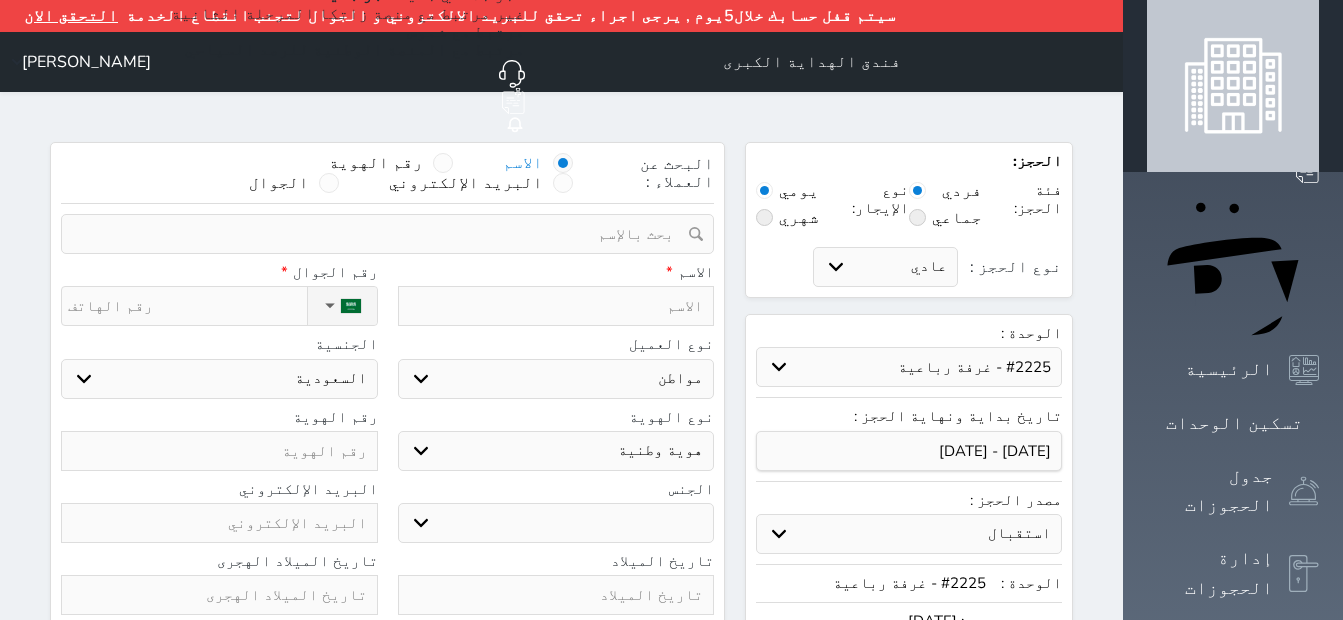 click at bounding box center [380, 234] 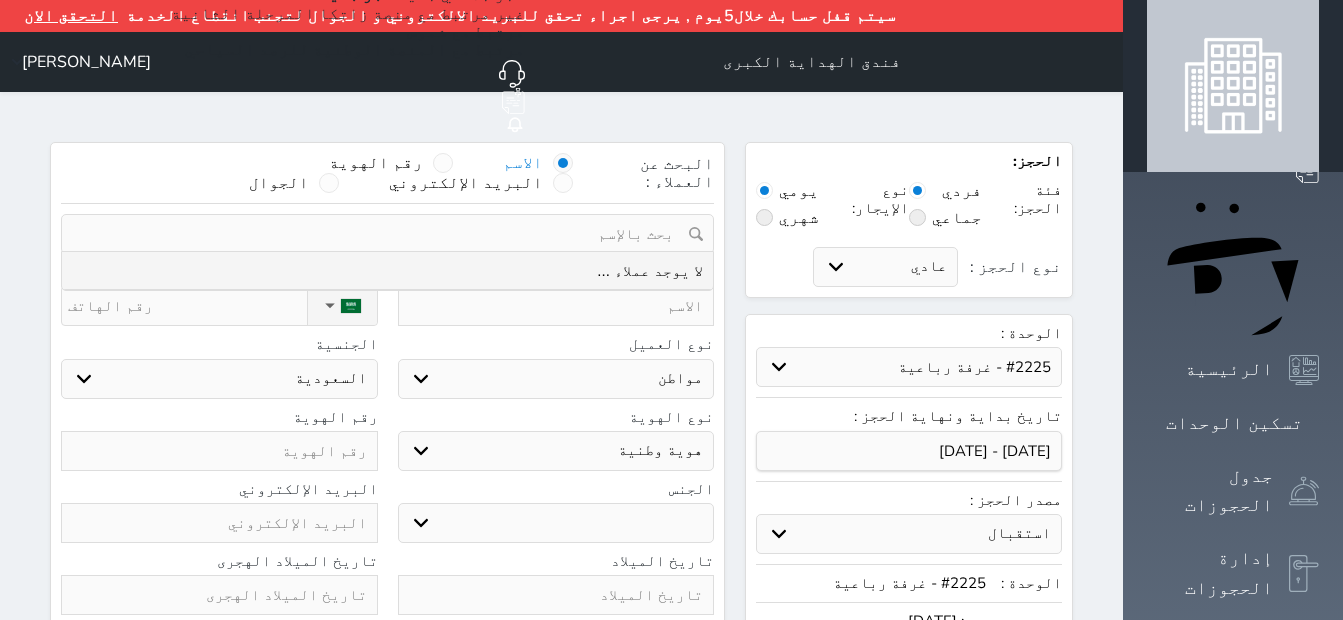 paste on "[PERSON_NAME]" 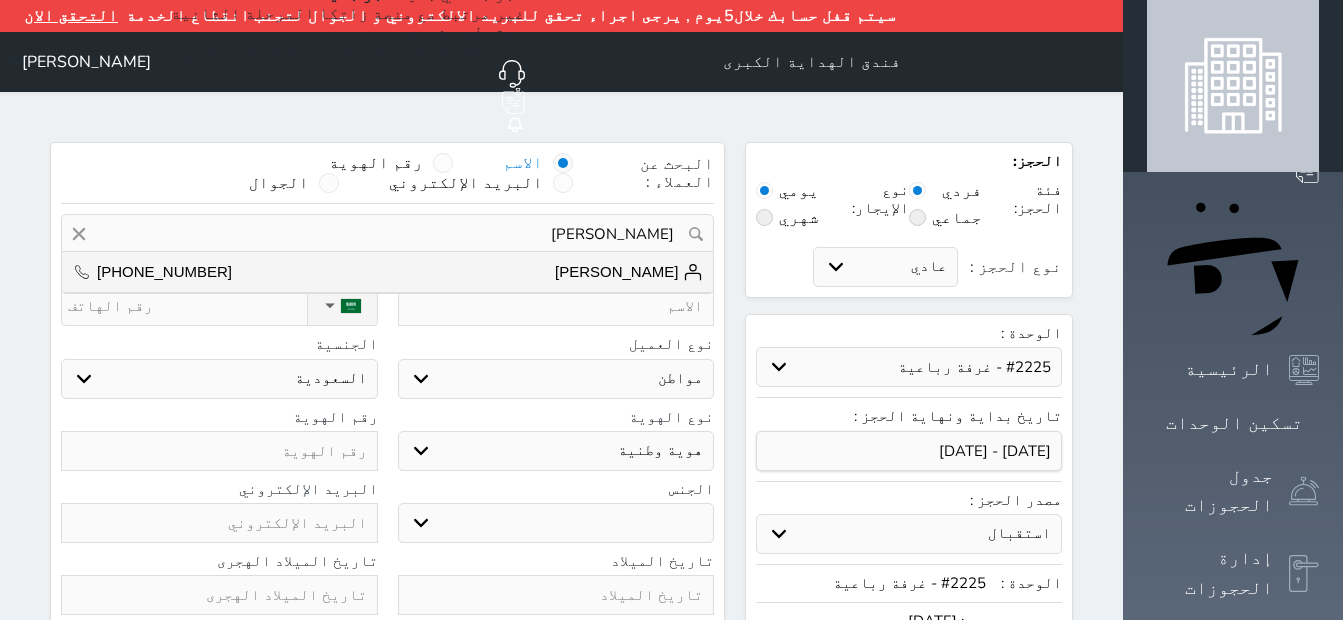 click on "[PERSON_NAME]" at bounding box center (629, 272) 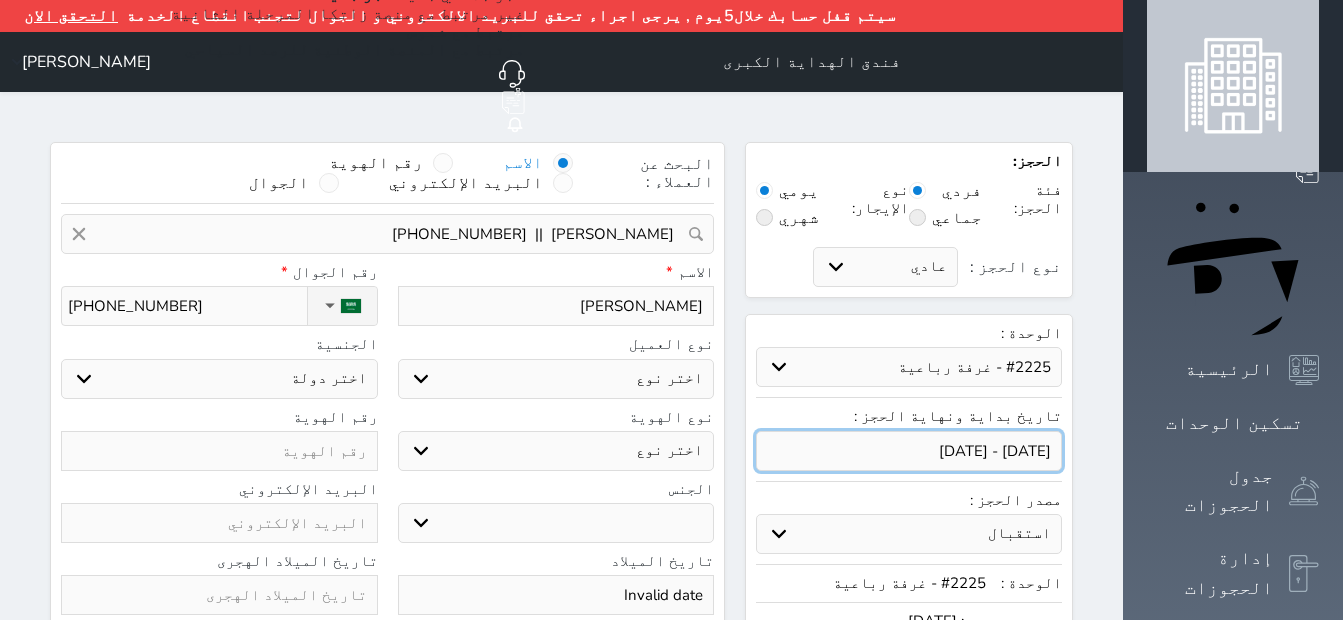 click at bounding box center [909, 451] 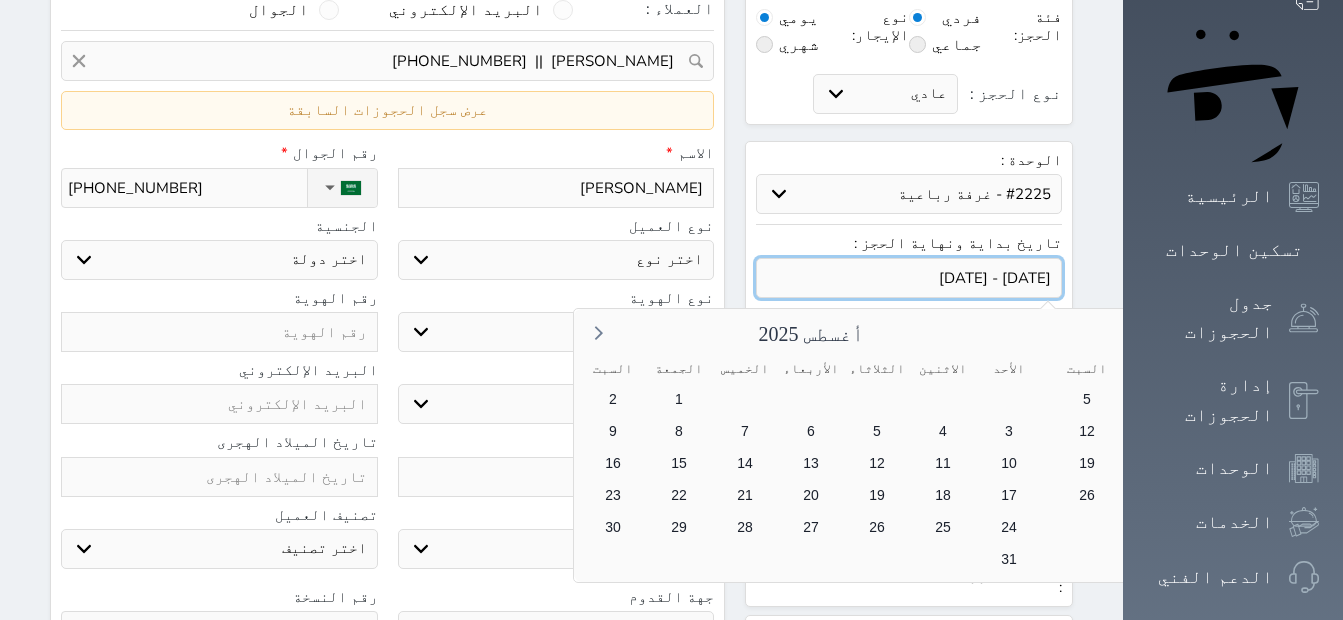 scroll, scrollTop: 200, scrollLeft: 0, axis: vertical 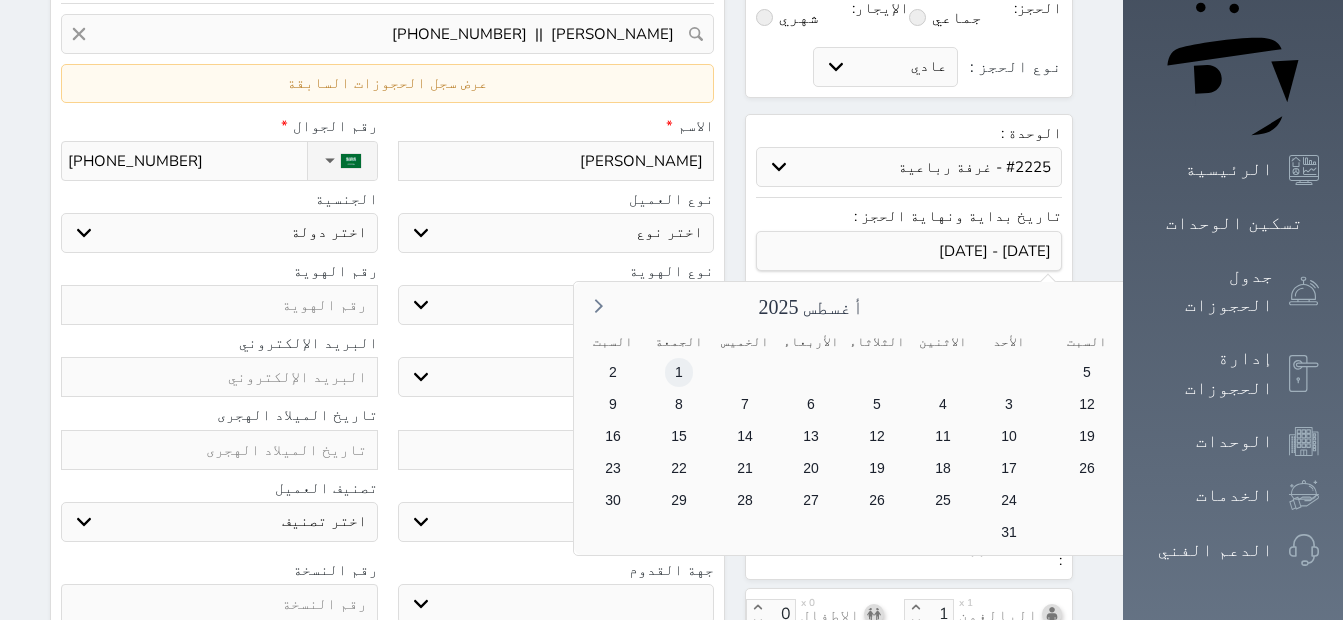 click on "1" at bounding box center [679, 372] 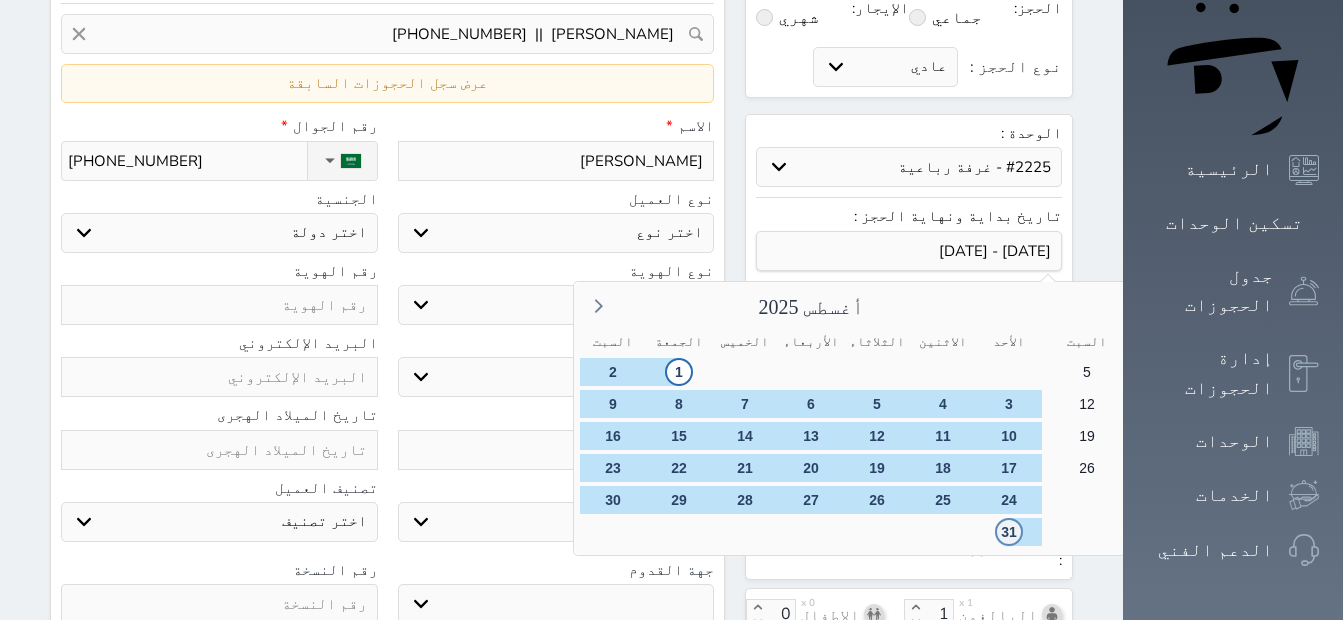 click on "31" at bounding box center (1009, 532) 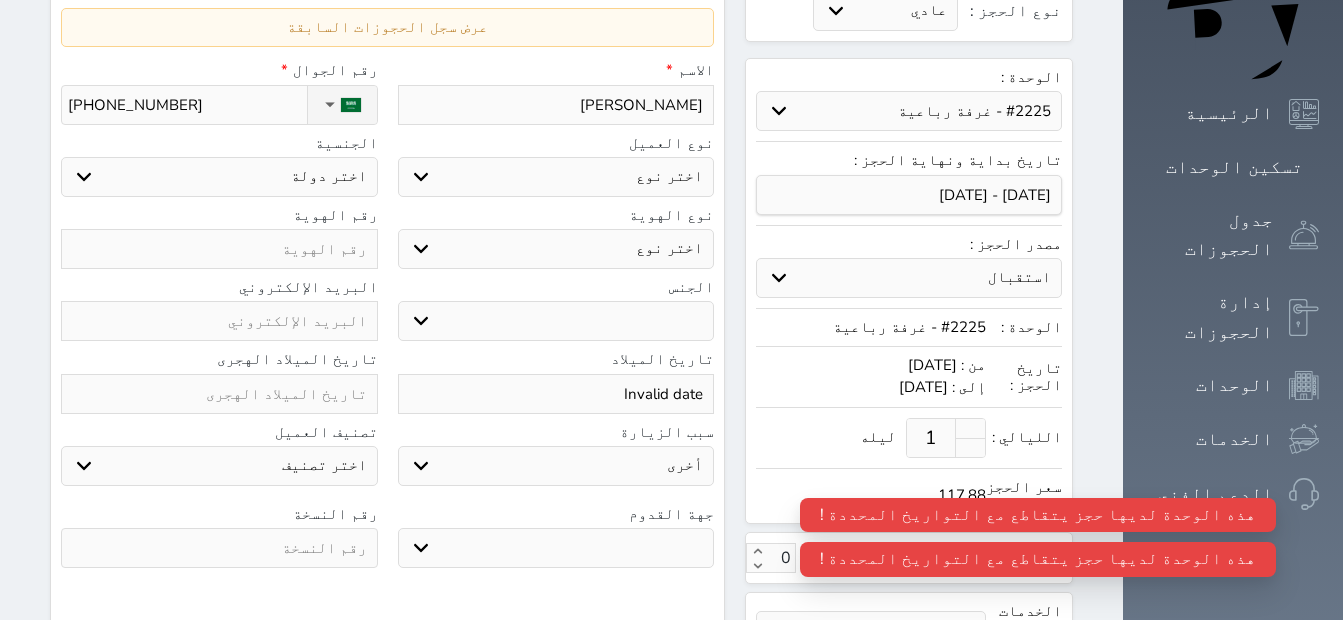 scroll, scrollTop: 300, scrollLeft: 0, axis: vertical 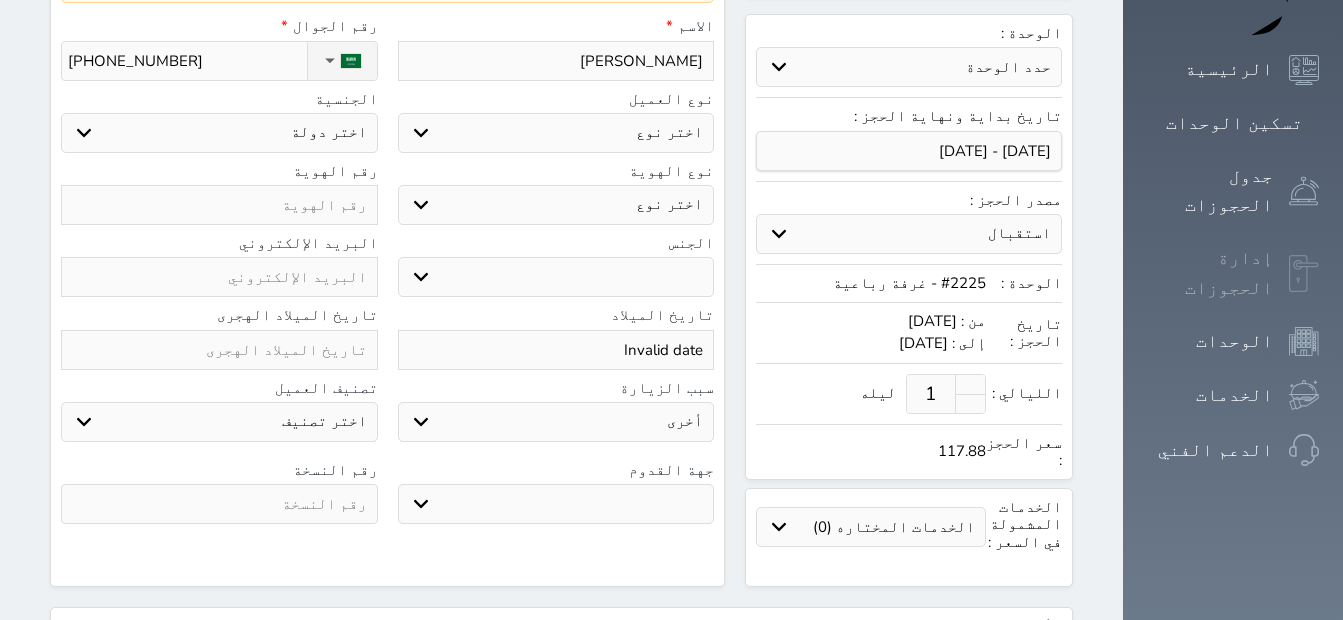 click on "إدارة الحجوزات" at bounding box center (1210, 273) 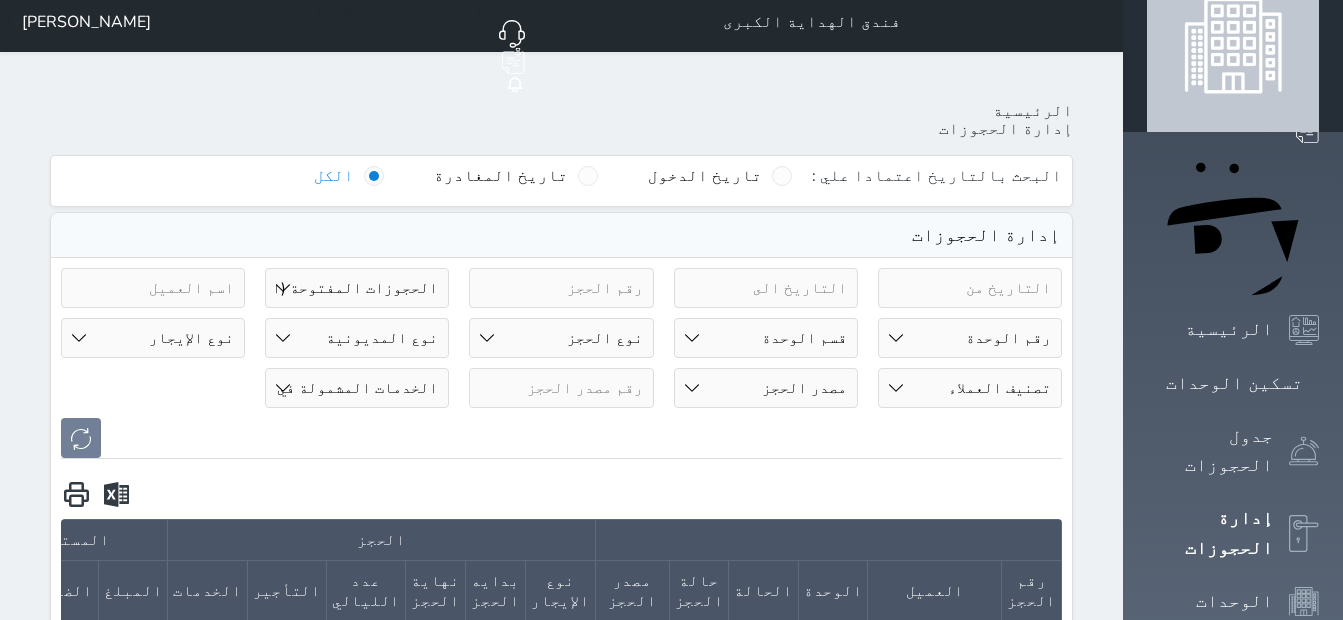scroll, scrollTop: 0, scrollLeft: 0, axis: both 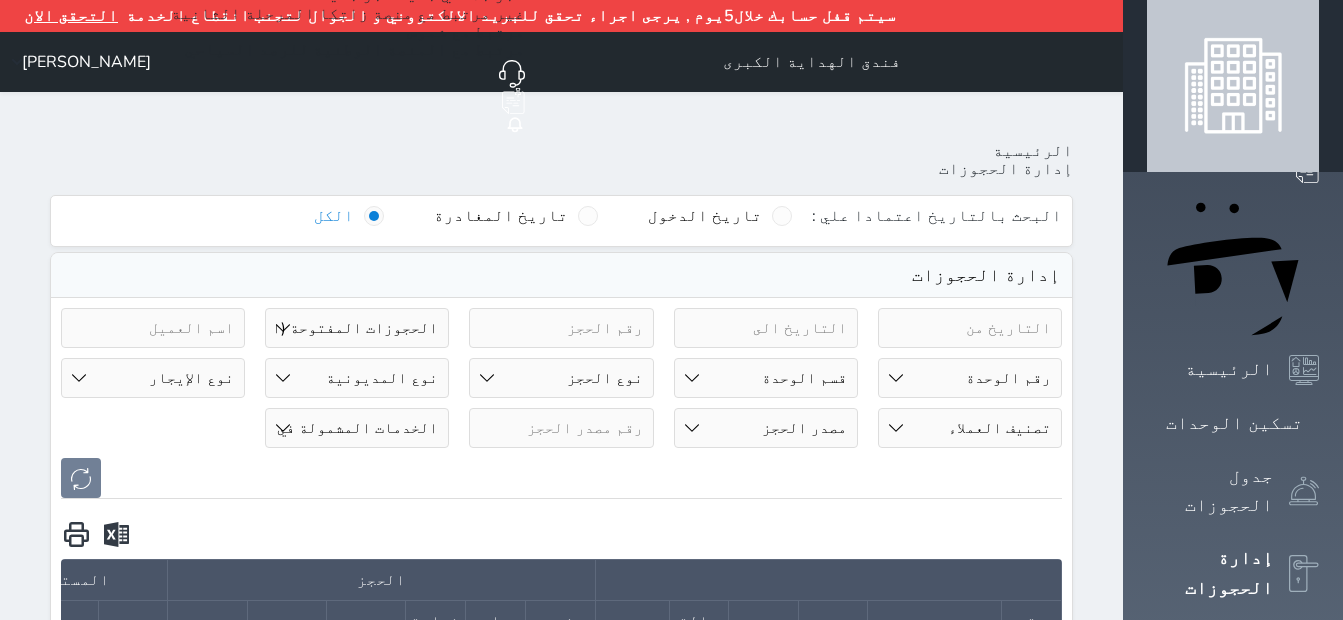 click on "حجز جديد" at bounding box center [356, -5] 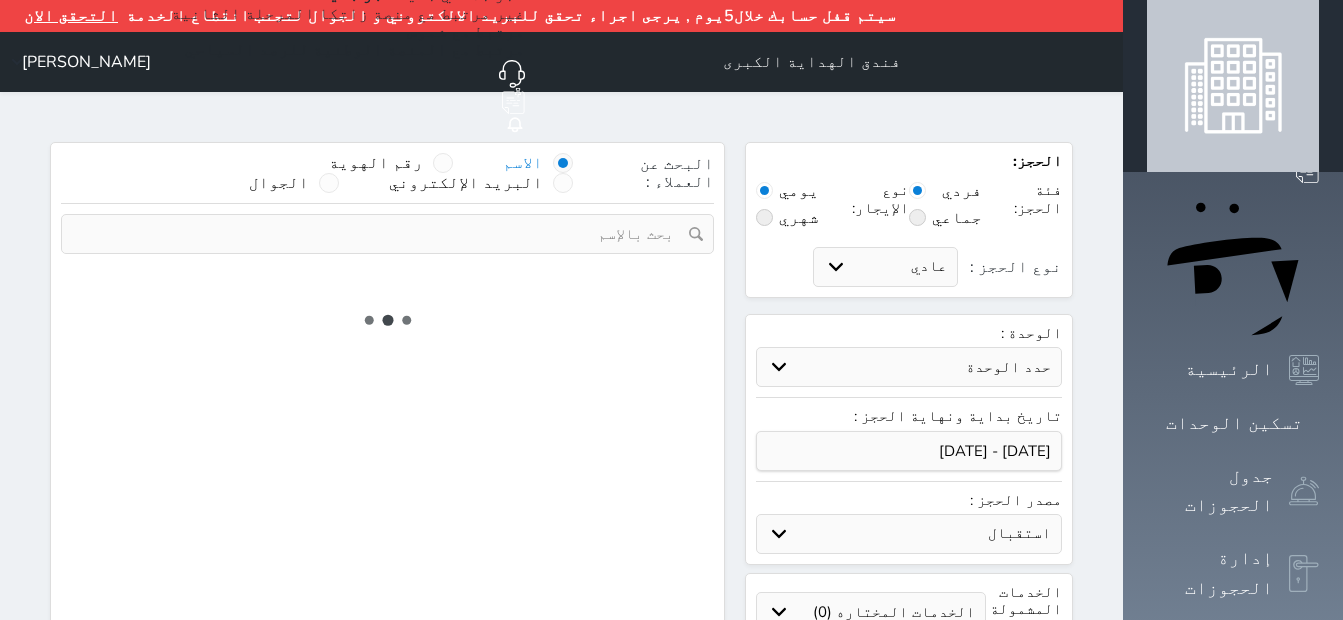 click at bounding box center (380, 234) 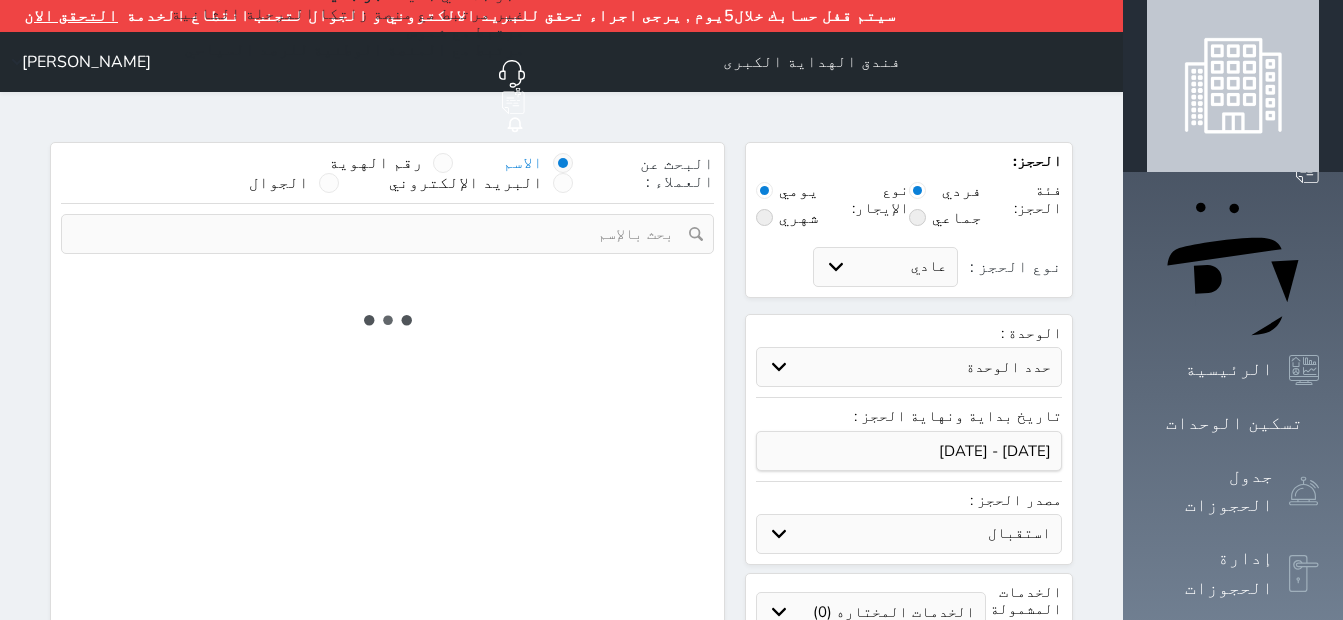 click on "حدد الوحدة" at bounding box center (909, 367) 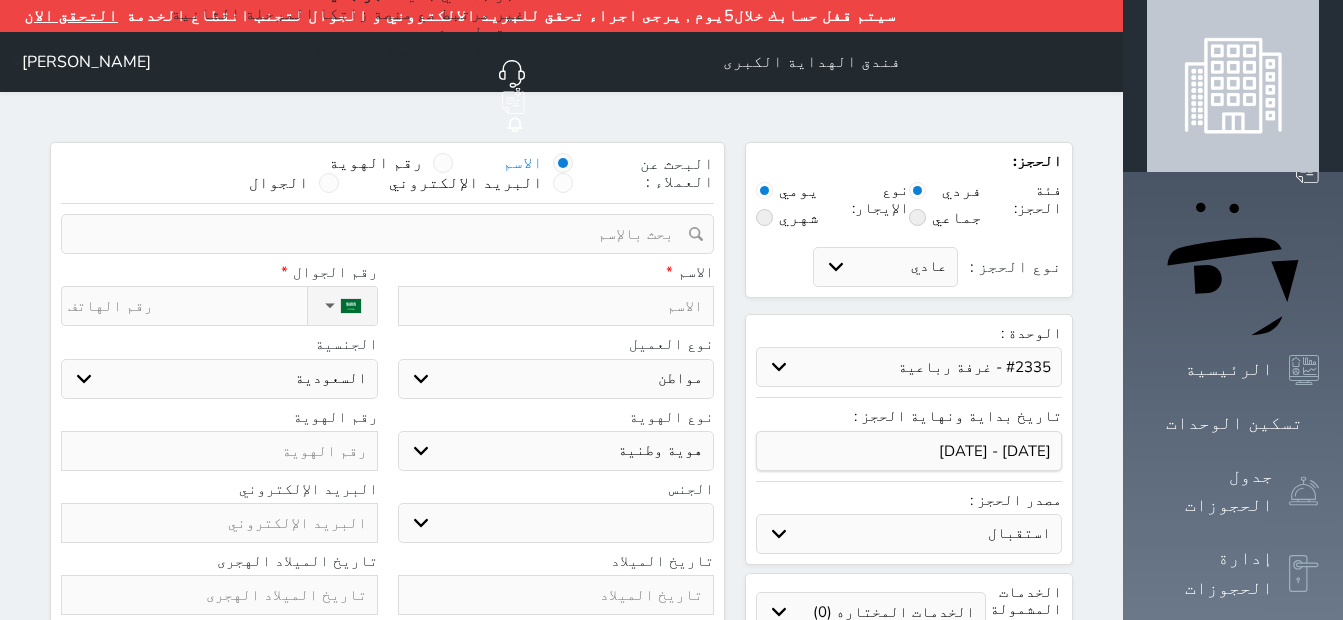 click on "حدد الوحدة
#2502 - غرفة رباعية
#2501 - غرفة رباعية
#2445 - غرفة خماسية
#2444 - غرفة رباعية
#2443 - غرفة رباعية
#2442 - غرفة رباعية
#2441 - غرفة رباعية
#2435 - غرفة رباعية
#2433 - غرفة ثلاثية
#2432 - غرفة رباعية
#2426 - غرفة رباعية
#2425 - غرفة رباعية
#2424 - غرفة رباعية
#2423 - غرفة رباعية
#2422 - غرفة خماسية
#2421 - غرفة خماسية" at bounding box center [909, 367] 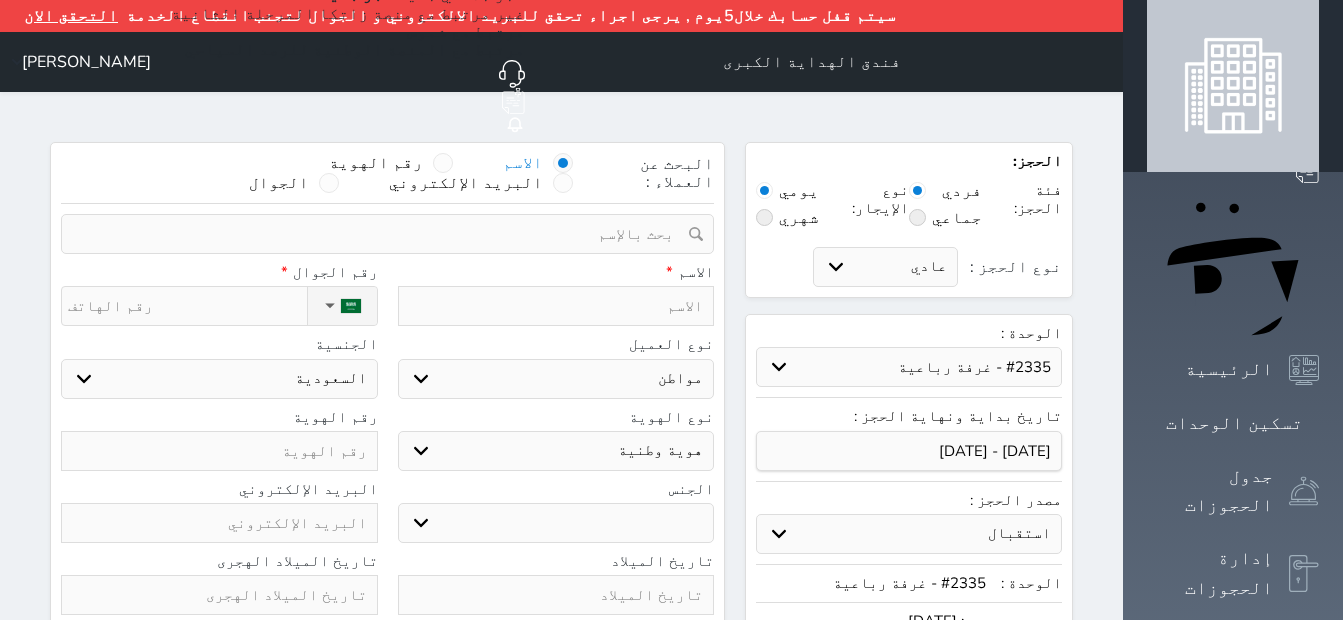 click at bounding box center [380, 234] 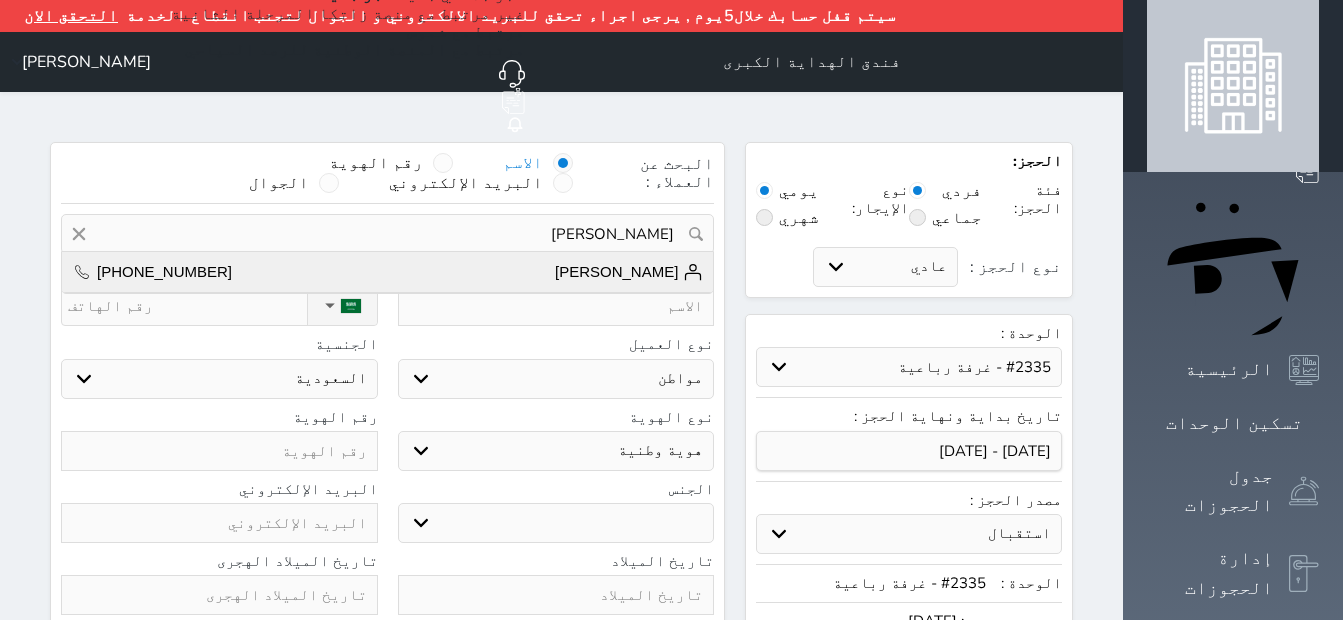 click on "[PERSON_NAME]" at bounding box center (629, 272) 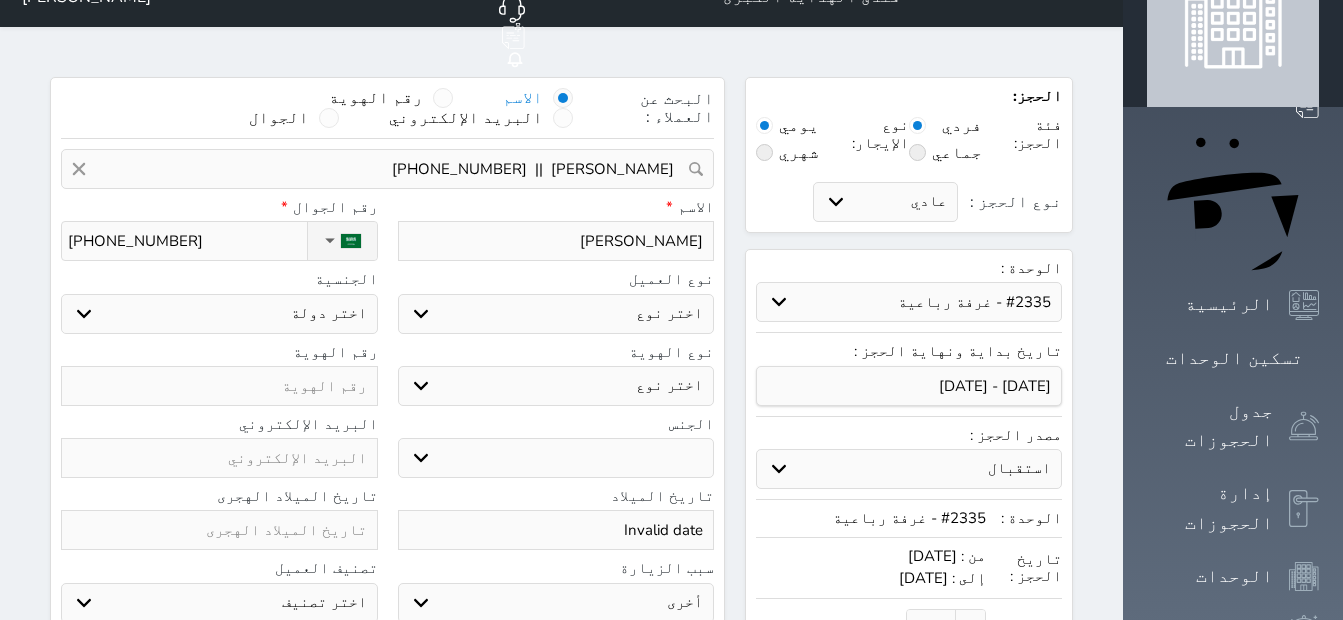 scroll, scrollTop: 100, scrollLeft: 0, axis: vertical 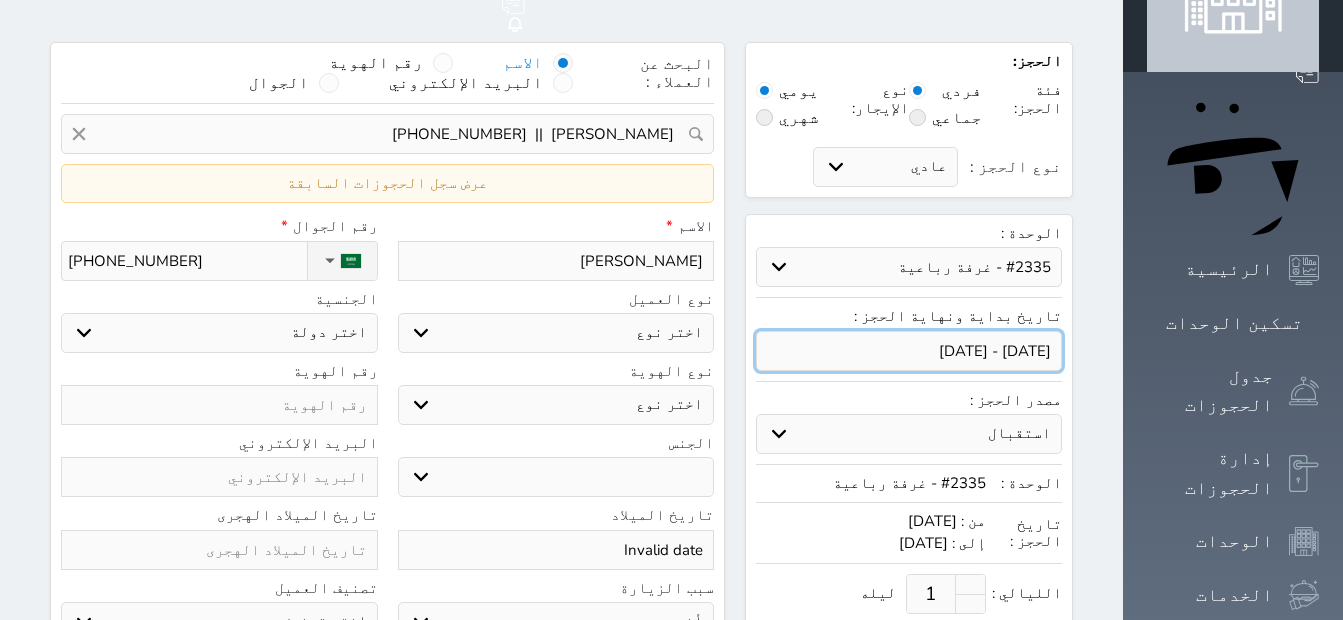 click at bounding box center [909, 351] 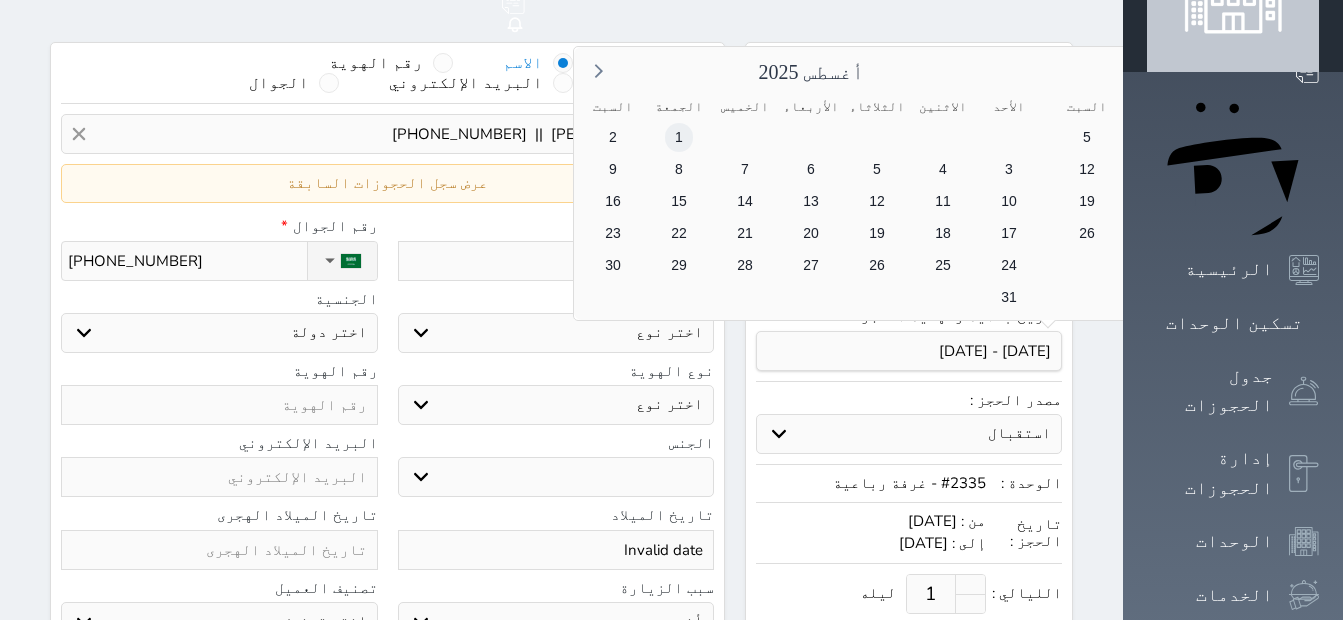 click on "1" at bounding box center (679, 137) 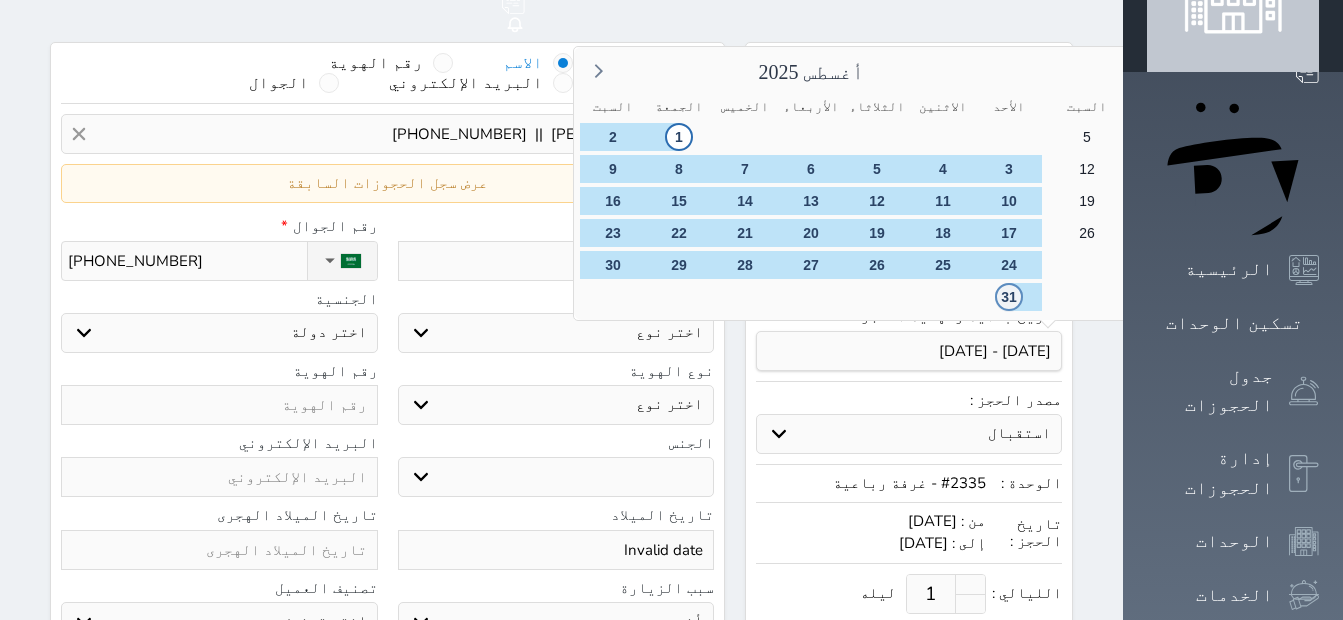 click on "31" at bounding box center (1009, 297) 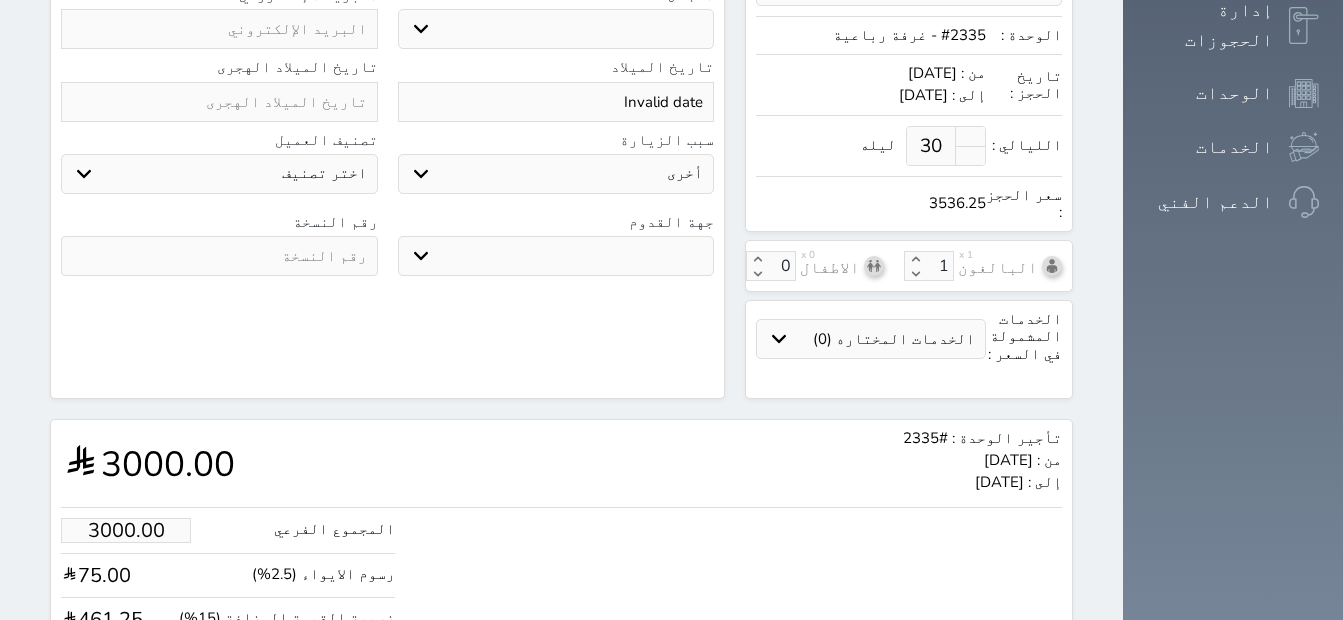 scroll, scrollTop: 639, scrollLeft: 0, axis: vertical 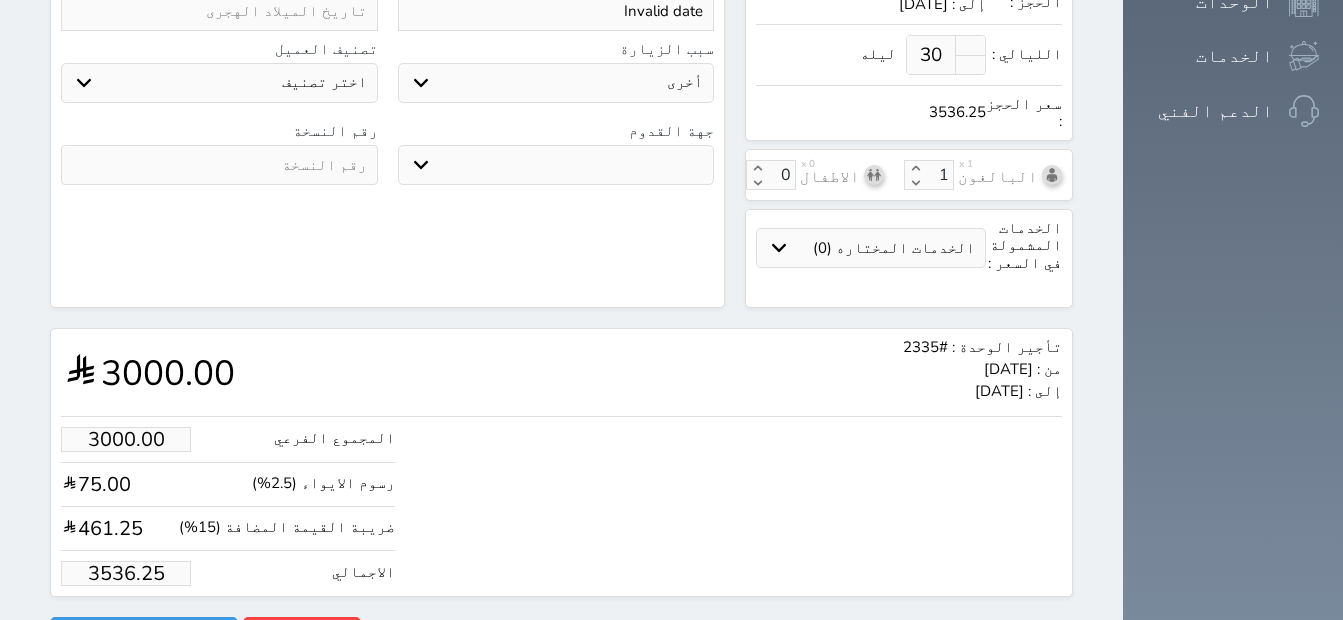 drag, startPoint x: -4, startPoint y: 521, endPoint x: 1, endPoint y: 532, distance: 12.083046 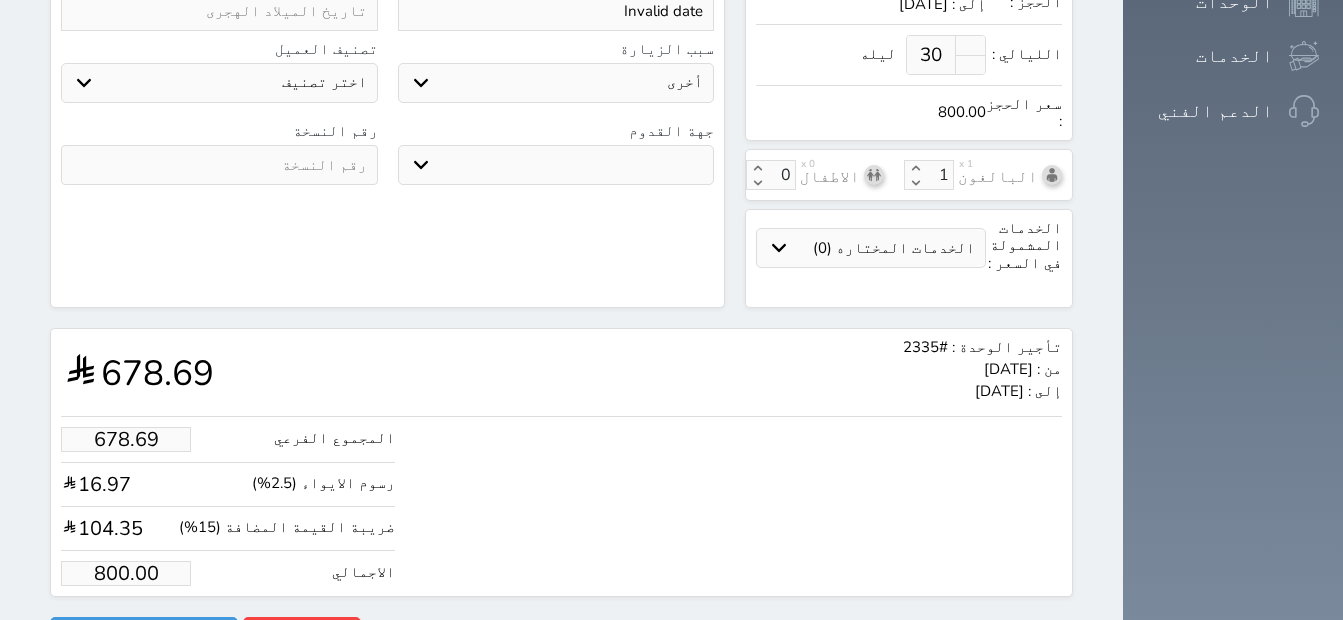 click on "تأجير الوحدة : #2335   من : [DATE]   إلى : [DATE]    678.69" at bounding box center [561, 372] 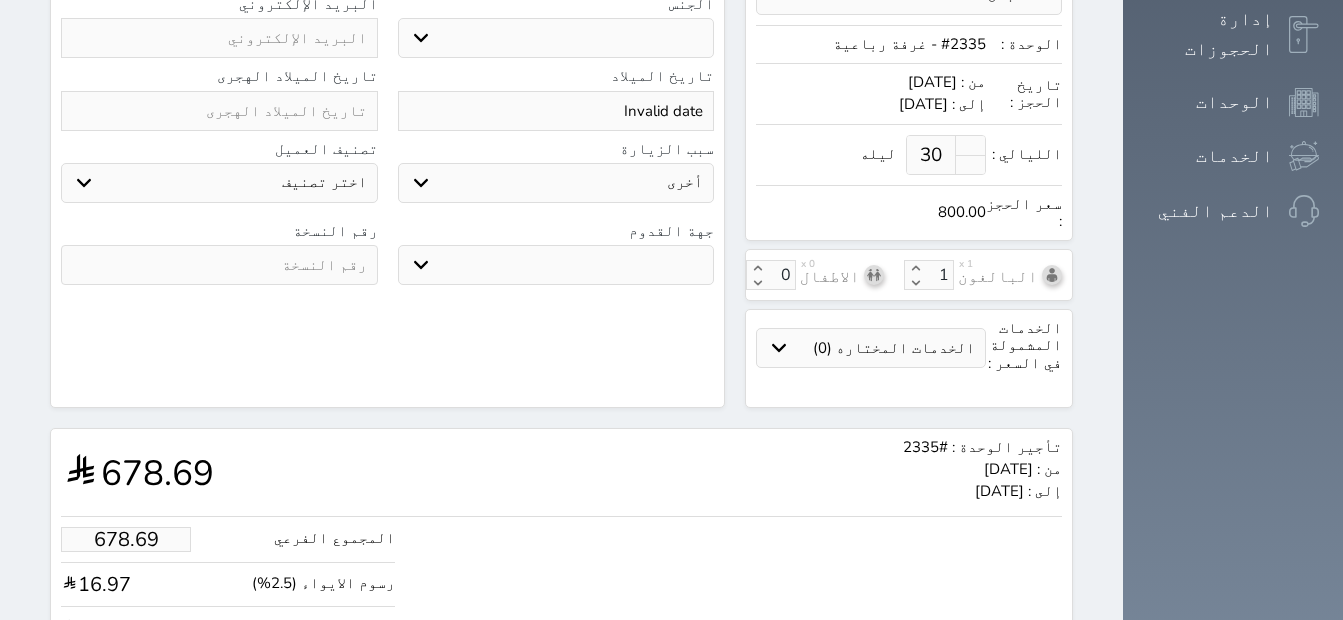 scroll, scrollTop: 639, scrollLeft: 0, axis: vertical 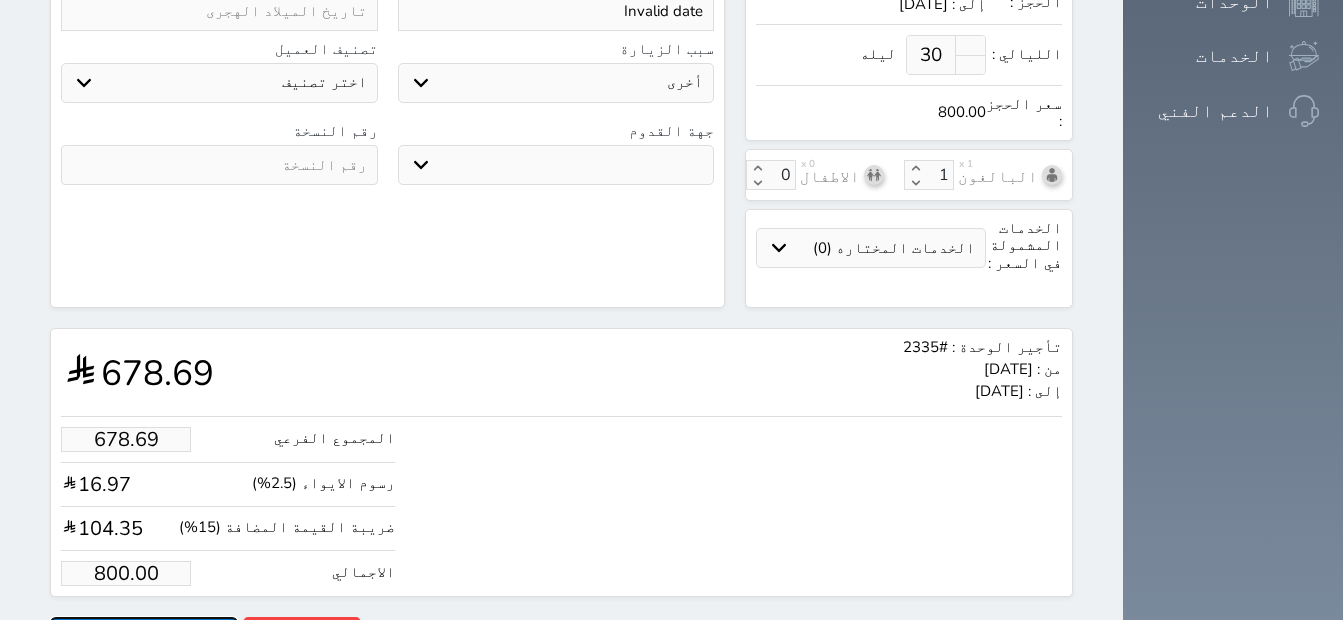 click on "حجز" at bounding box center [144, 634] 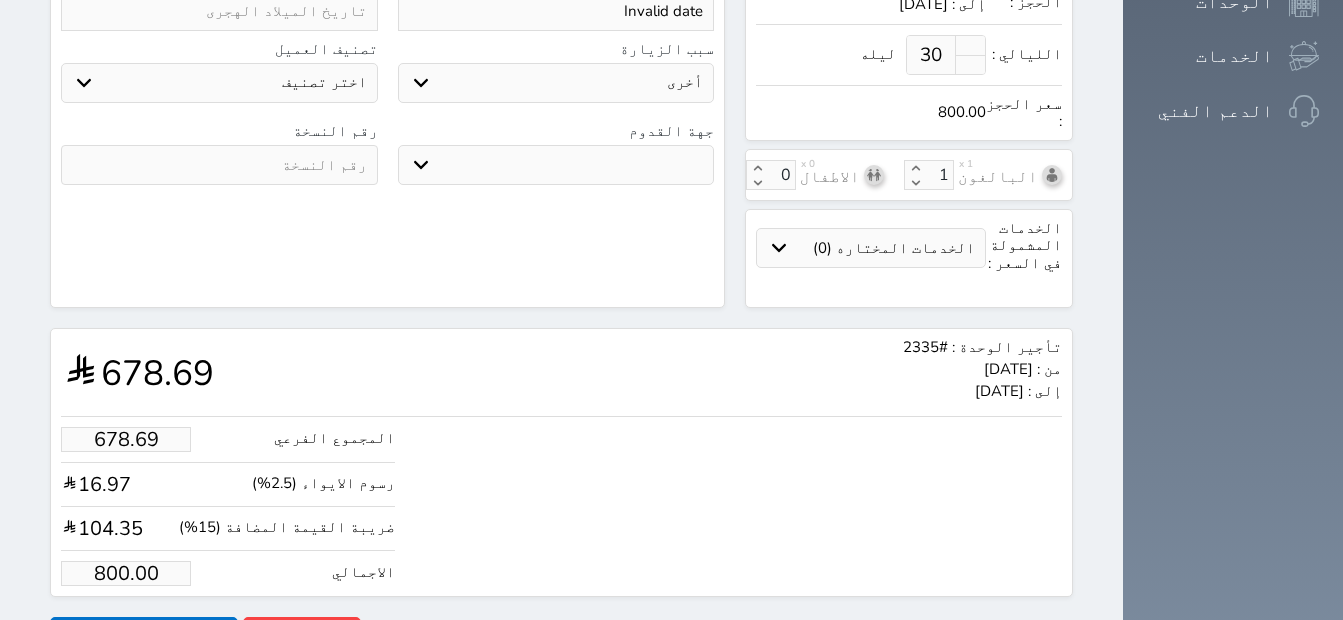 scroll, scrollTop: 316, scrollLeft: 0, axis: vertical 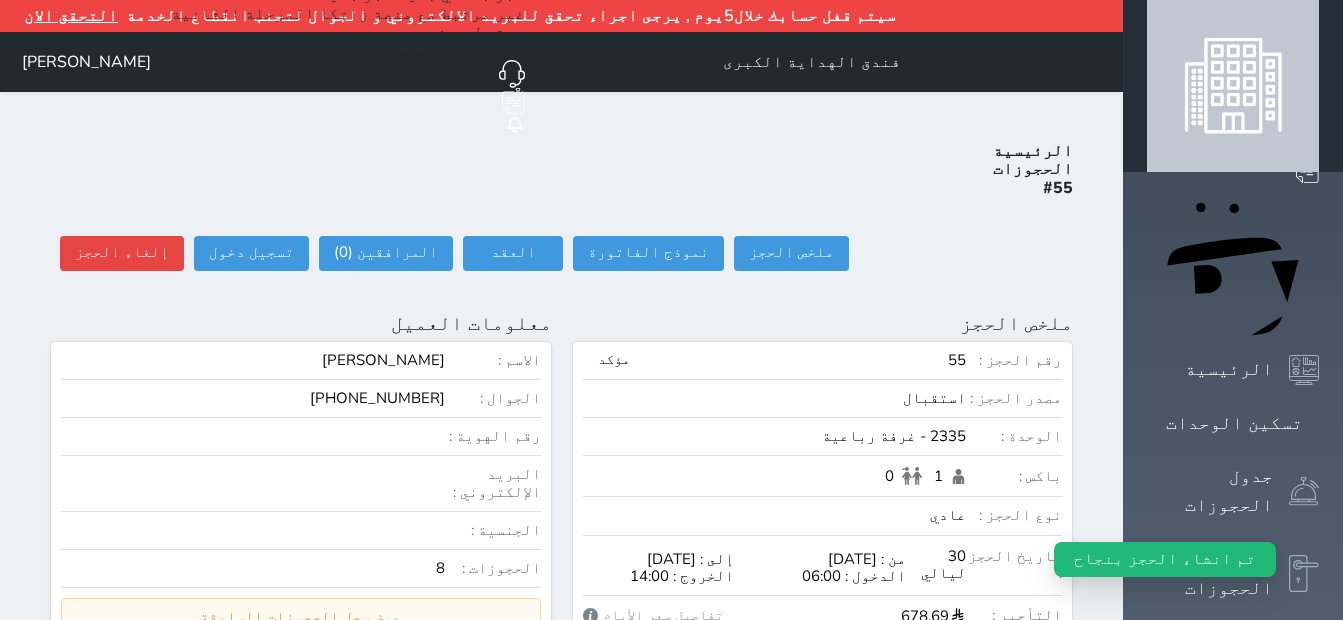 click on "حجز جديد" at bounding box center (356, -5) 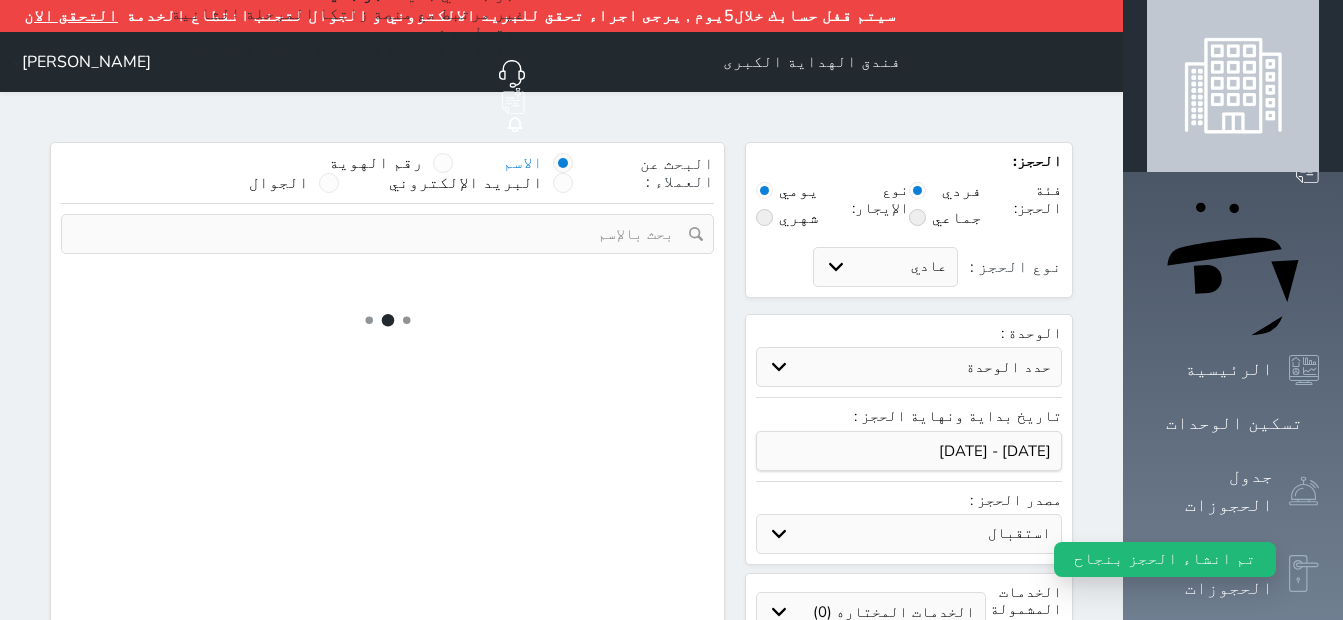 click at bounding box center (380, 234) 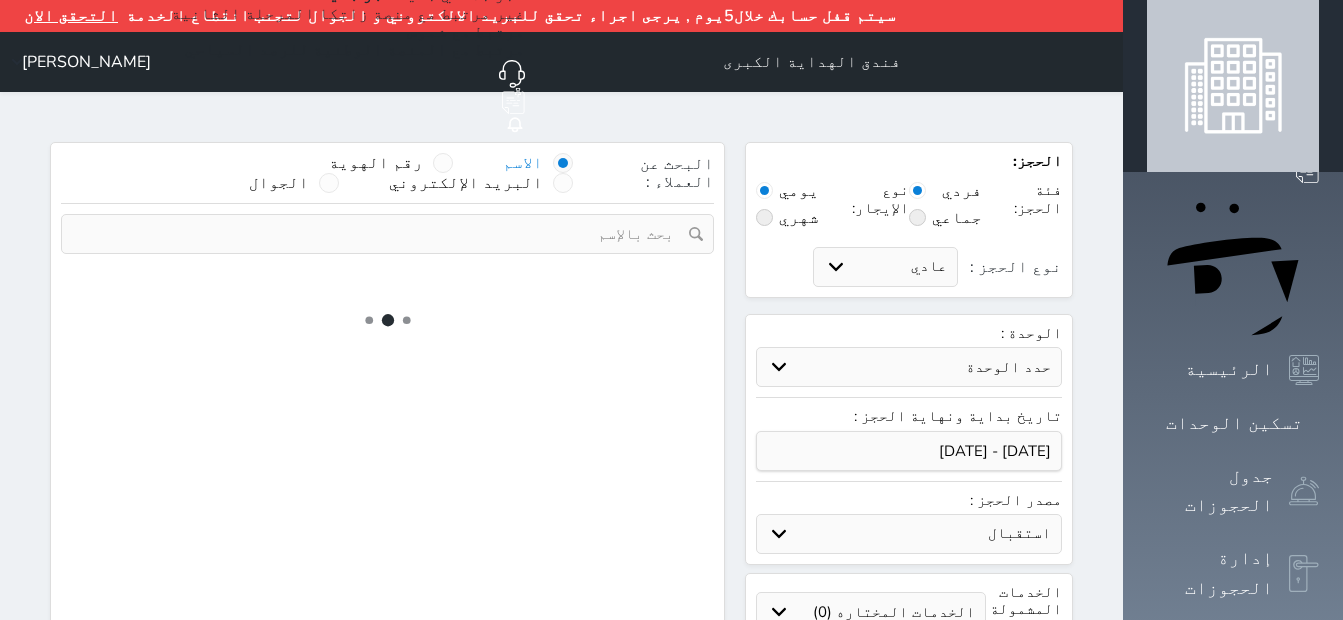 paste on "[PERSON_NAME]" 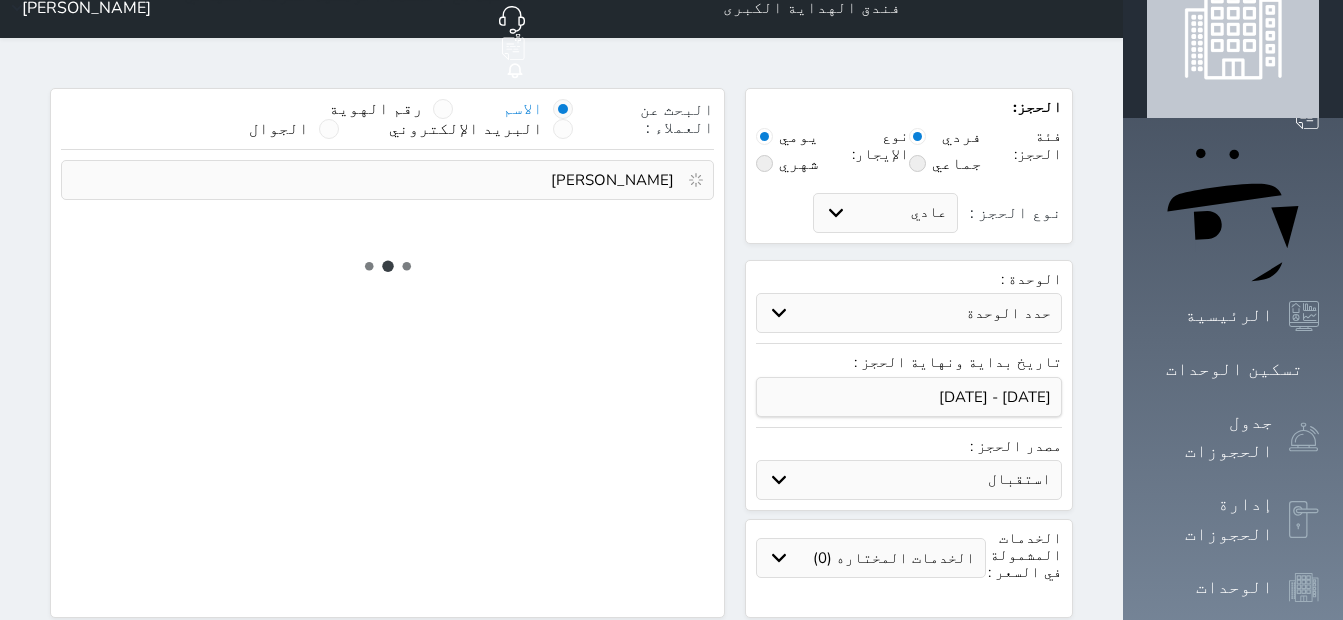 scroll, scrollTop: 83, scrollLeft: 0, axis: vertical 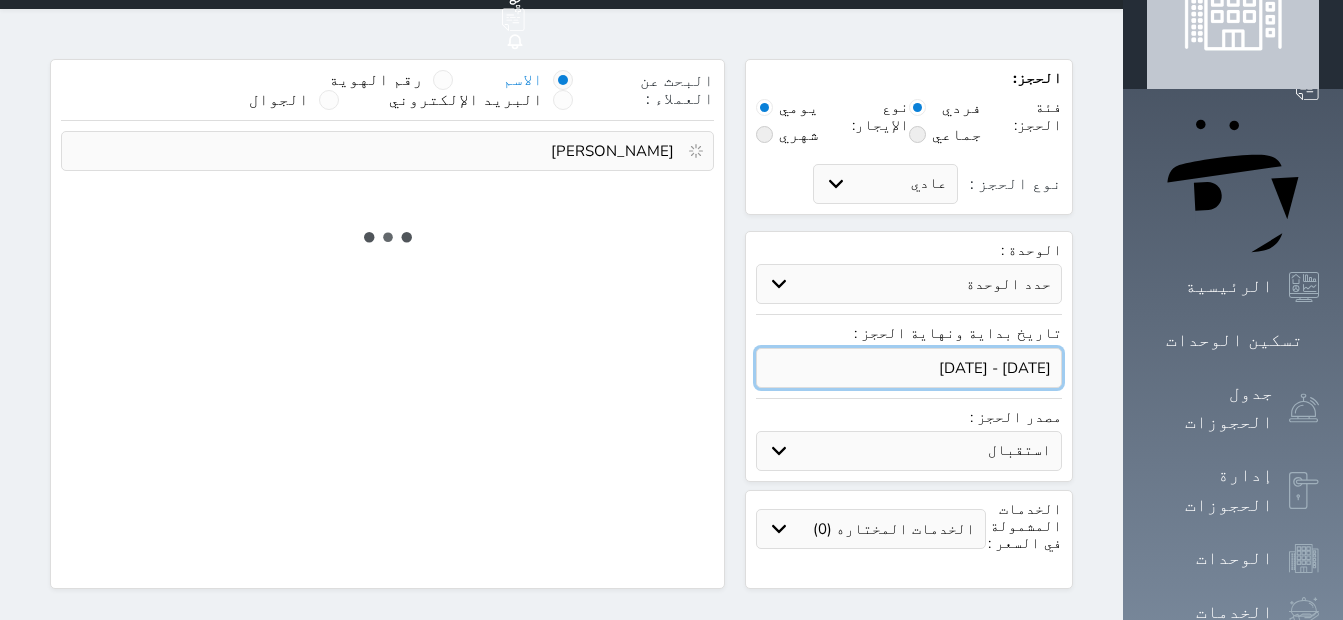 click at bounding box center [909, 368] 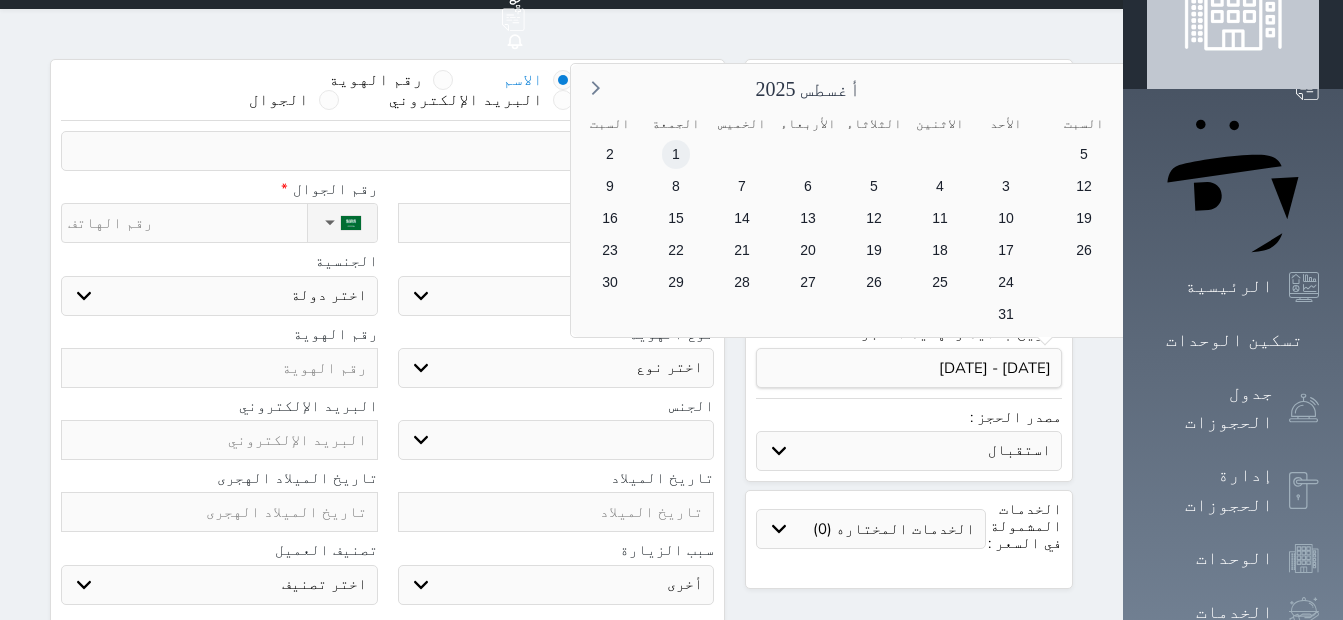 click on "1" at bounding box center (676, 154) 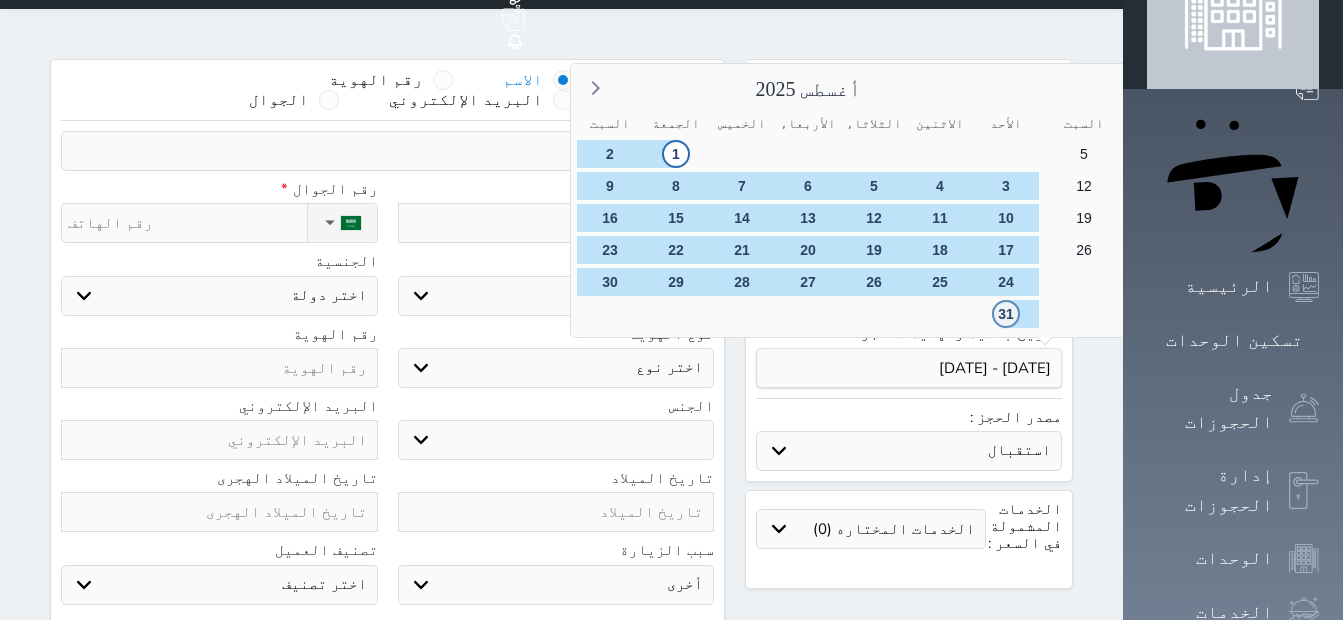 click on "31" at bounding box center (1006, 314) 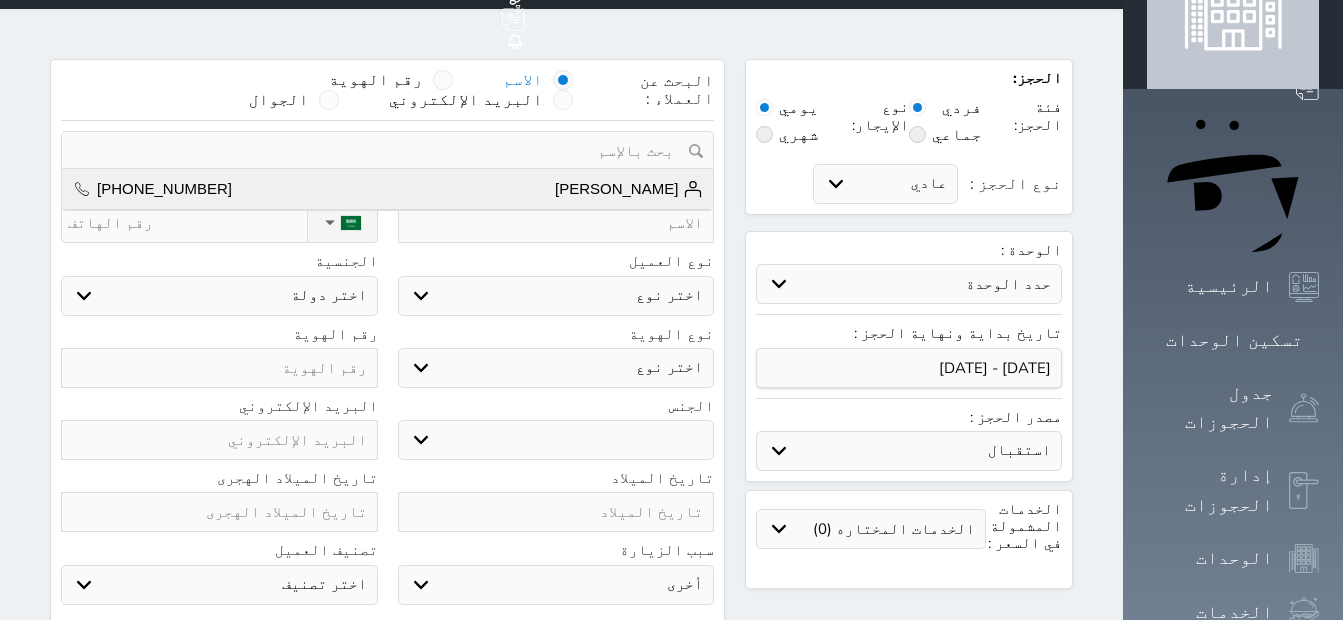 click on "[PERSON_NAME]   [PHONE_NUMBER]" at bounding box center (387, 189) 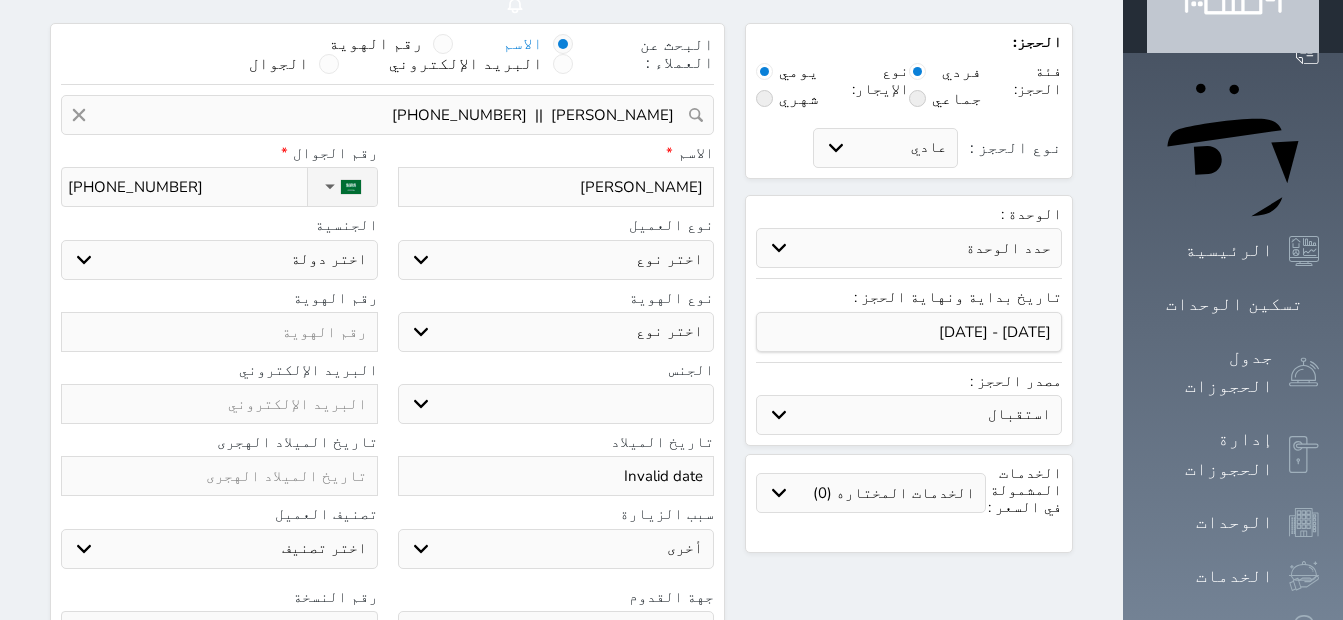 scroll, scrollTop: 182, scrollLeft: 0, axis: vertical 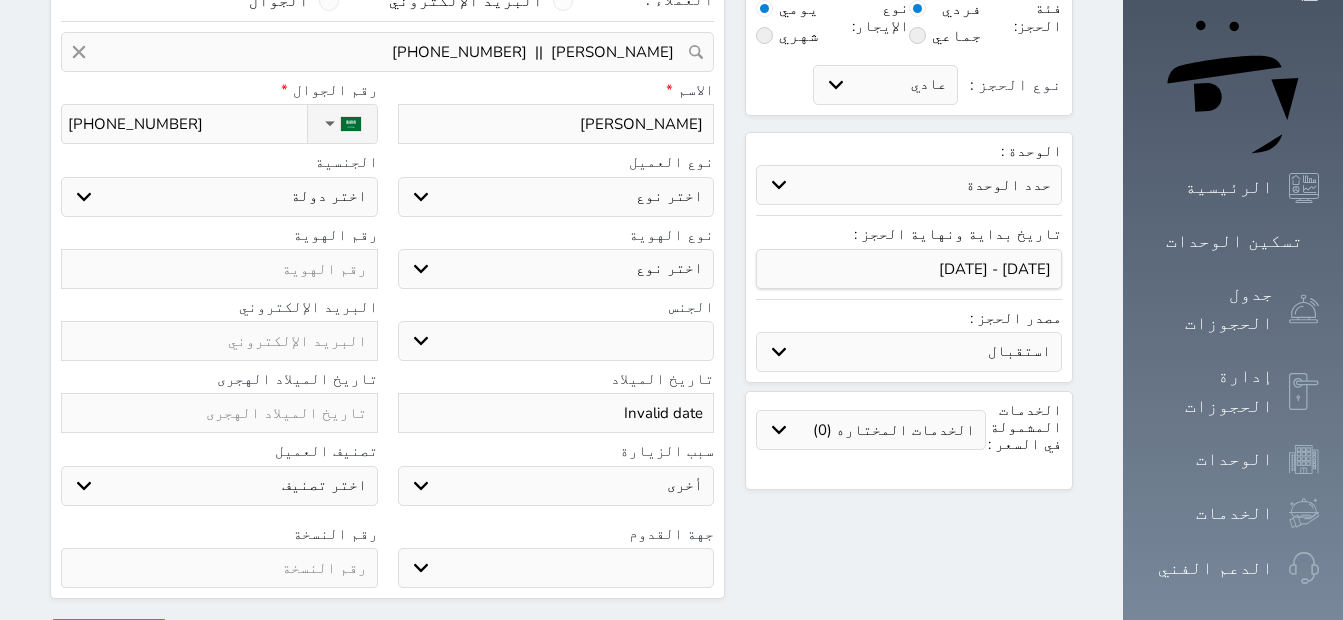 click on "حدد الوحدة
#2502 - غرفة رباعية
#2501 - غرفة رباعية
#2445 - غرفة خماسية
#2444 - غرفة رباعية
#2443 - غرفة رباعية
#2442 - غرفة رباعية
#2441 - غرفة رباعية
#2435 - غرفة رباعية
#2433 - غرفة ثلاثية
#2432 - غرفة رباعية
#2426 - غرفة رباعية
#2425 - غرفة رباعية
#2424 - غرفة رباعية
#2423 - غرفة رباعية
#2422 - غرفة خماسية
#2421 - غرفة خماسية" at bounding box center (909, 185) 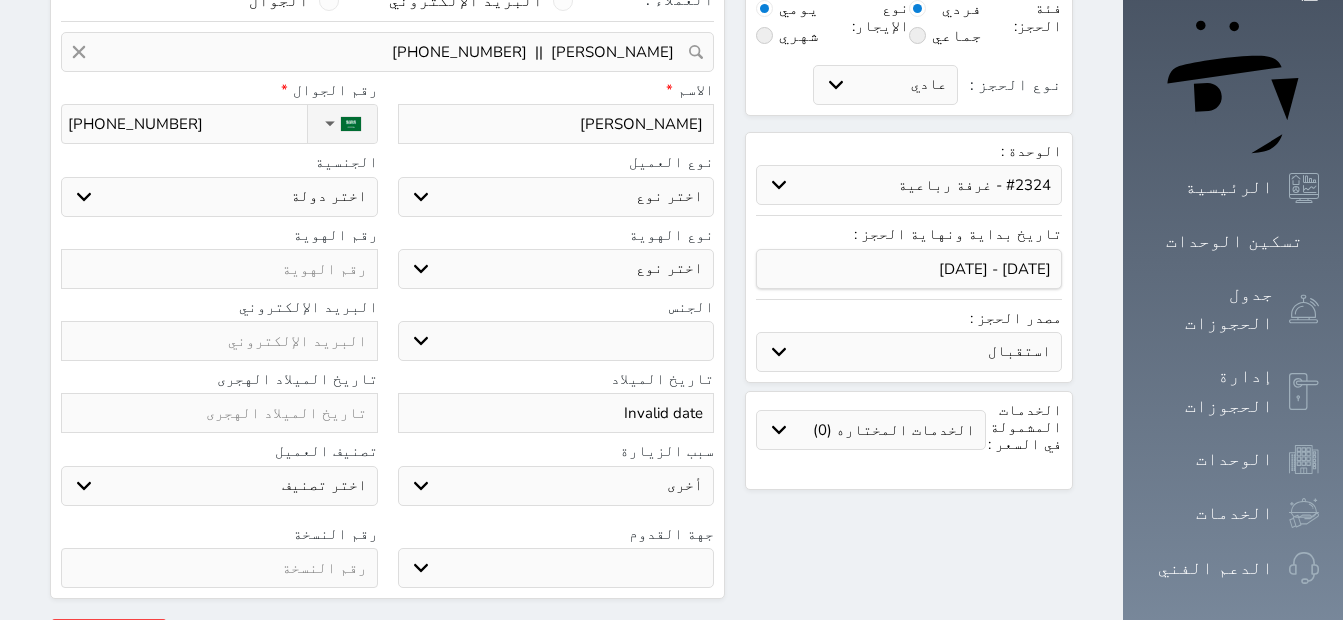 click on "حدد الوحدة
#2502 - غرفة رباعية
#2501 - غرفة رباعية
#2445 - غرفة خماسية
#2444 - غرفة رباعية
#2443 - غرفة رباعية
#2442 - غرفة رباعية
#2441 - غرفة رباعية
#2435 - غرفة رباعية
#2433 - غرفة ثلاثية
#2432 - غرفة رباعية
#2426 - غرفة رباعية
#2425 - غرفة رباعية
#2424 - غرفة رباعية
#2423 - غرفة رباعية
#2422 - غرفة خماسية
#2421 - غرفة خماسية" at bounding box center (909, 185) 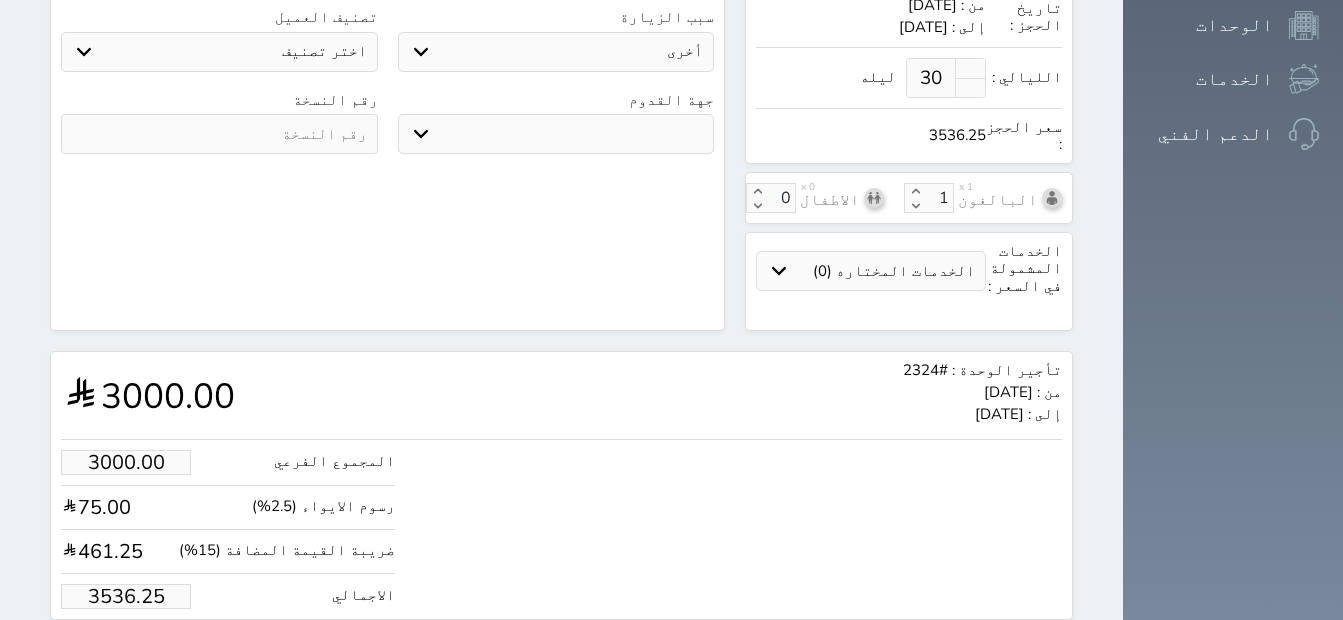 scroll, scrollTop: 639, scrollLeft: 0, axis: vertical 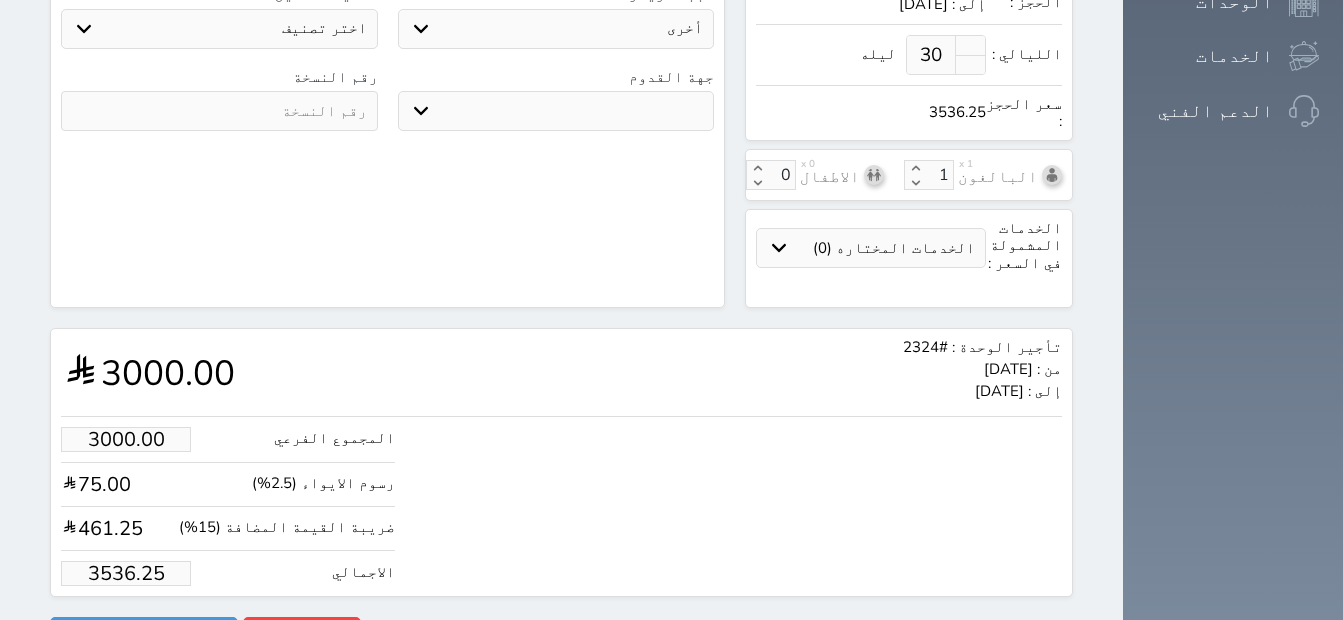 drag, startPoint x: 57, startPoint y: 517, endPoint x: -4, endPoint y: 519, distance: 61.03278 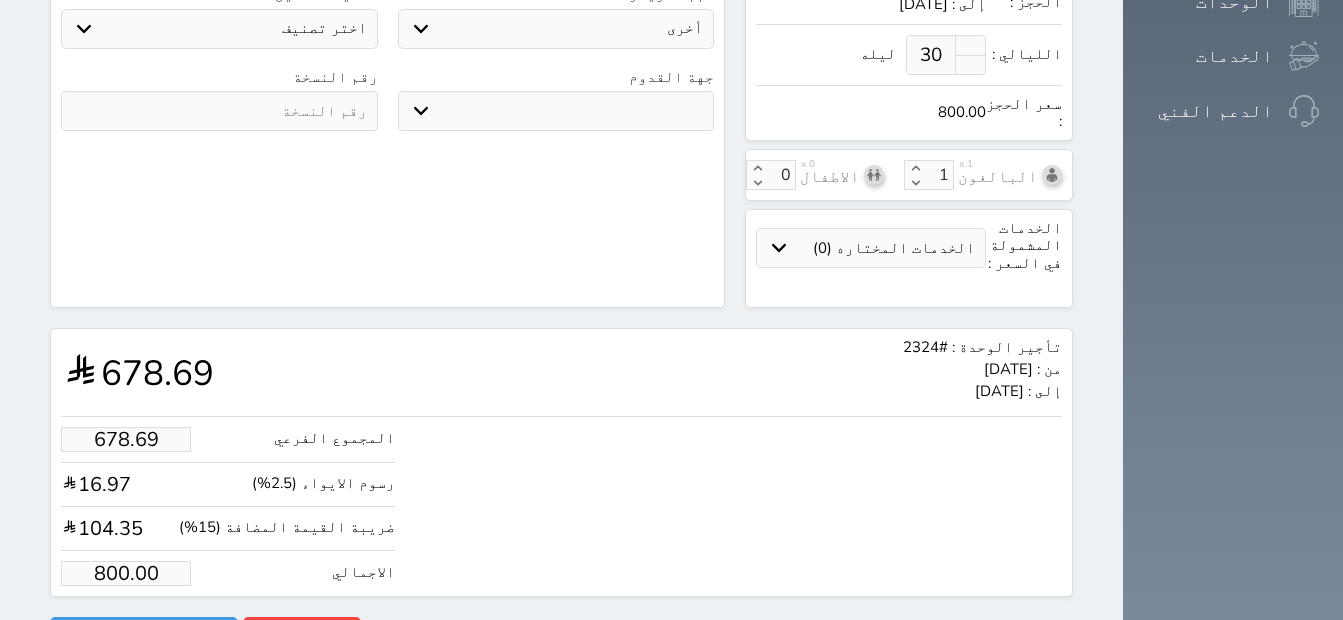 click on "البحث عن العملاء :        الاسم       رقم الهوية       البريد الإلكتروني       الجوال       [PERSON_NAME]  ||  [PHONE_NUMBER]     تغيير العميل                      ملاحظات                           سجل حجوزات العميل [PERSON_NAME]                   إجمالى رصيد العميل : 0 ريال     رقم الحجز   الوحدة   من   إلى   نوع الحجز   الرصيد   الاجرائات         النتائج  : من (  ) - إلى  (  )   العدد  :              سجل الكمبيالات الغير محصلة على العميل [PERSON_NAME]                 رقم الحجز   المبلغ الكلى    المبلغ المحصل    المبلغ المتبقى    تاريخ الإستحقاق         النتائج  : من (  ) - إلى  (  )   العدد  : 0     الاسم *   [PERSON_NAME]   رقم الجوال *       ▼       +93   [GEOGRAPHIC_DATA] ([GEOGRAPHIC_DATA])   +355" at bounding box center [387, -95] 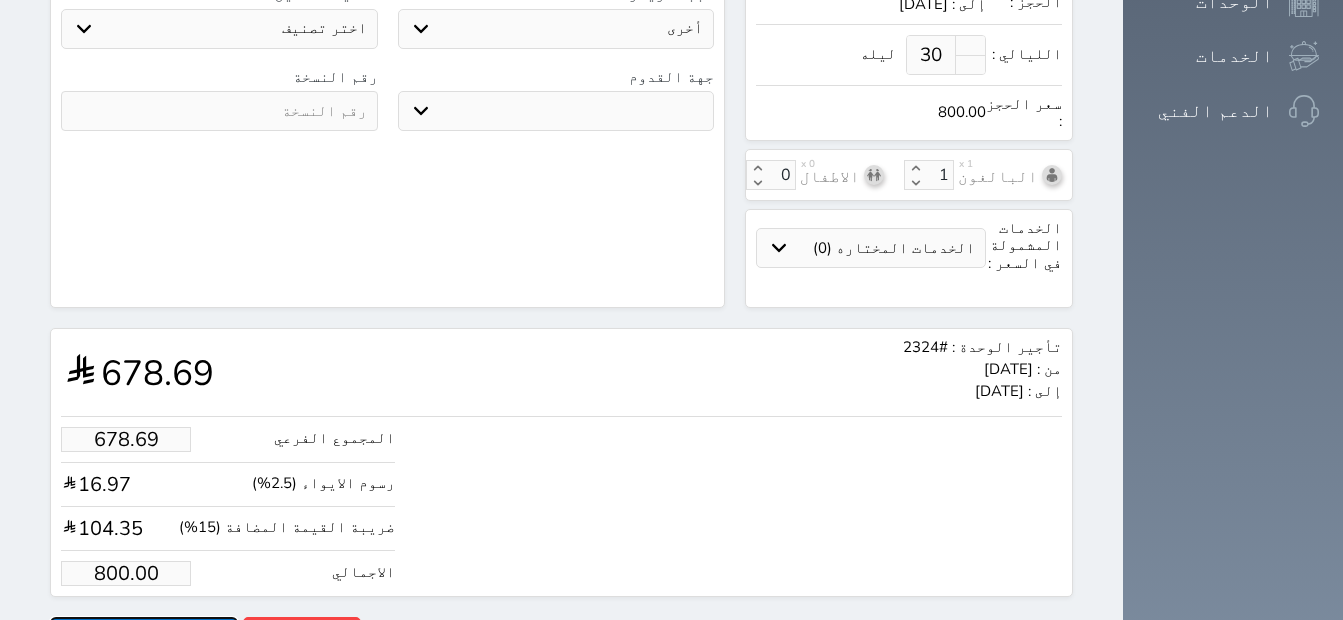 click on "حجز" at bounding box center (144, 634) 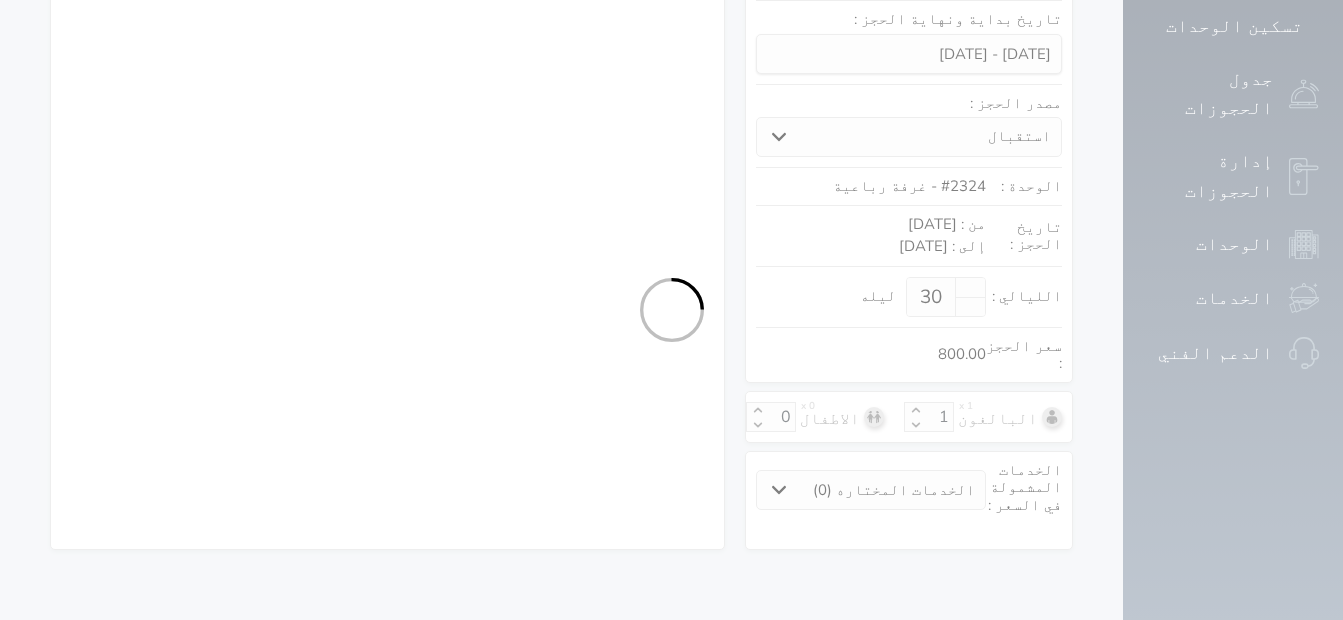 scroll, scrollTop: 316, scrollLeft: 0, axis: vertical 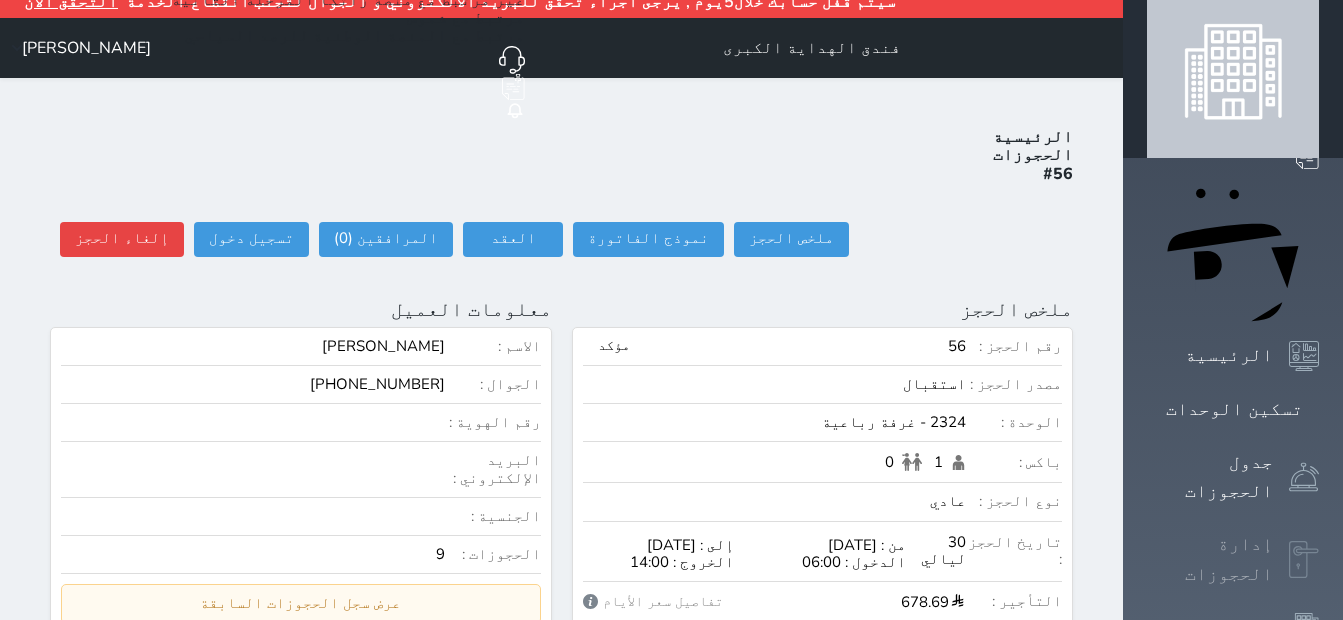 click 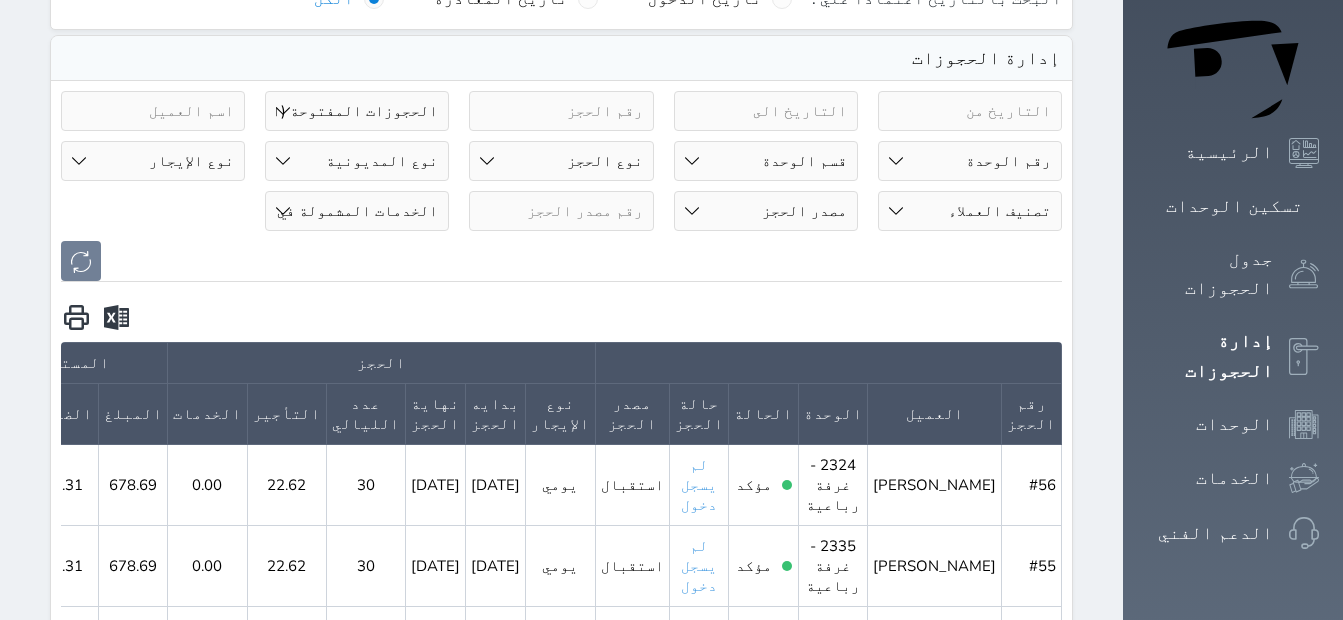 scroll, scrollTop: 0, scrollLeft: 0, axis: both 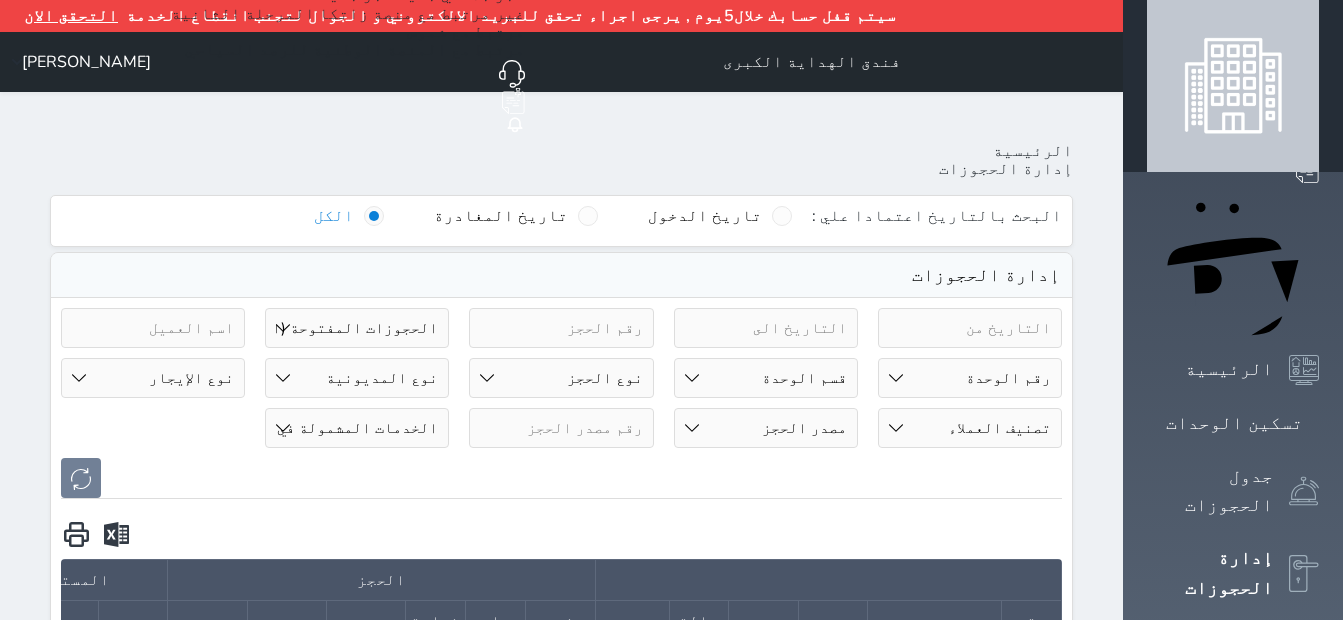 click on "حجز جديد" at bounding box center (356, -5) 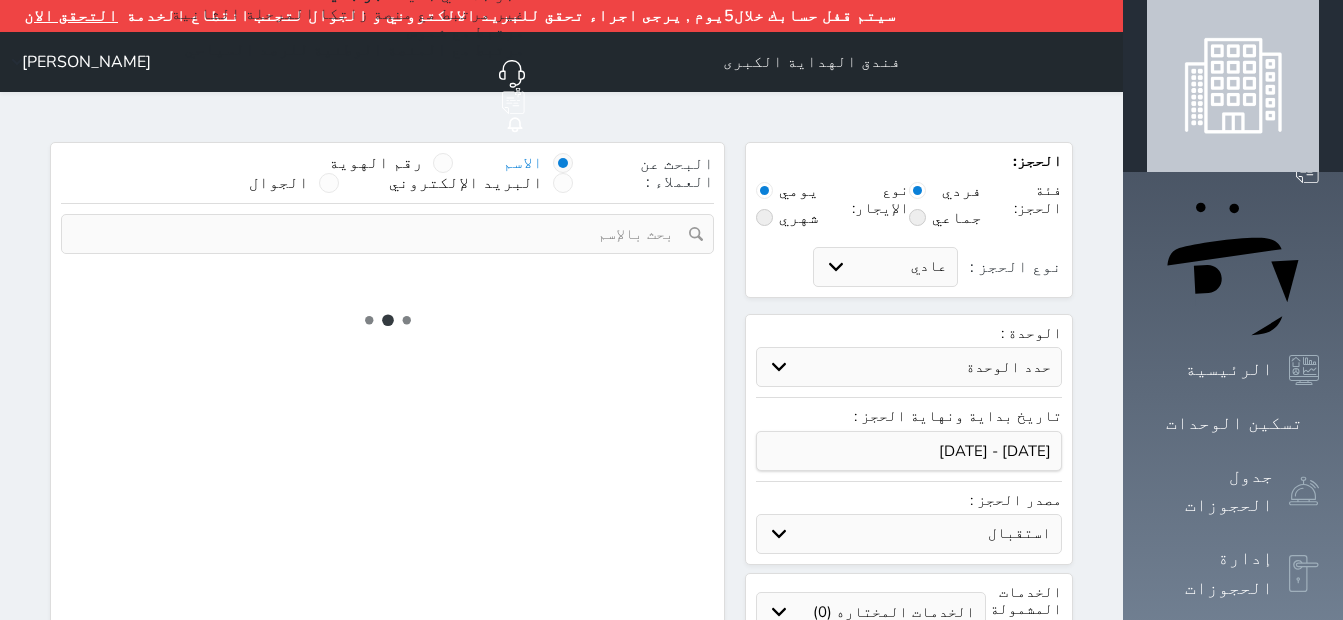 click on "حدد الوحدة" at bounding box center [909, 367] 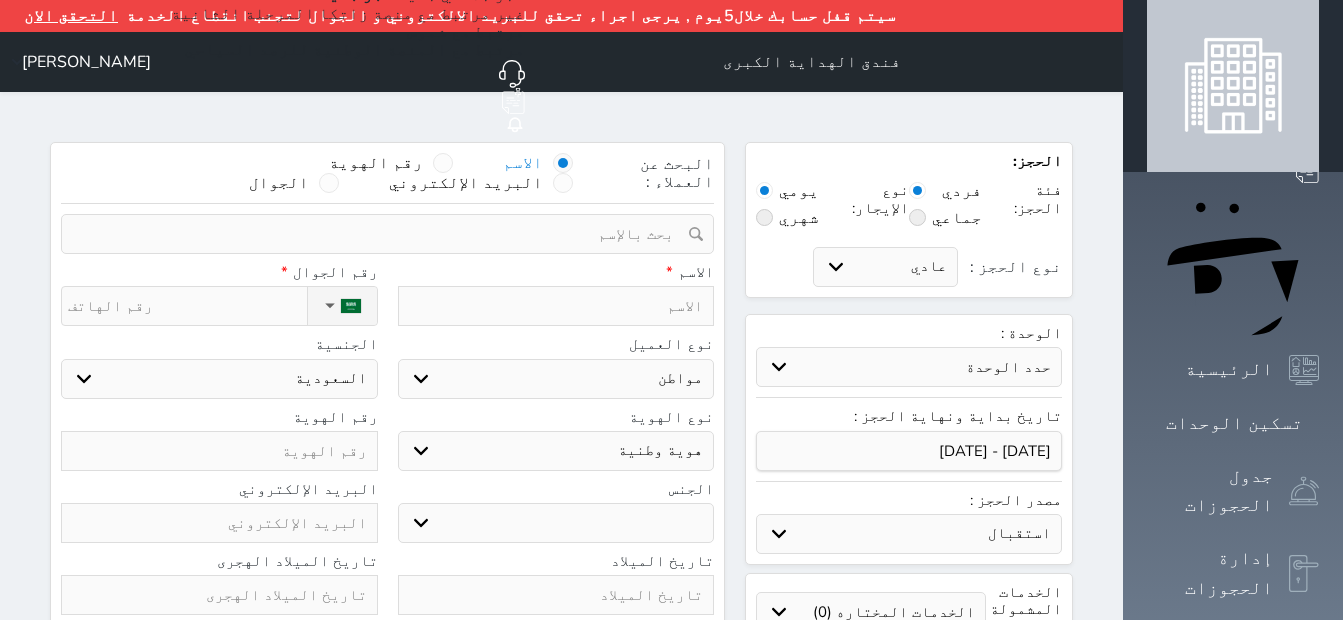 click on "حدد الوحدة
#2502 - غرفة رباعية
#2501 - غرفة رباعية
#2445 - غرفة خماسية
#2444 - غرفة رباعية
#2443 - غرفة رباعية
#2442 - غرفة رباعية
#2441 - غرفة رباعية
#2435 - غرفة رباعية
#2433 - غرفة ثلاثية
#2432 - غرفة رباعية
#2426 - غرفة رباعية
#2425 - غرفة رباعية
#2424 - غرفة رباعية
#2423 - غرفة رباعية
#2422 - غرفة خماسية
#2421 - غرفة خماسية" at bounding box center [909, 367] 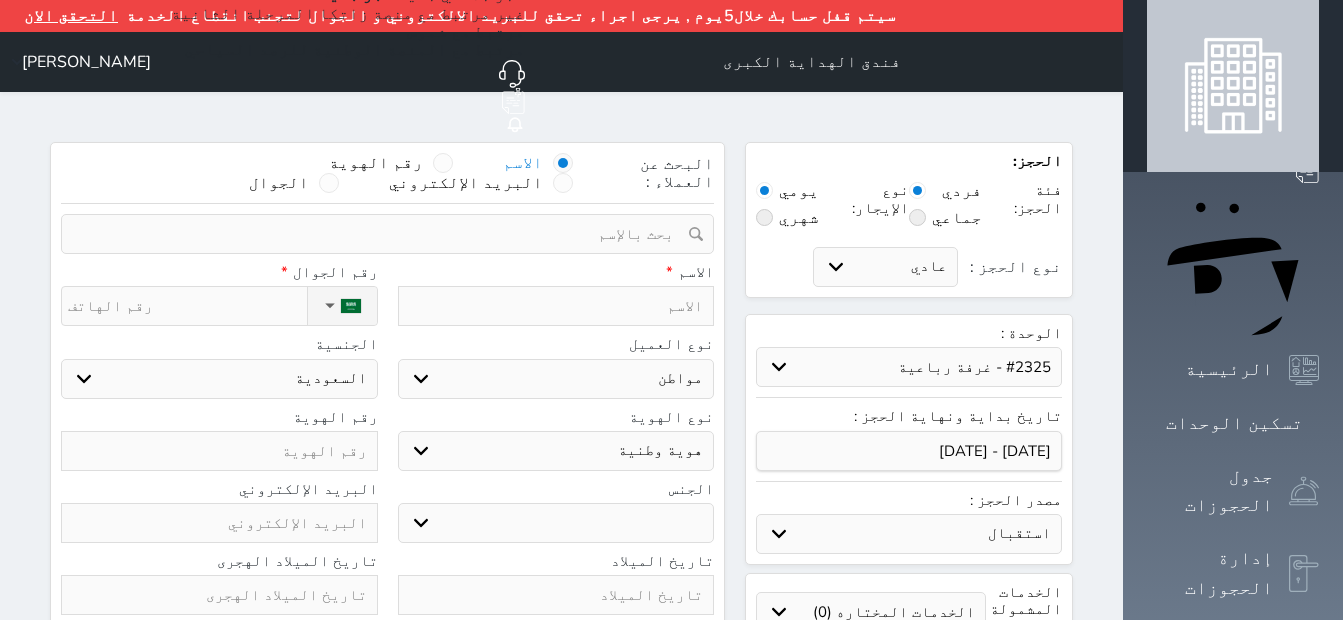 click on "حدد الوحدة
#2502 - غرفة رباعية
#2501 - غرفة رباعية
#2445 - غرفة خماسية
#2444 - غرفة رباعية
#2443 - غرفة رباعية
#2442 - غرفة رباعية
#2441 - غرفة رباعية
#2435 - غرفة رباعية
#2433 - غرفة ثلاثية
#2432 - غرفة رباعية
#2426 - غرفة رباعية
#2425 - غرفة رباعية
#2424 - غرفة رباعية
#2423 - غرفة رباعية
#2422 - غرفة خماسية
#2421 - غرفة خماسية" at bounding box center (909, 367) 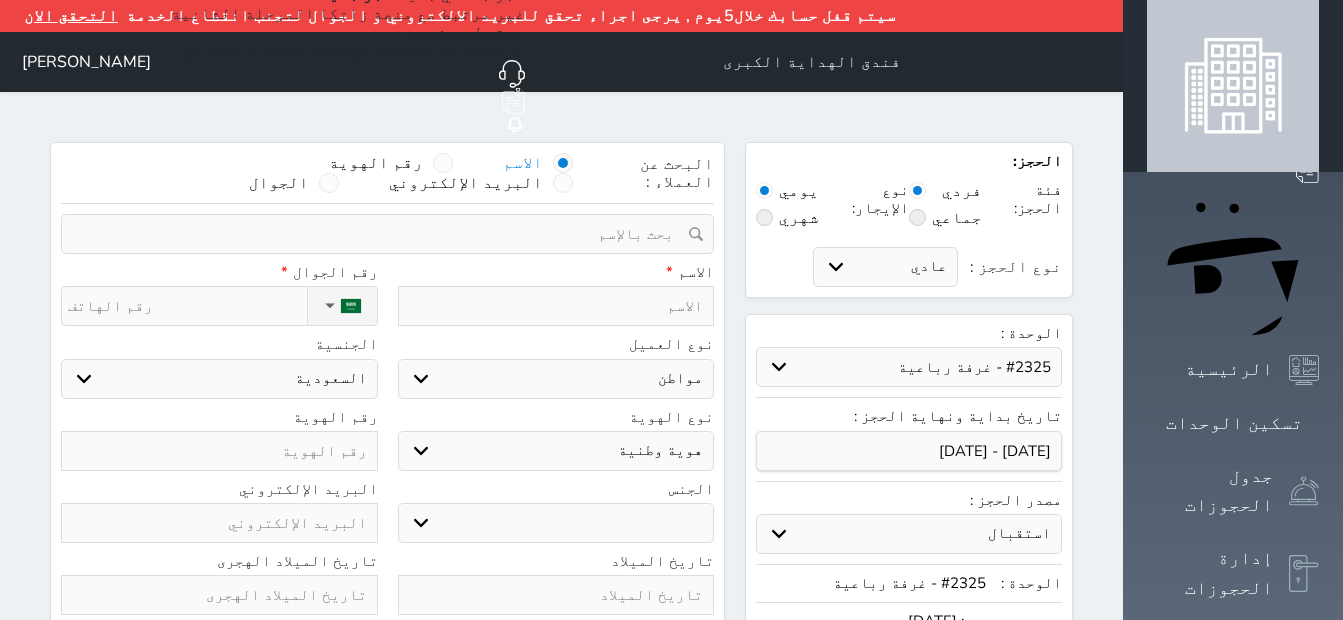click at bounding box center (380, 234) 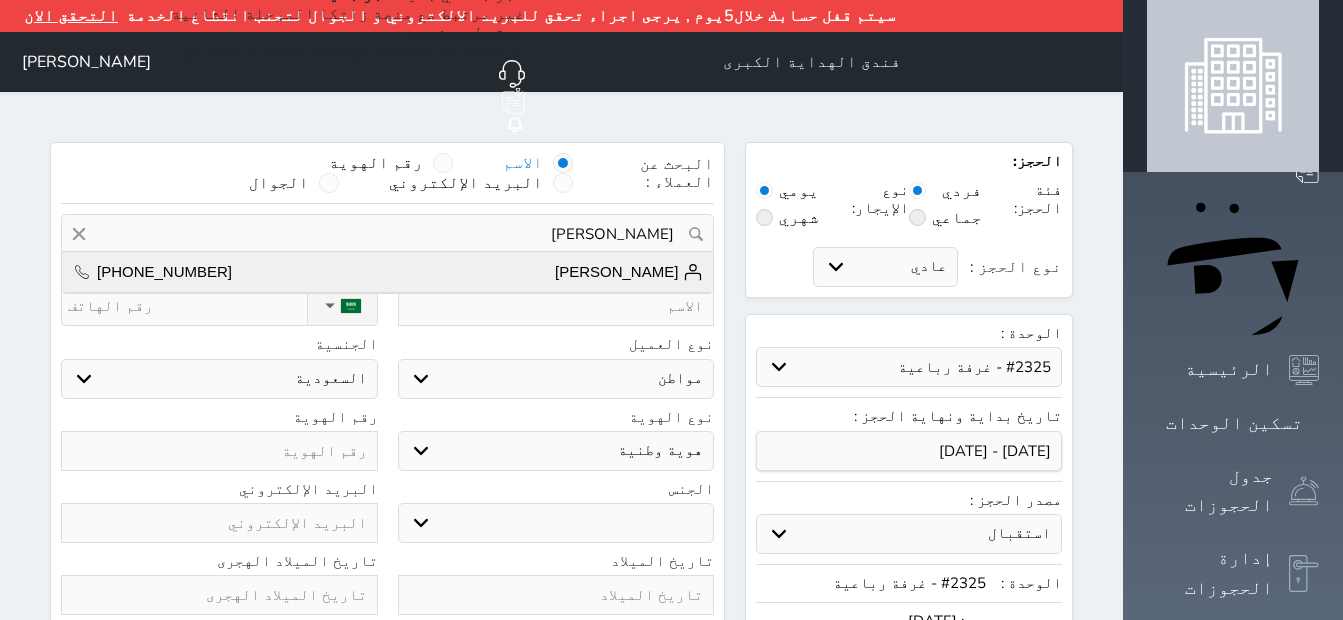 click on "[PERSON_NAME]" at bounding box center [629, 272] 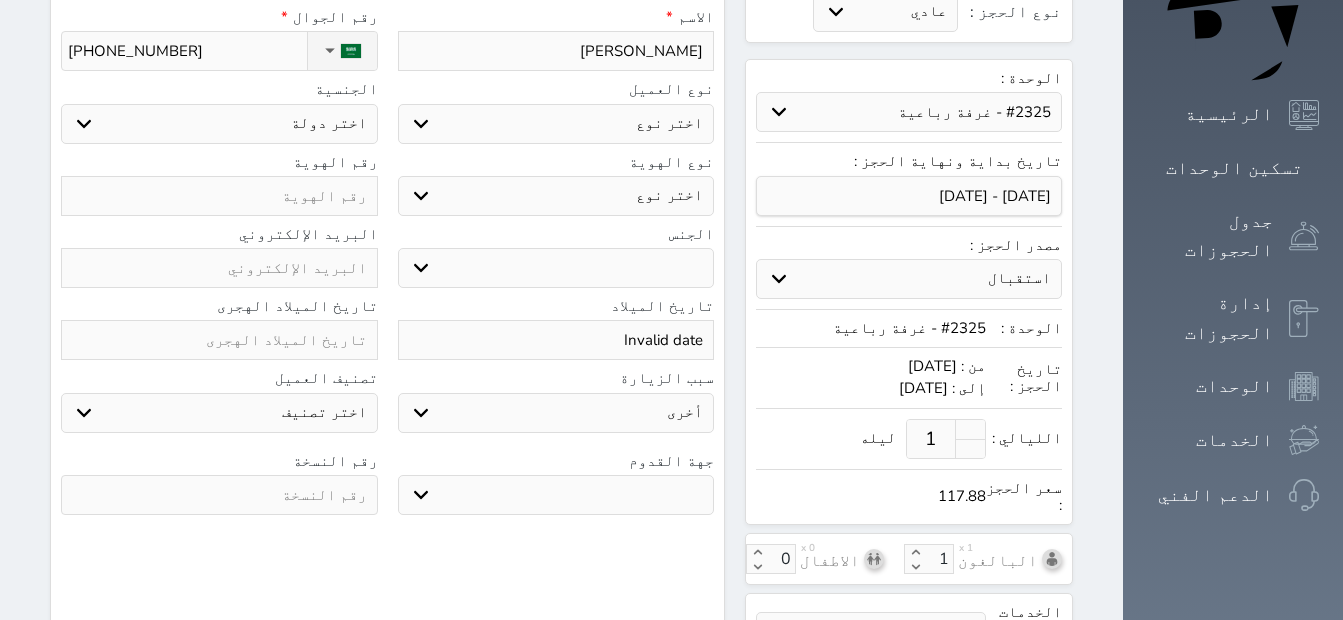 scroll, scrollTop: 239, scrollLeft: 0, axis: vertical 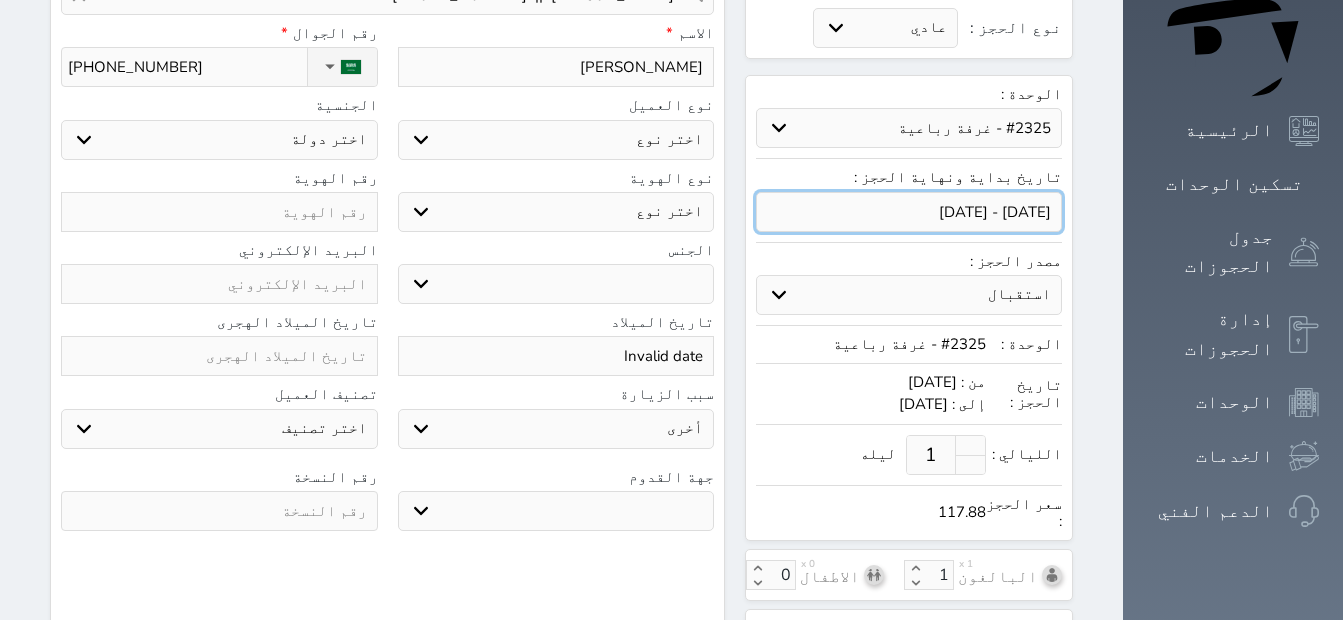 click at bounding box center (909, 212) 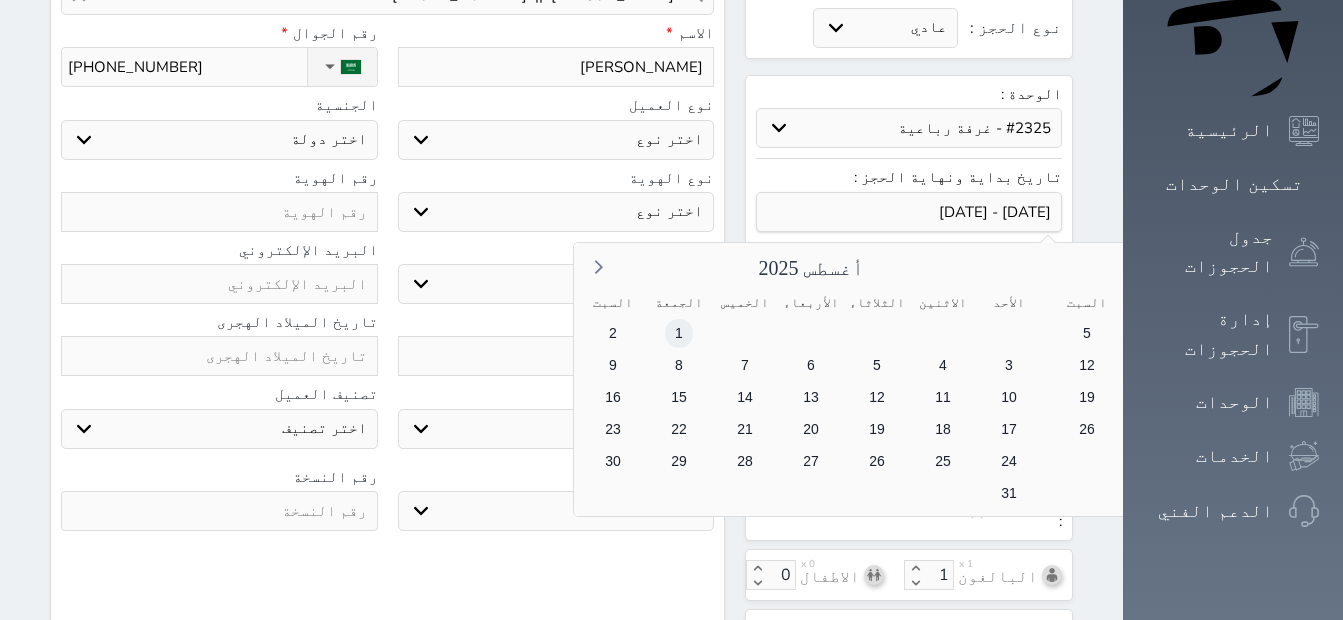 click on "1" at bounding box center (679, 333) 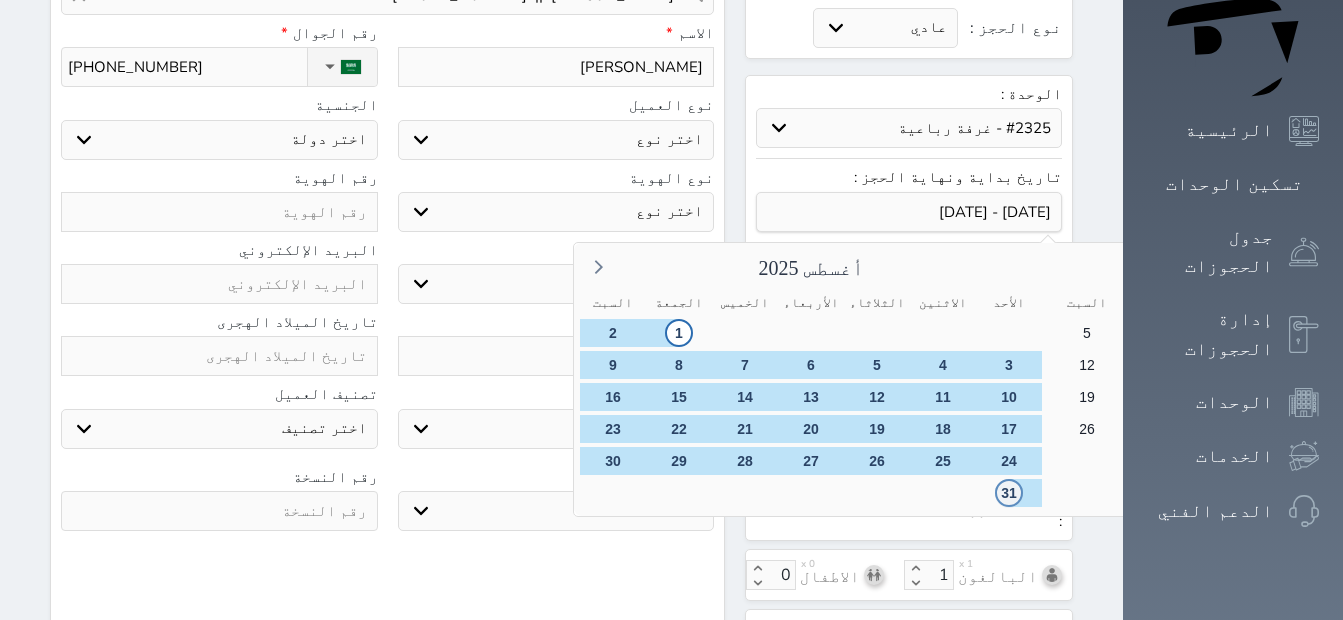 click on "31" at bounding box center (1009, 493) 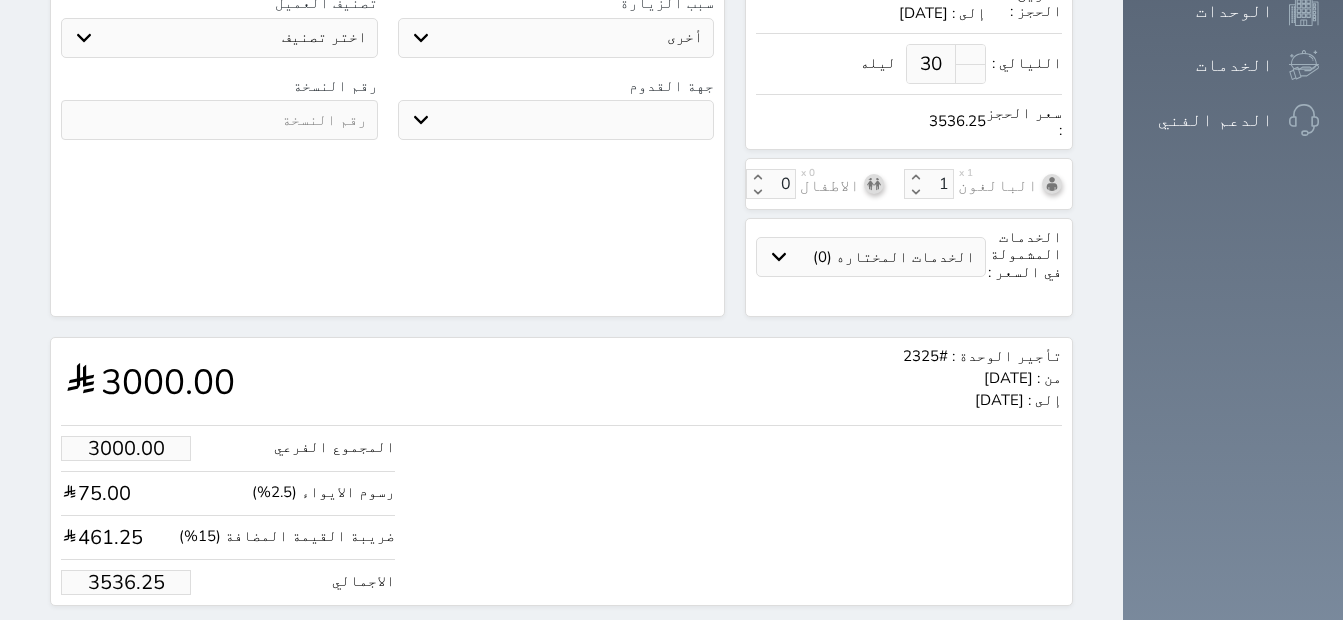 scroll, scrollTop: 639, scrollLeft: 0, axis: vertical 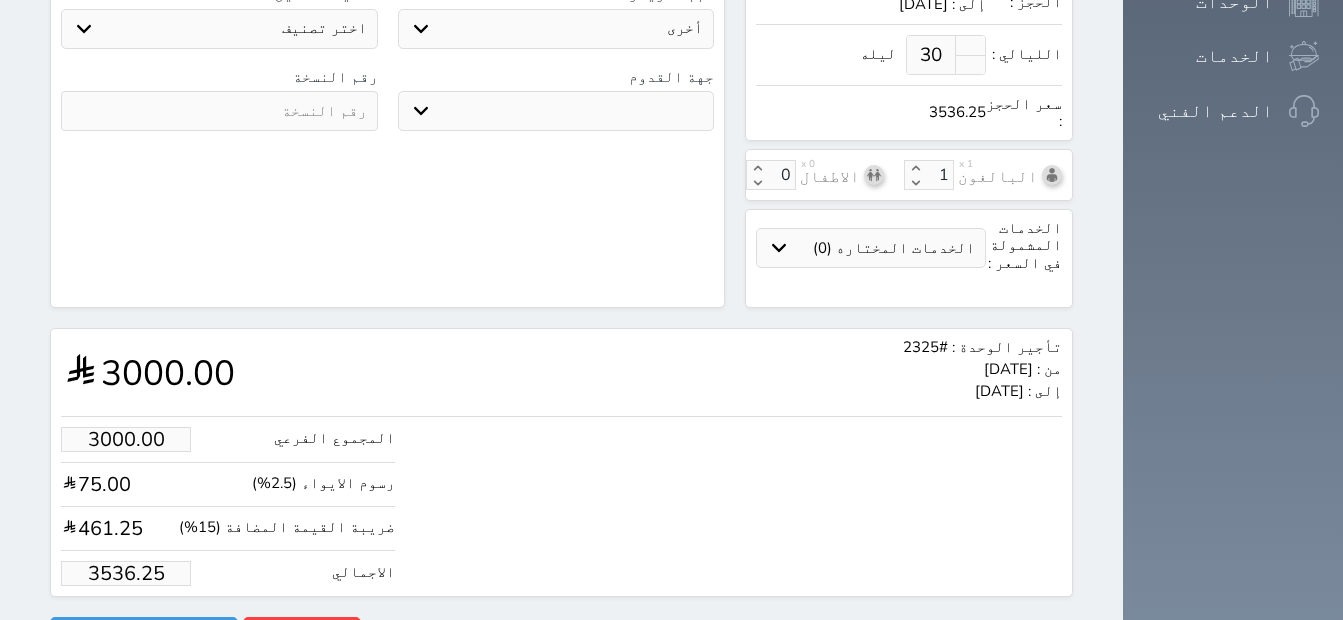 drag, startPoint x: 150, startPoint y: 521, endPoint x: -4, endPoint y: 529, distance: 154.20766 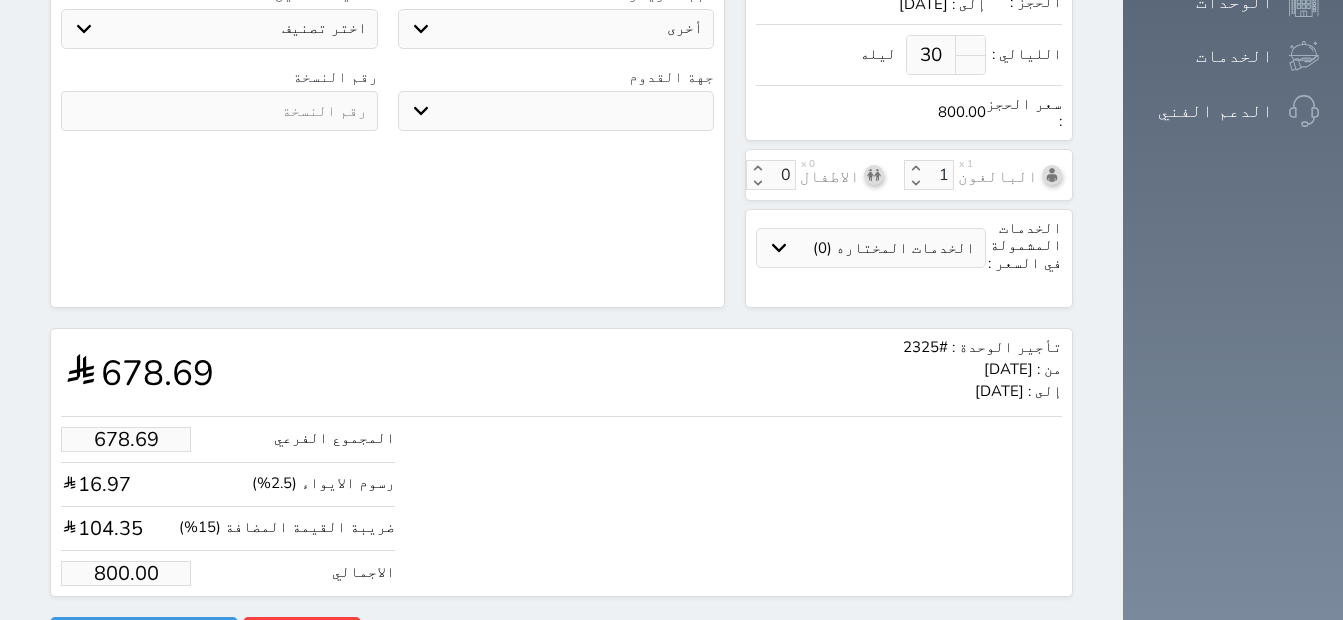 click on "البحث عن العملاء :        الاسم       رقم الهوية       البريد الإلكتروني       الجوال       [PERSON_NAME]  ||  [PHONE_NUMBER]     تغيير العميل                      ملاحظات                           سجل حجوزات العميل [PERSON_NAME]                   إجمالى رصيد العميل : 0 ريال     رقم الحجز   الوحدة   من   إلى   نوع الحجز   الرصيد   الاجرائات         النتائج  : من (  ) - إلى  (  )   العدد  :              سجل الكمبيالات الغير محصلة على العميل [PERSON_NAME]                 رقم الحجز   المبلغ الكلى    المبلغ المحصل    المبلغ المتبقى    تاريخ الإستحقاق         النتائج  : من (  ) - إلى  (  )   العدد  : 0     الاسم *   [PERSON_NAME]   رقم الجوال *       ▼       +93   [GEOGRAPHIC_DATA] ([GEOGRAPHIC_DATA])   +355" at bounding box center [387, -95] 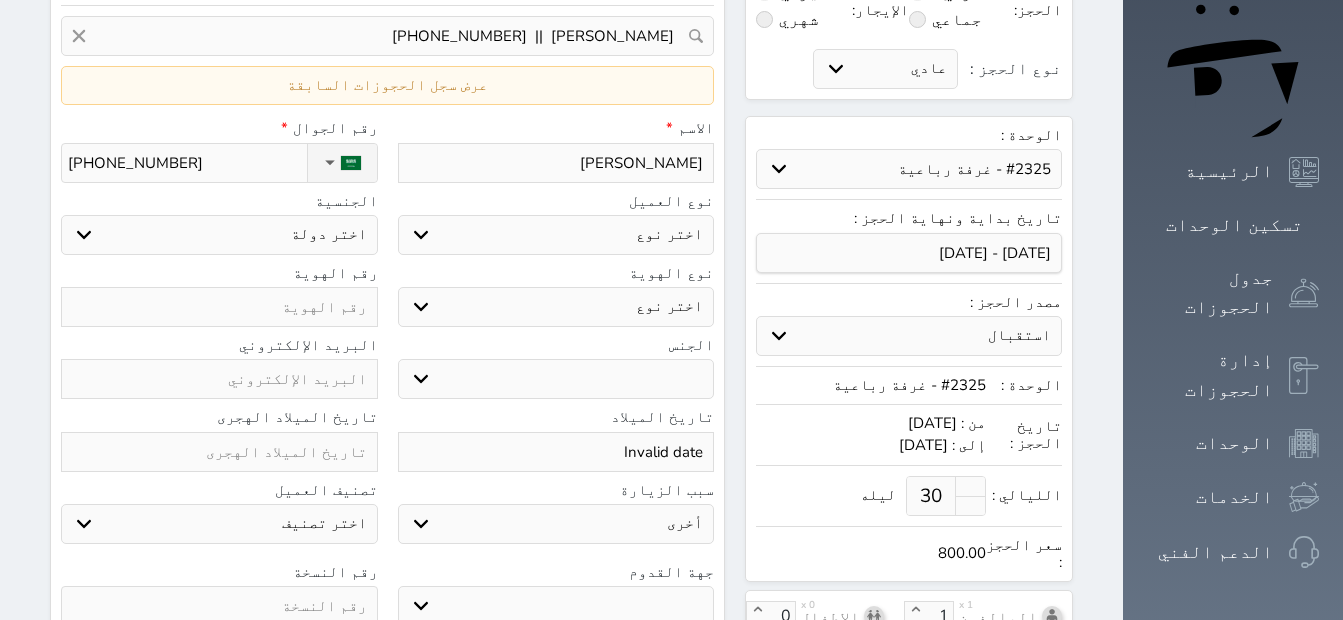 scroll, scrollTop: 639, scrollLeft: 0, axis: vertical 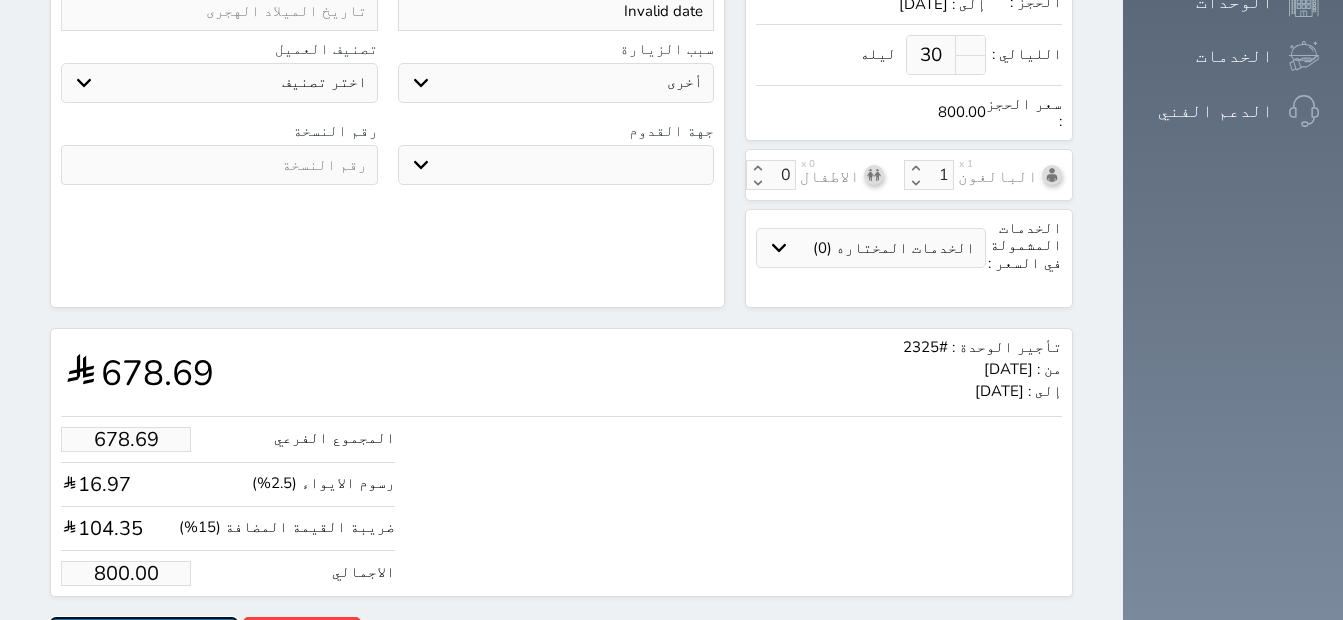 click on "حجز" at bounding box center [144, 634] 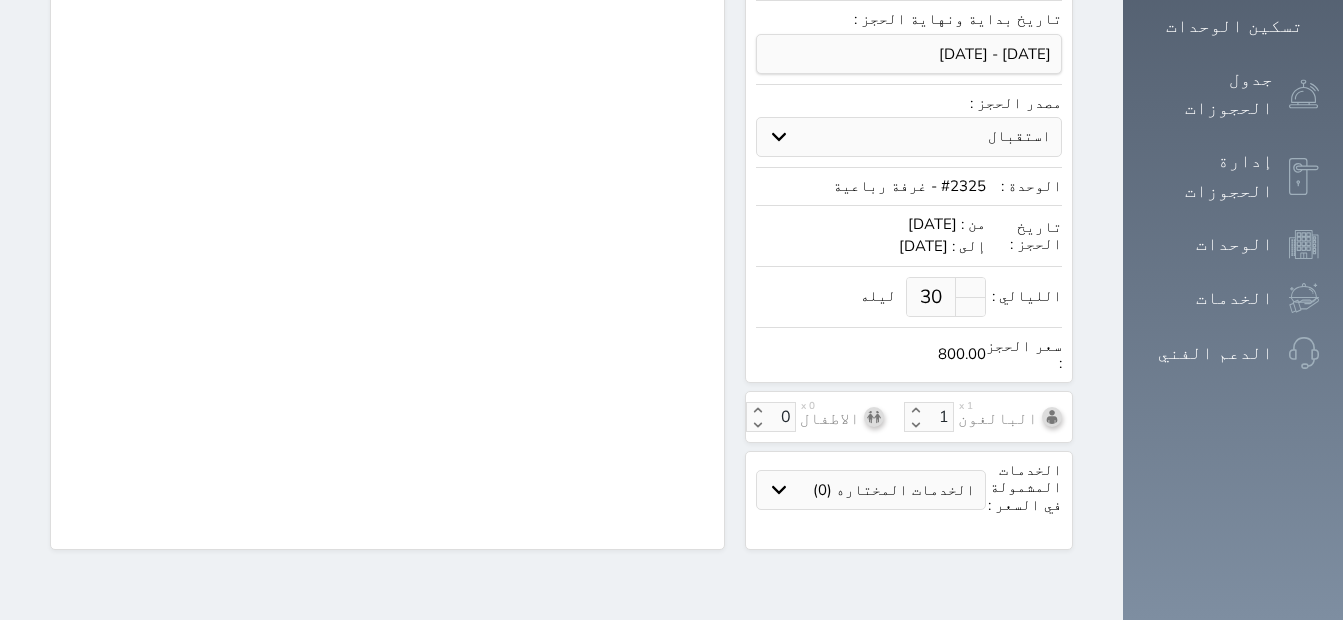 scroll, scrollTop: 316, scrollLeft: 0, axis: vertical 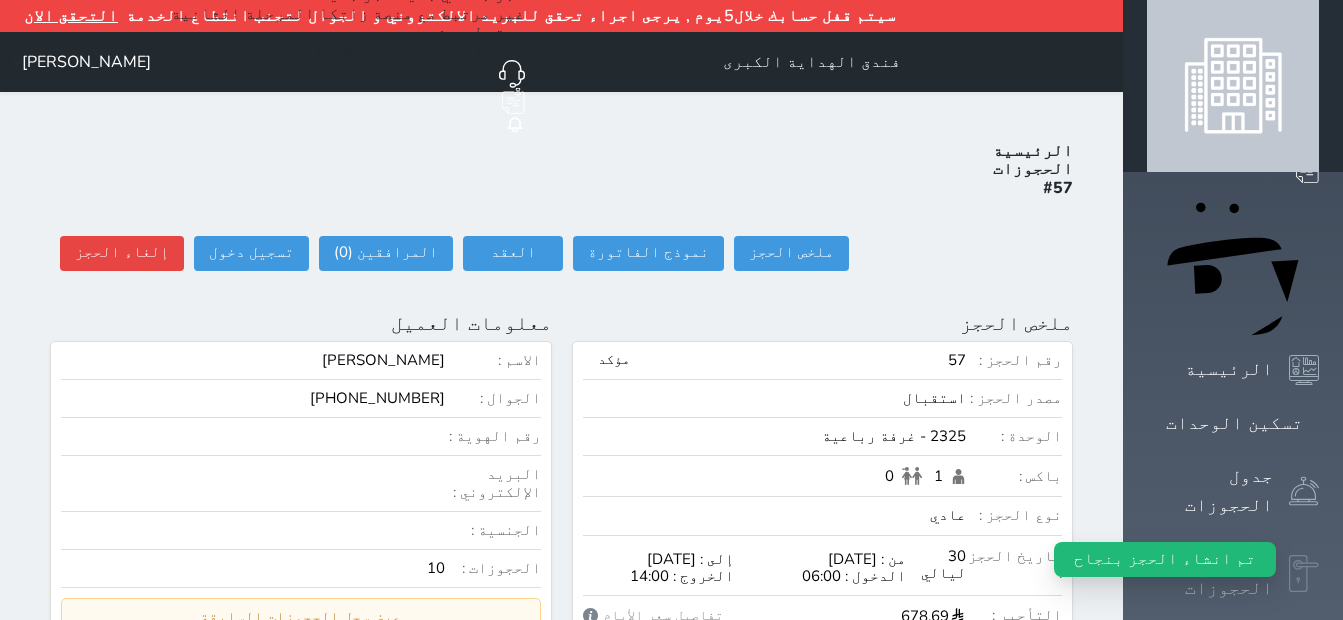 click 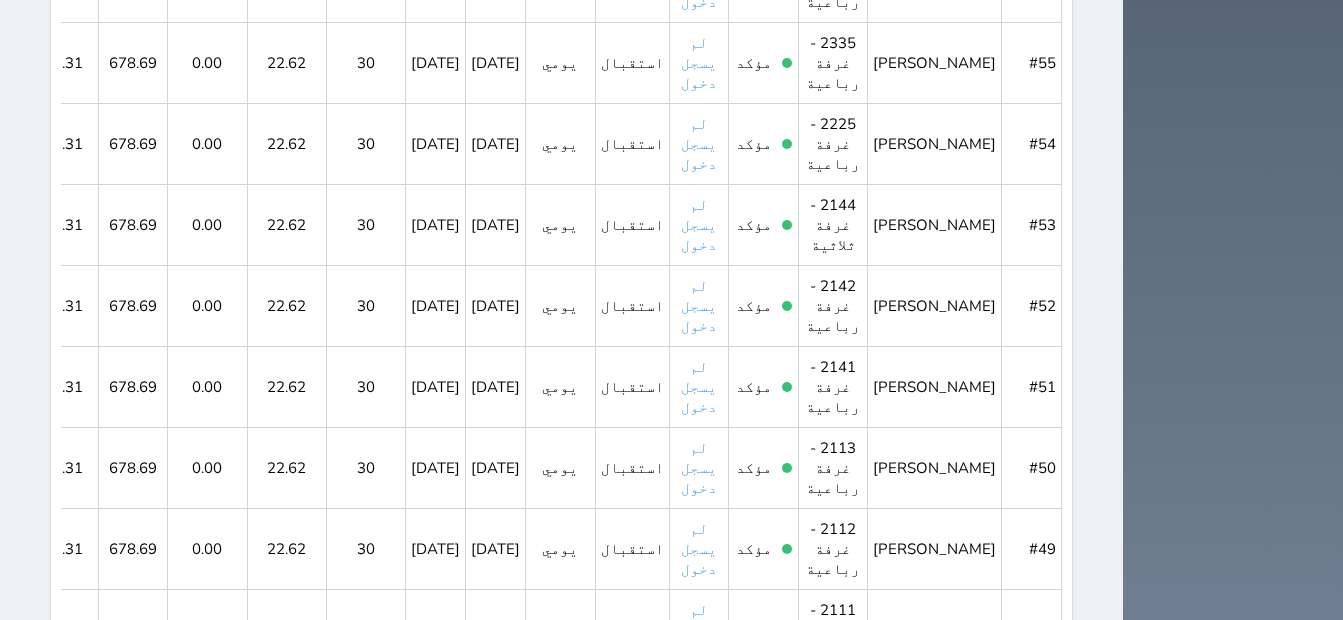 scroll, scrollTop: 1100, scrollLeft: 0, axis: vertical 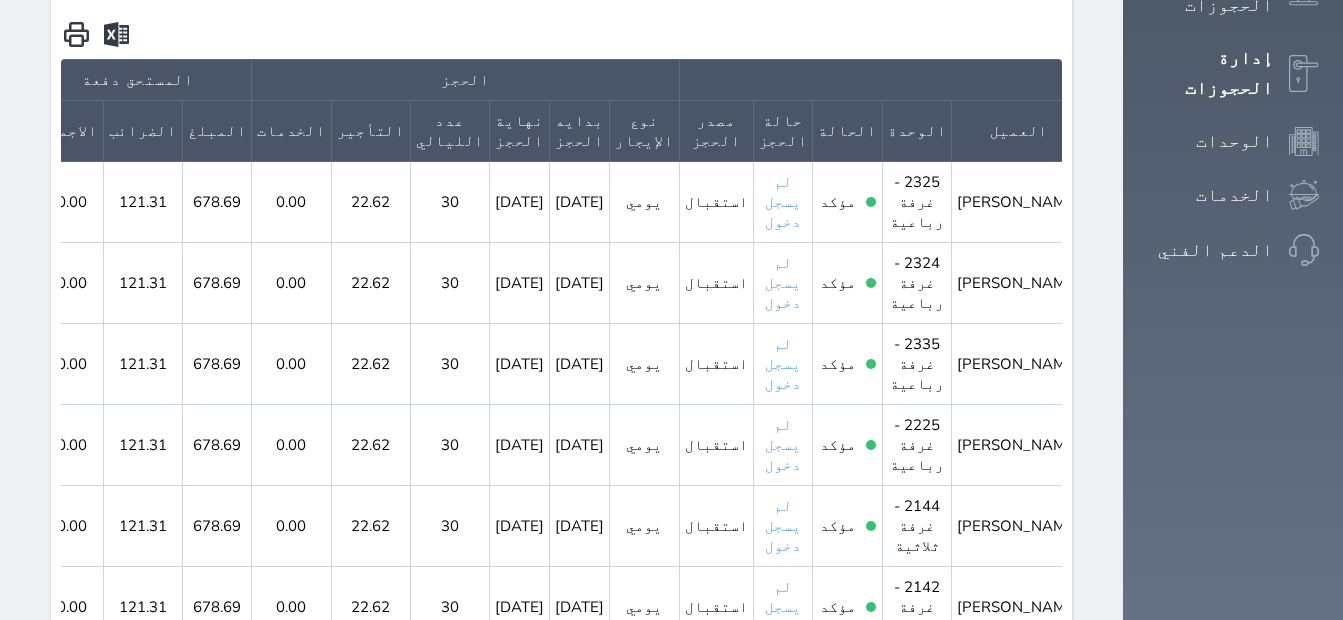click 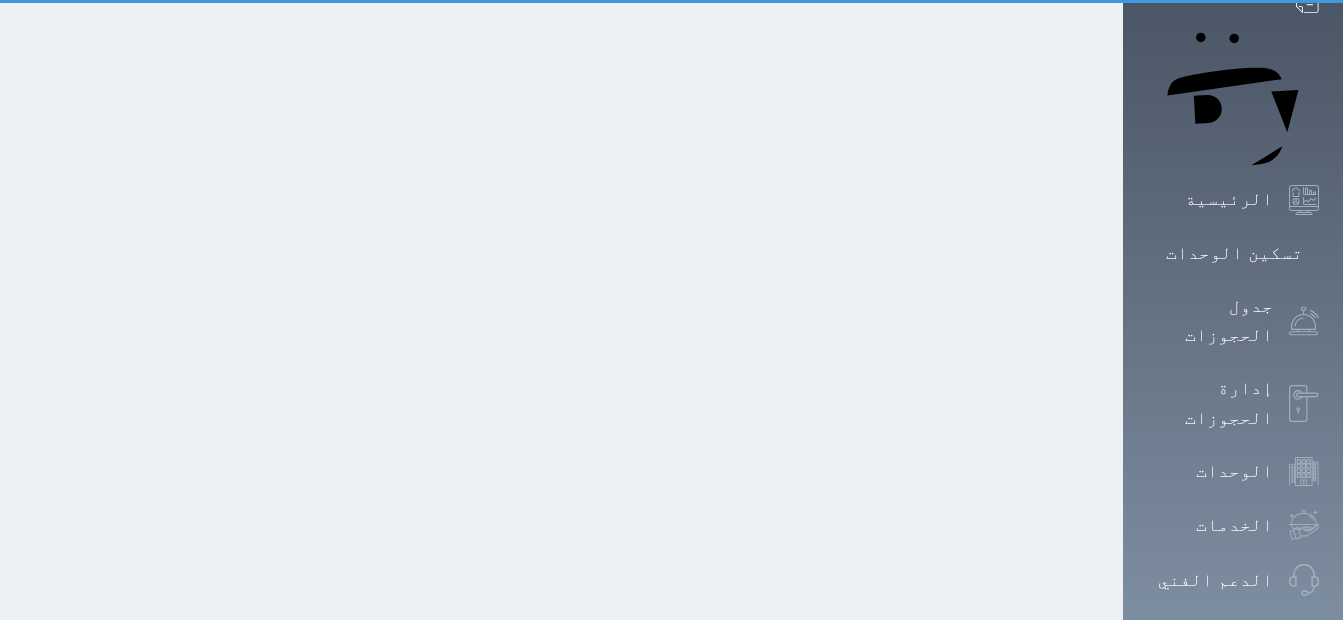 scroll, scrollTop: 0, scrollLeft: 0, axis: both 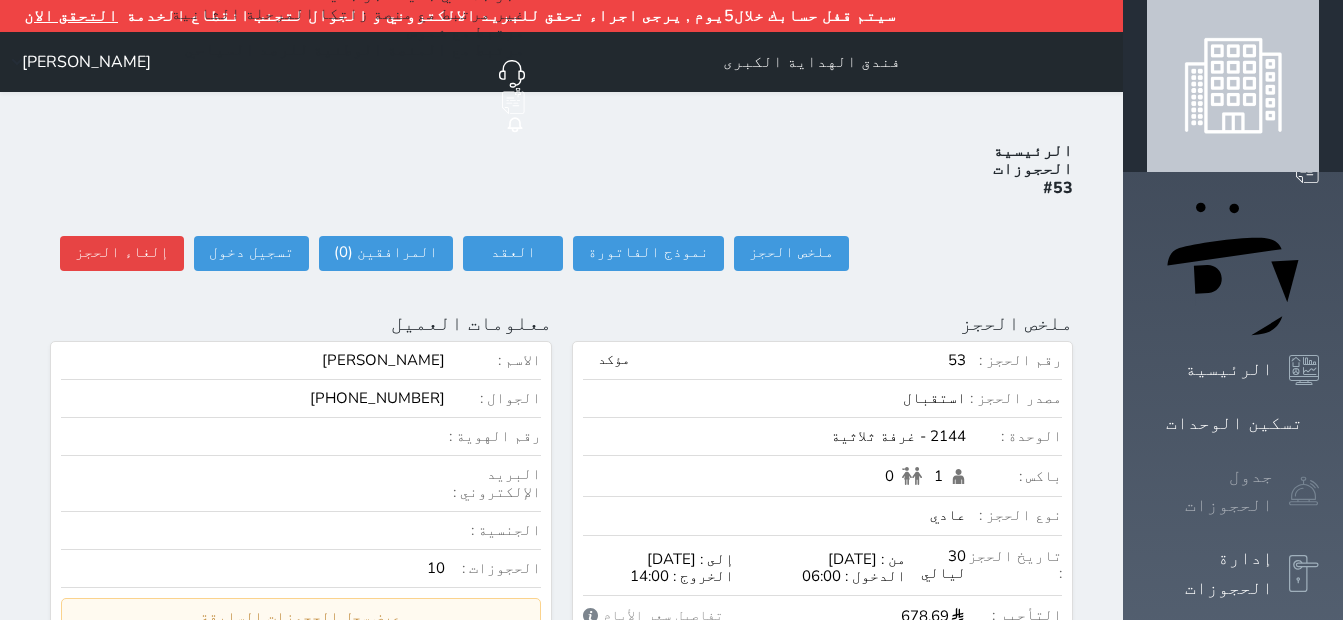 click 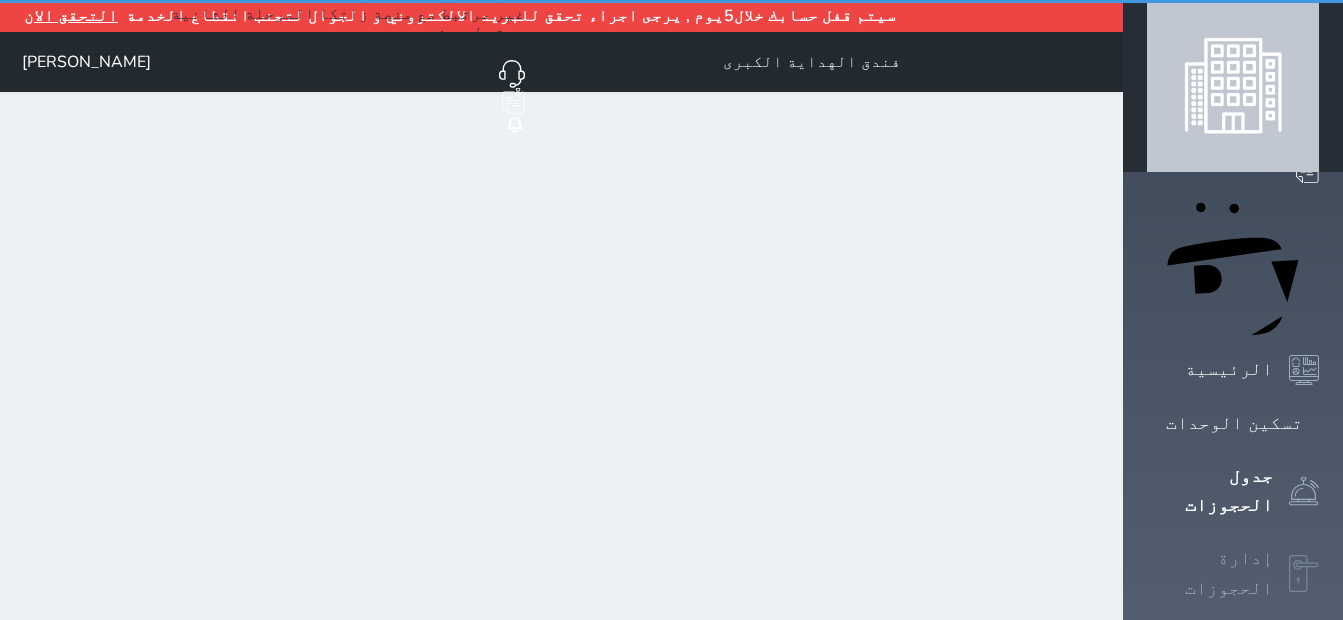click 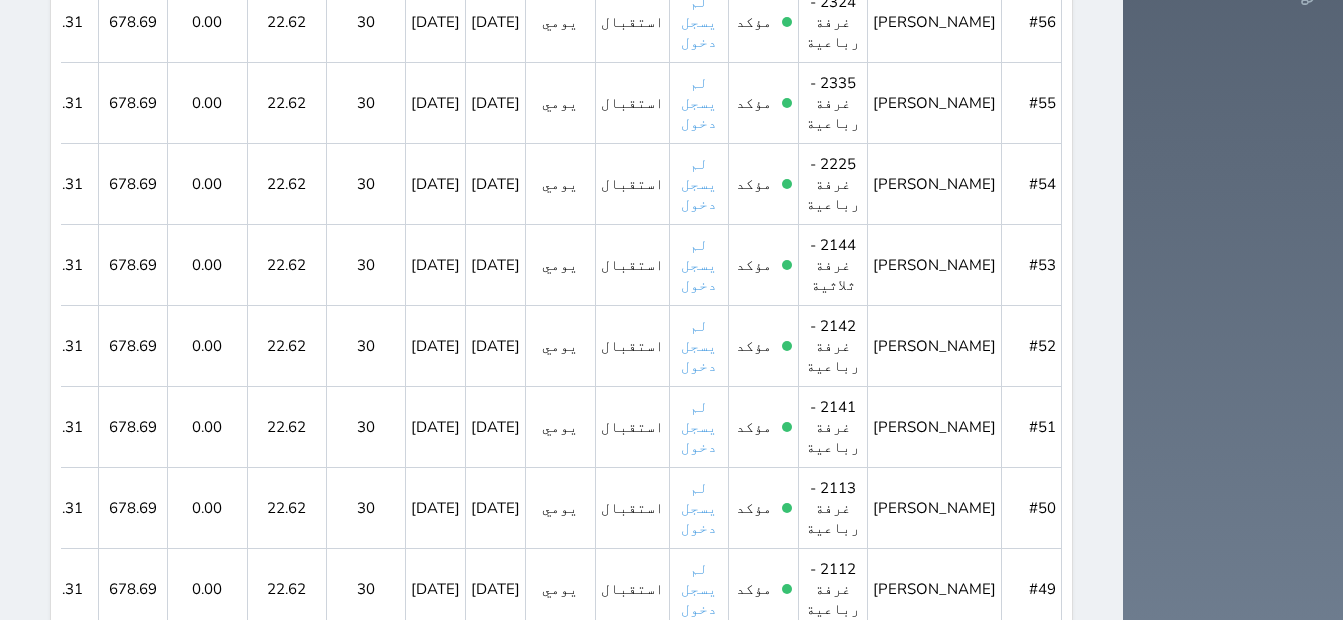 scroll, scrollTop: 1153, scrollLeft: 0, axis: vertical 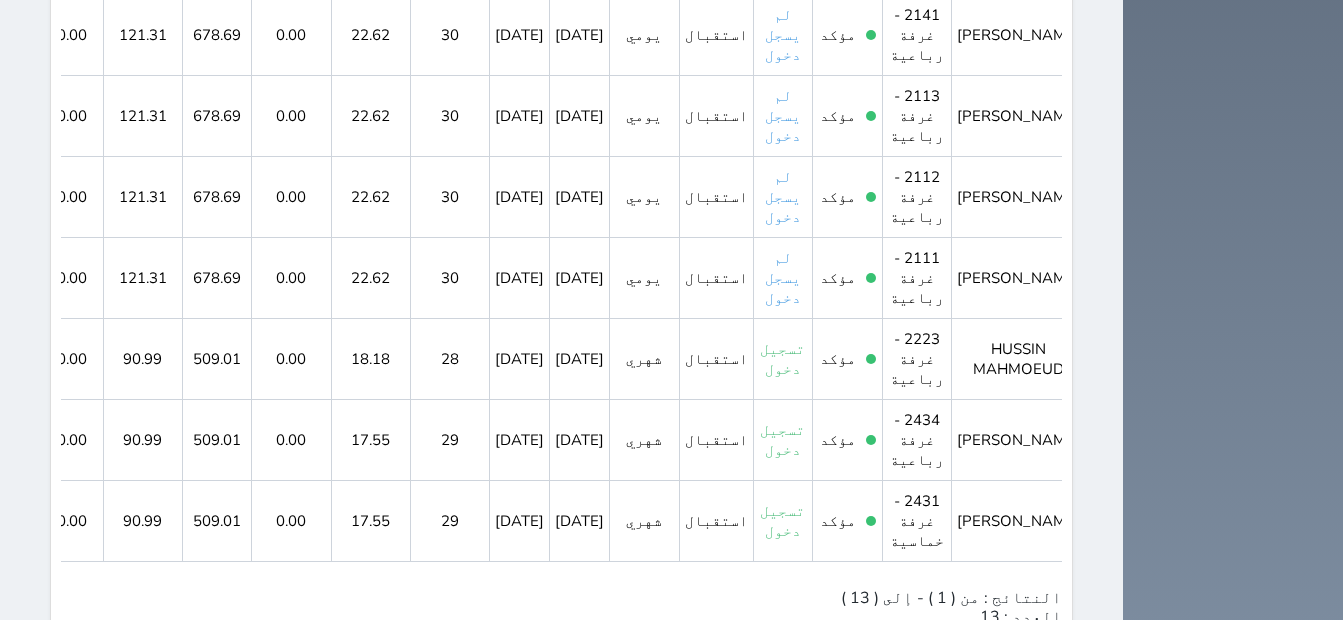 click 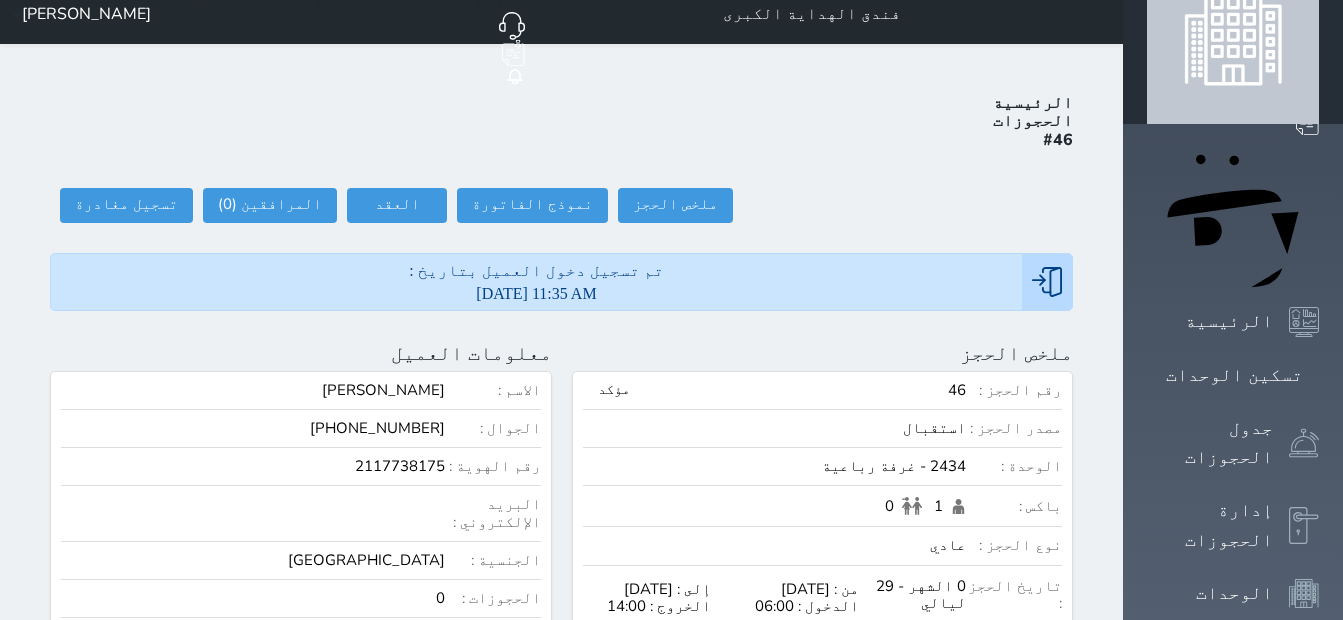 scroll, scrollTop: 0, scrollLeft: 0, axis: both 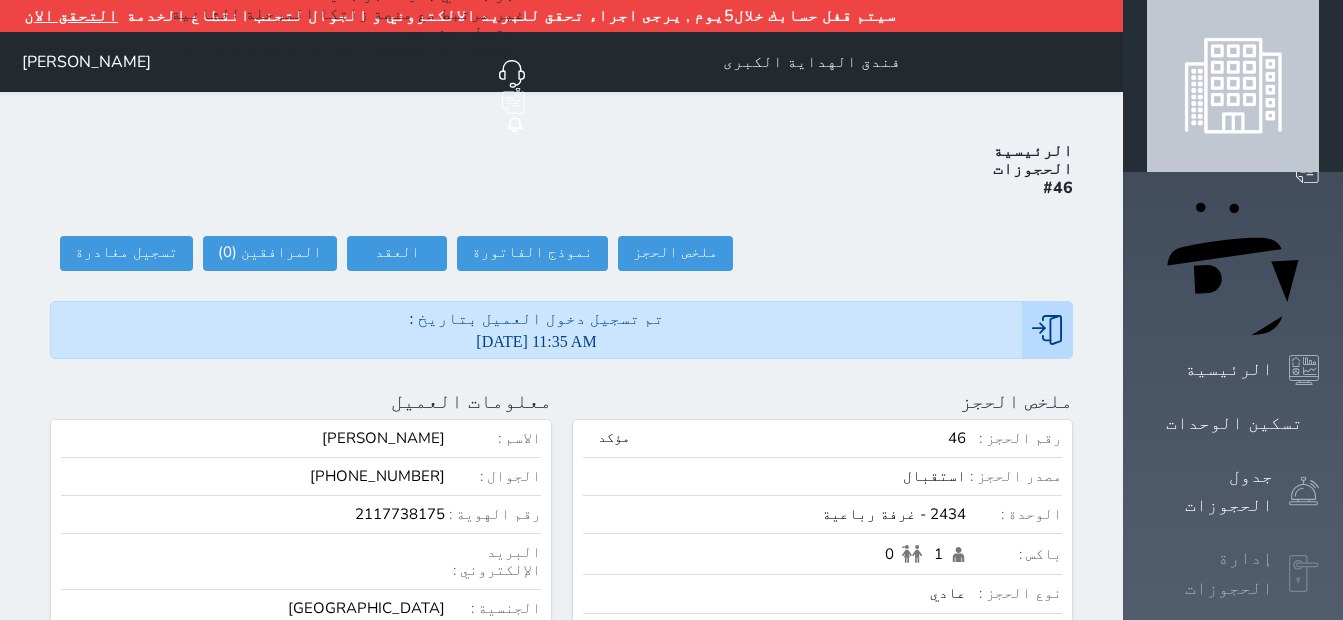click at bounding box center (1304, 574) 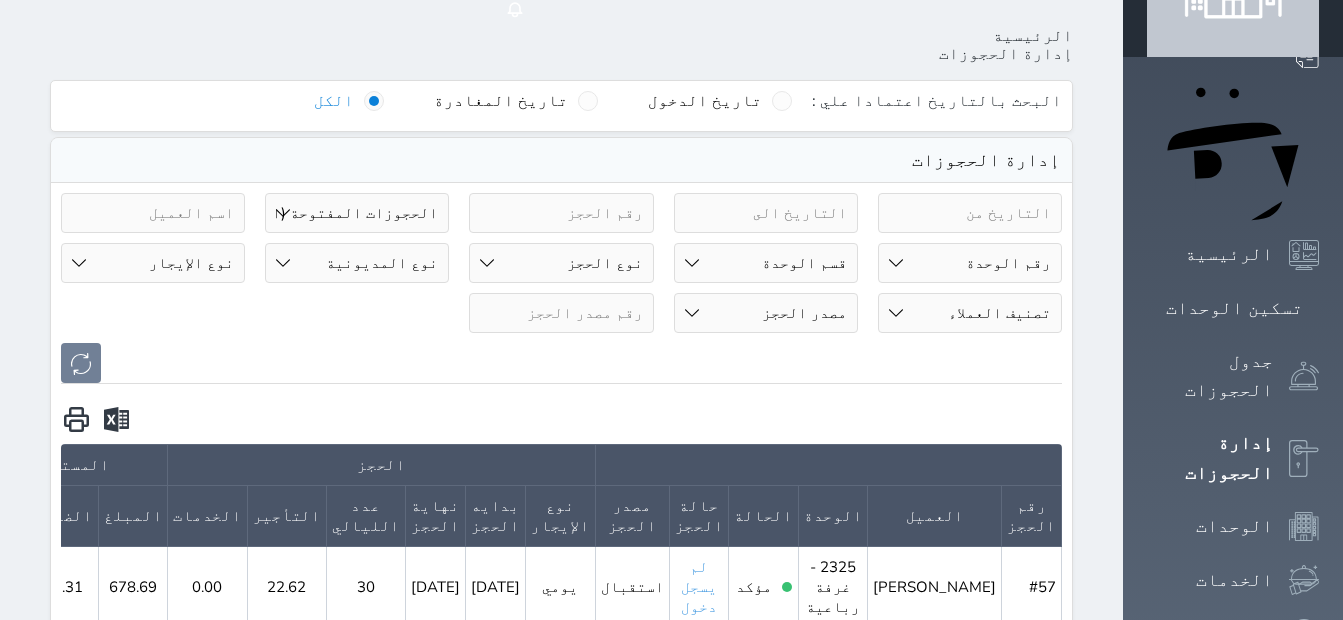 scroll, scrollTop: 0, scrollLeft: 0, axis: both 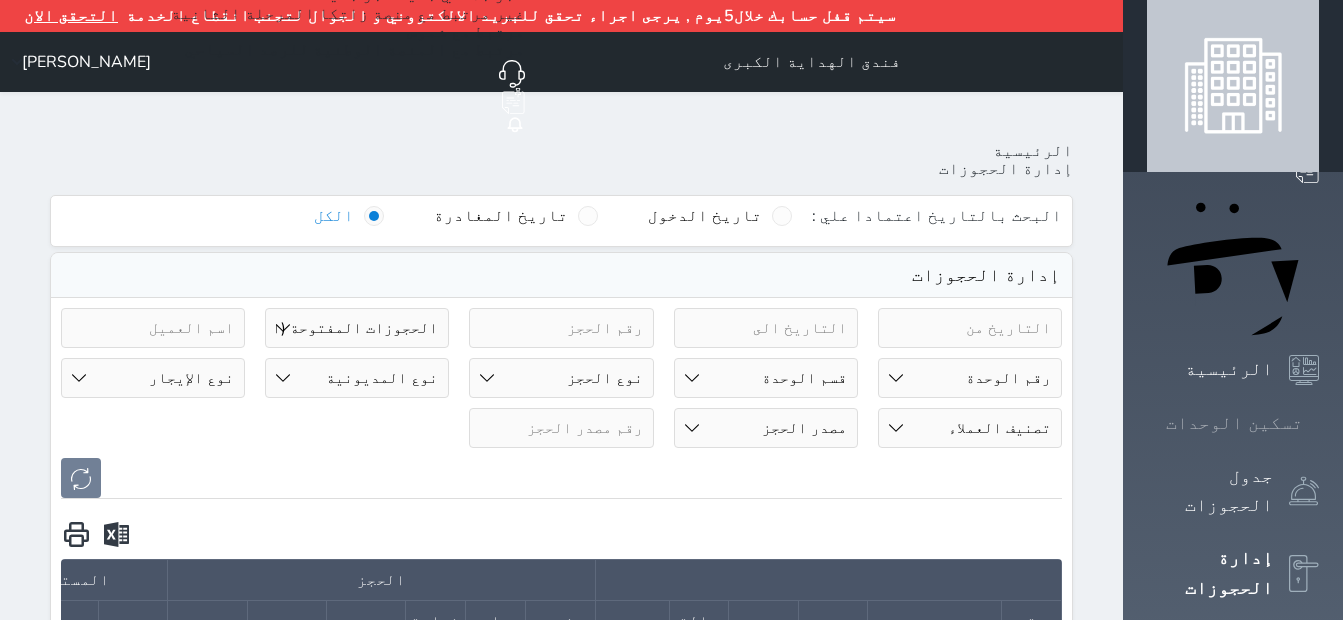 click on "تسكين الوحدات" at bounding box center (1234, 423) 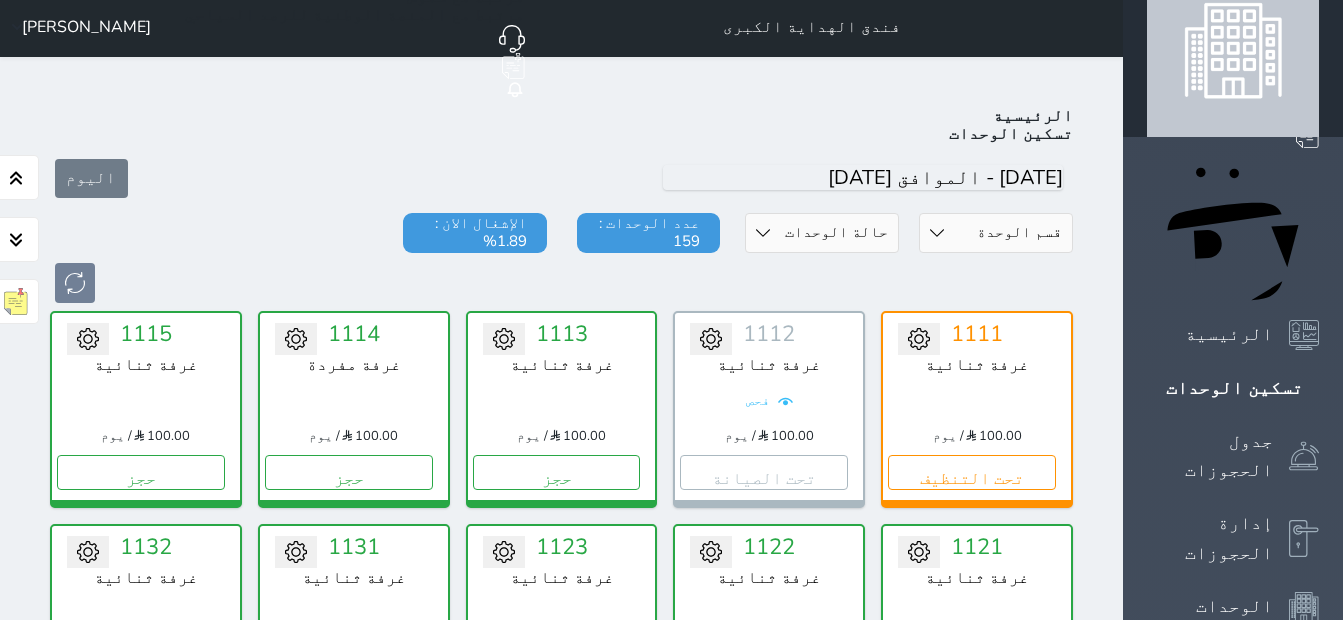 scroll, scrollTop: 0, scrollLeft: 0, axis: both 